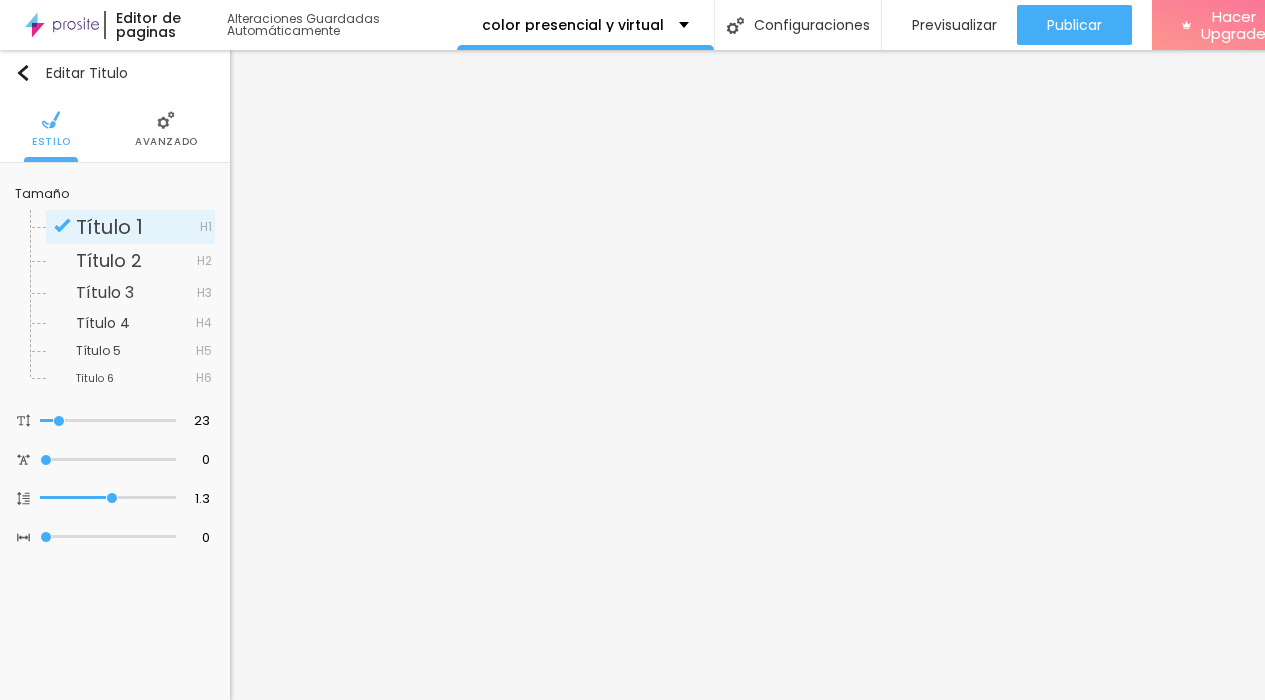 scroll, scrollTop: 0, scrollLeft: 0, axis: both 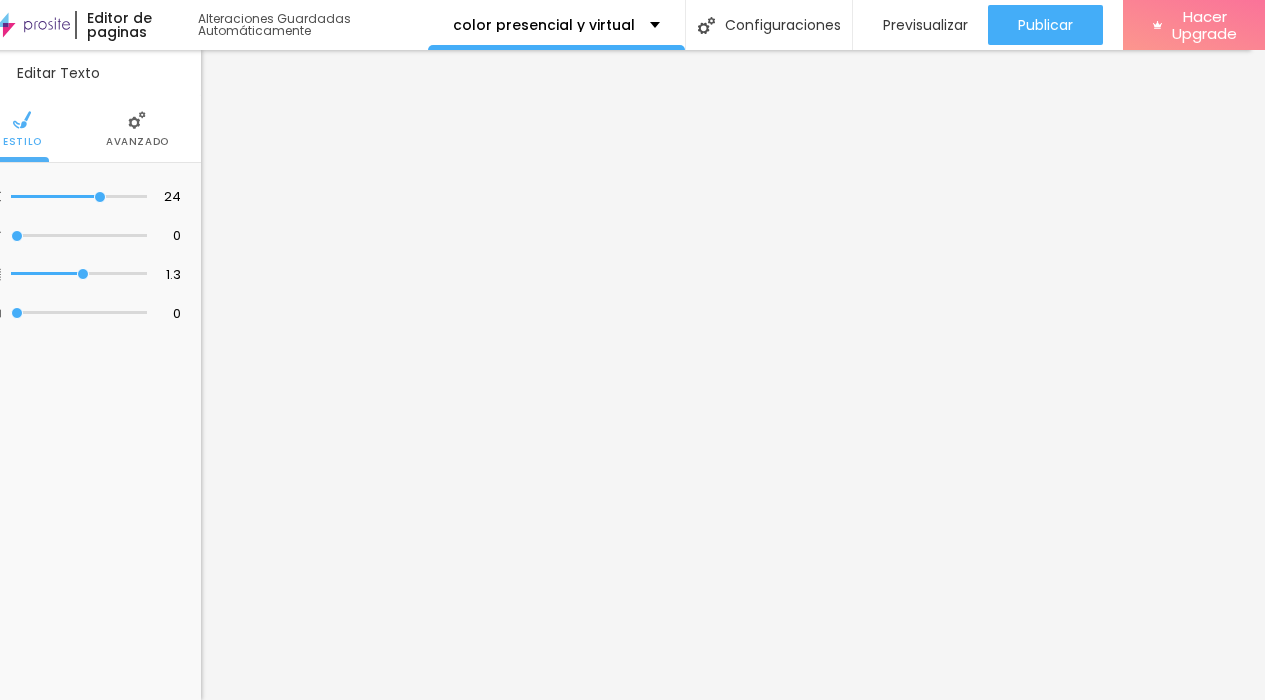 click on "Avanzado" at bounding box center [137, 142] 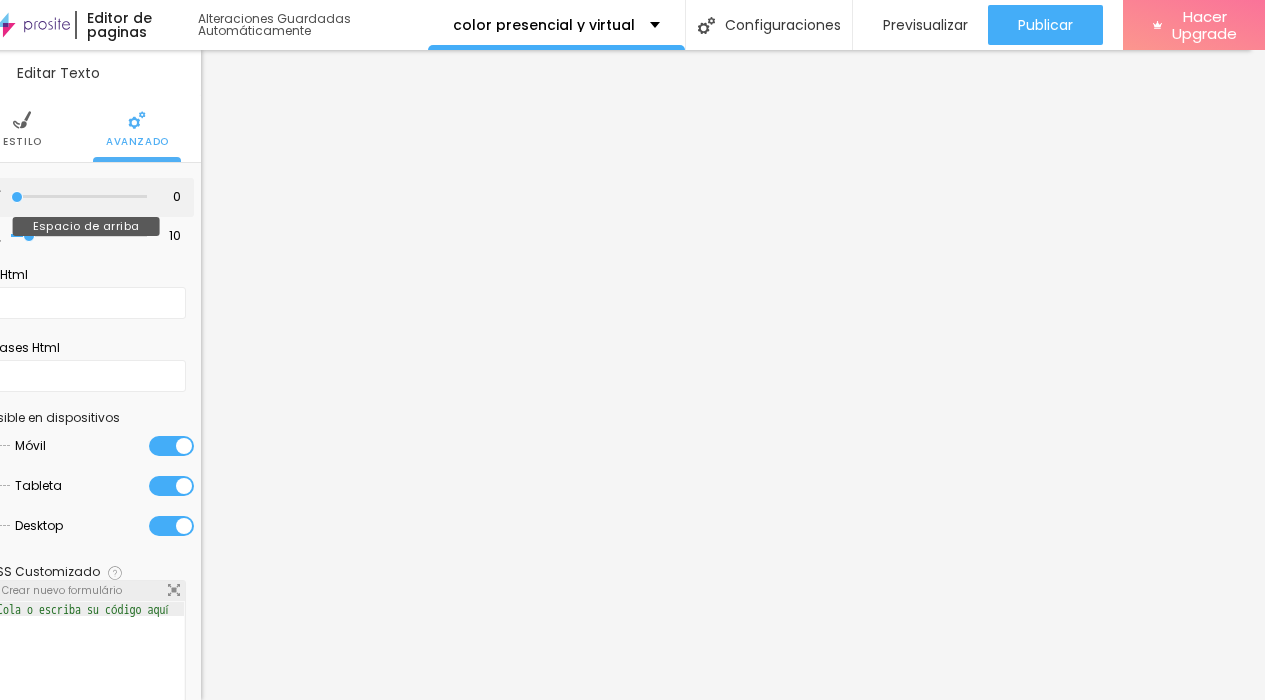 type on "3" 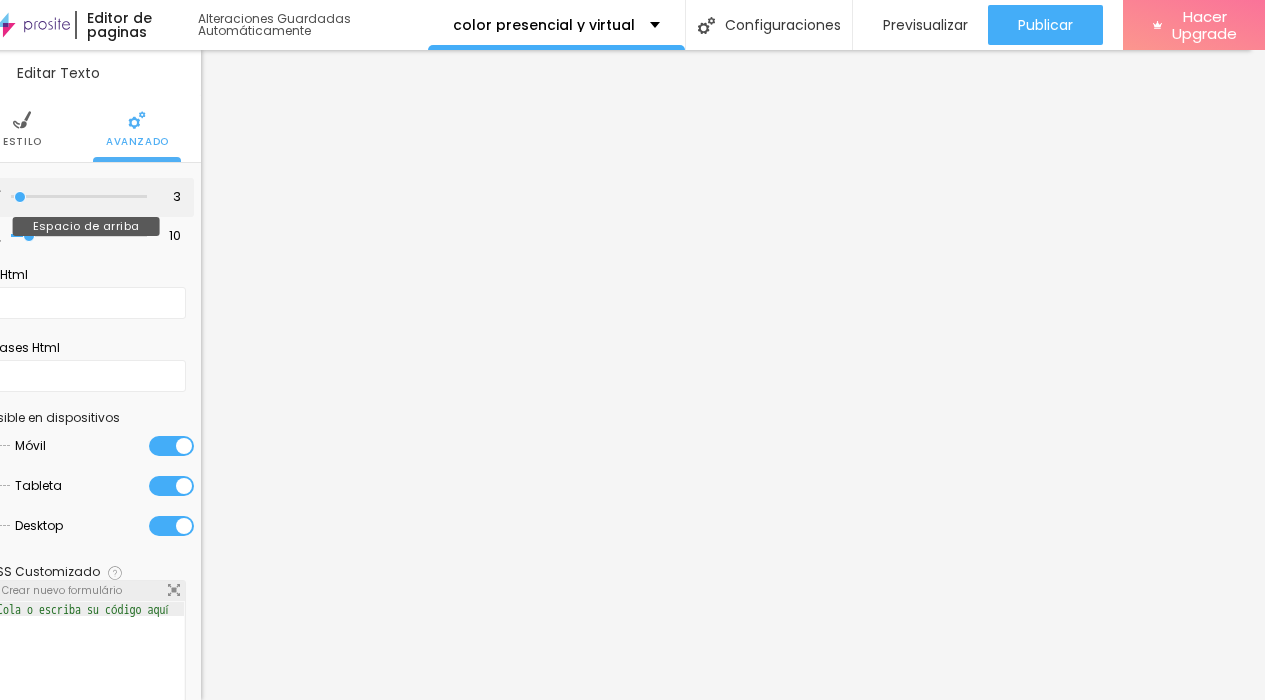 type on "4" 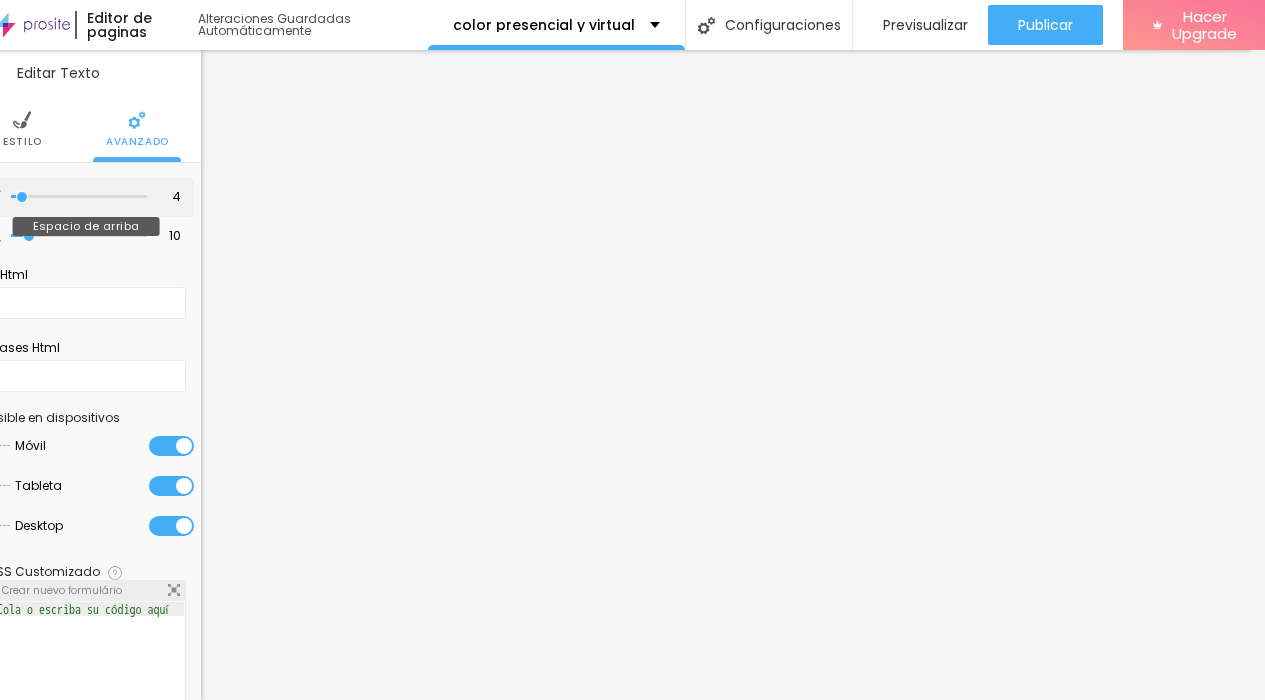 type on "5" 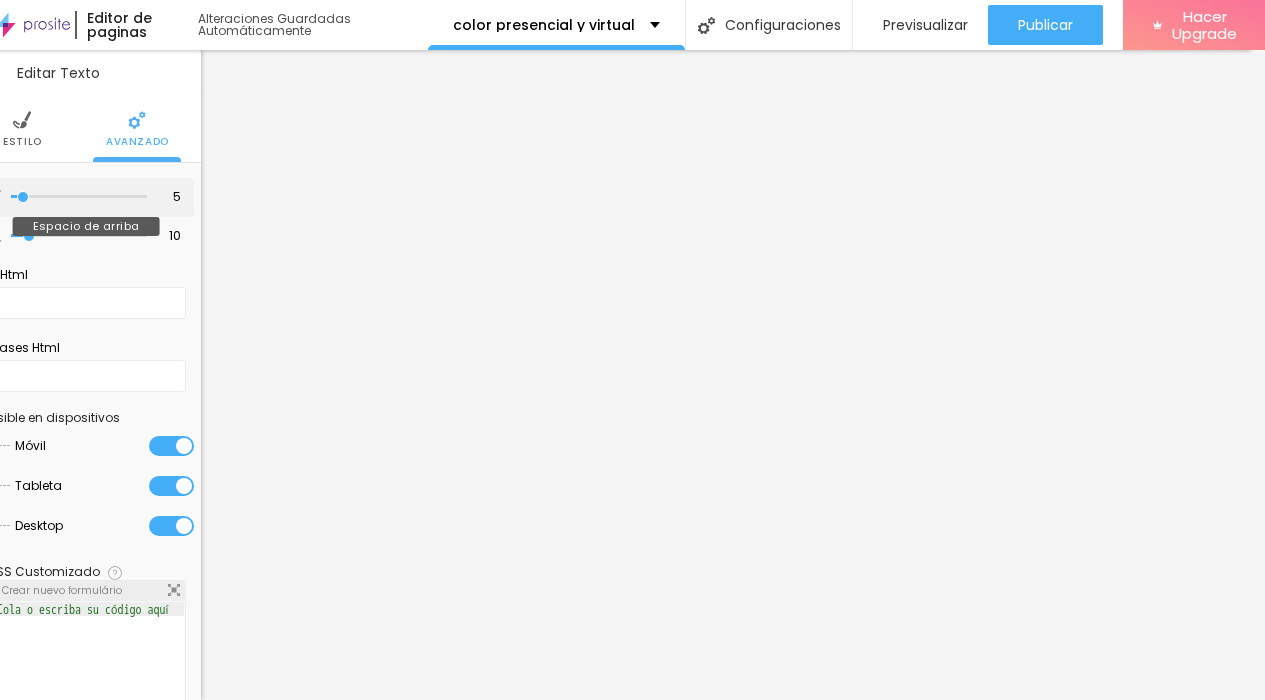 type on "14" 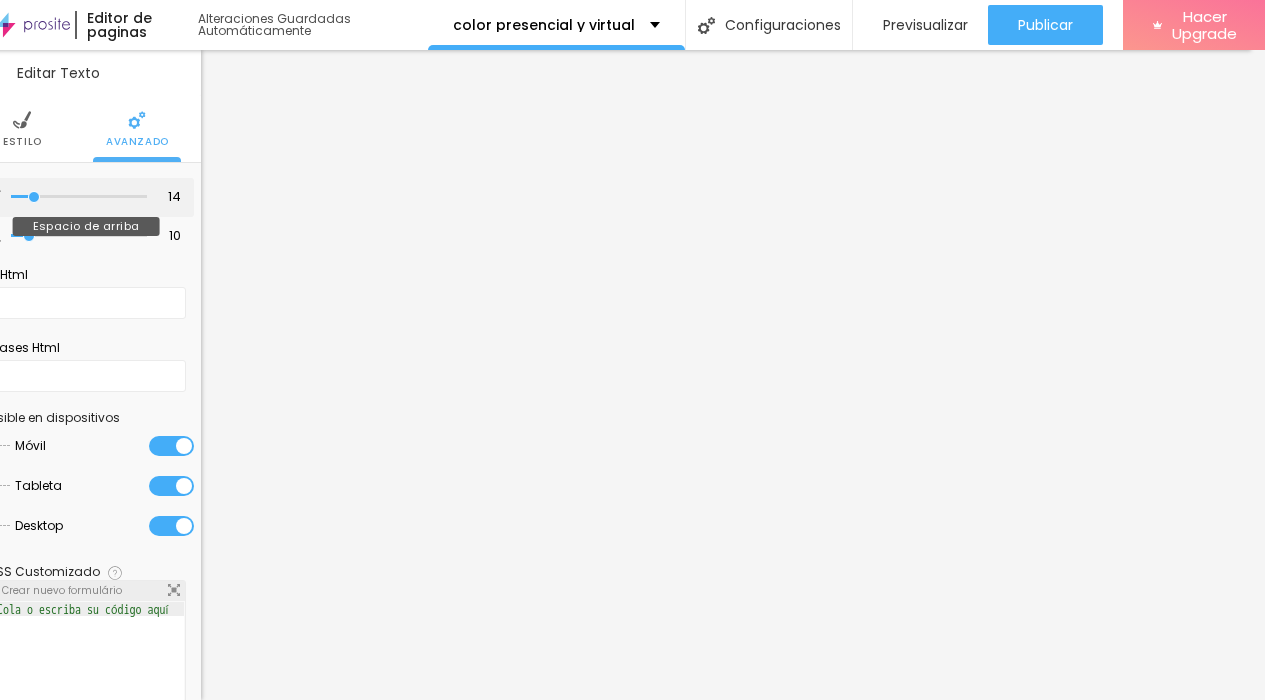 type on "15" 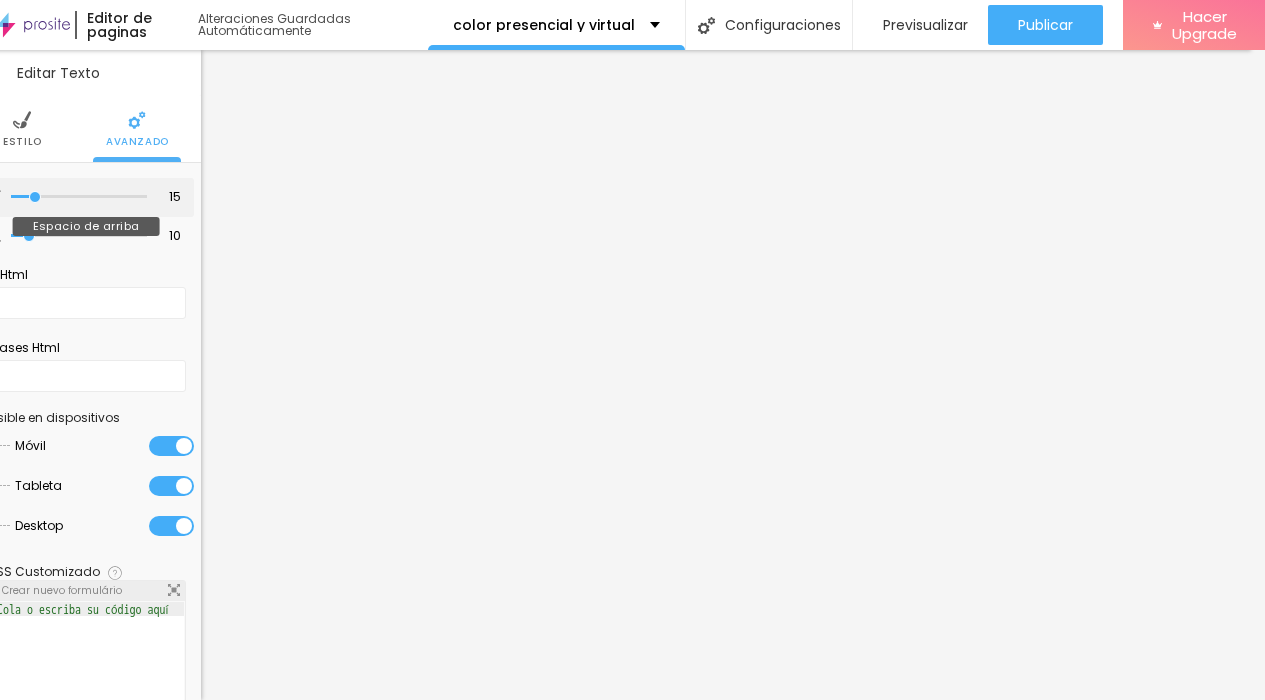 type on "17" 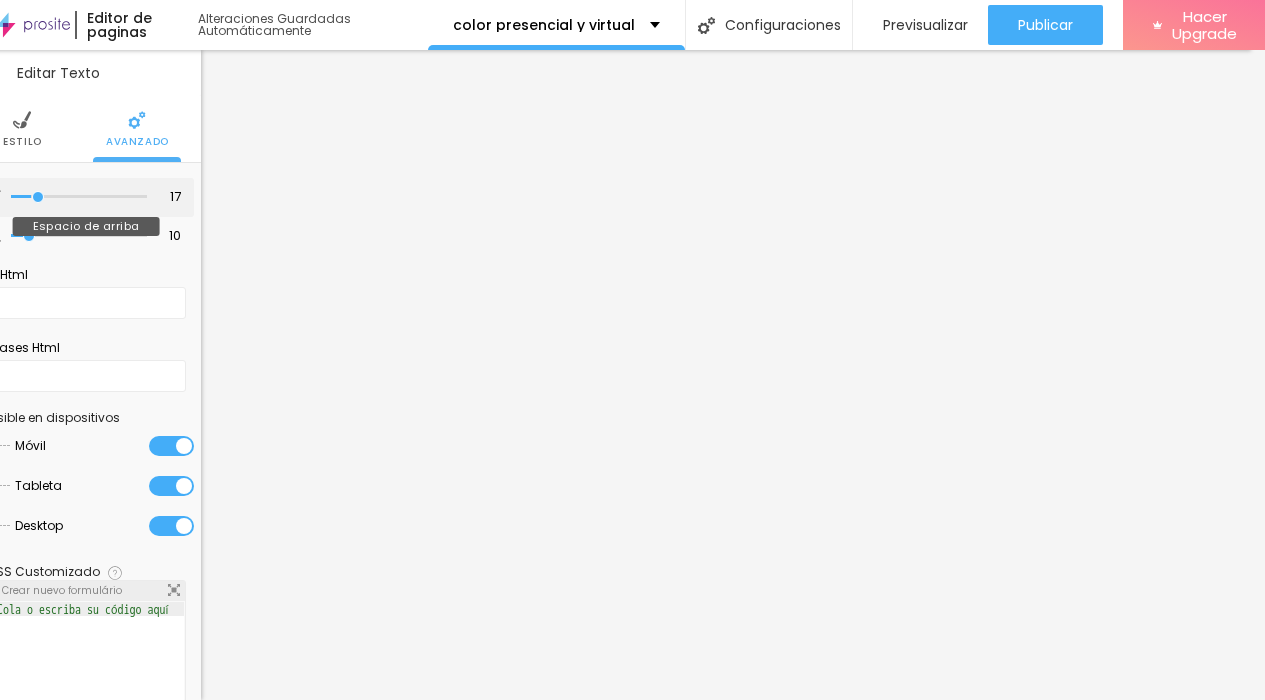 drag, startPoint x: 17, startPoint y: 198, endPoint x: 36, endPoint y: 197, distance: 19.026299 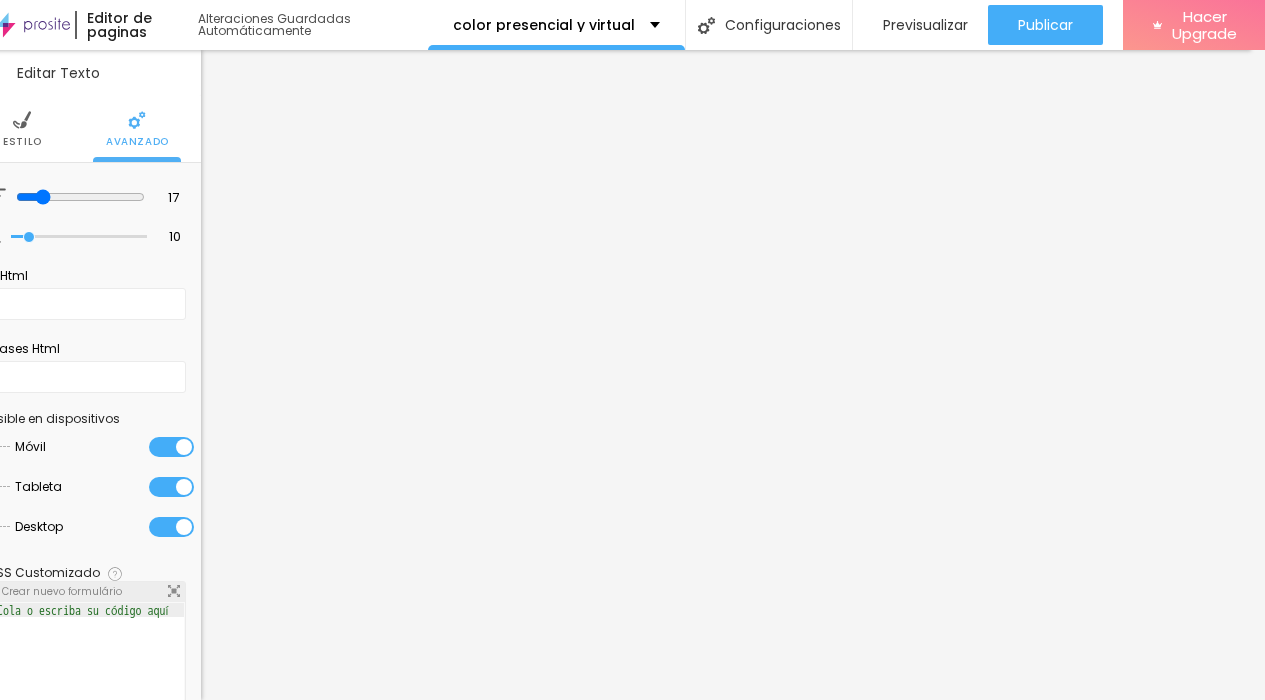 click on "Estilo" at bounding box center (22, 142) 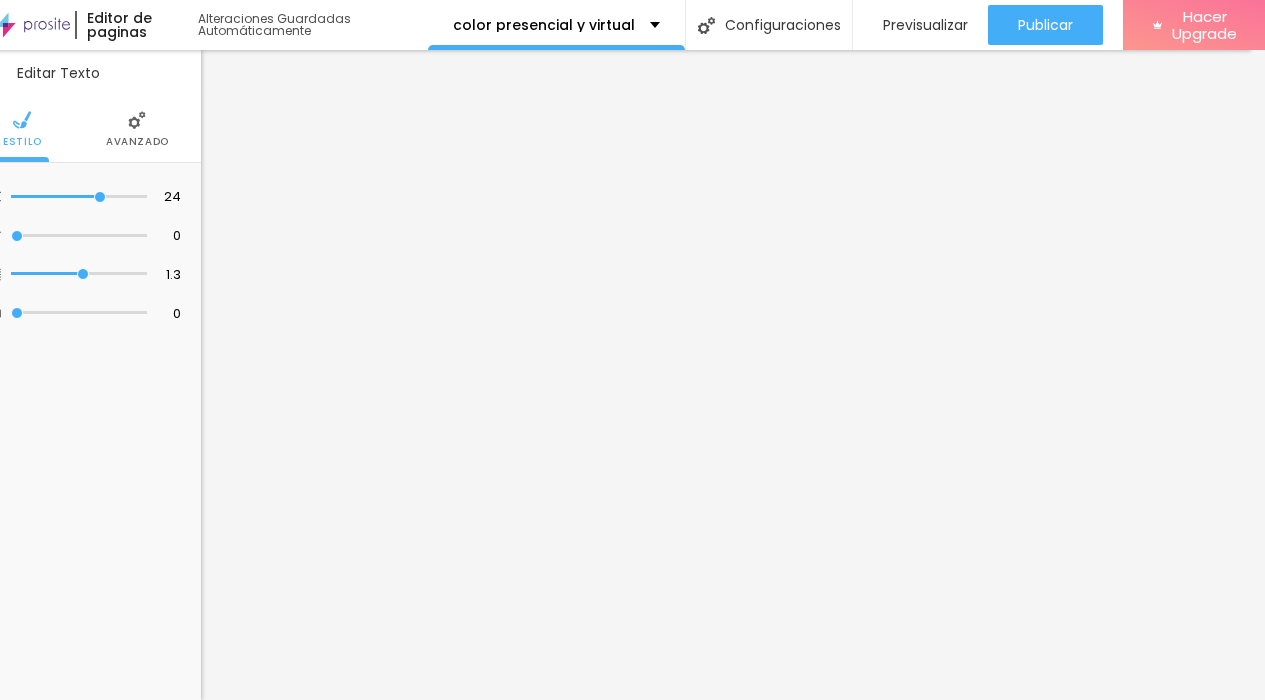 scroll, scrollTop: 0, scrollLeft: 0, axis: both 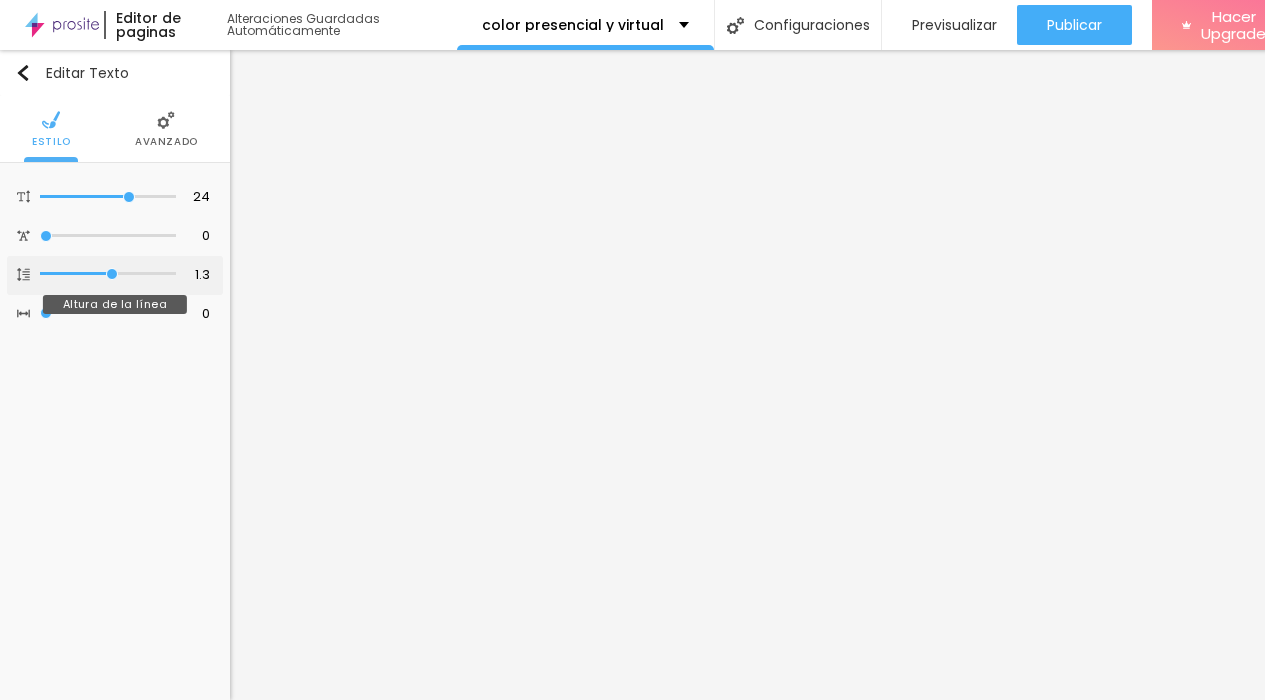 type on "1.4" 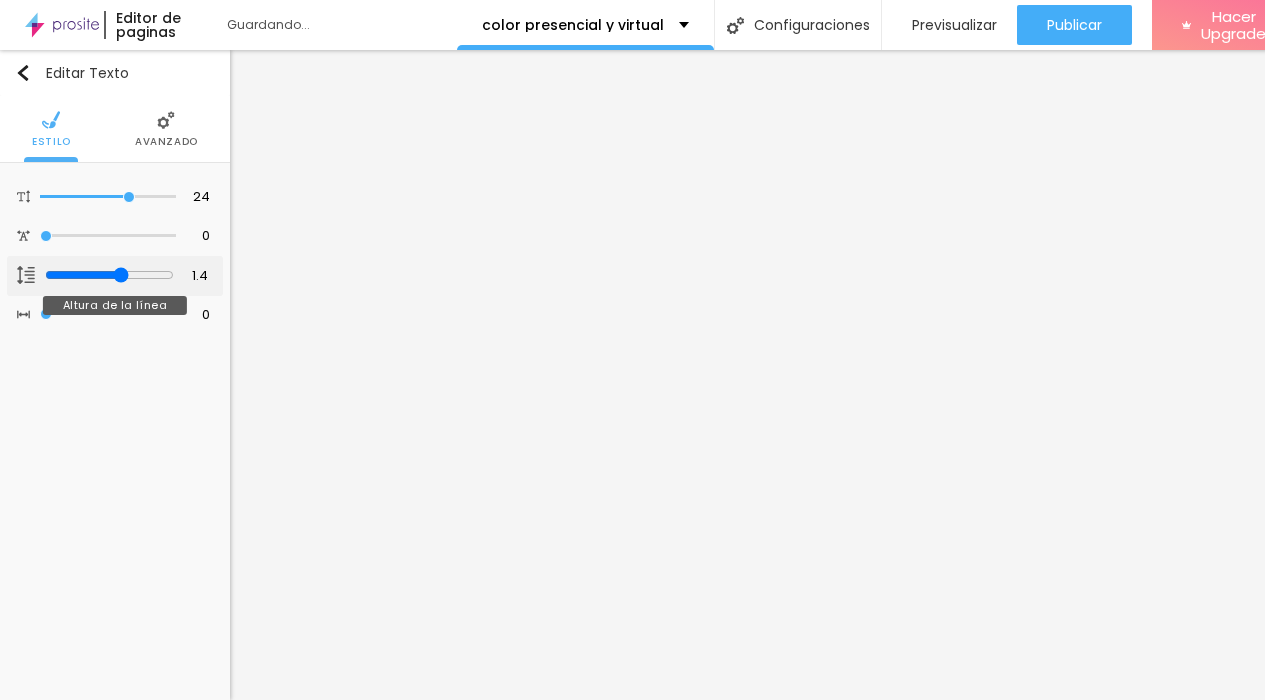 type on "1.5" 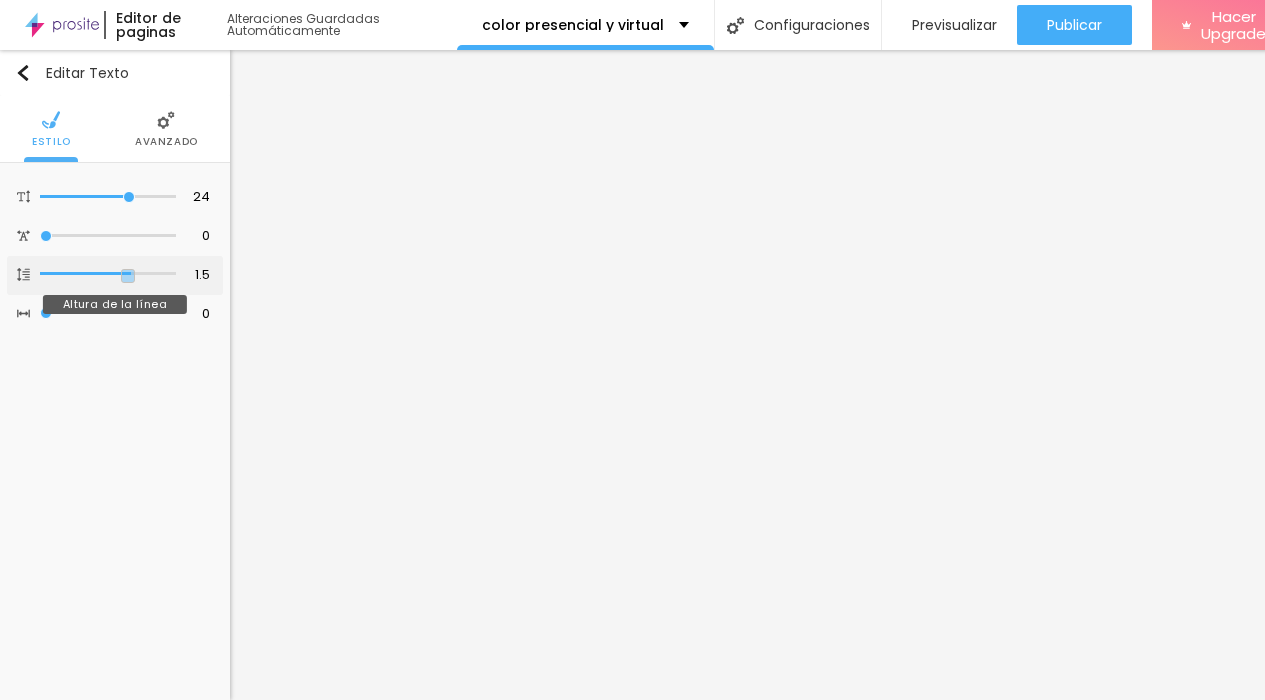 drag, startPoint x: 110, startPoint y: 272, endPoint x: 130, endPoint y: 269, distance: 20.22375 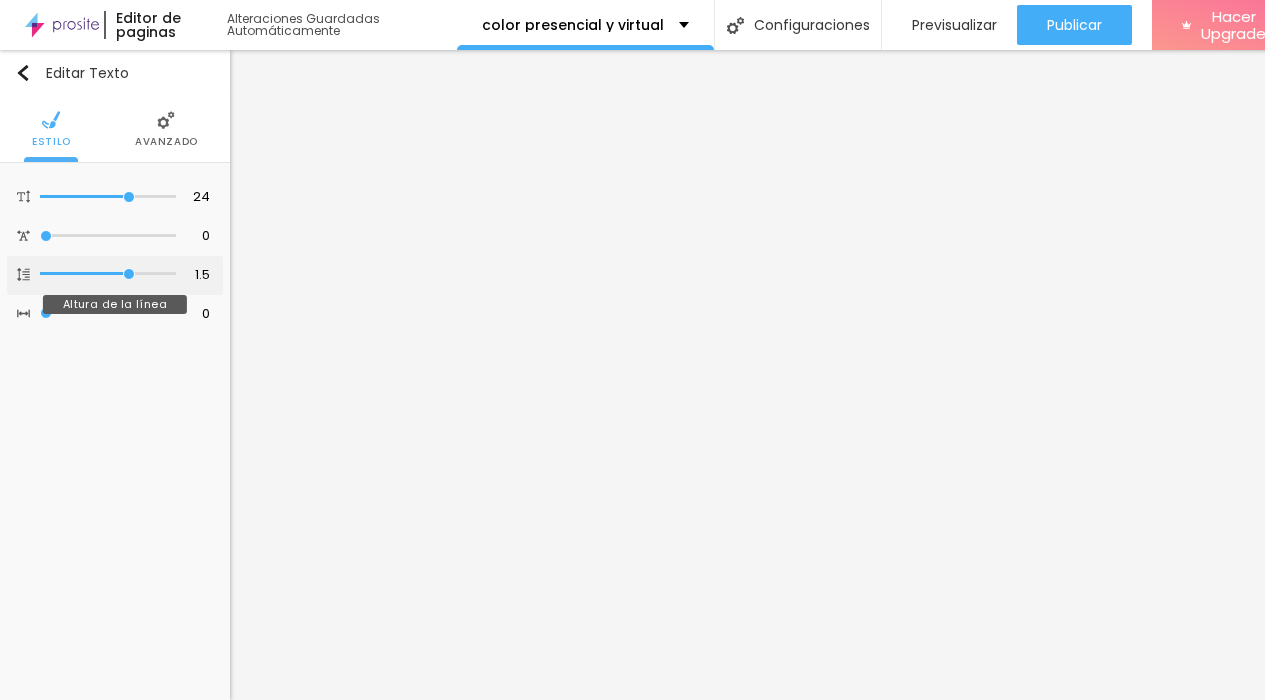 type on "1.5" 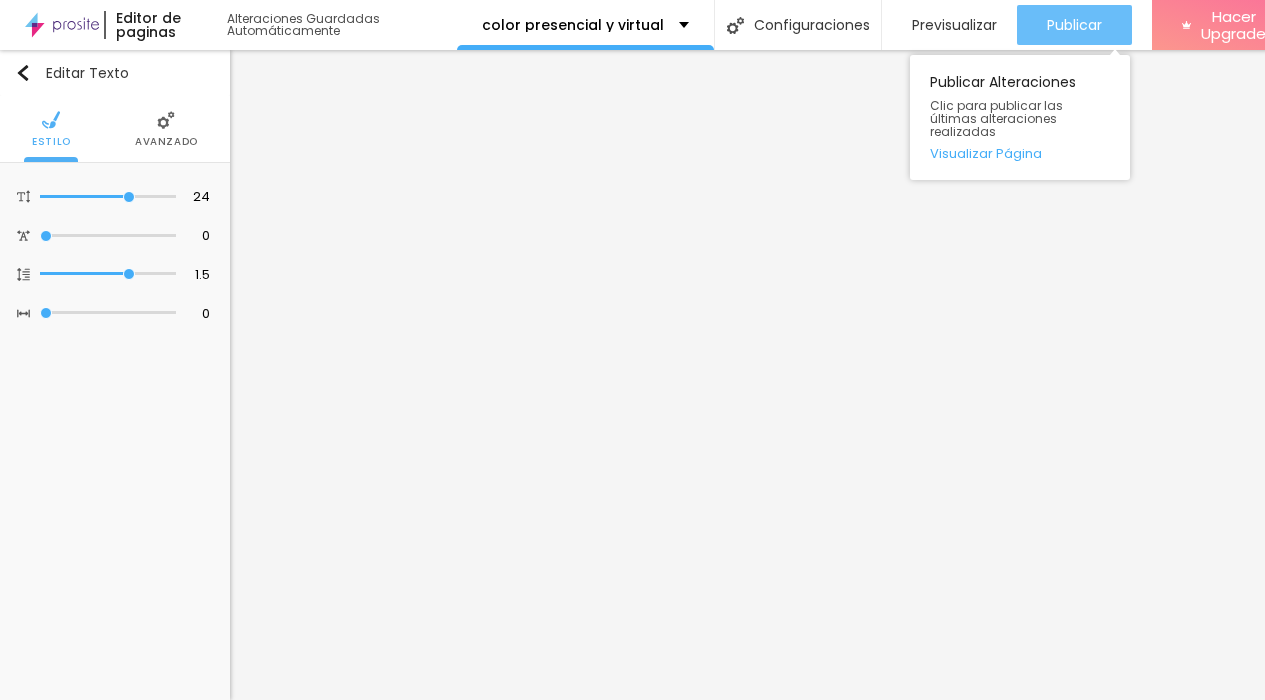 click on "Publicar" at bounding box center [1074, 25] 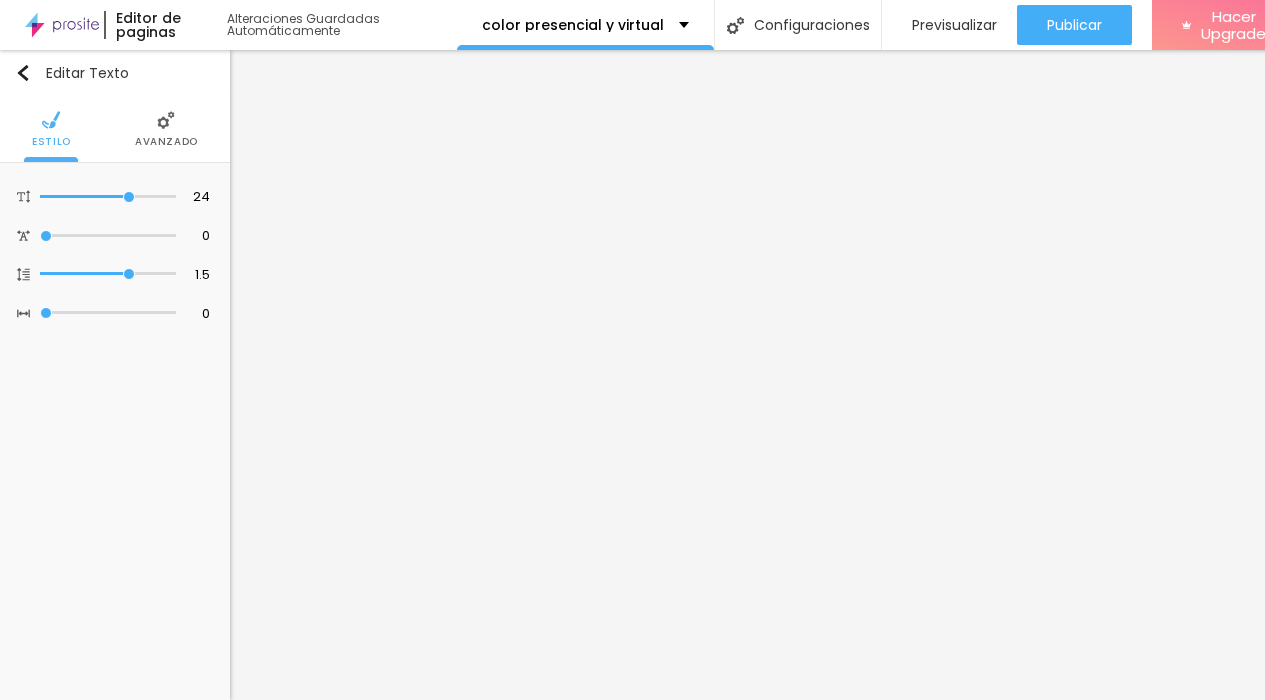 scroll, scrollTop: 15, scrollLeft: 0, axis: vertical 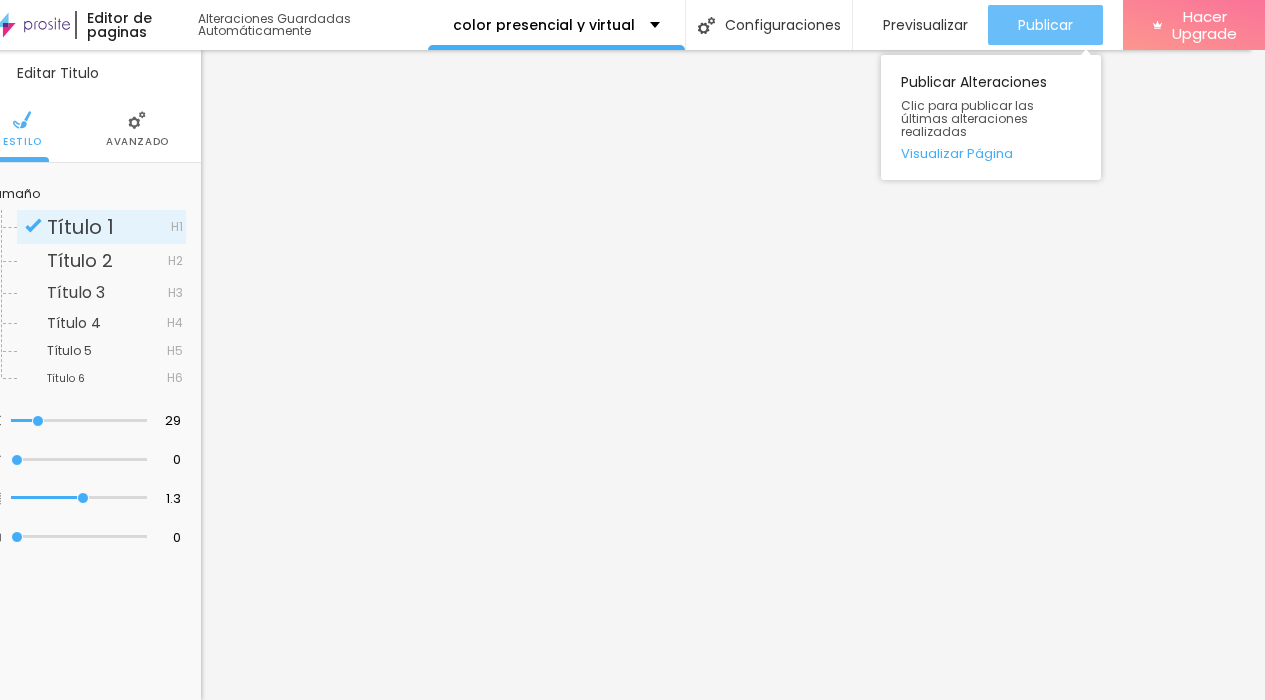 click on "Publicar" at bounding box center (1045, 25) 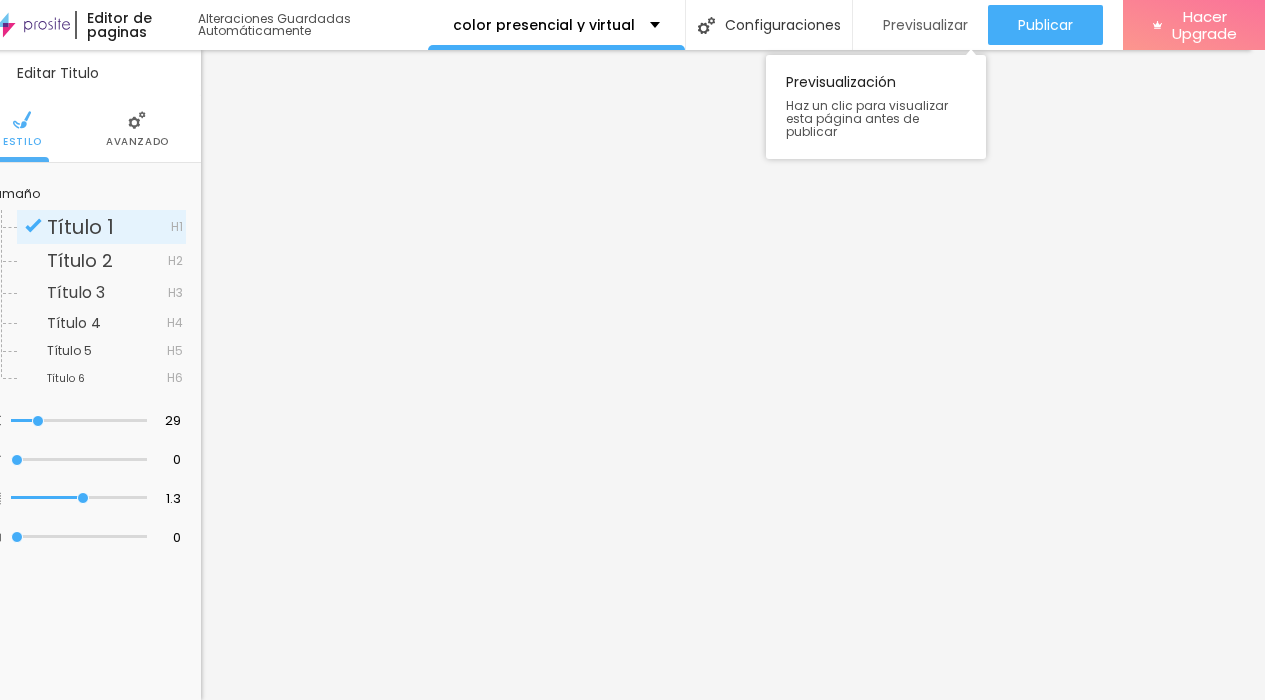 click on "Previsualizar" at bounding box center (925, 25) 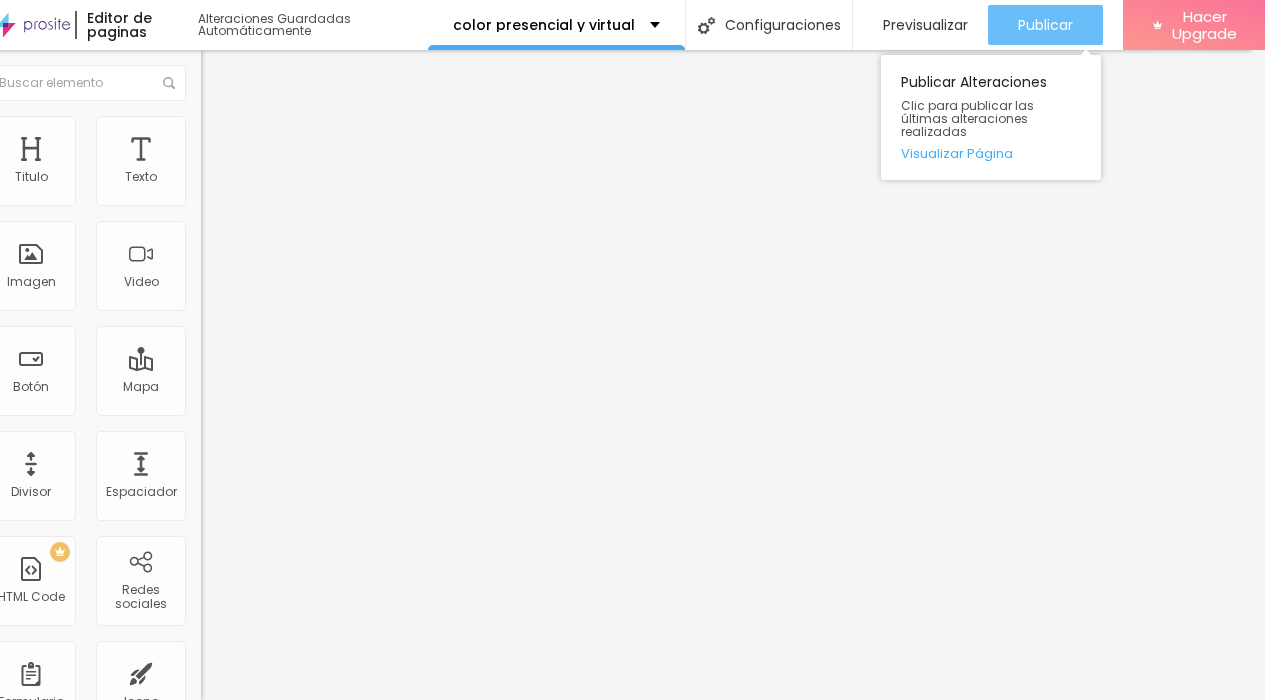 click on "Publicar" at bounding box center (1045, 25) 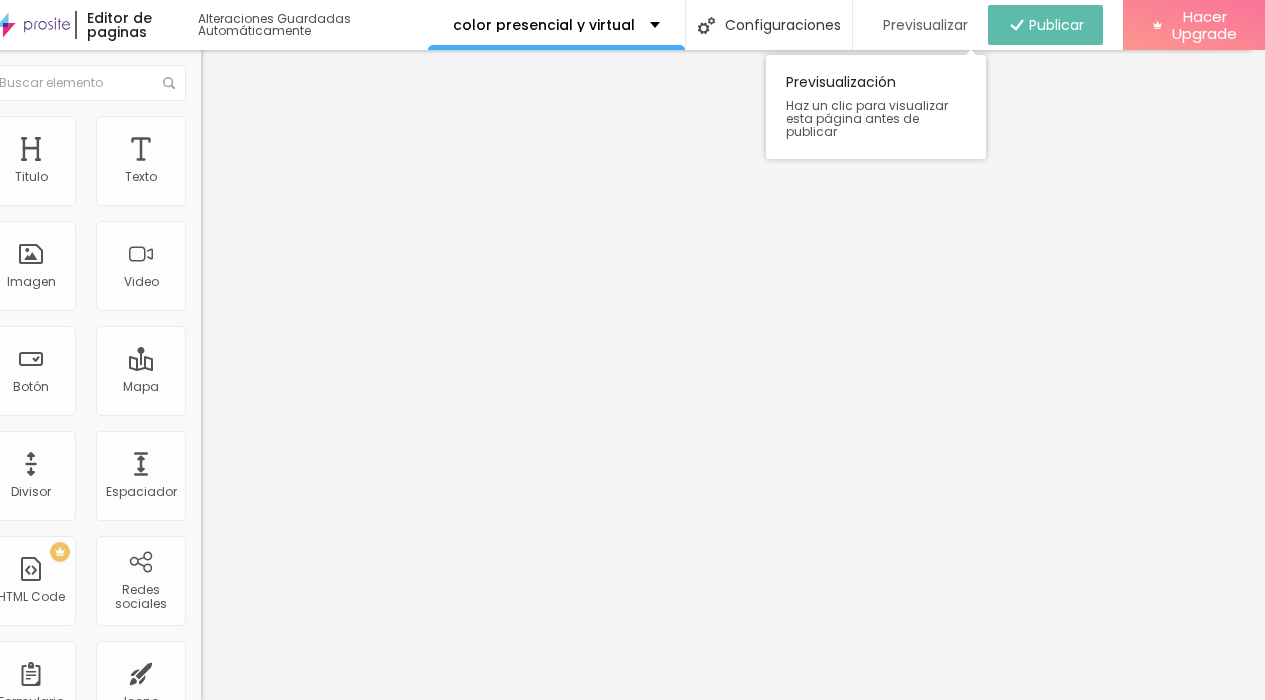 click on "Previsualizar" at bounding box center (925, 25) 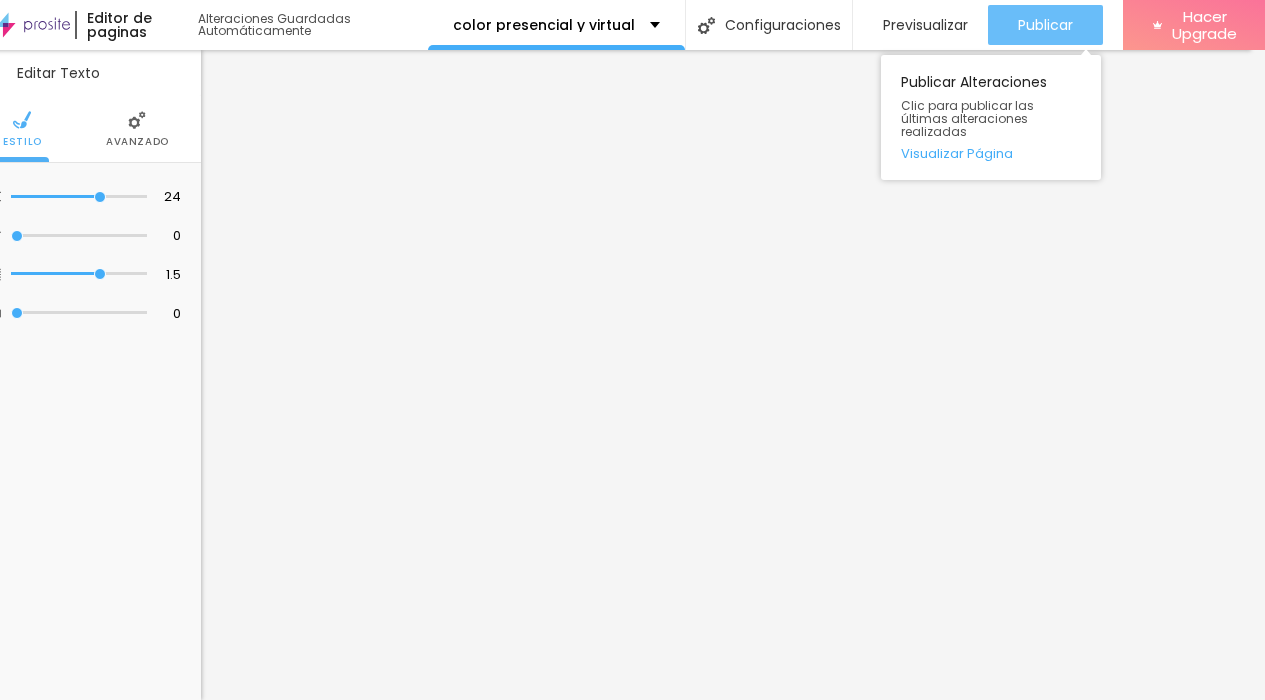 click on "Publicar" at bounding box center (1045, 25) 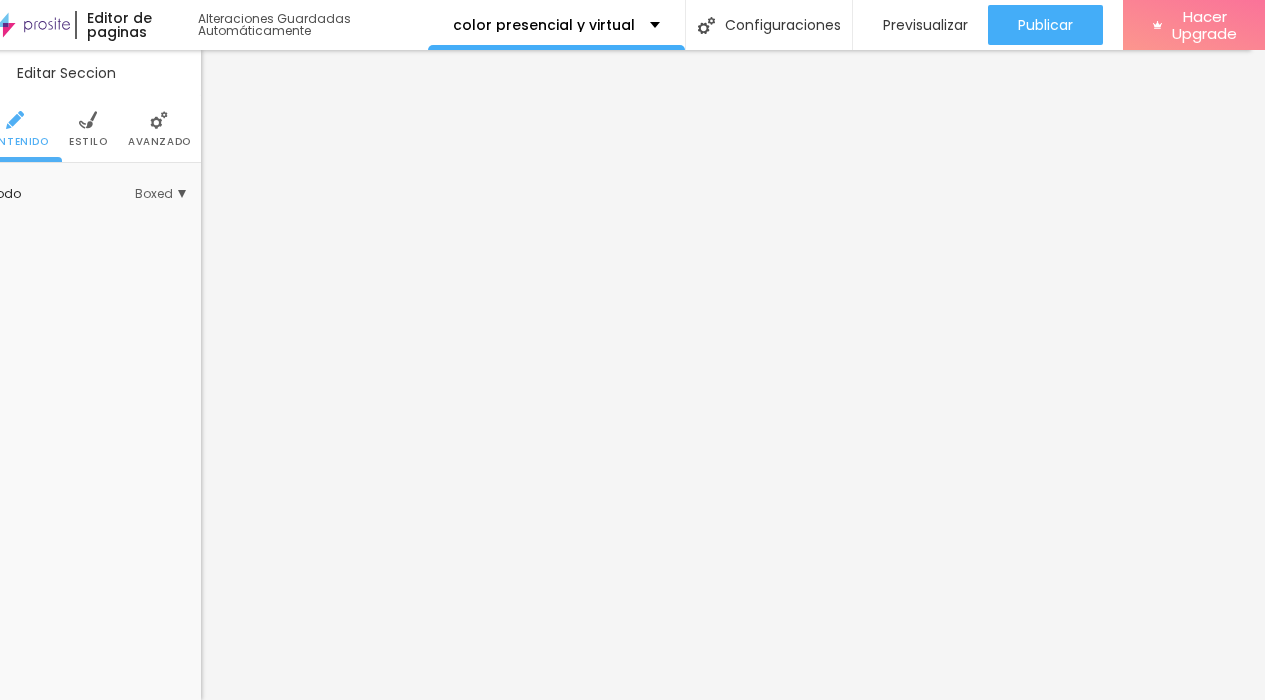 click on "Estilo" at bounding box center (88, 129) 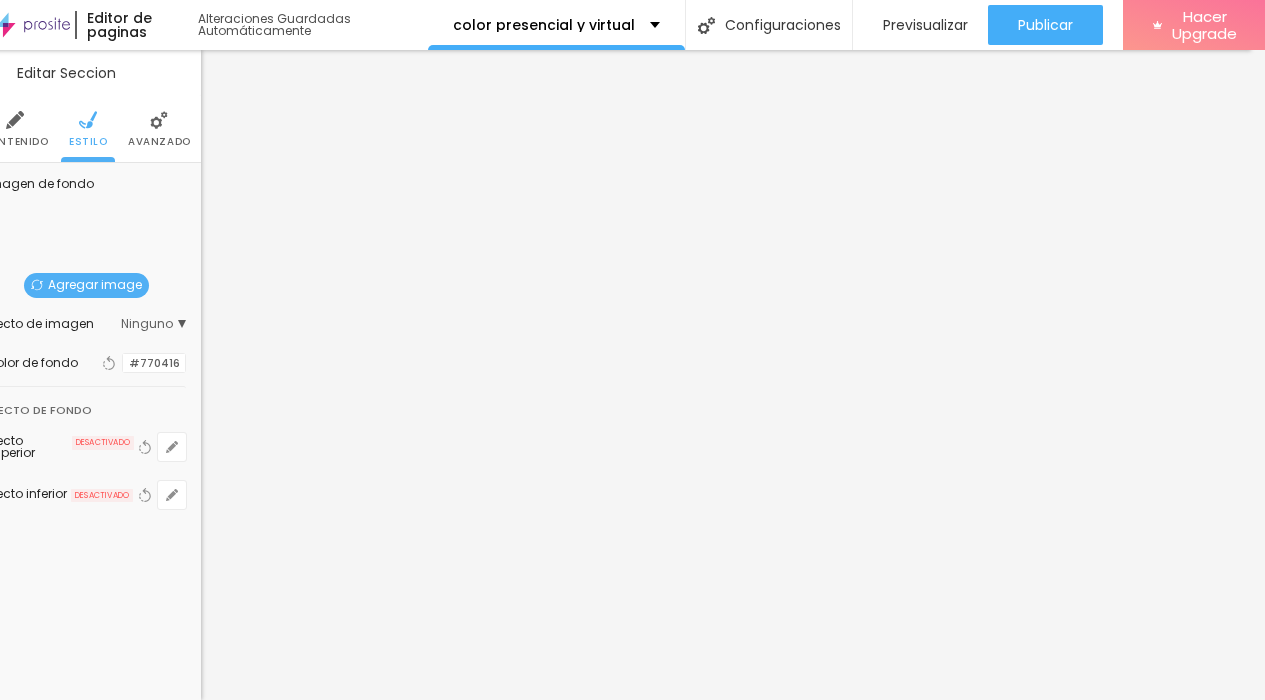 click at bounding box center (123, 363) 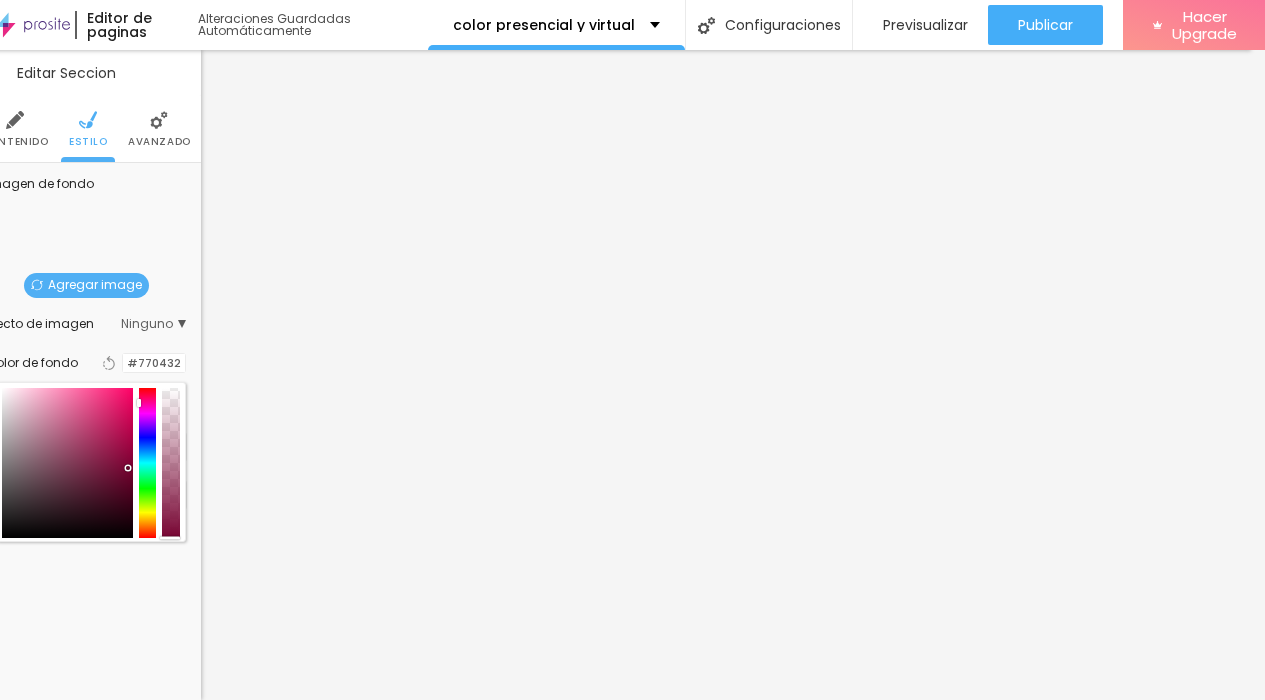 type on "#770436" 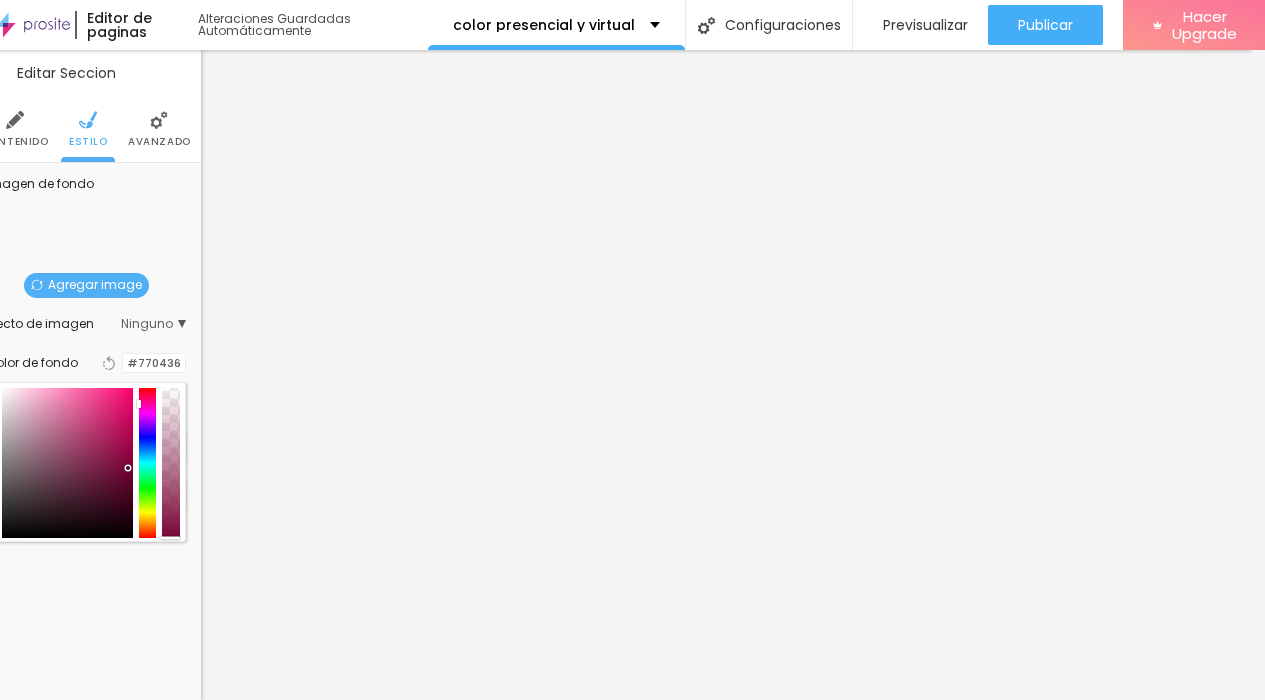 click at bounding box center [139, 404] 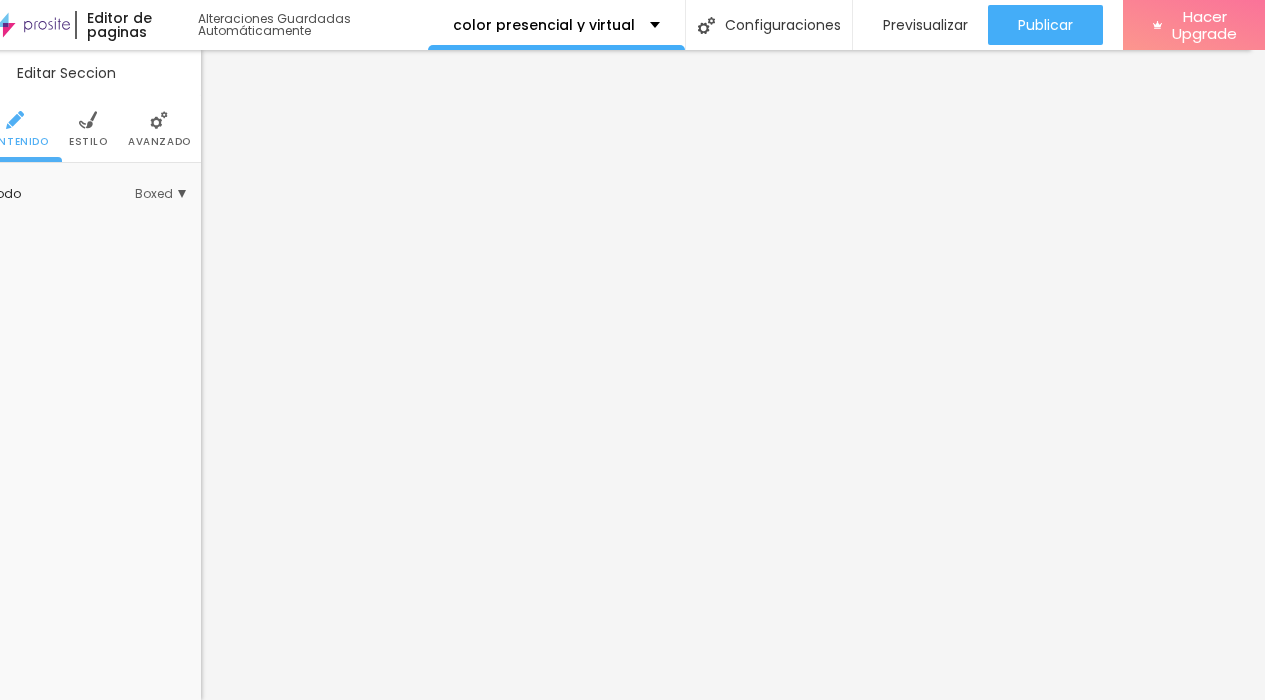 click on "Estilo" at bounding box center [88, 129] 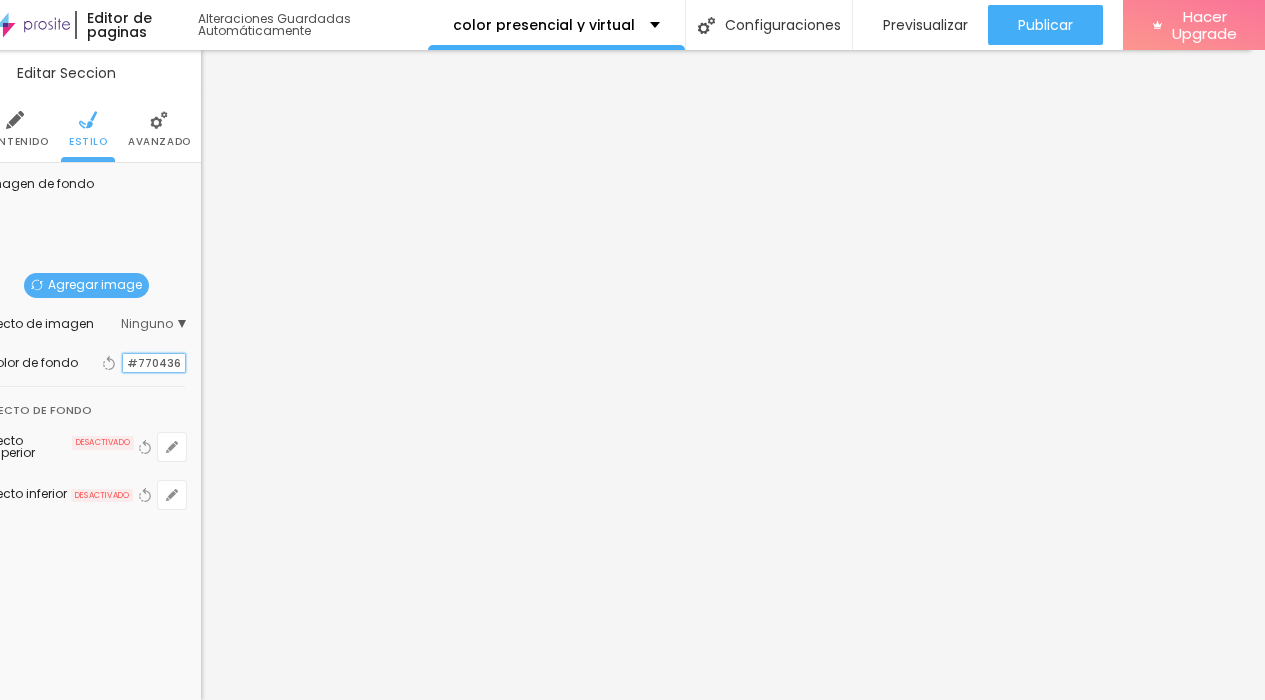 drag, startPoint x: 178, startPoint y: 346, endPoint x: 128, endPoint y: 347, distance: 50.01 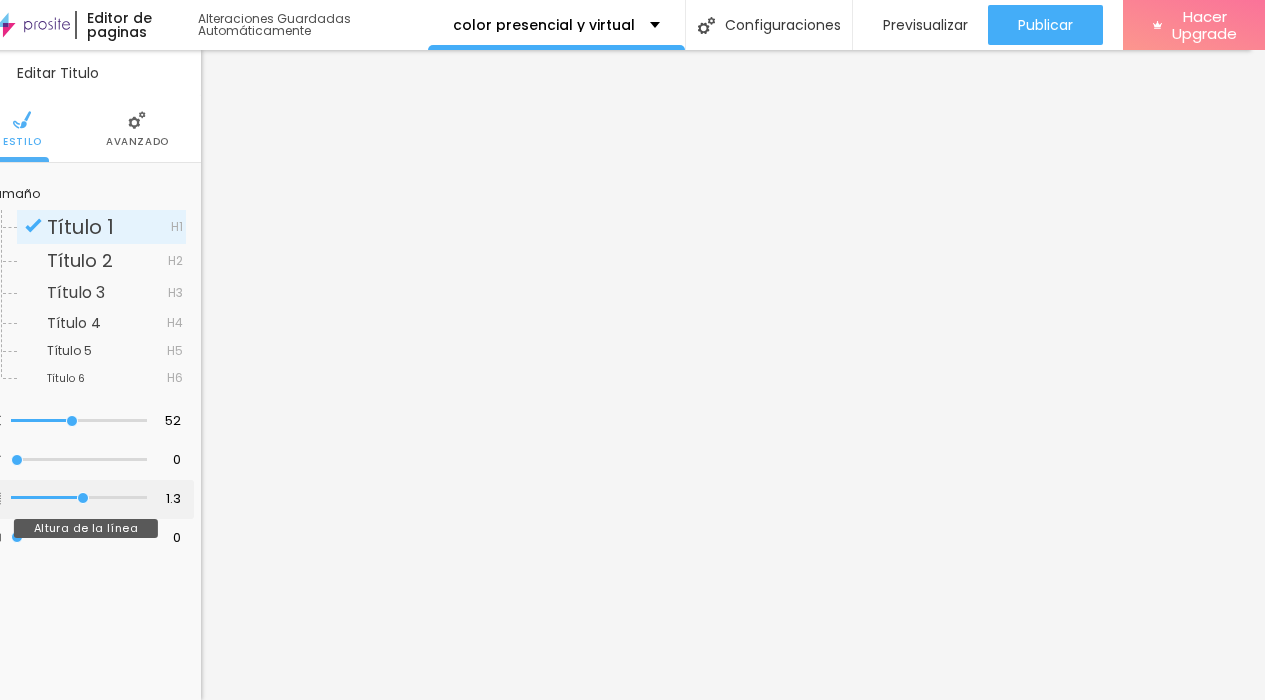 type on "1.2" 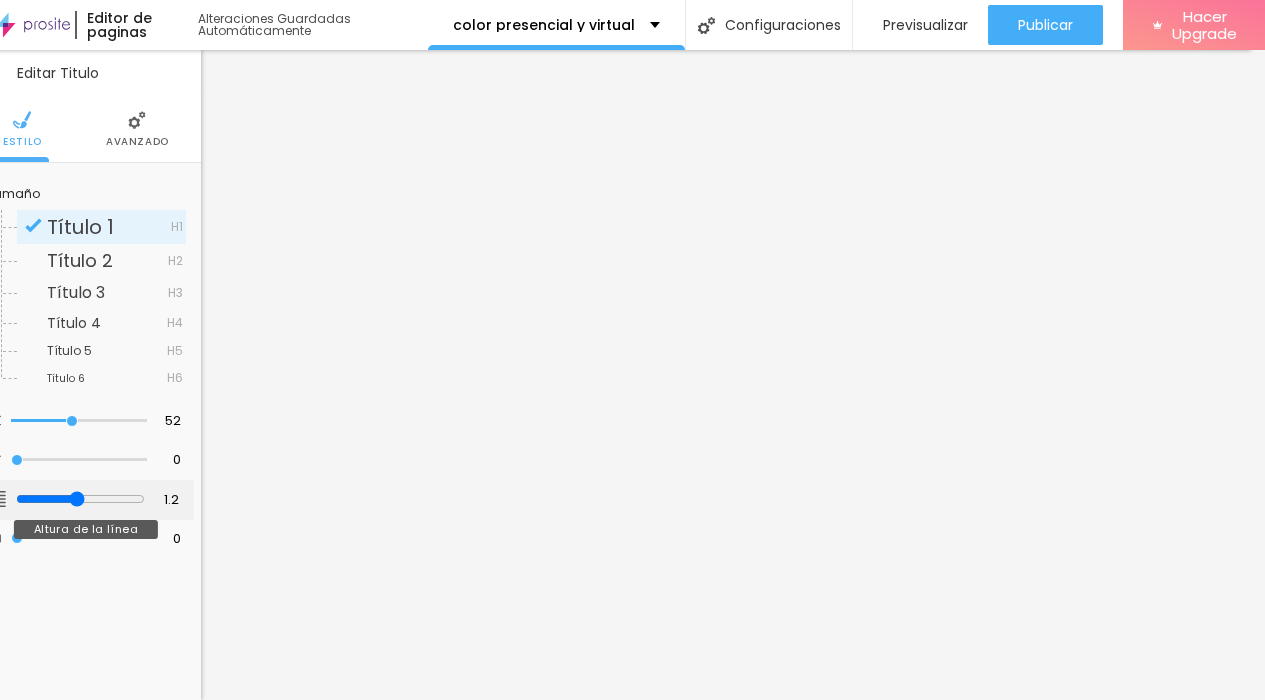 type on "1.1" 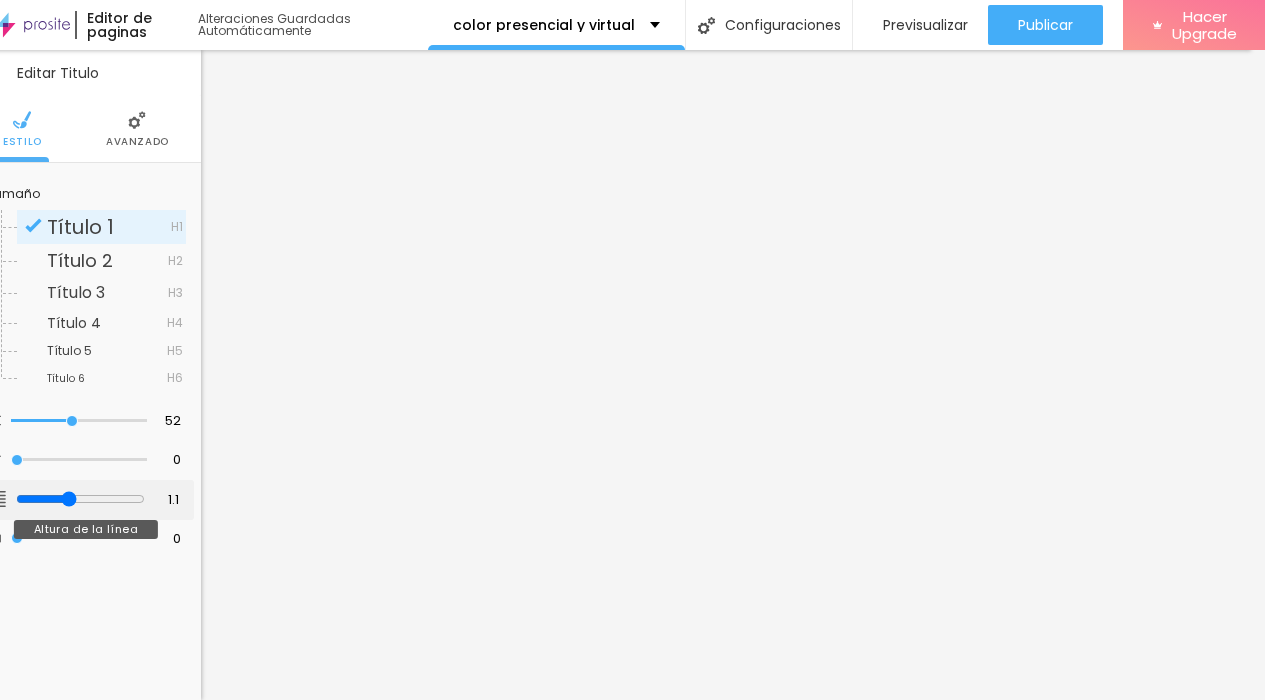 type on "1.2" 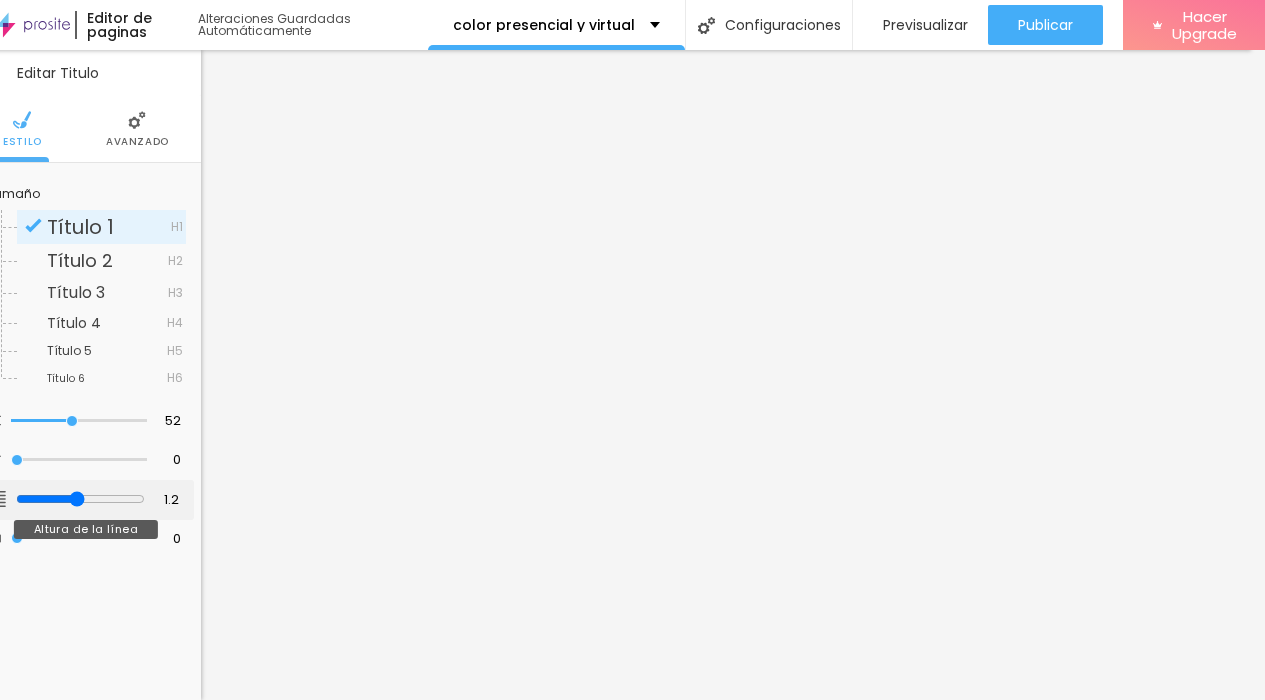 type on "1.1" 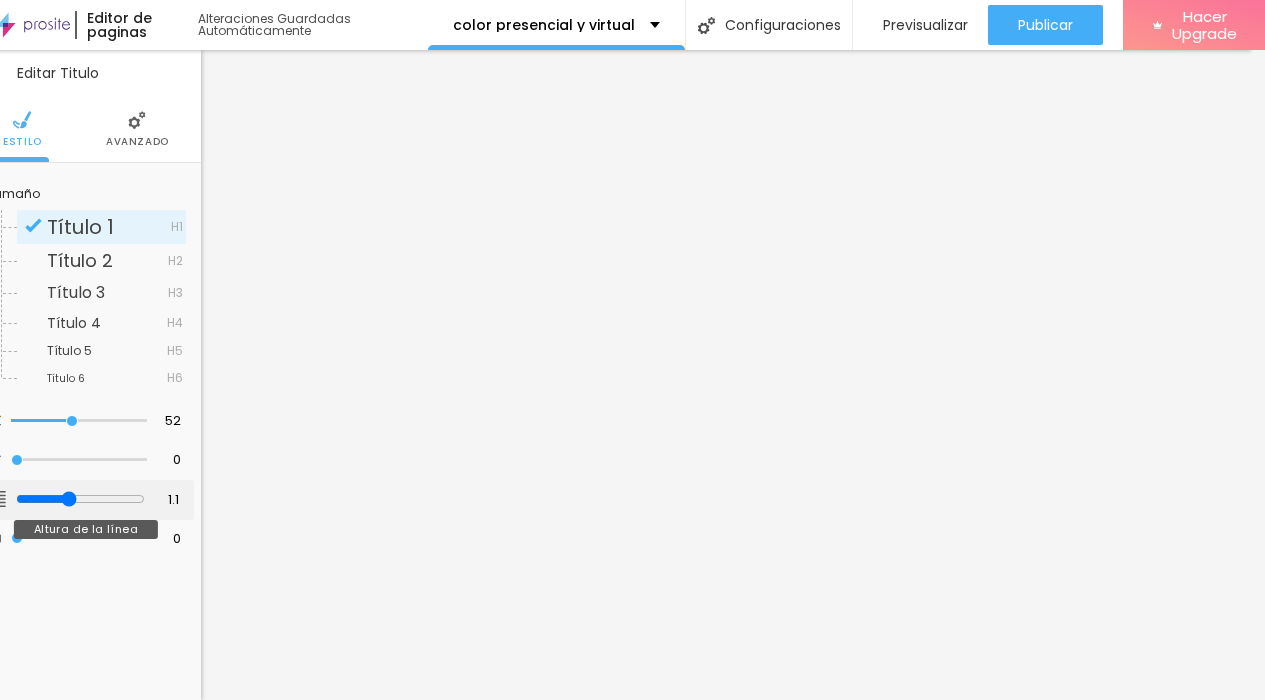 drag, startPoint x: 85, startPoint y: 483, endPoint x: 69, endPoint y: 488, distance: 16.763054 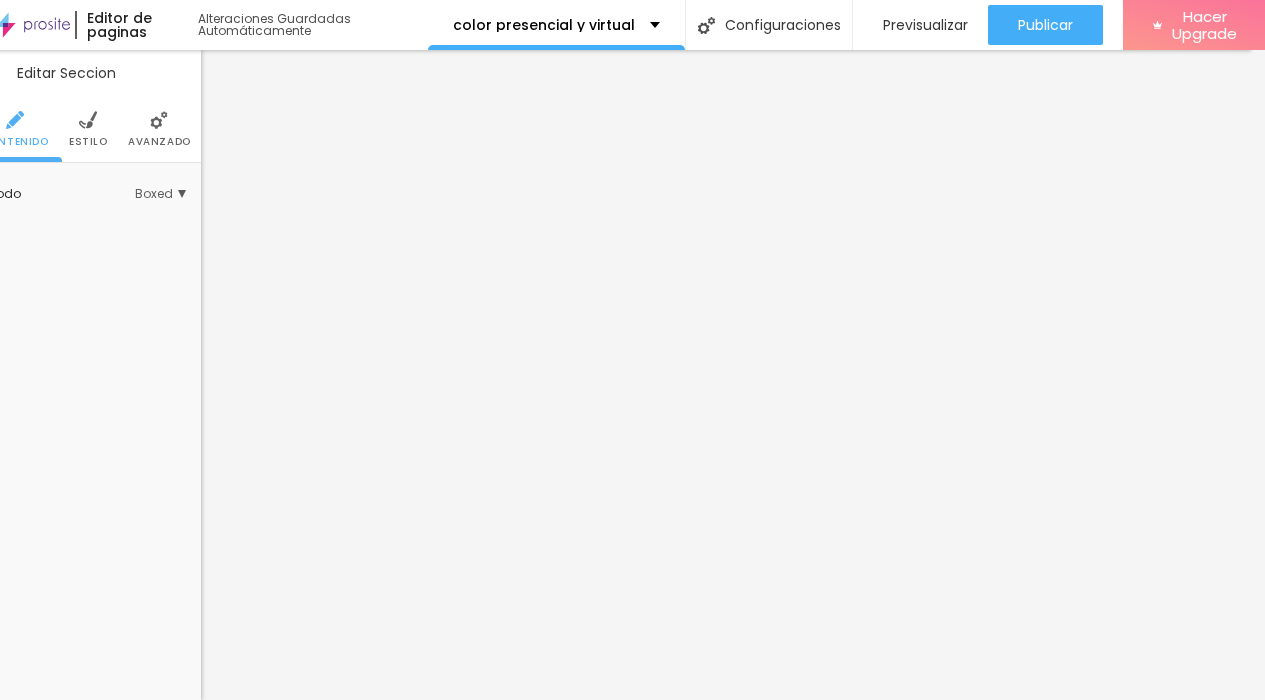 click on "Estilo" at bounding box center (88, 142) 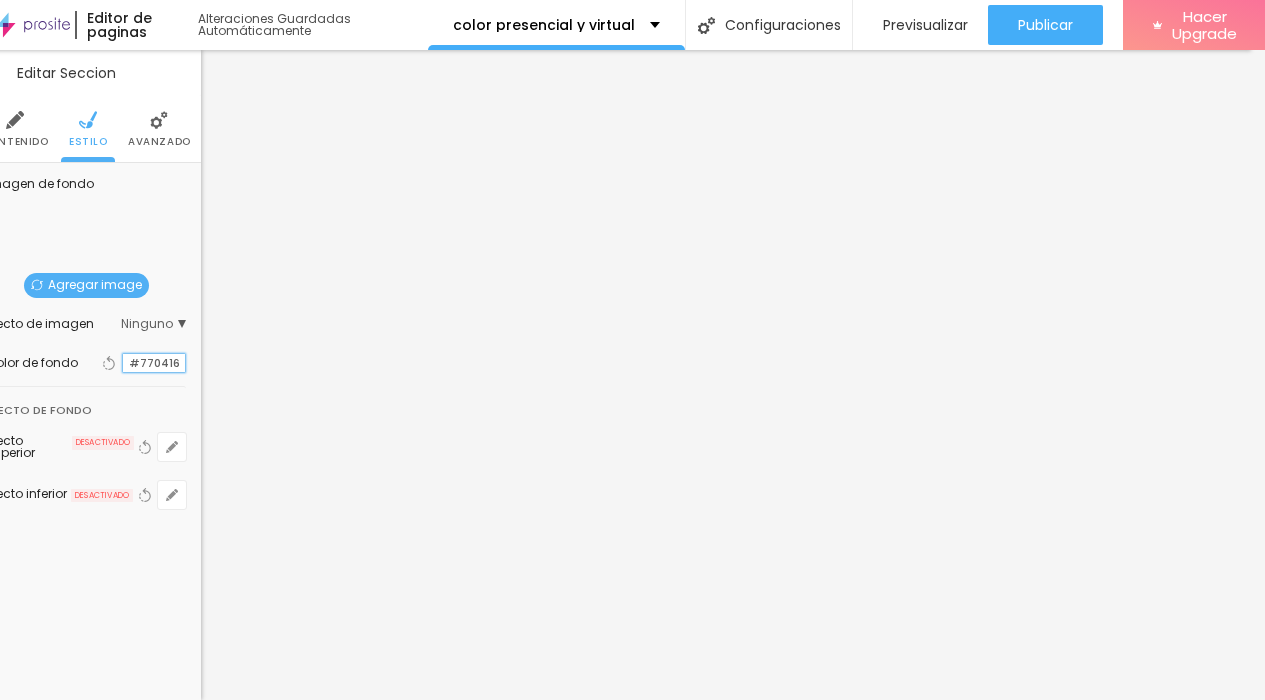 drag, startPoint x: 175, startPoint y: 345, endPoint x: 99, endPoint y: 345, distance: 76 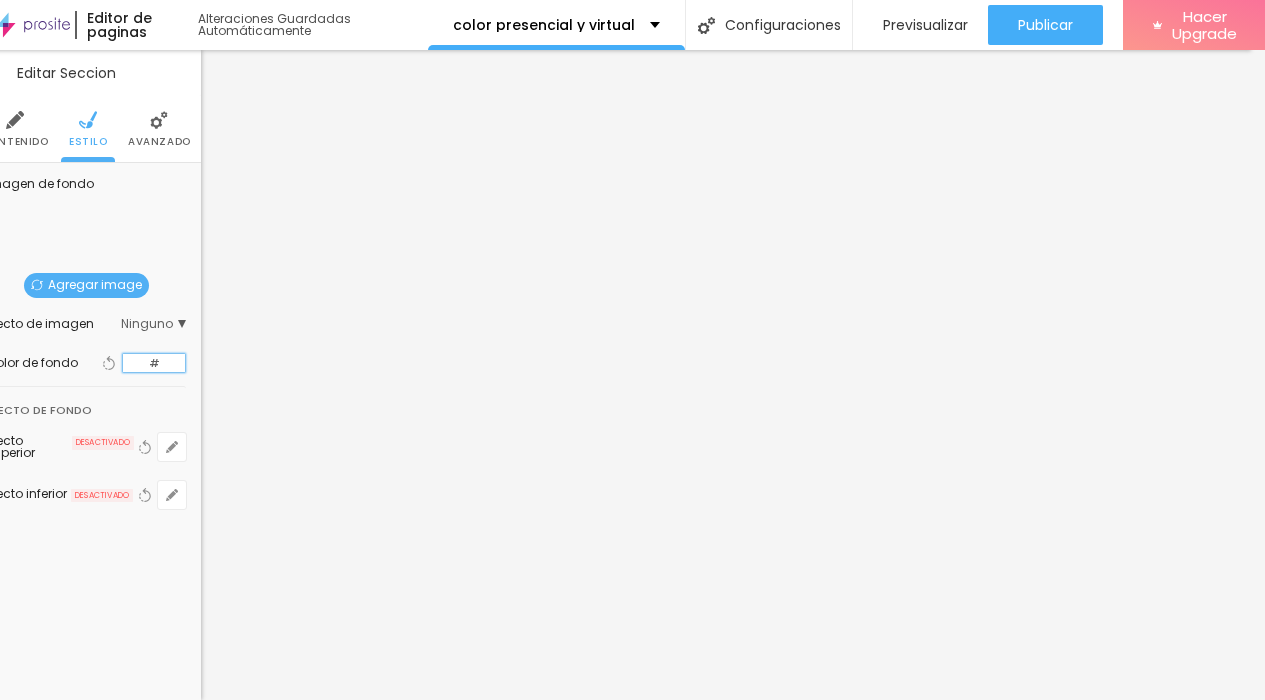 paste on "770436" 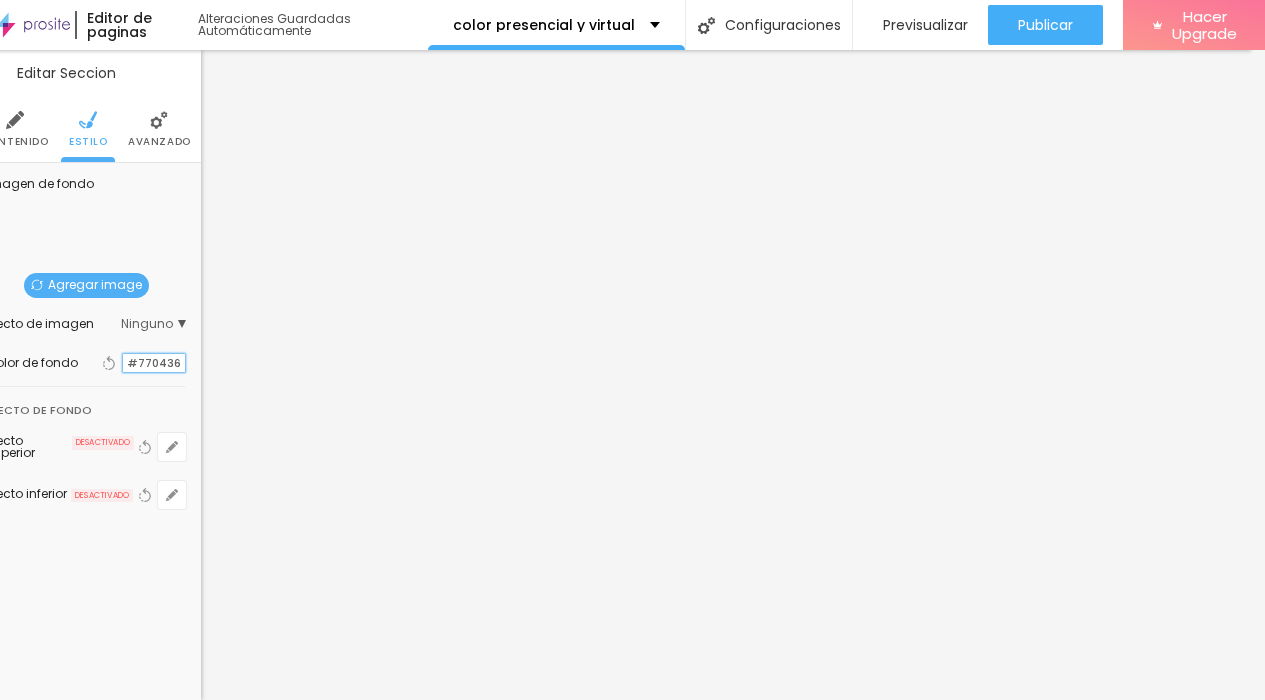 type on "#770436" 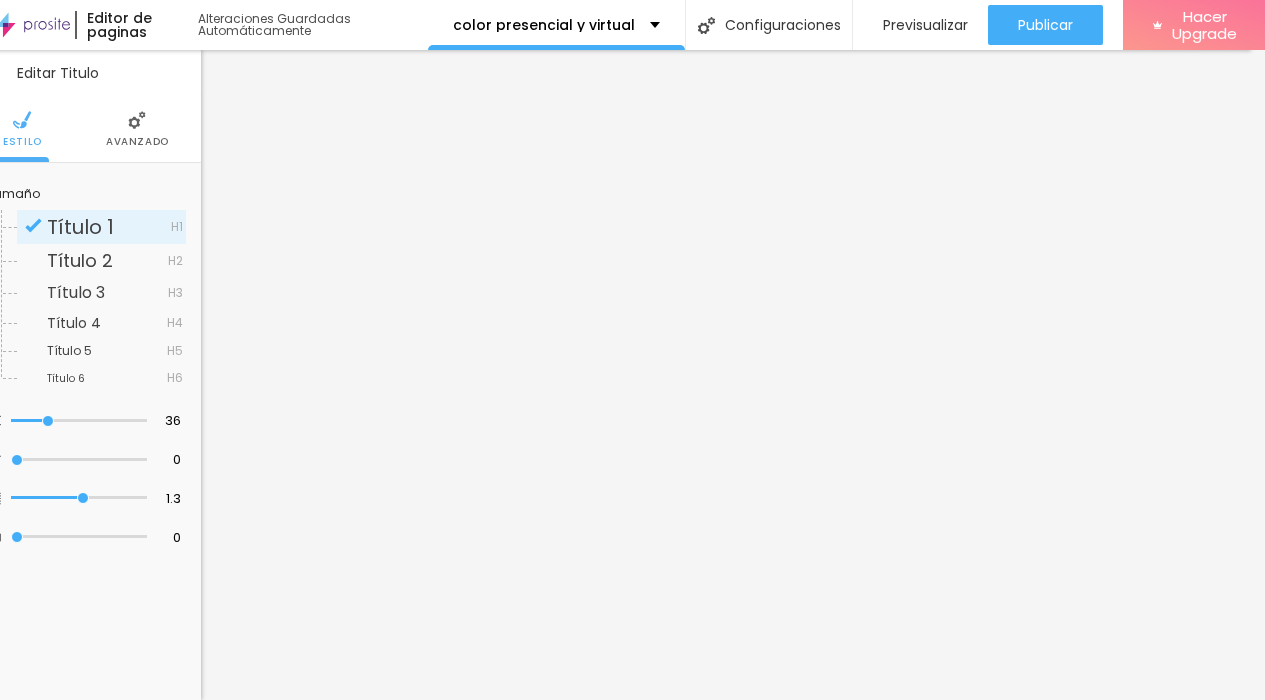 click on "Avanzado" at bounding box center [137, 129] 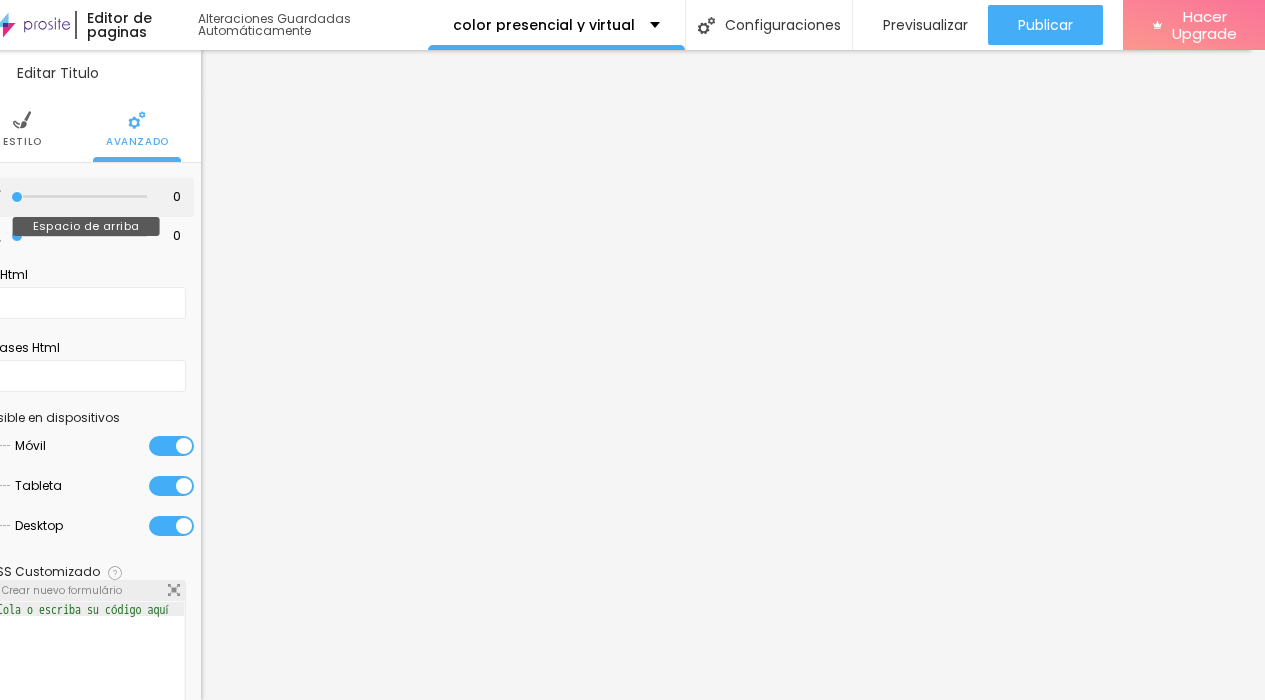type on "14" 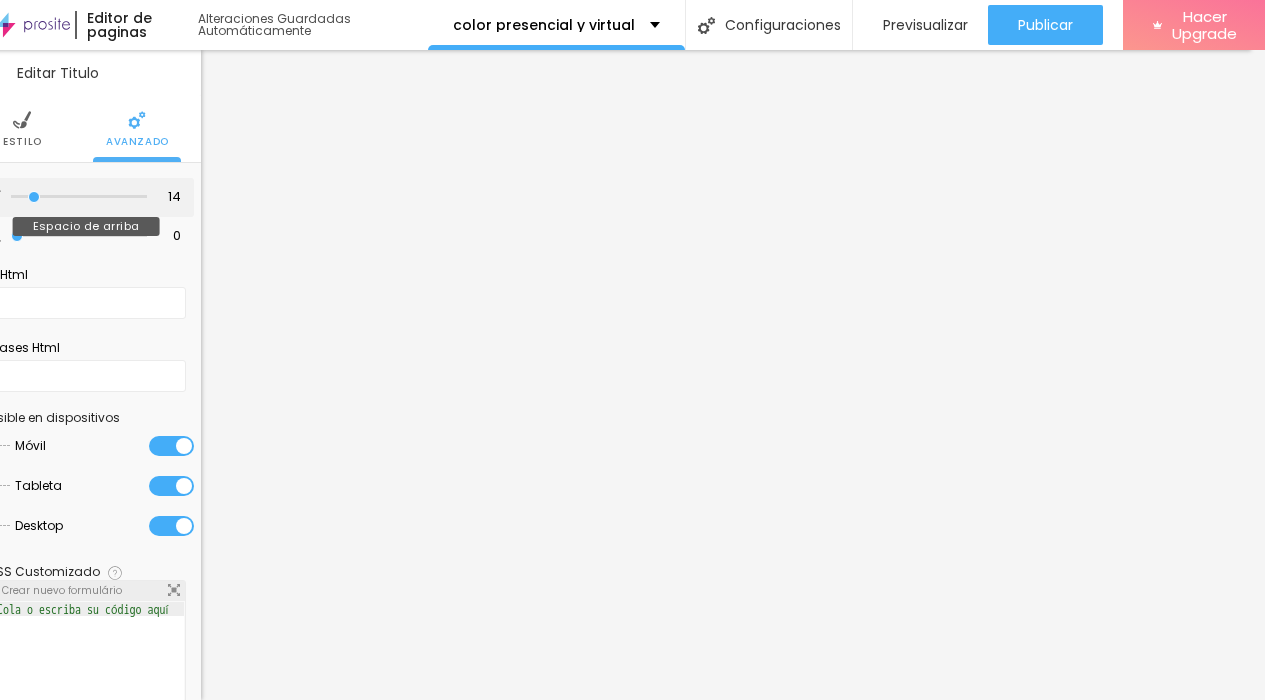 type on "15" 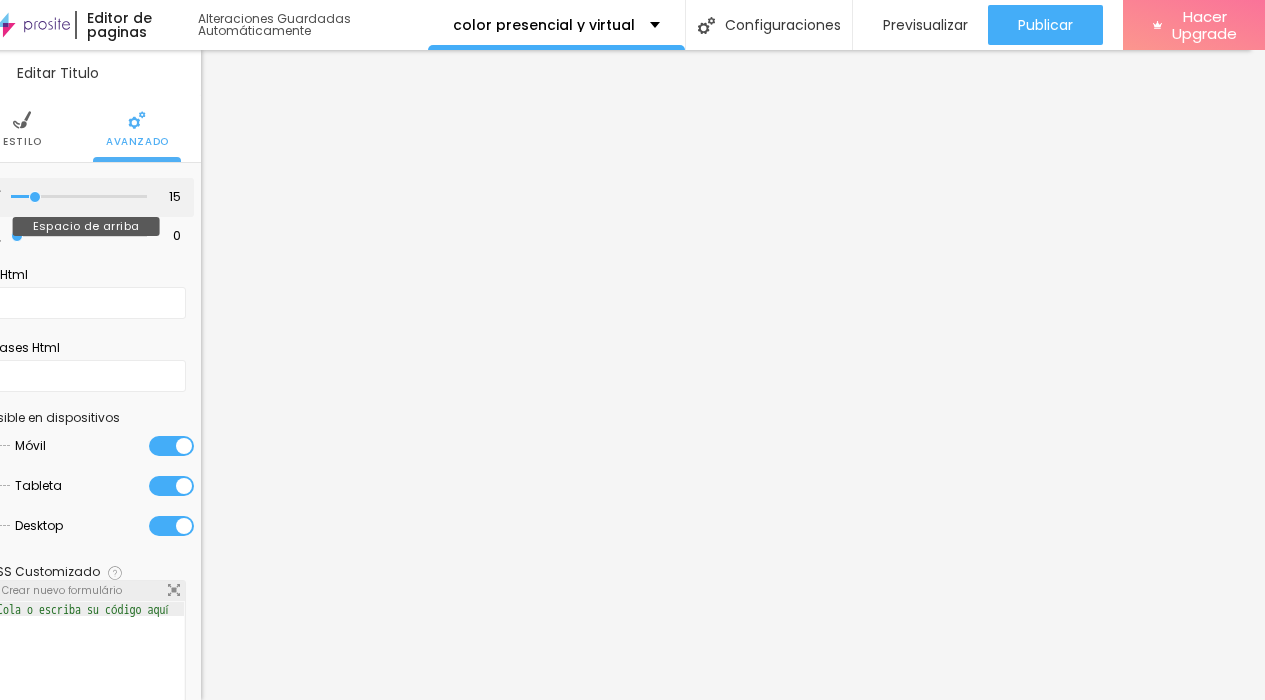 type on "18" 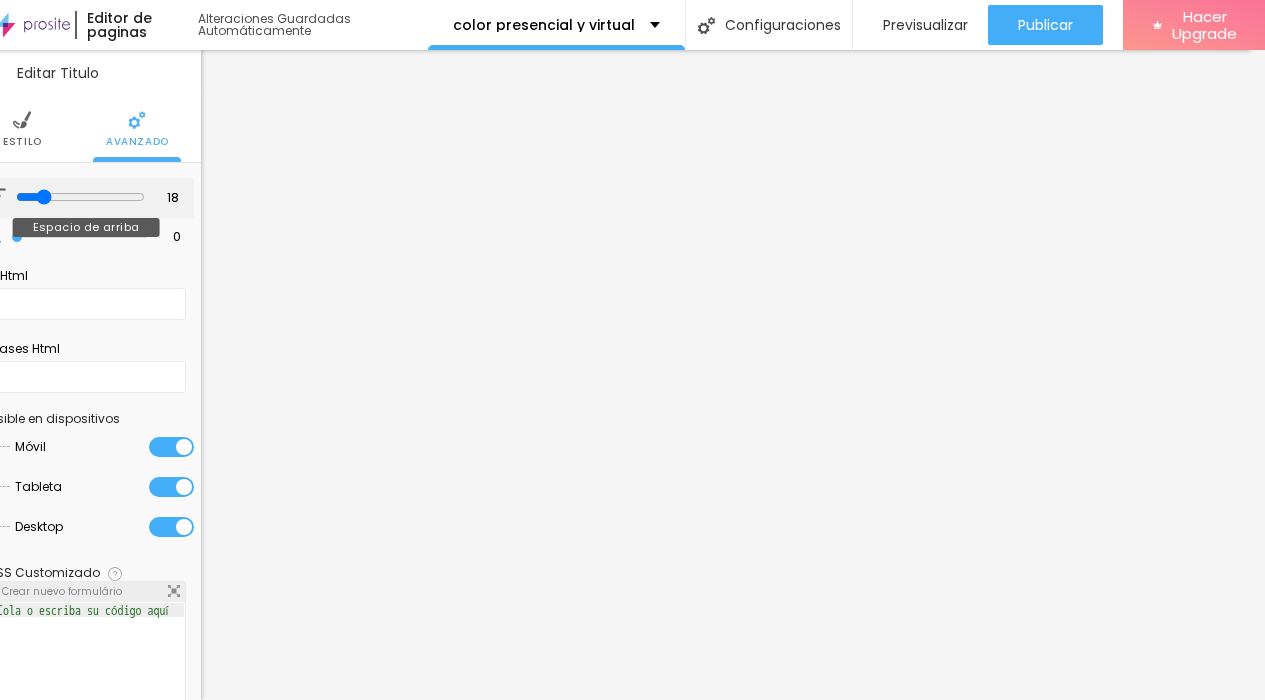 type on "19" 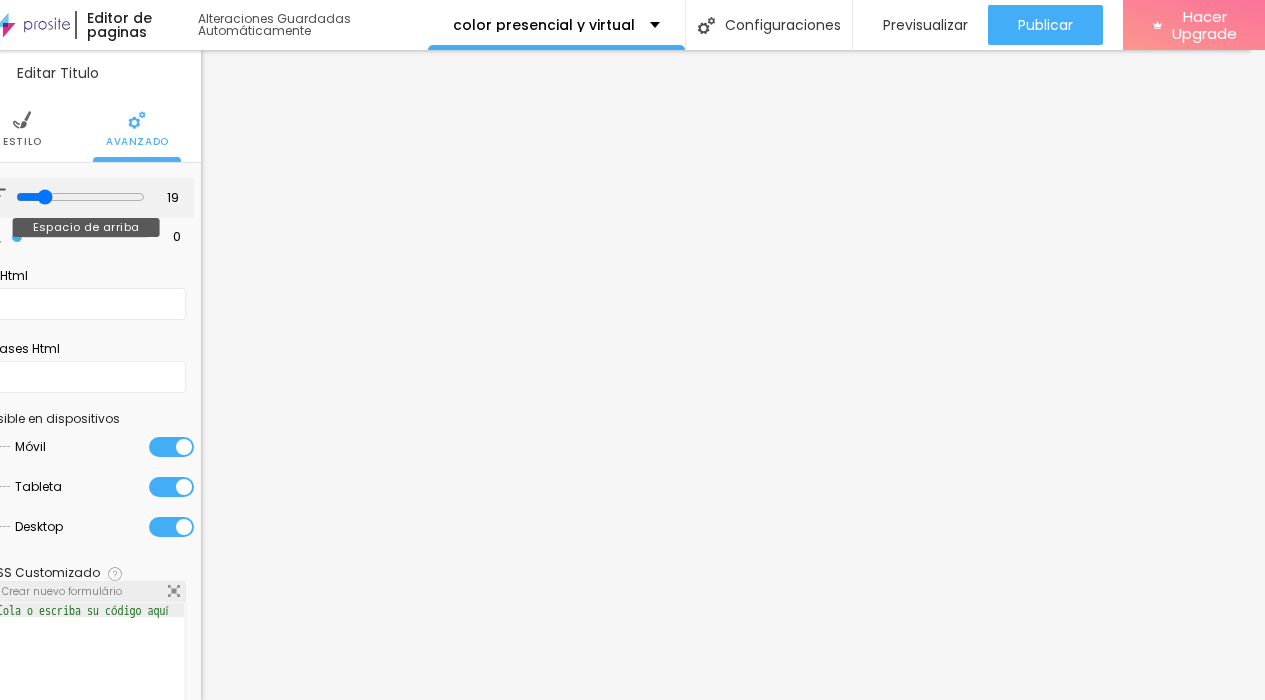 type on "20" 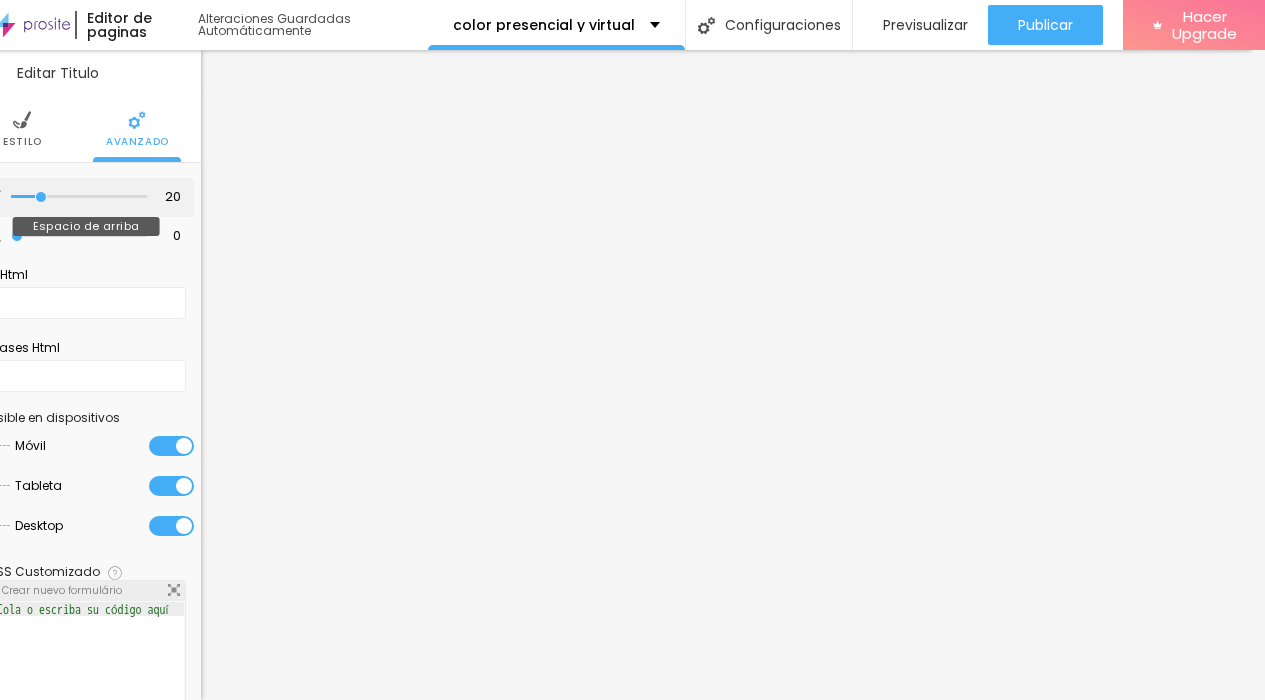 type on "21" 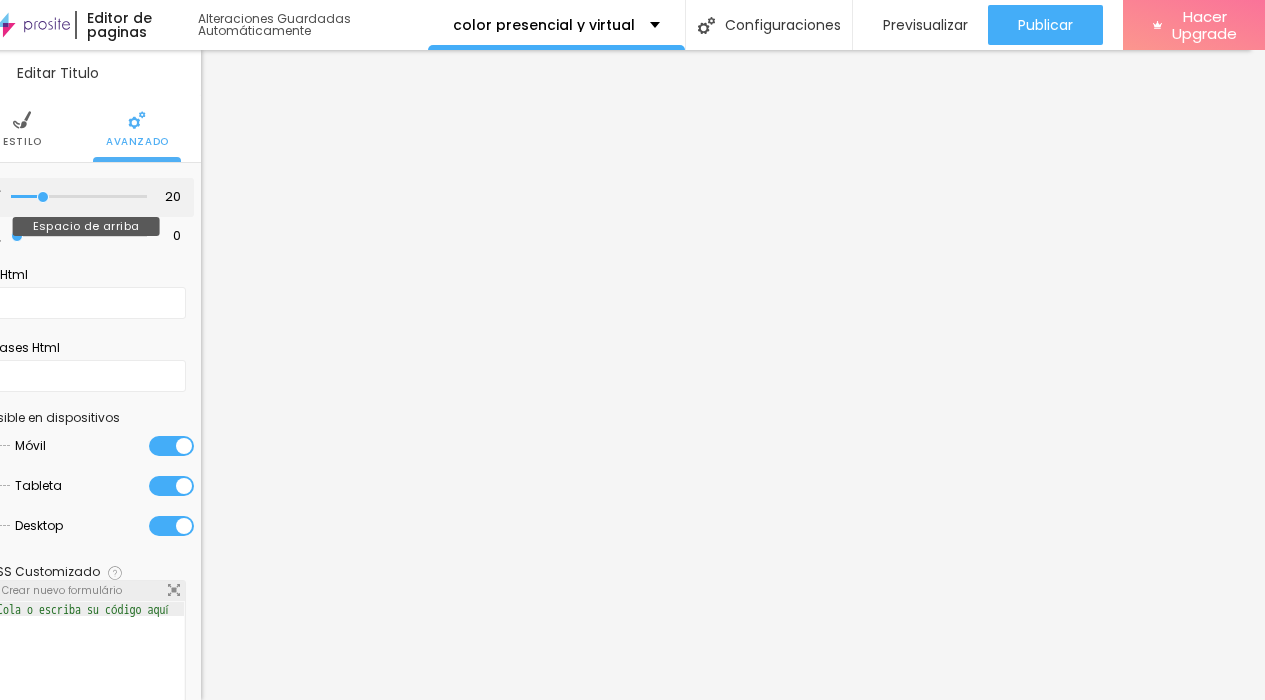 type on "21" 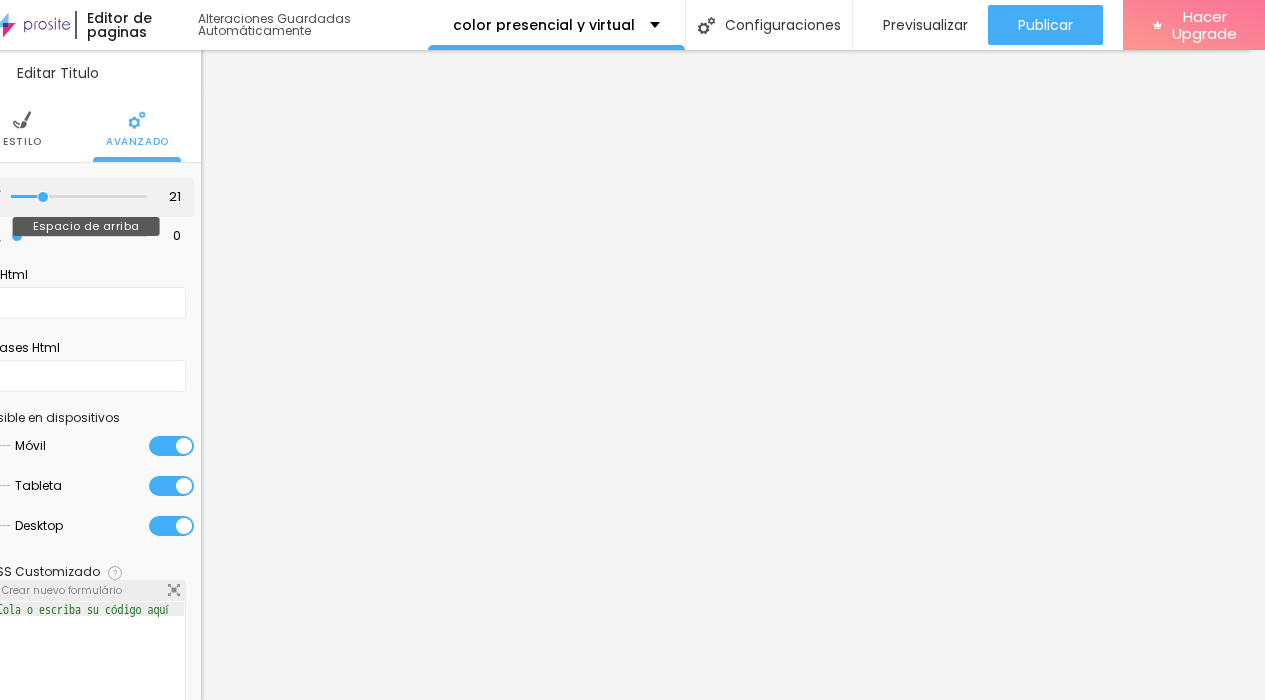 type on "22" 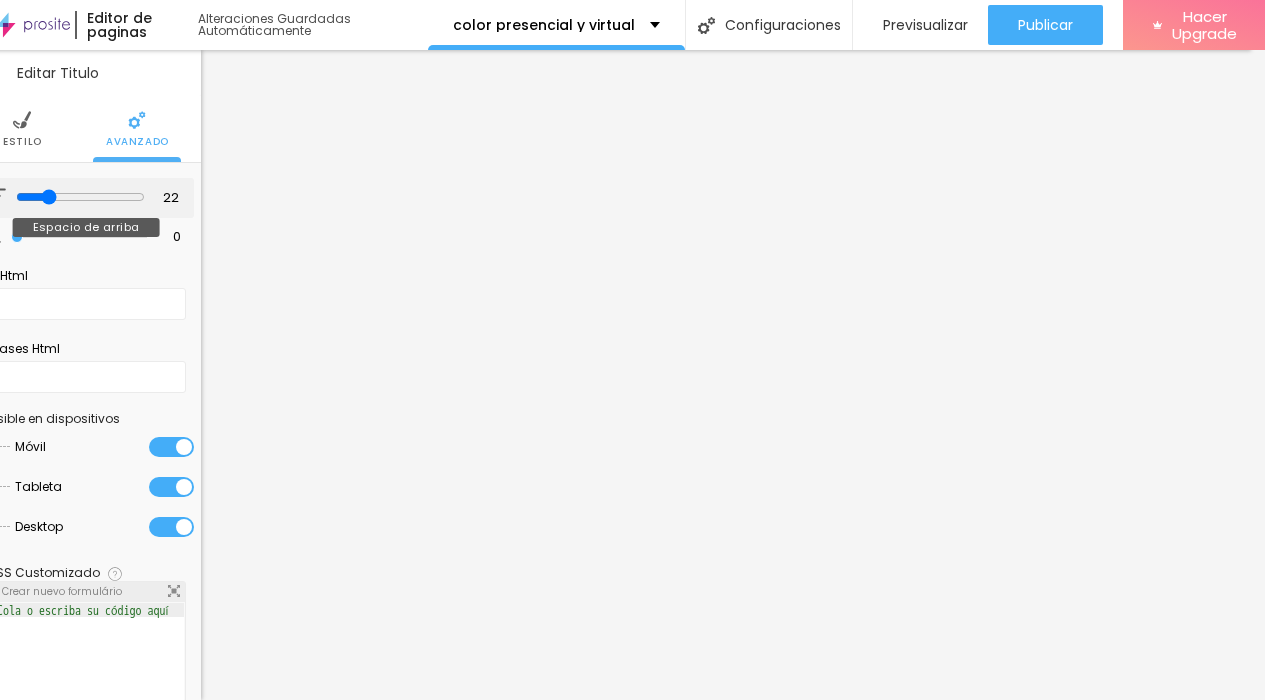 type on "23" 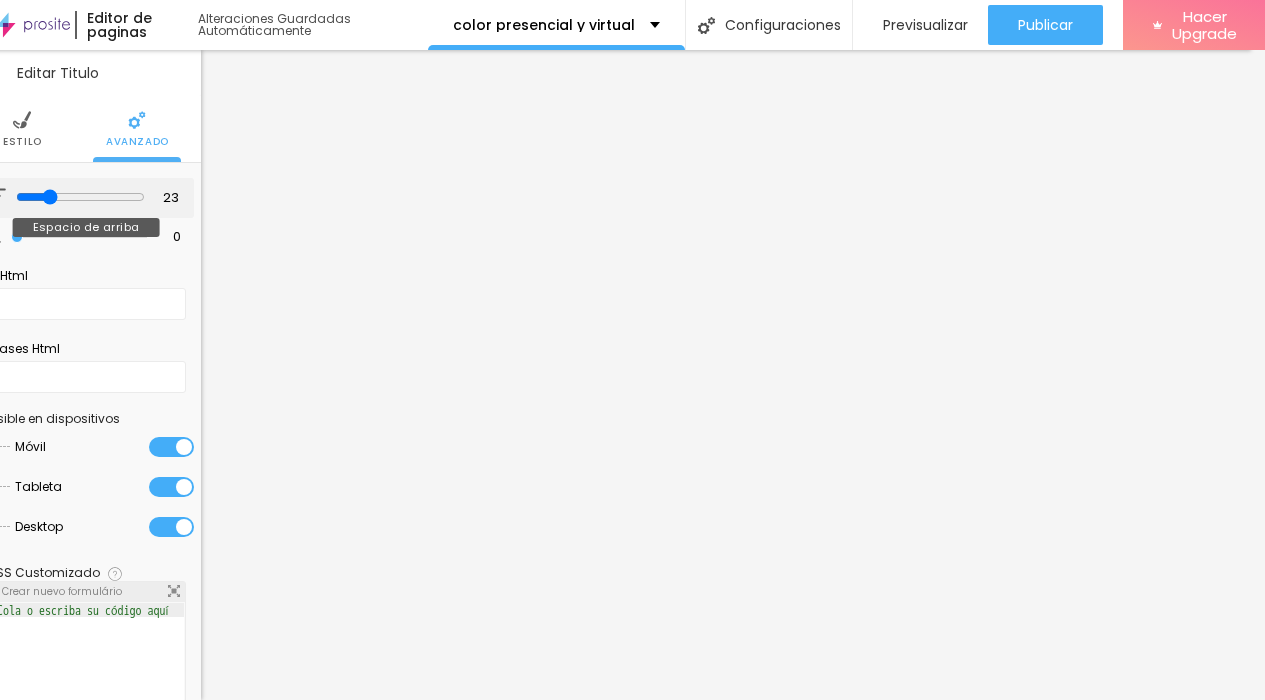 type on "24" 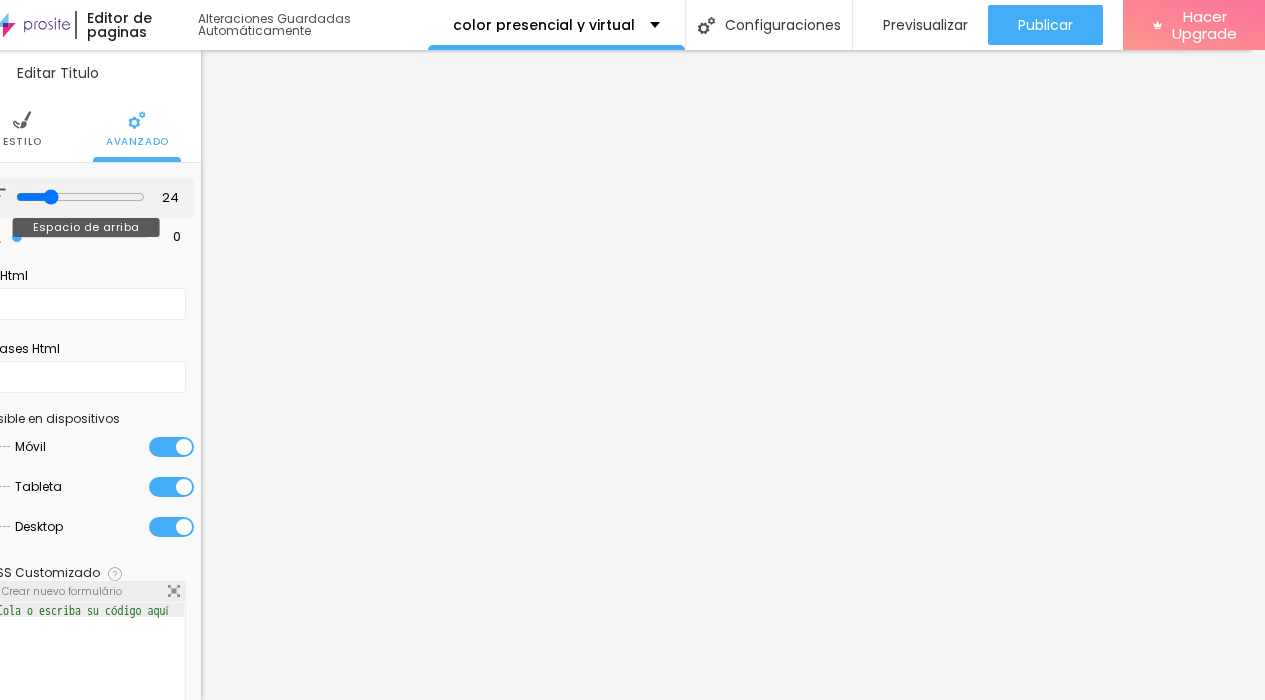 type on "25" 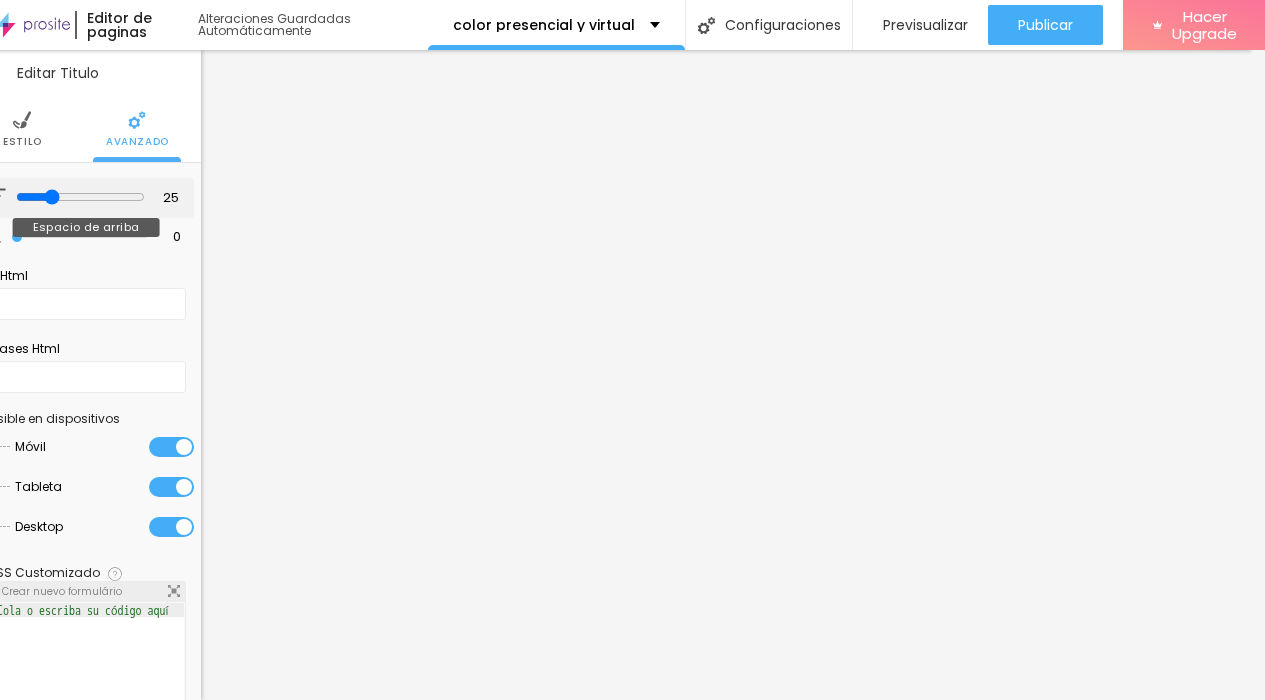 type on "26" 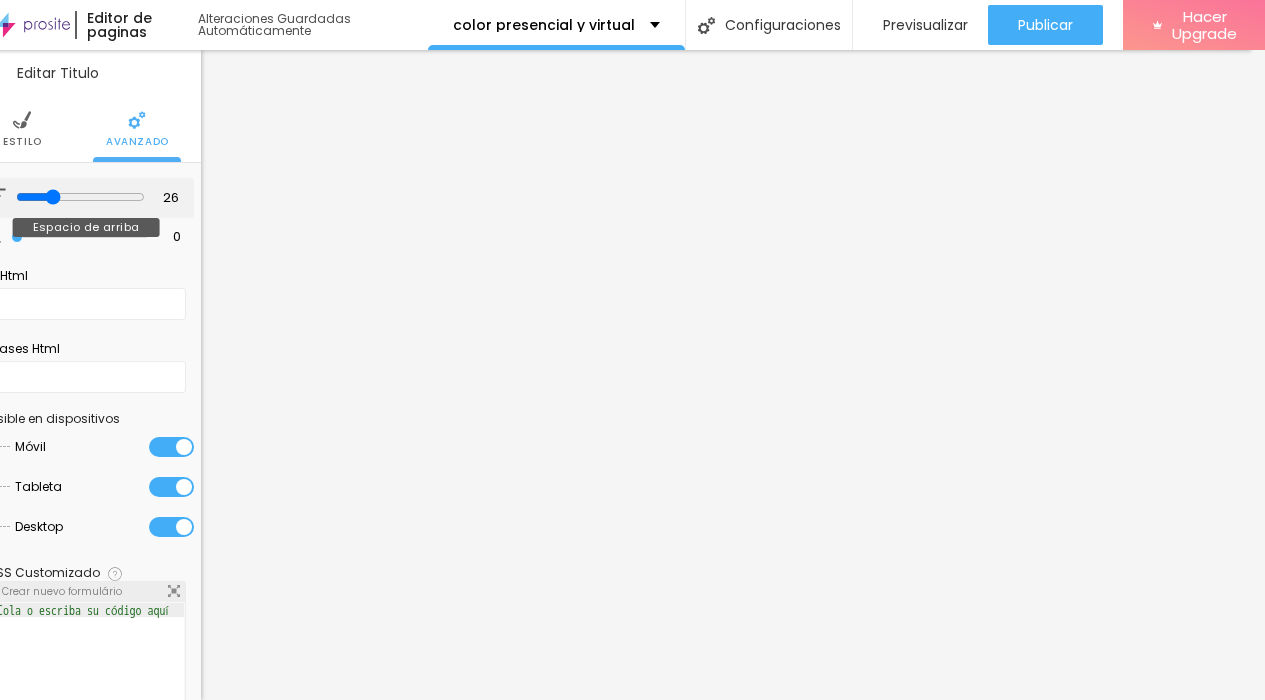 drag, startPoint x: 16, startPoint y: 179, endPoint x: 45, endPoint y: 178, distance: 29.017237 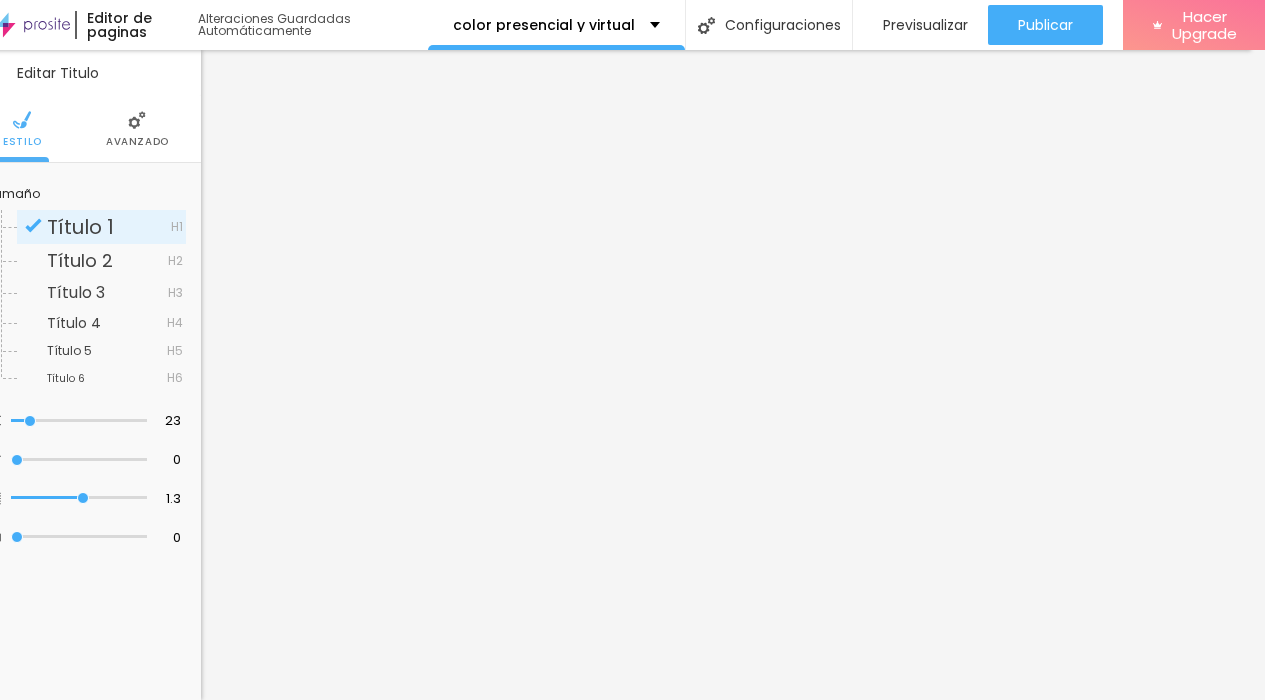click on "Avanzado" at bounding box center (137, 142) 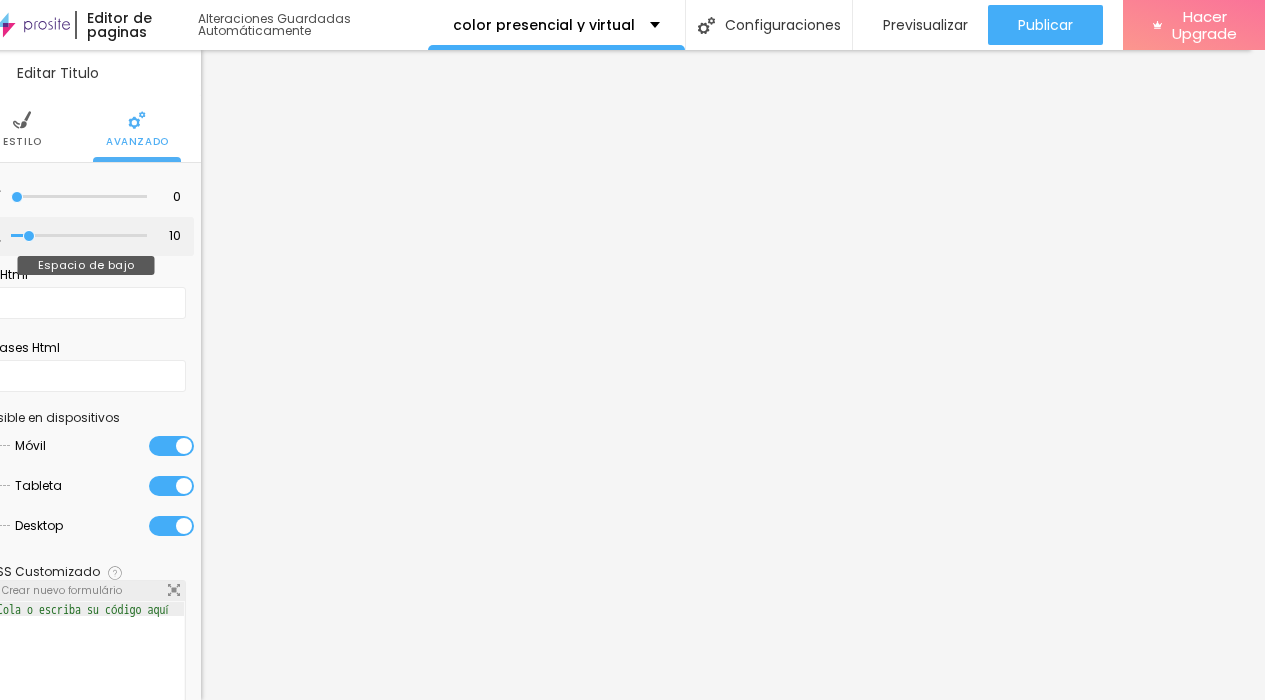 type on "14" 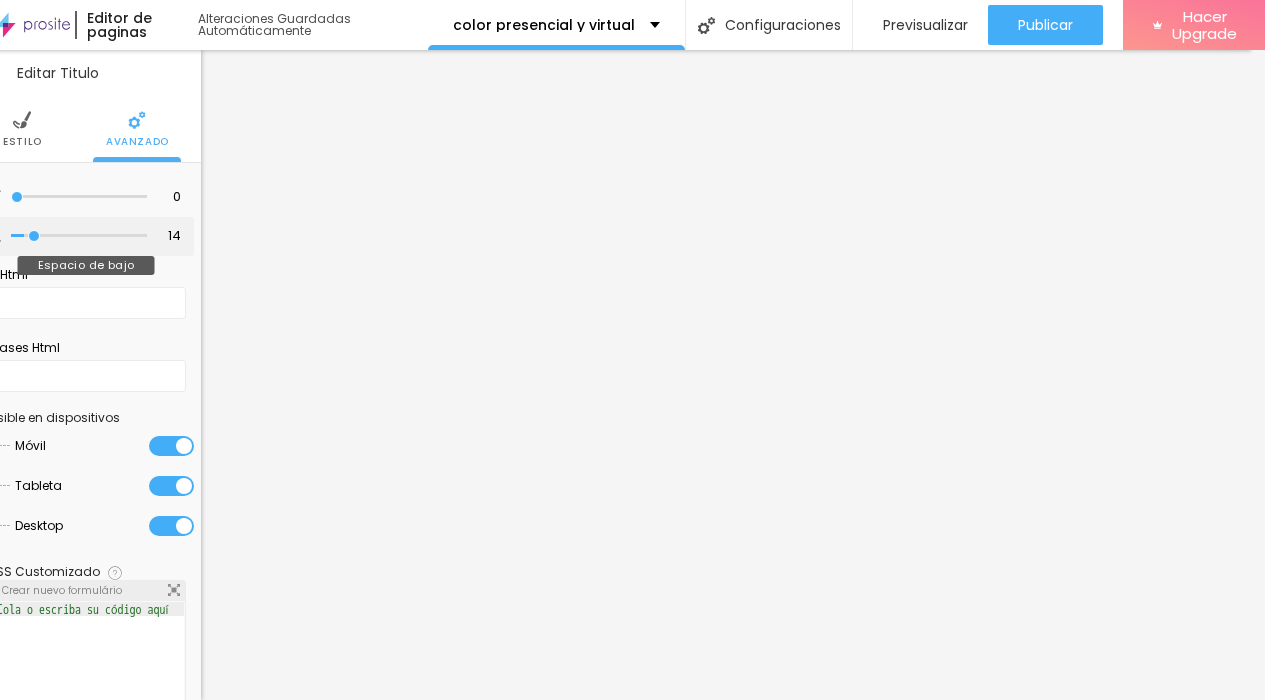 type on "15" 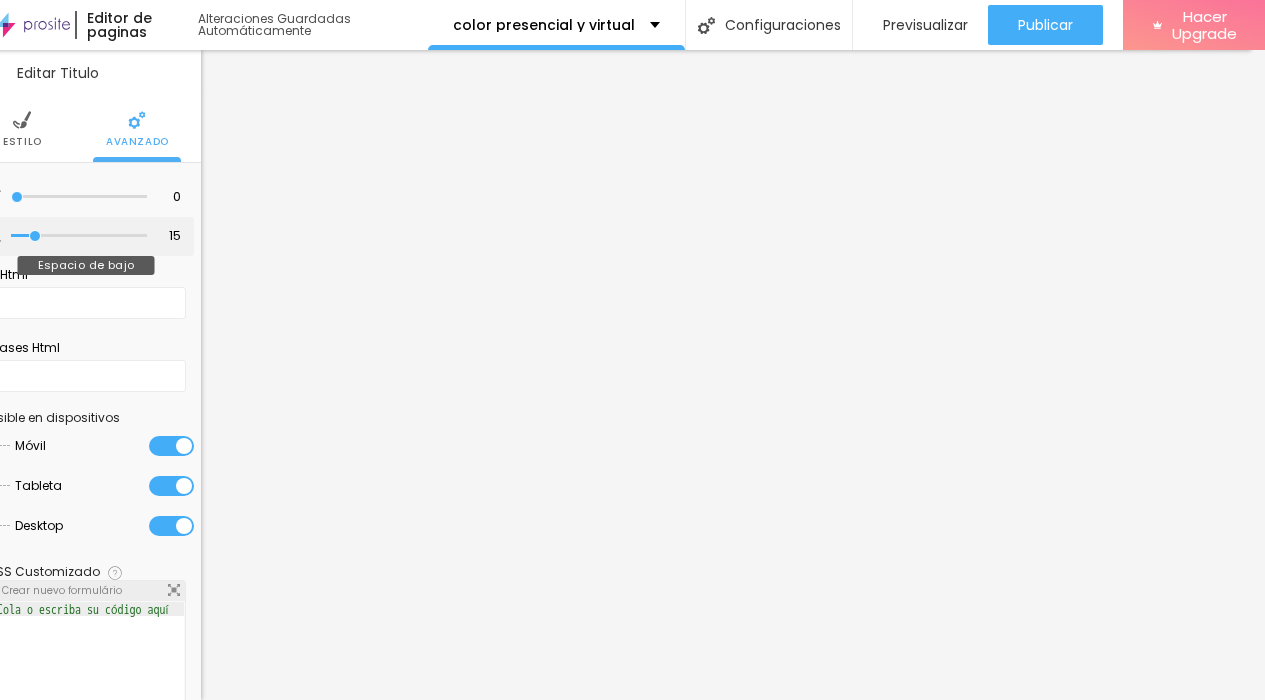 type on "16" 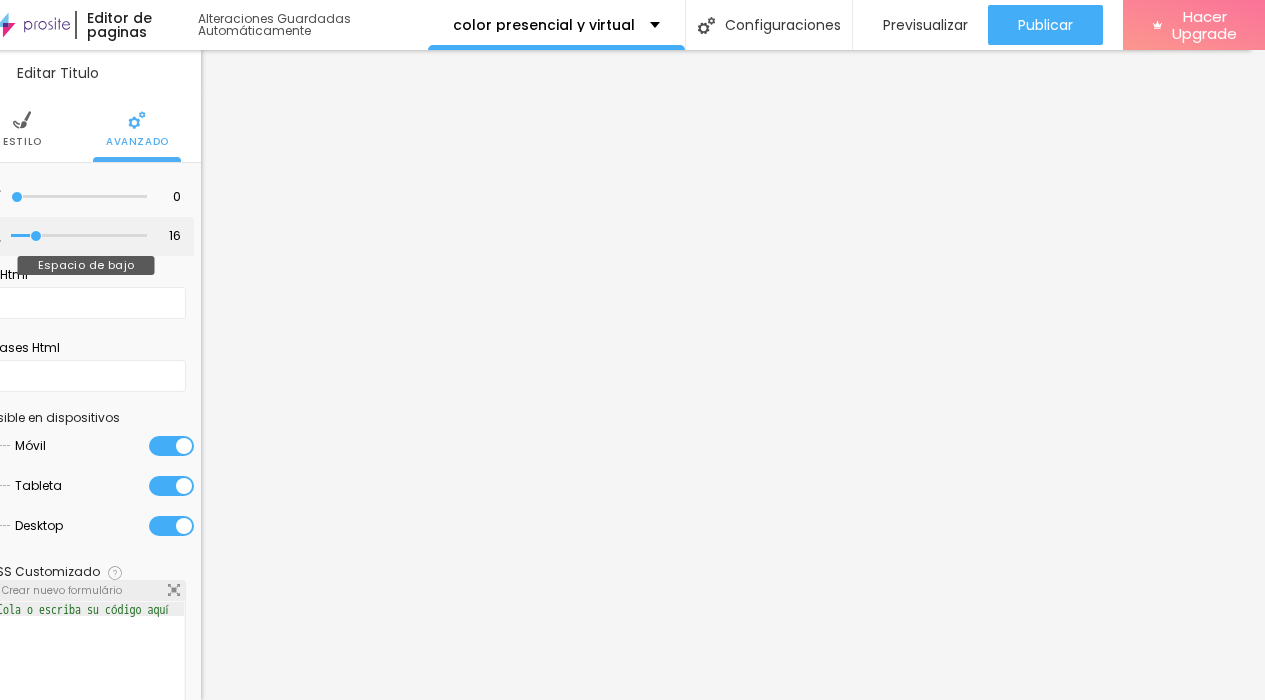 type on "17" 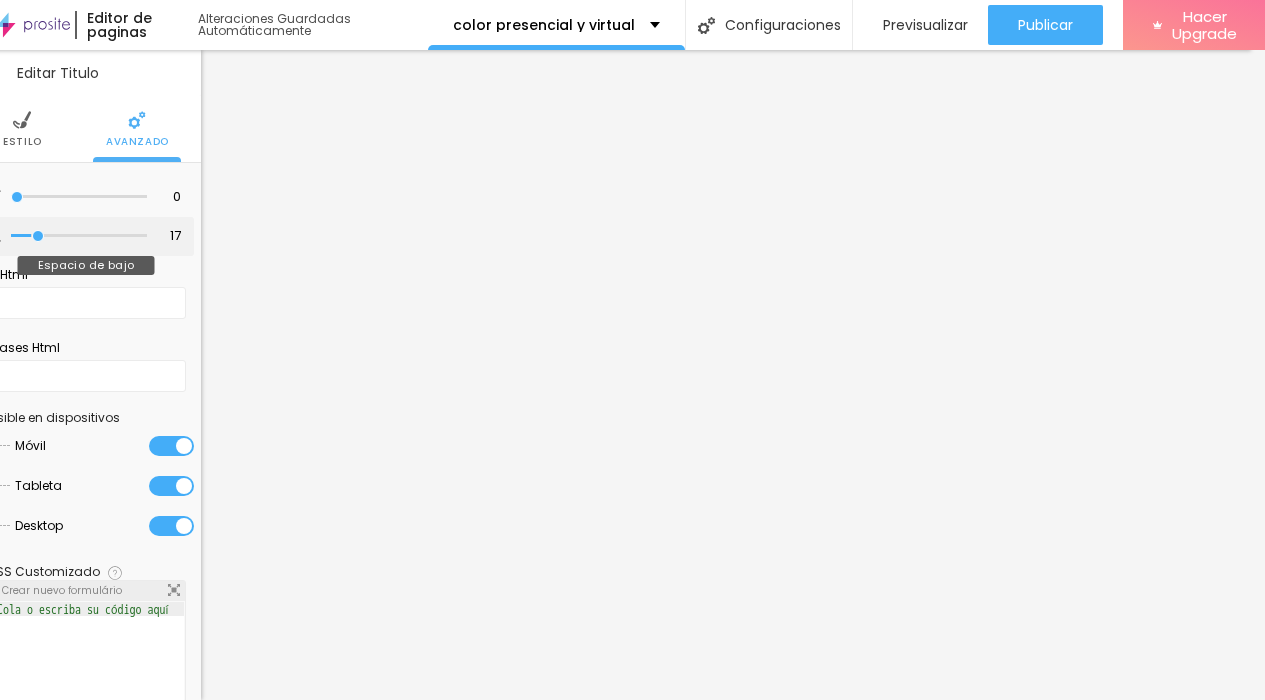 type on "18" 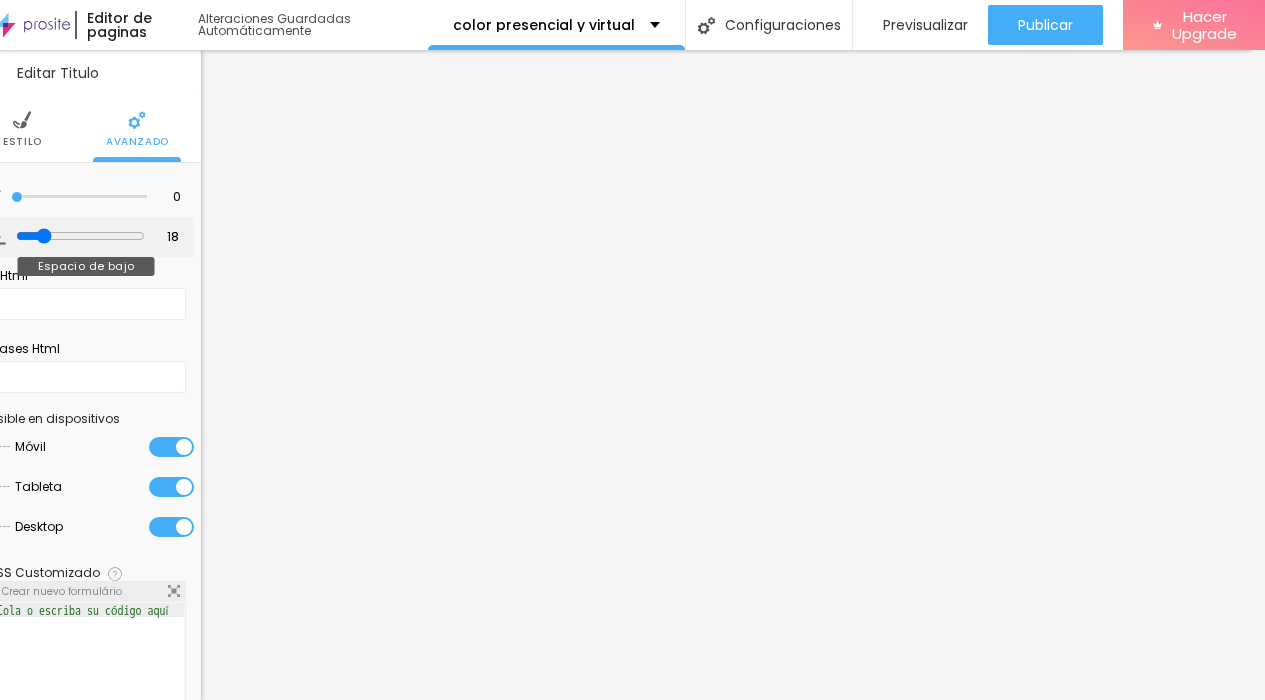 type on "19" 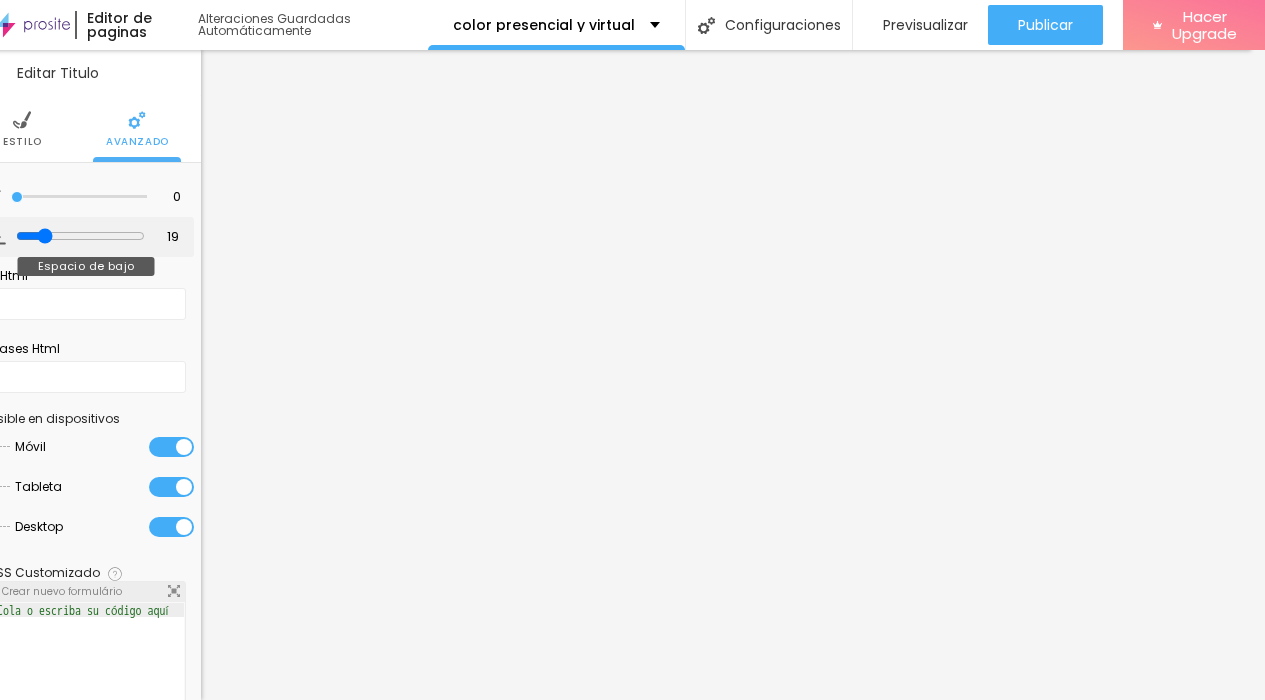 type on "20" 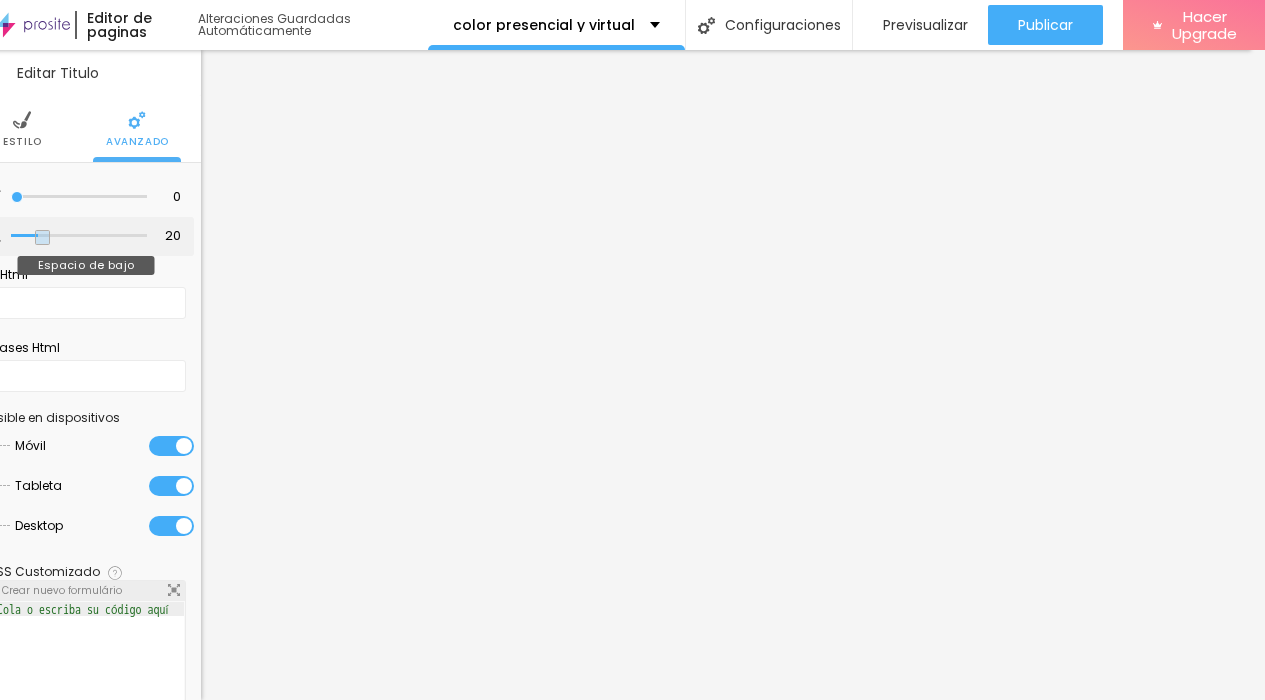 type on "21" 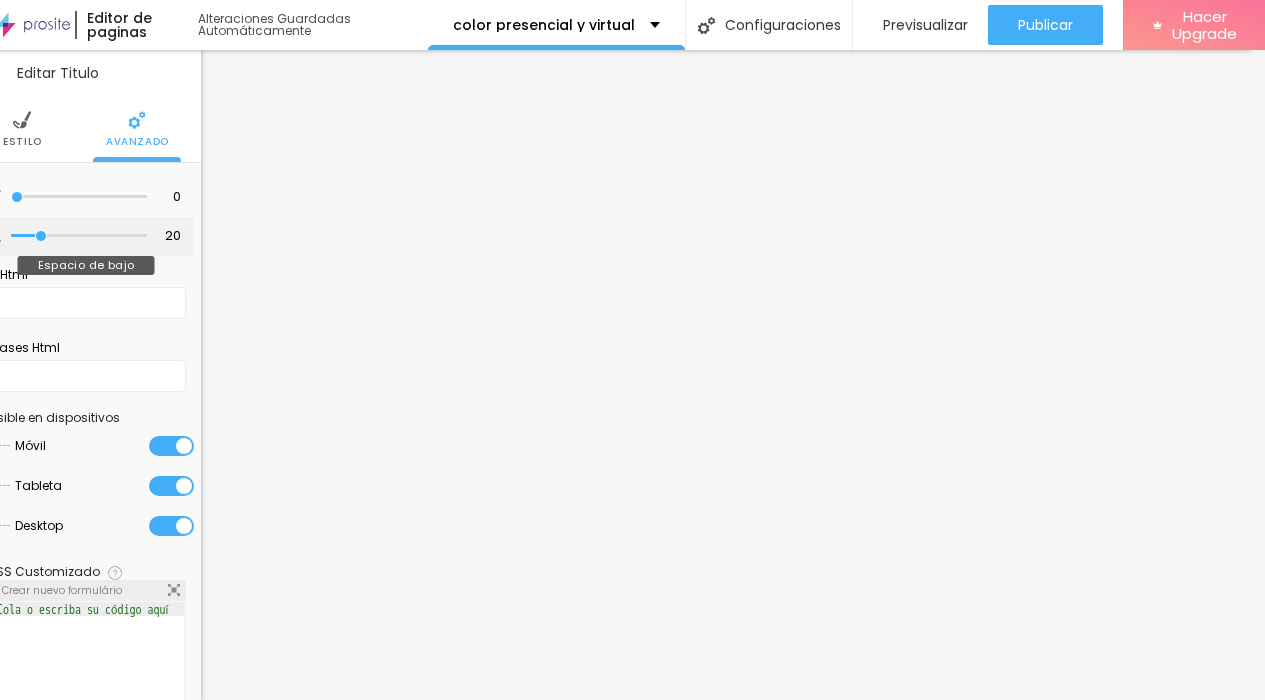 type on "21" 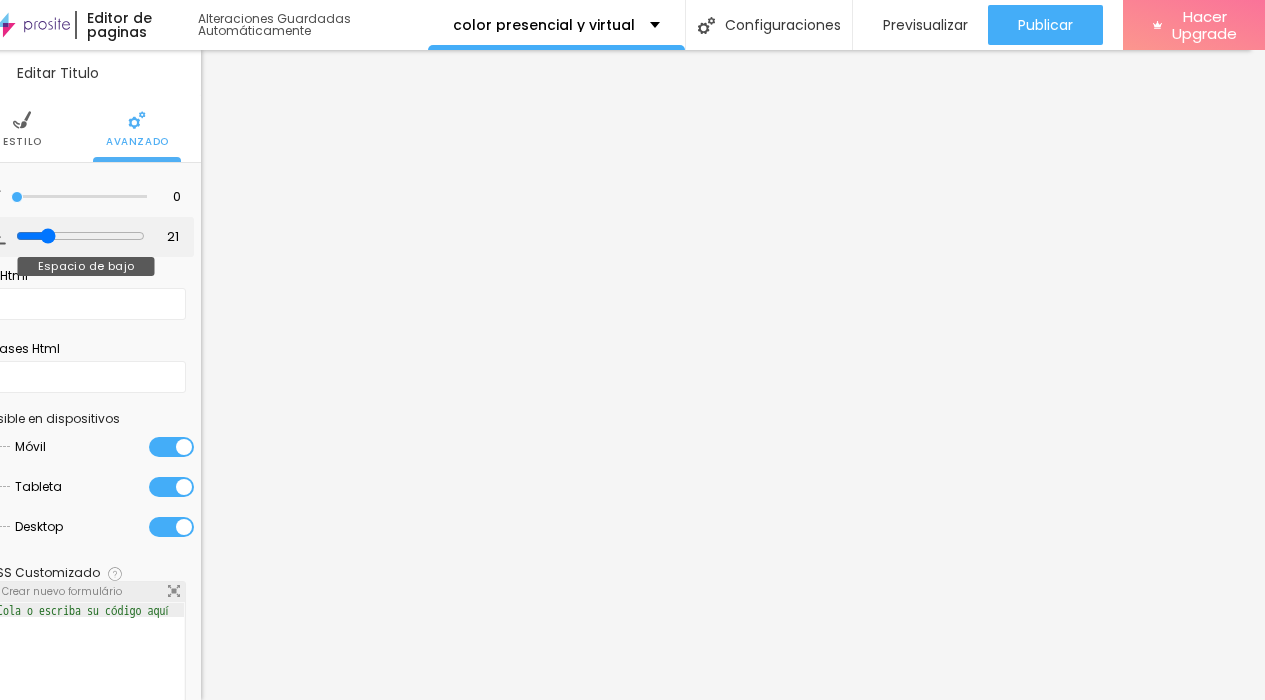 drag, startPoint x: 25, startPoint y: 223, endPoint x: 40, endPoint y: 222, distance: 15.033297 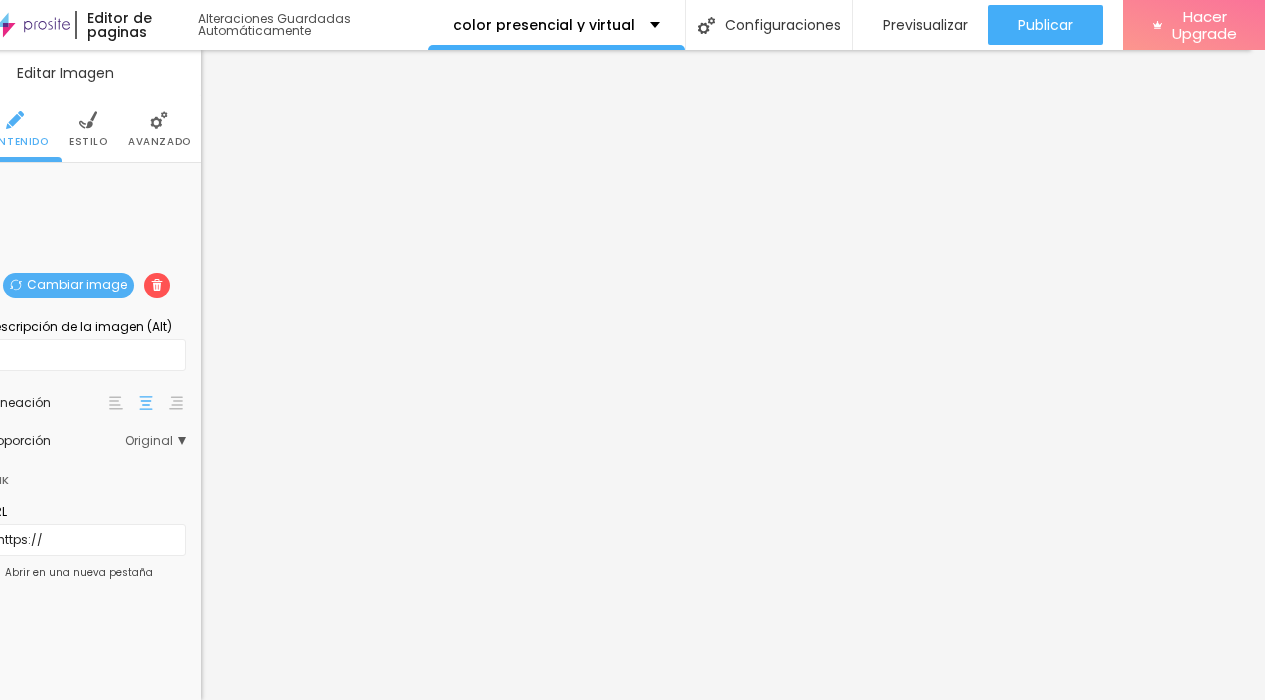 click on "Estilo" at bounding box center [88, 142] 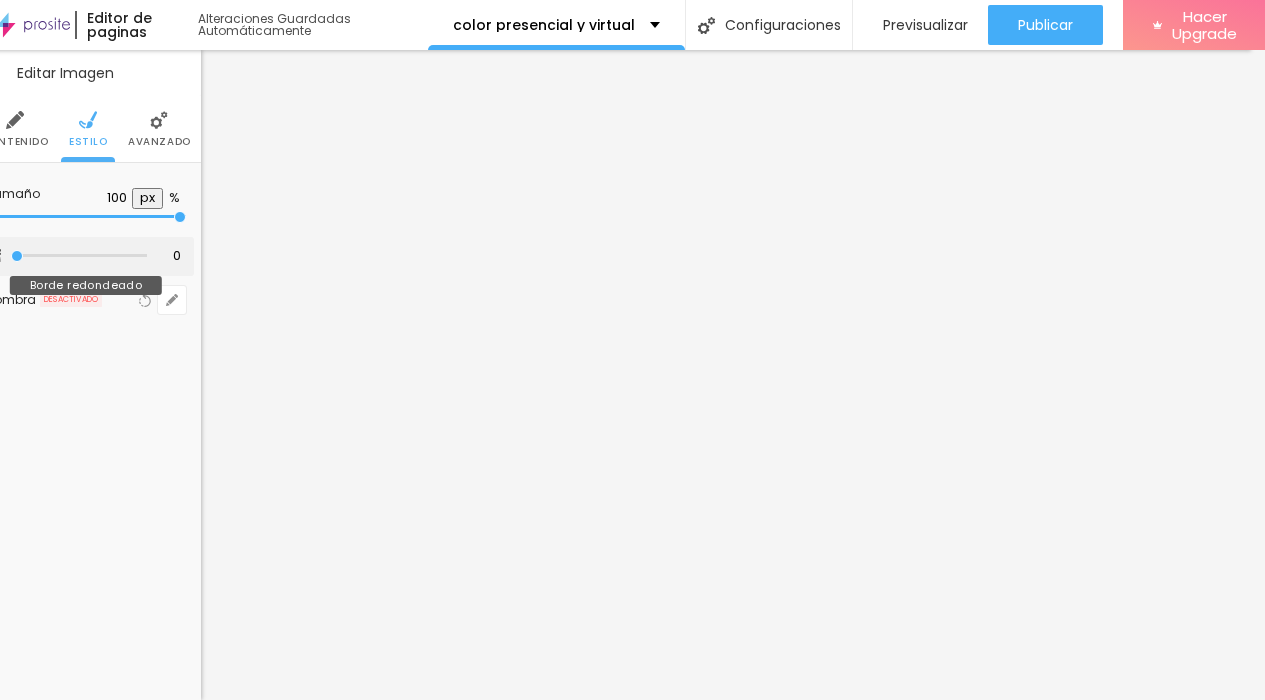type on "36" 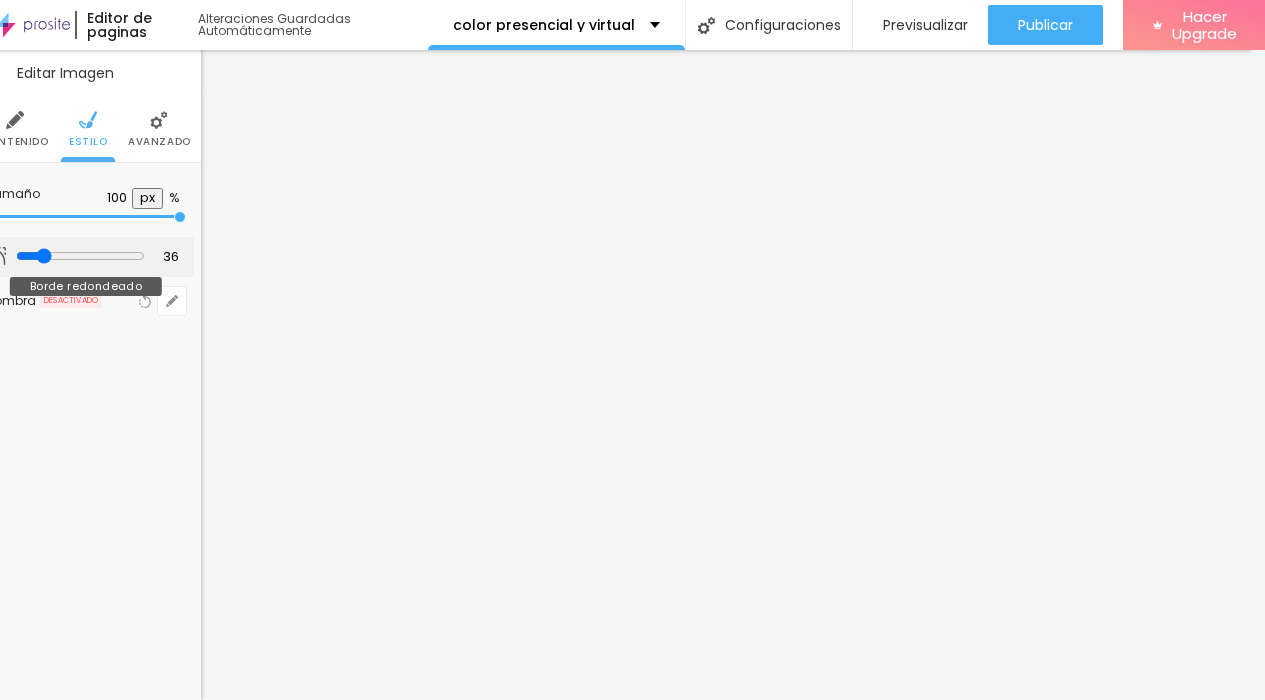type on "49" 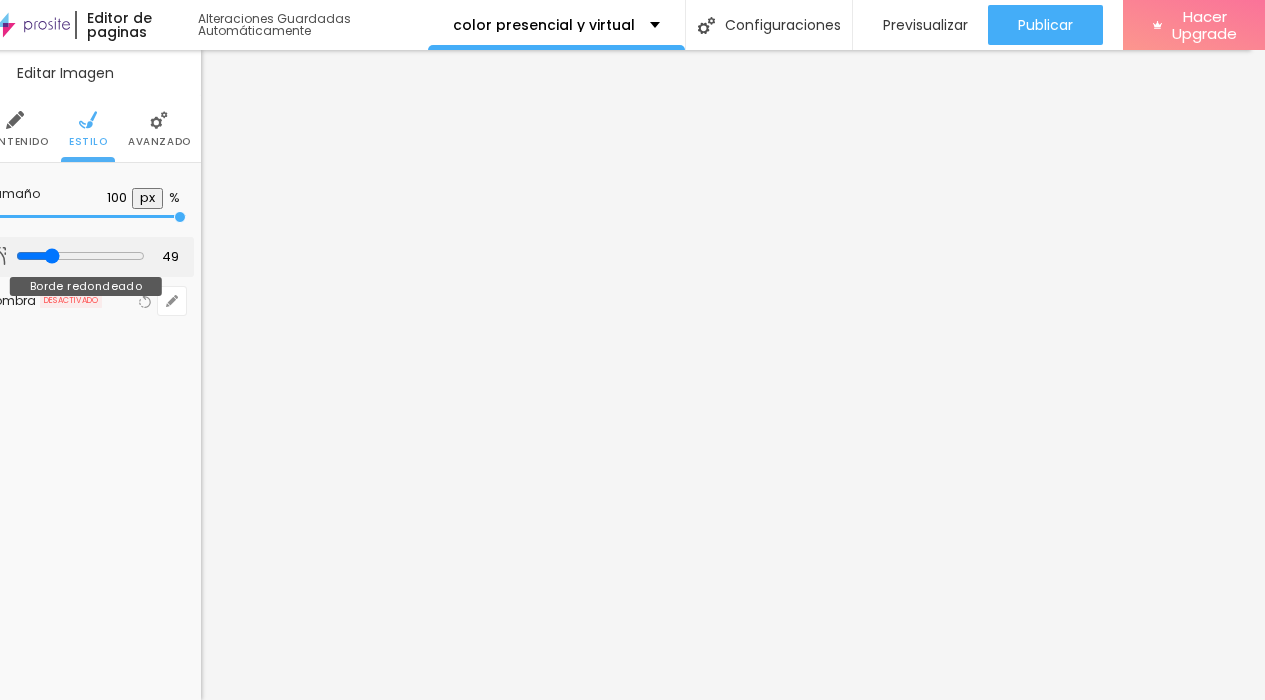 type on "60" 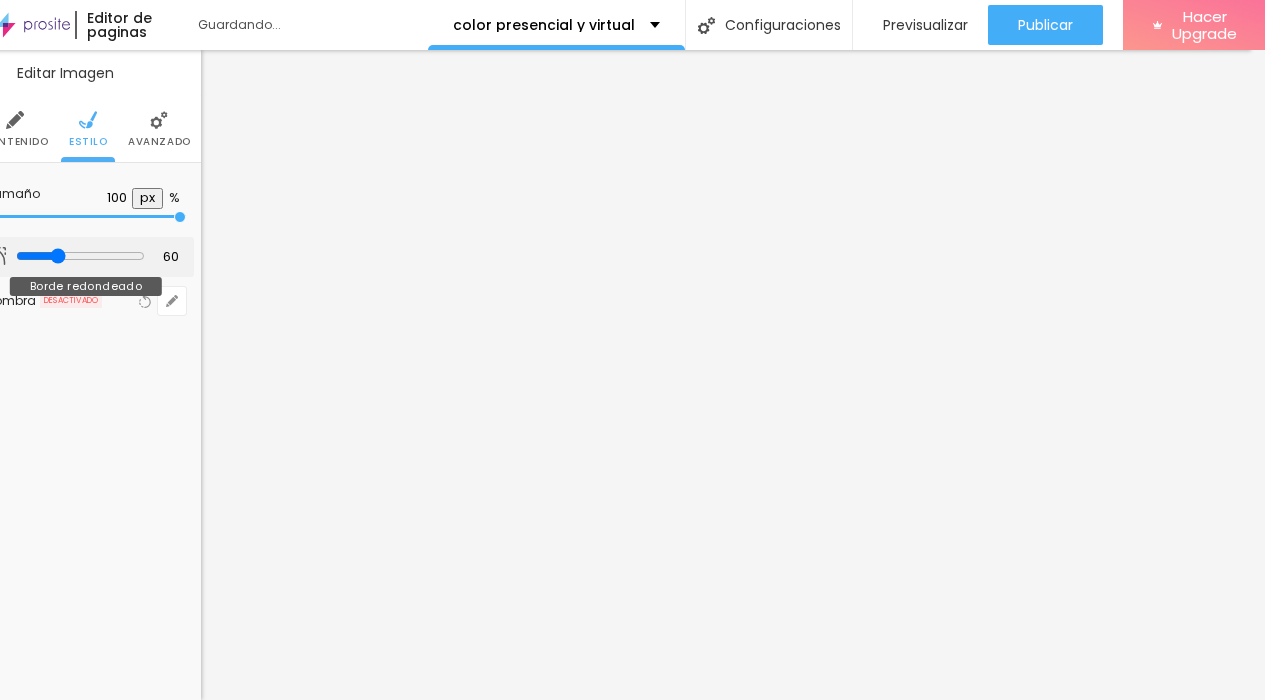 type on "62" 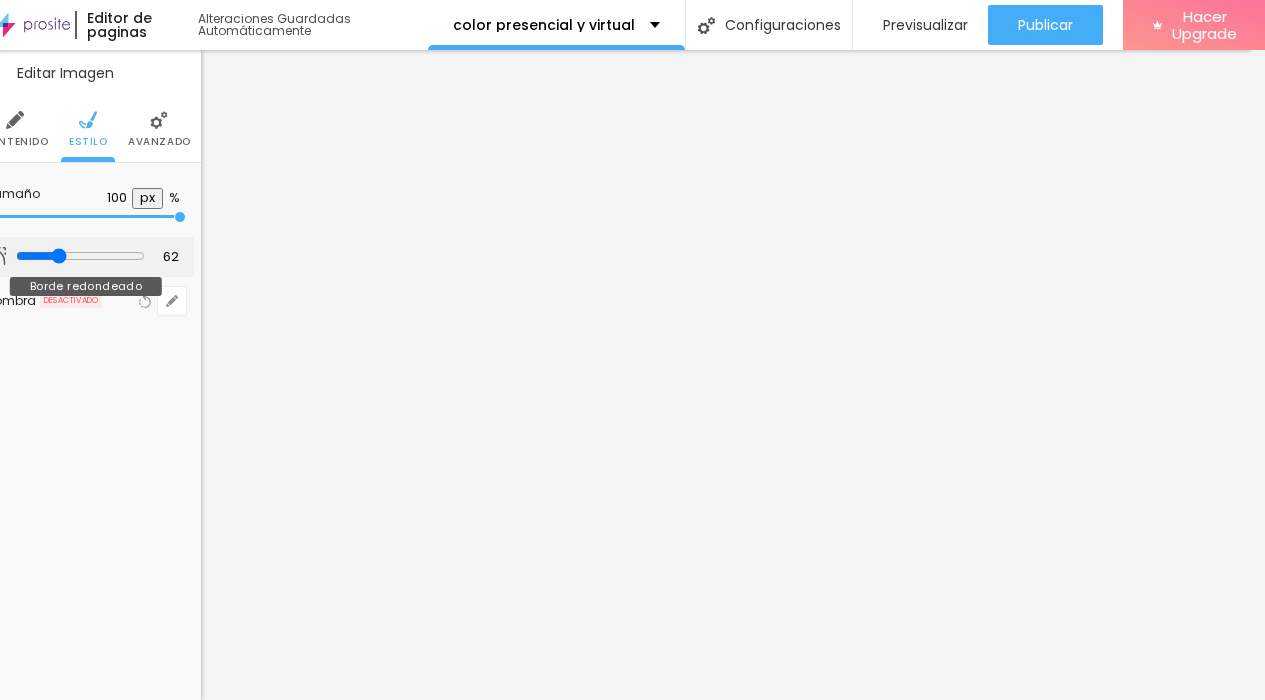 type on "59" 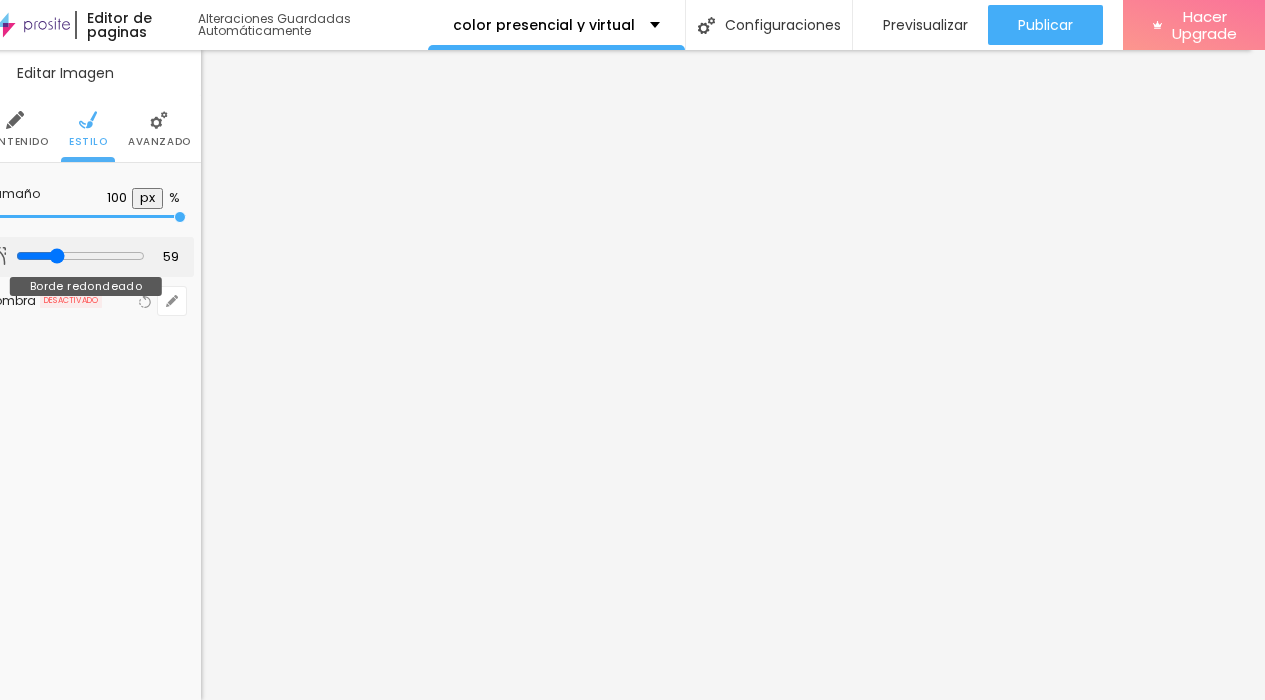 type on "23" 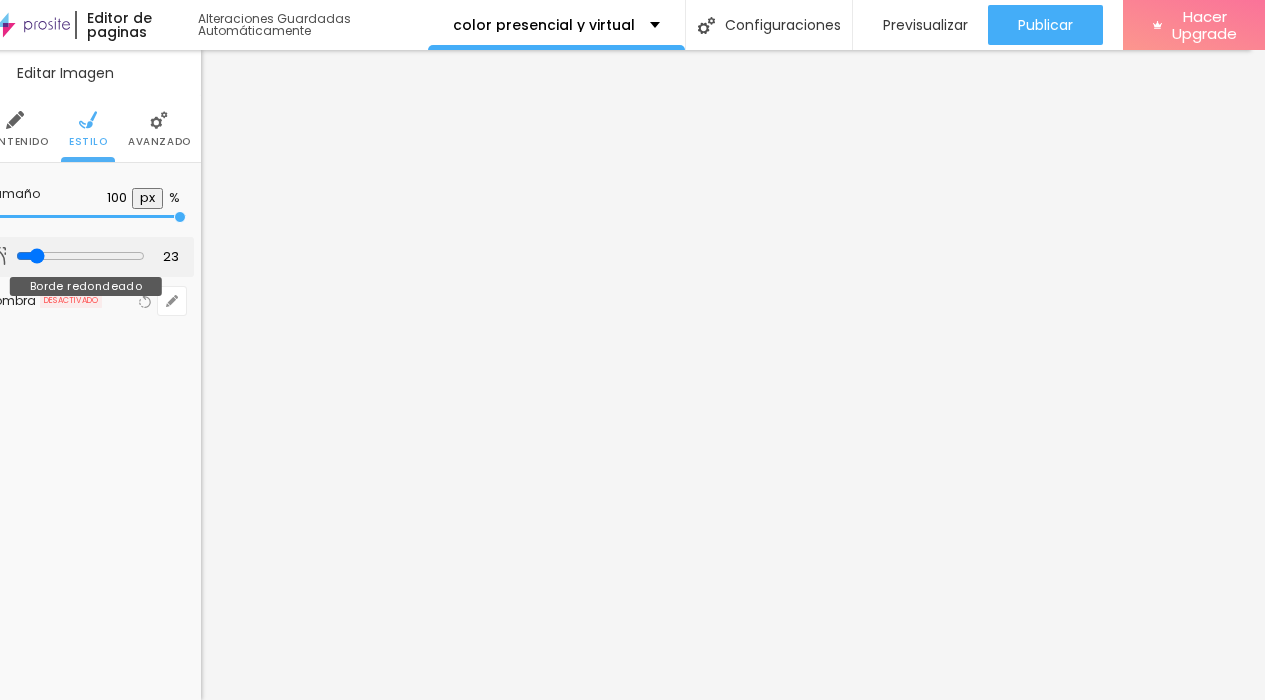 type on "10" 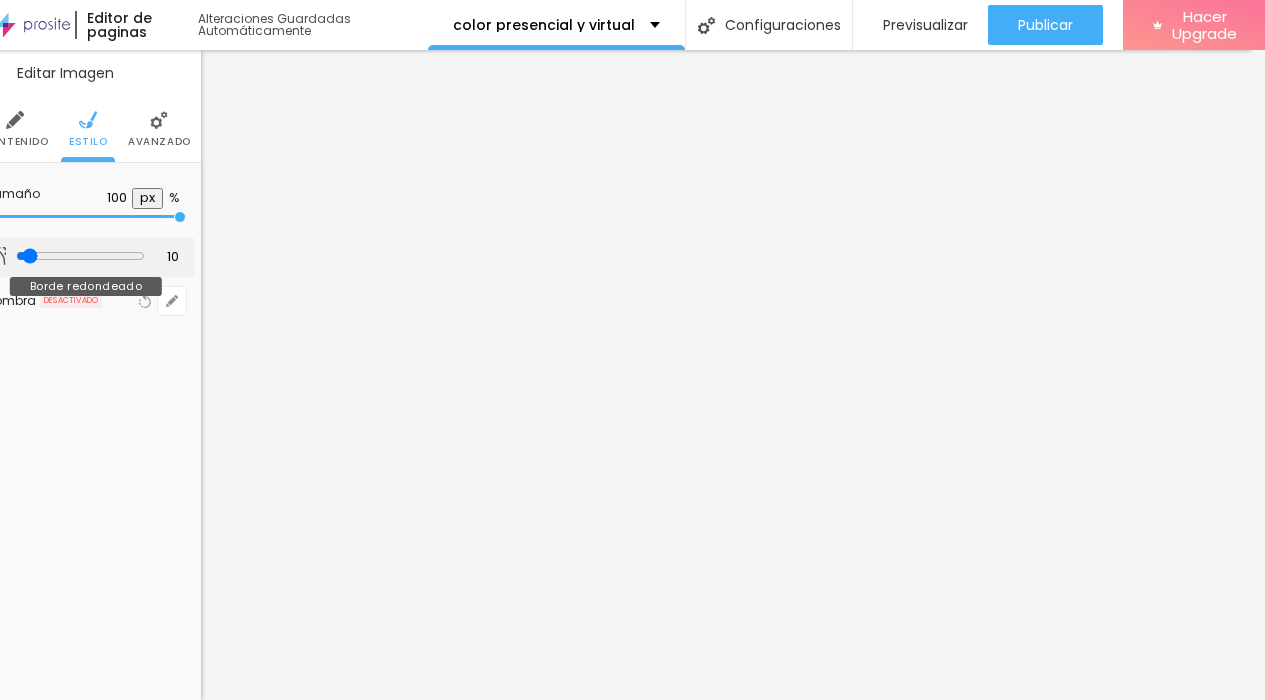 type on "0" 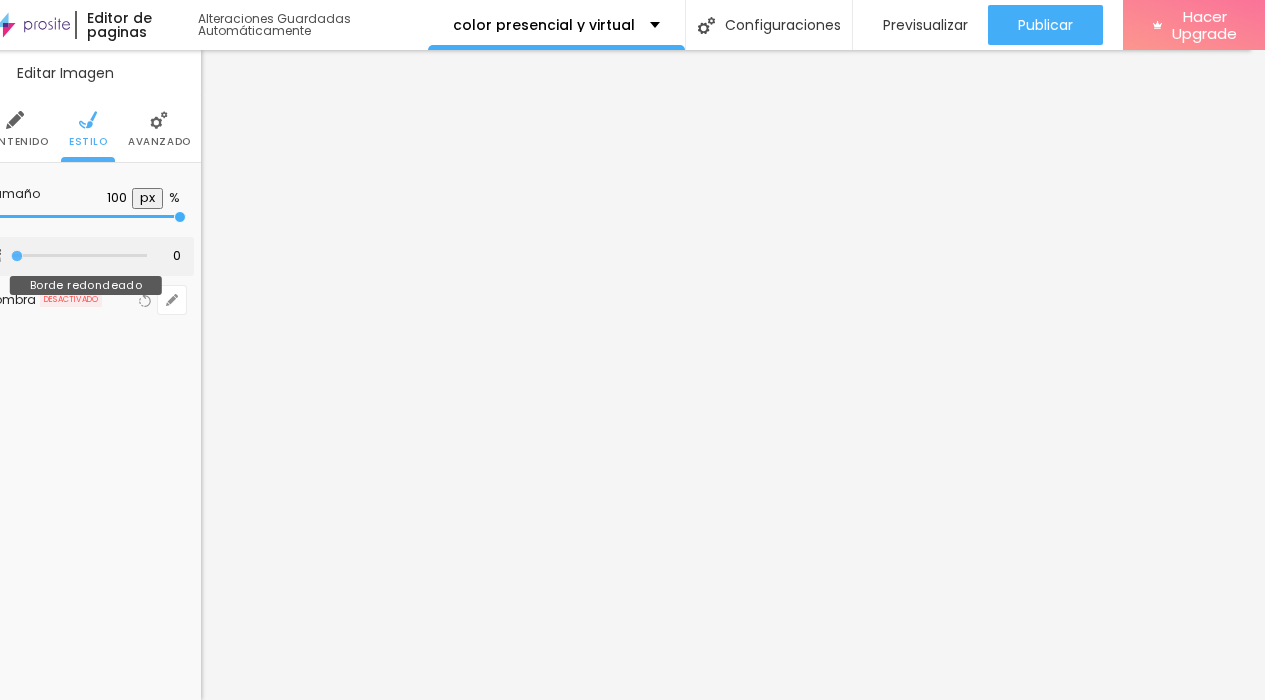 drag, startPoint x: 47, startPoint y: 236, endPoint x: 0, endPoint y: 242, distance: 47.38143 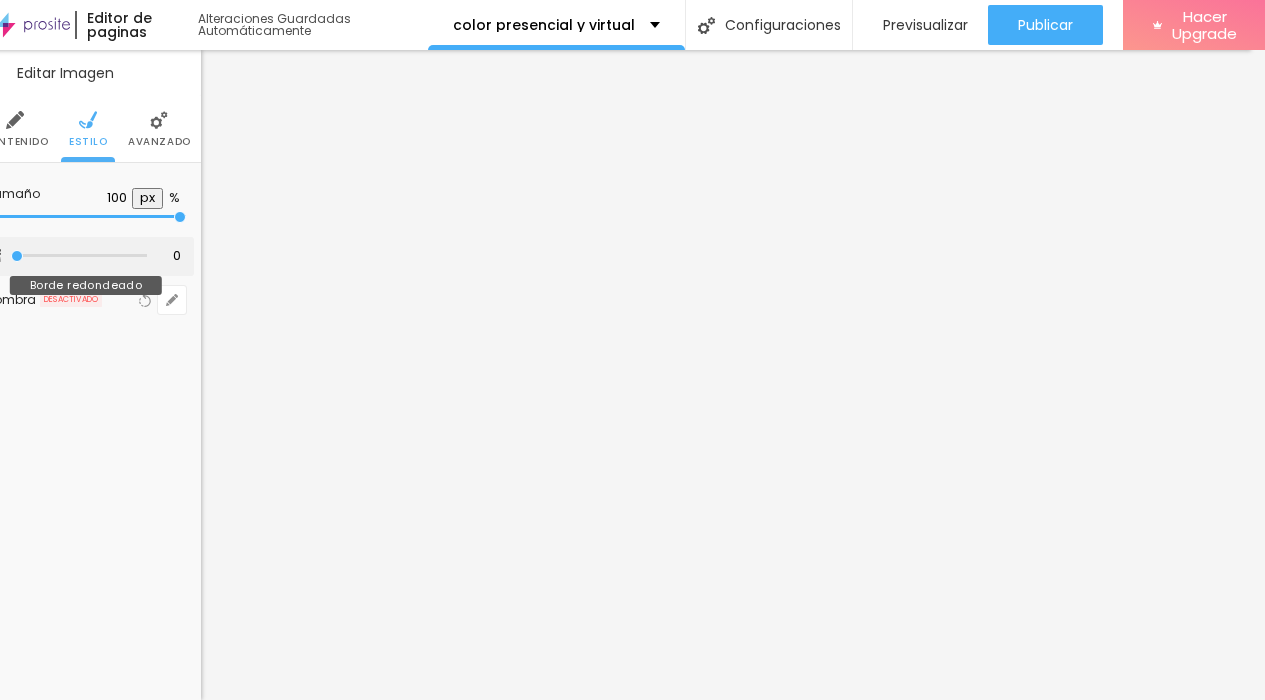 click at bounding box center [79, 256] 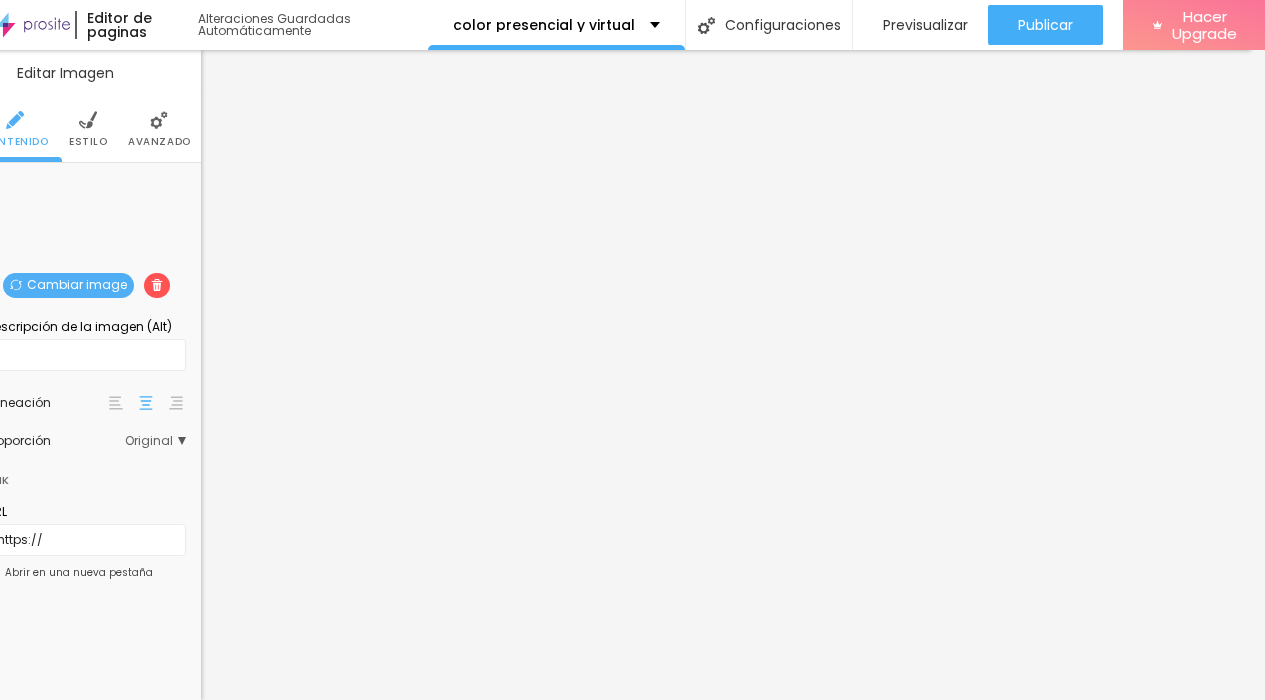 click on "Cambiar image" at bounding box center (68, 285) 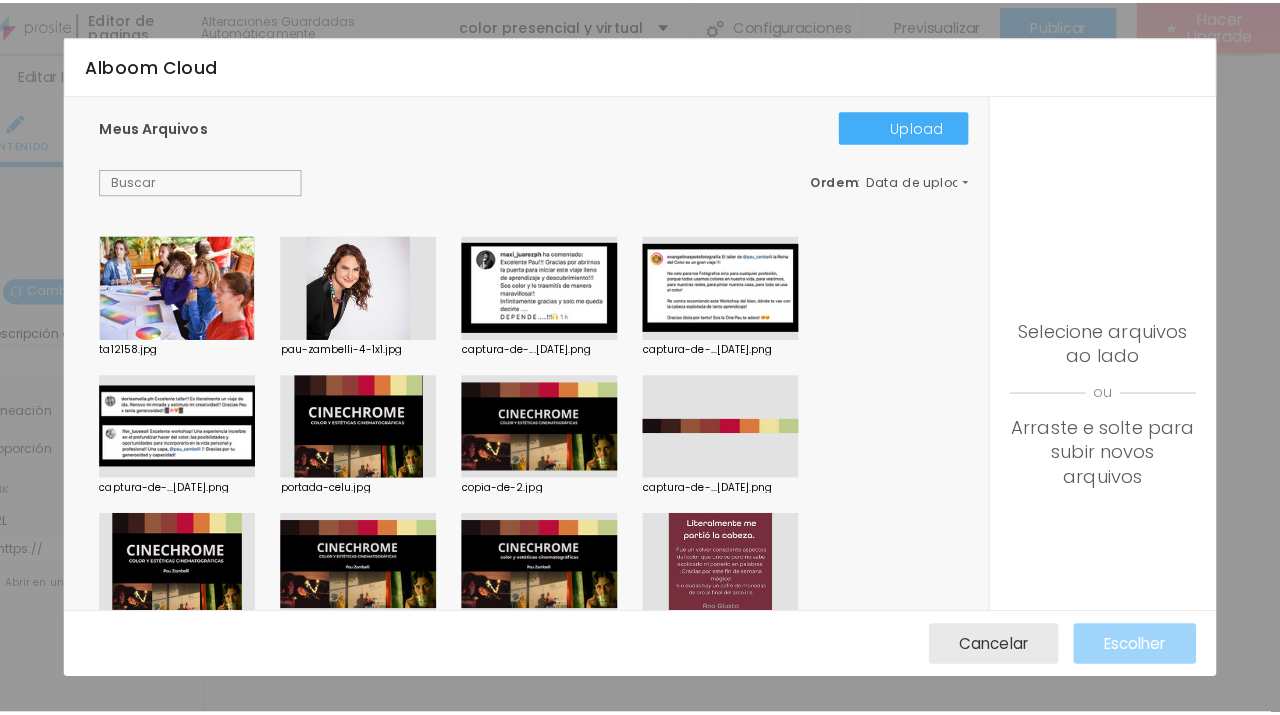 scroll, scrollTop: 0, scrollLeft: 14, axis: horizontal 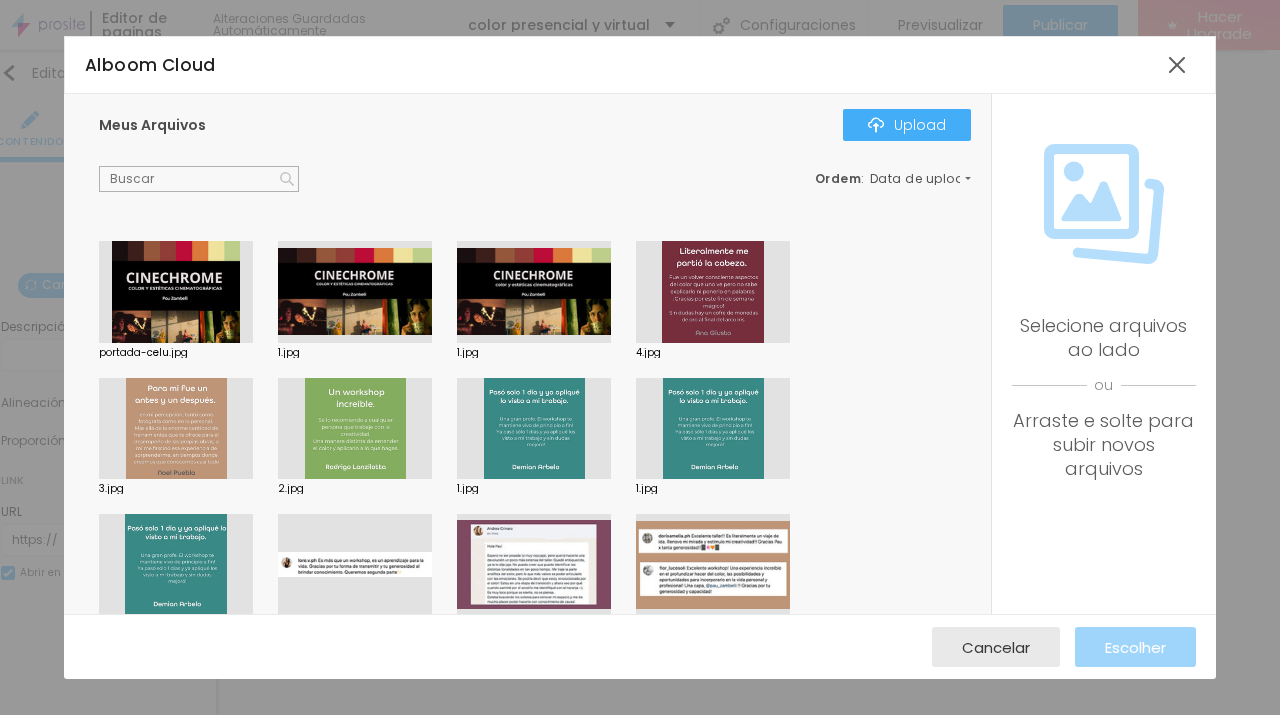 click at bounding box center (534, 429) 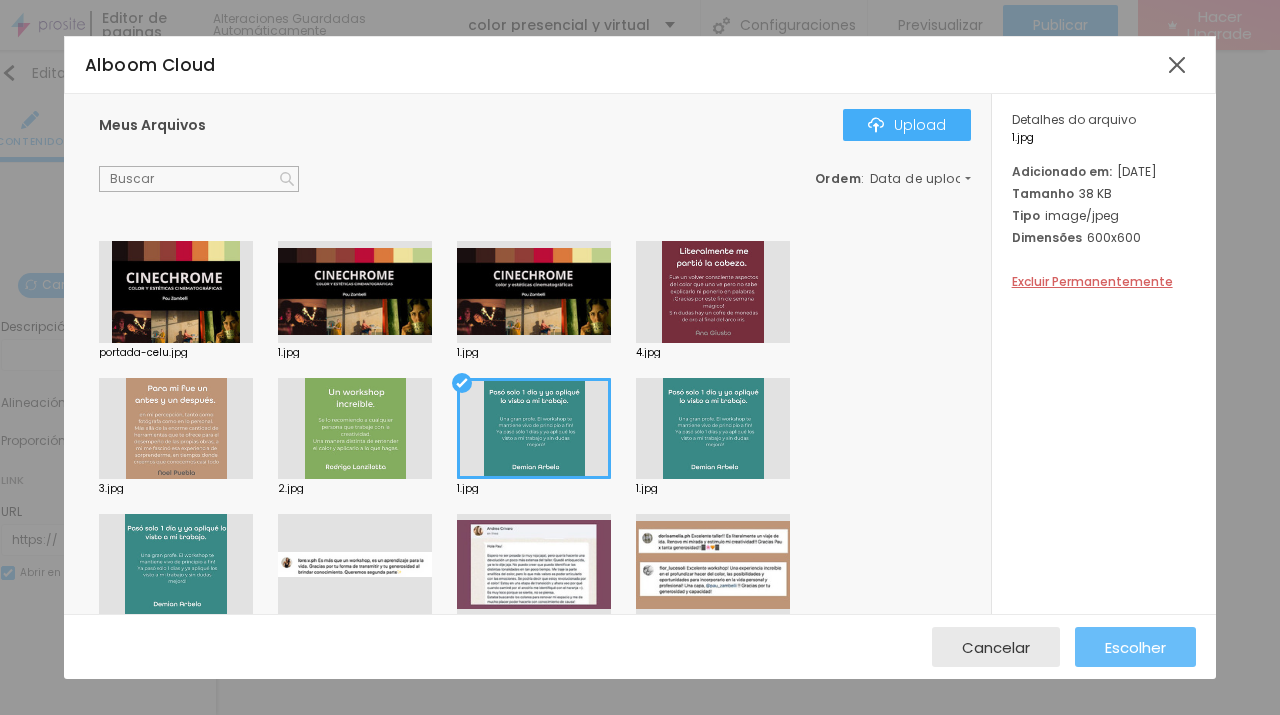 click on "Escolher" at bounding box center (1135, 647) 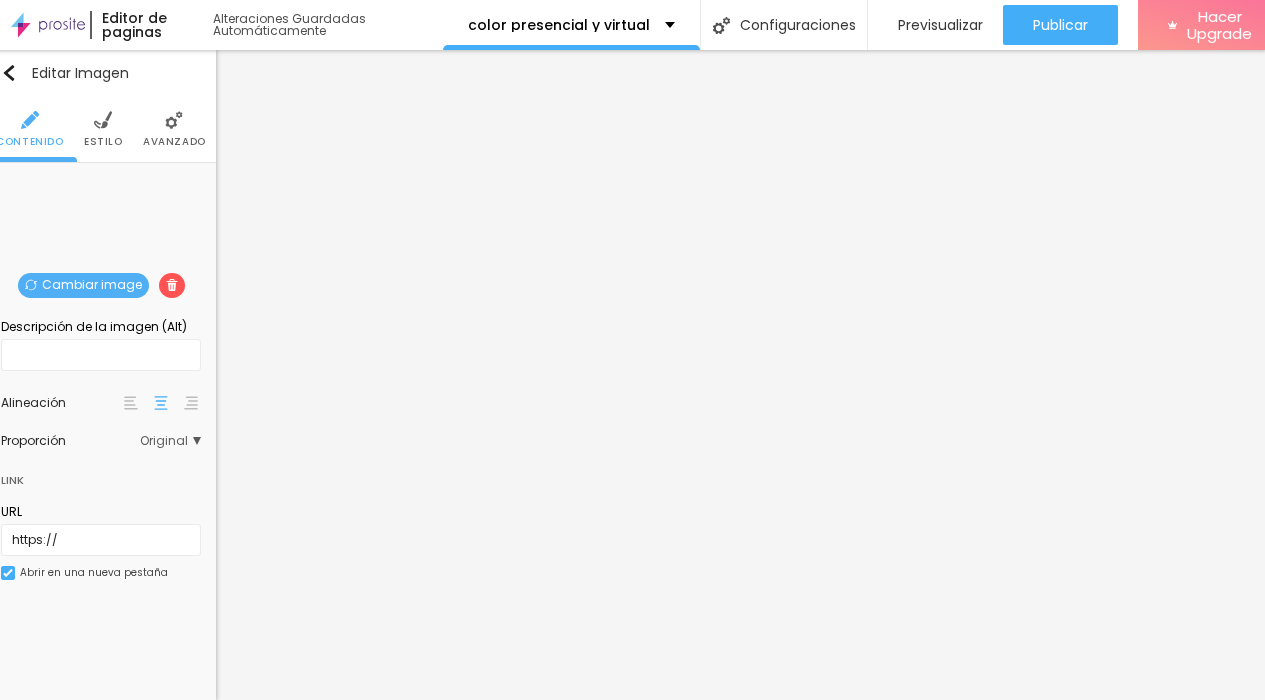 click on "Avanzado" at bounding box center (174, 142) 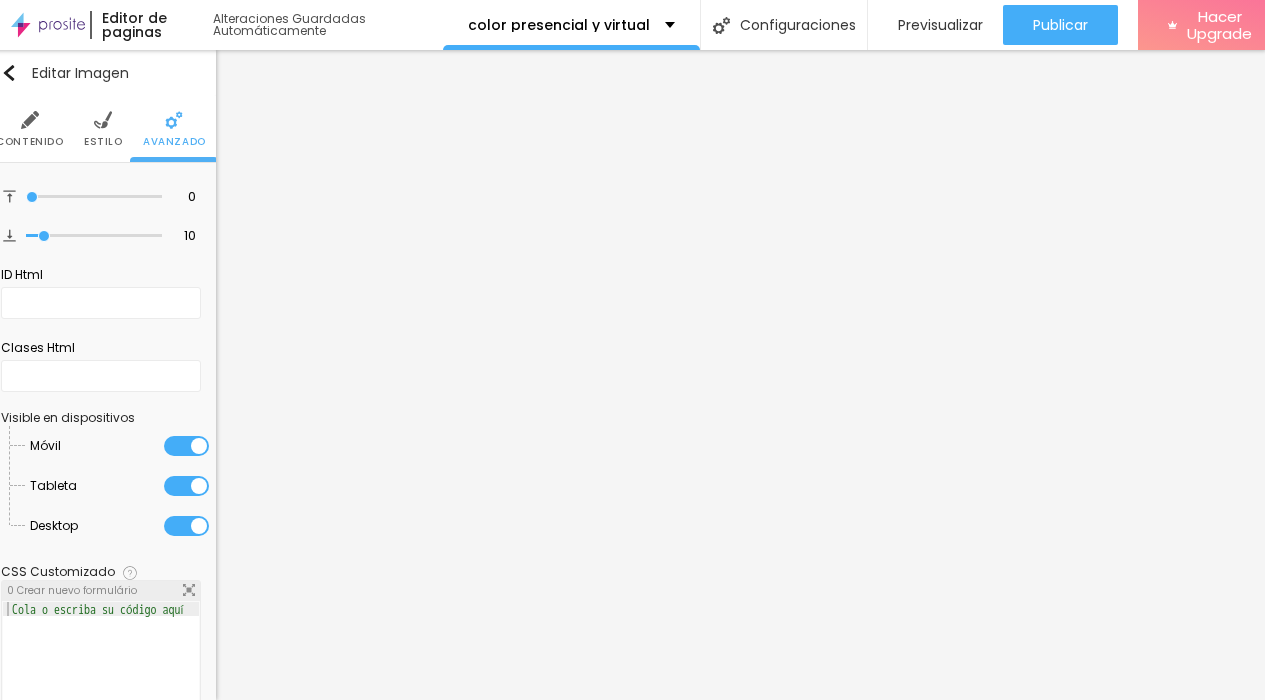 click at bounding box center [103, 120] 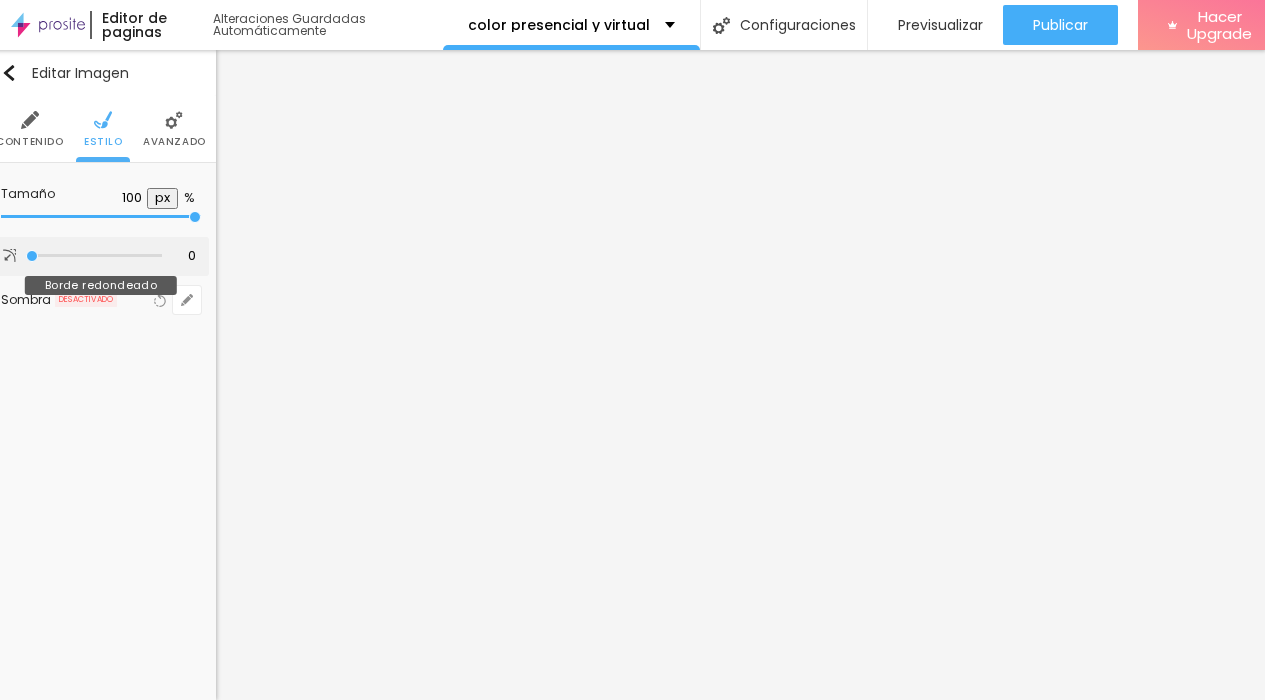 type on "97" 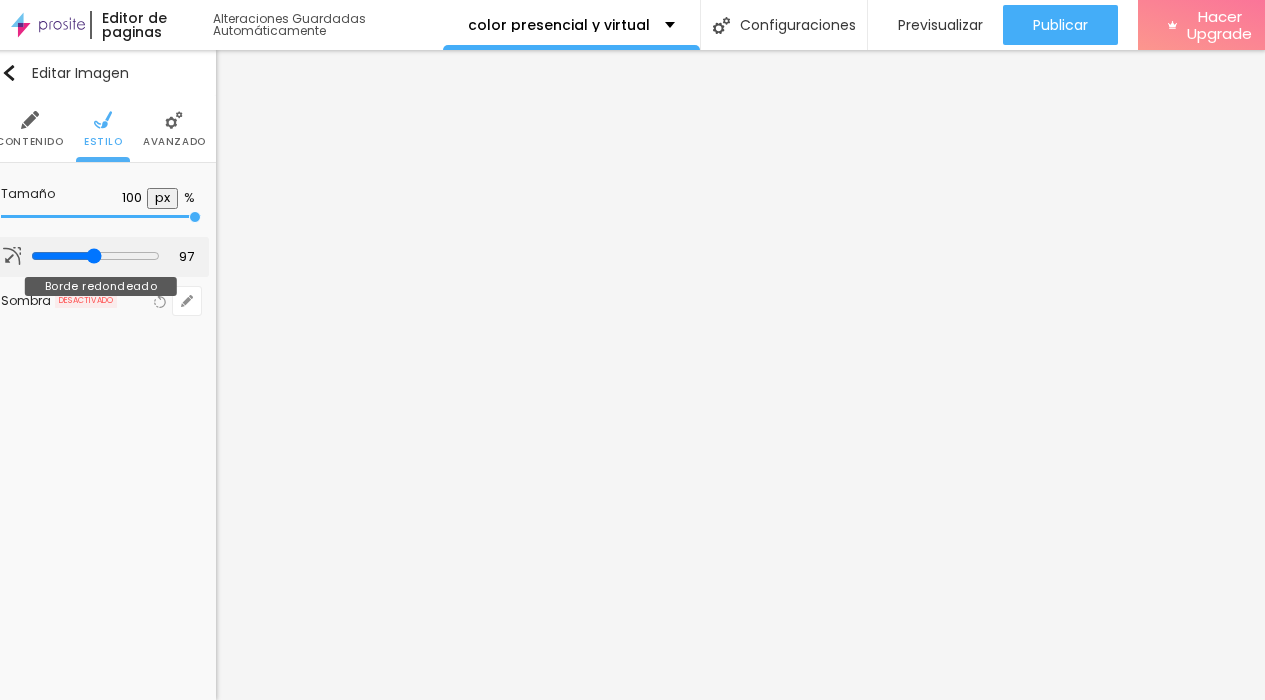 type on "115" 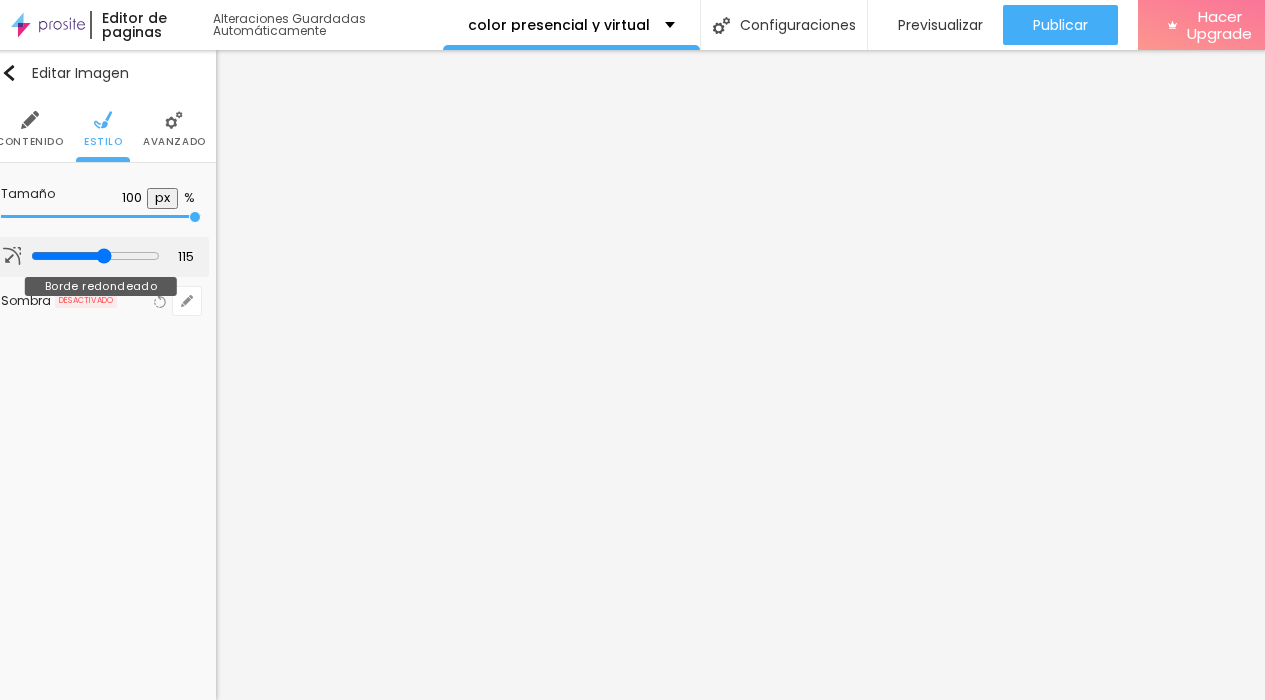 type on "131" 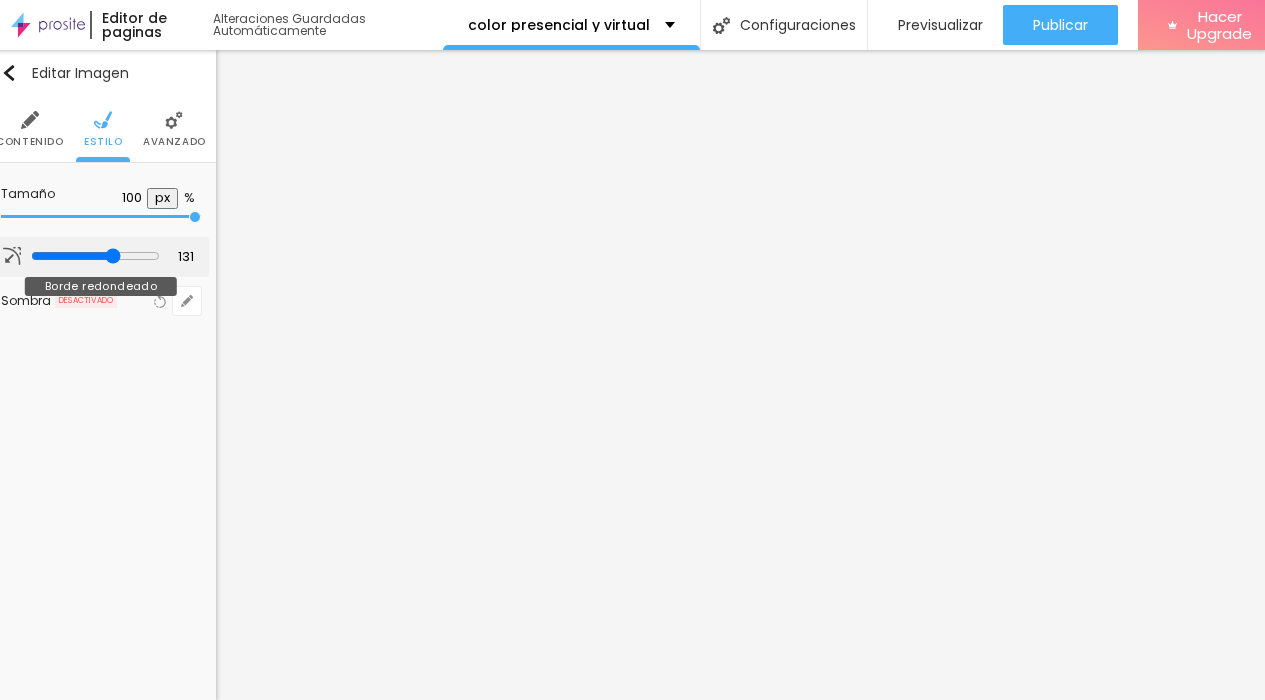 type on "137" 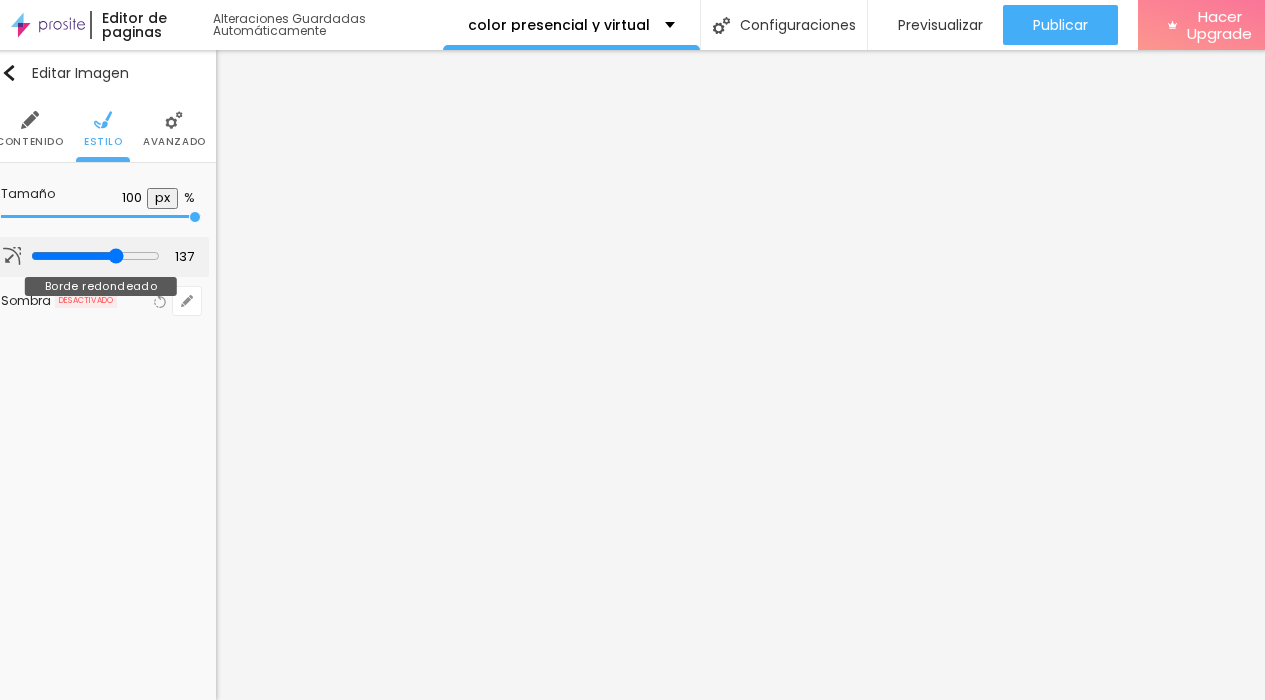 type on "141" 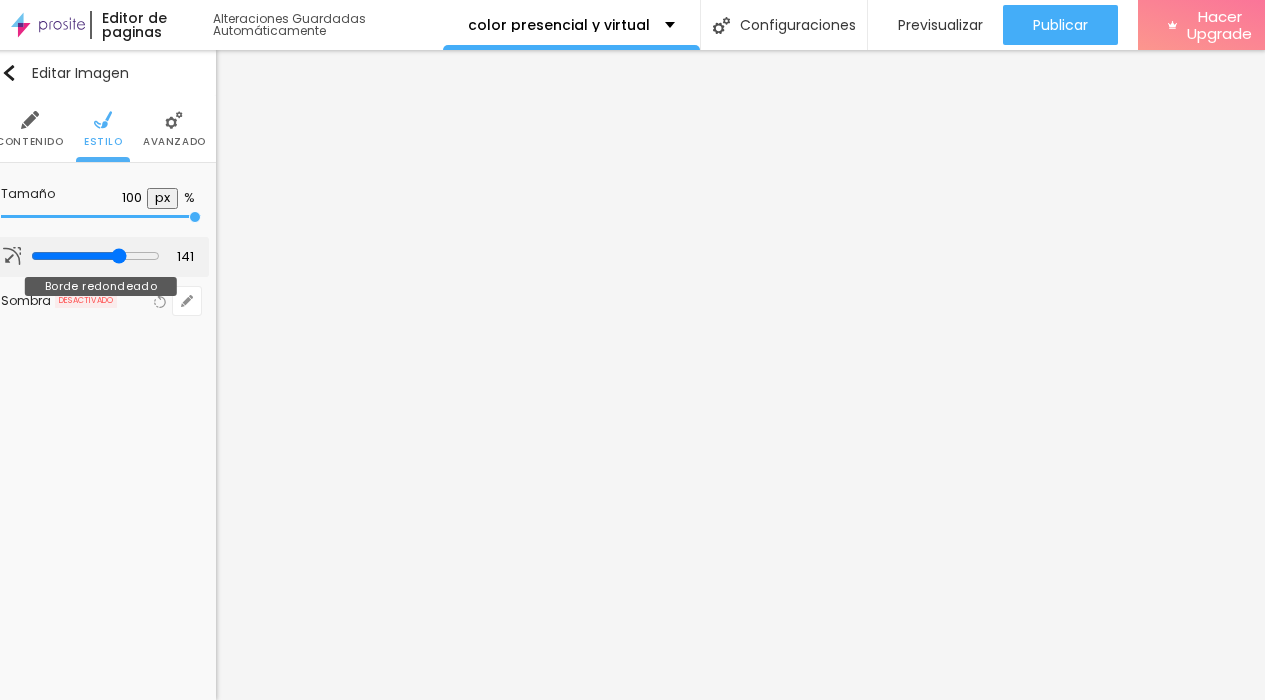 type on "142" 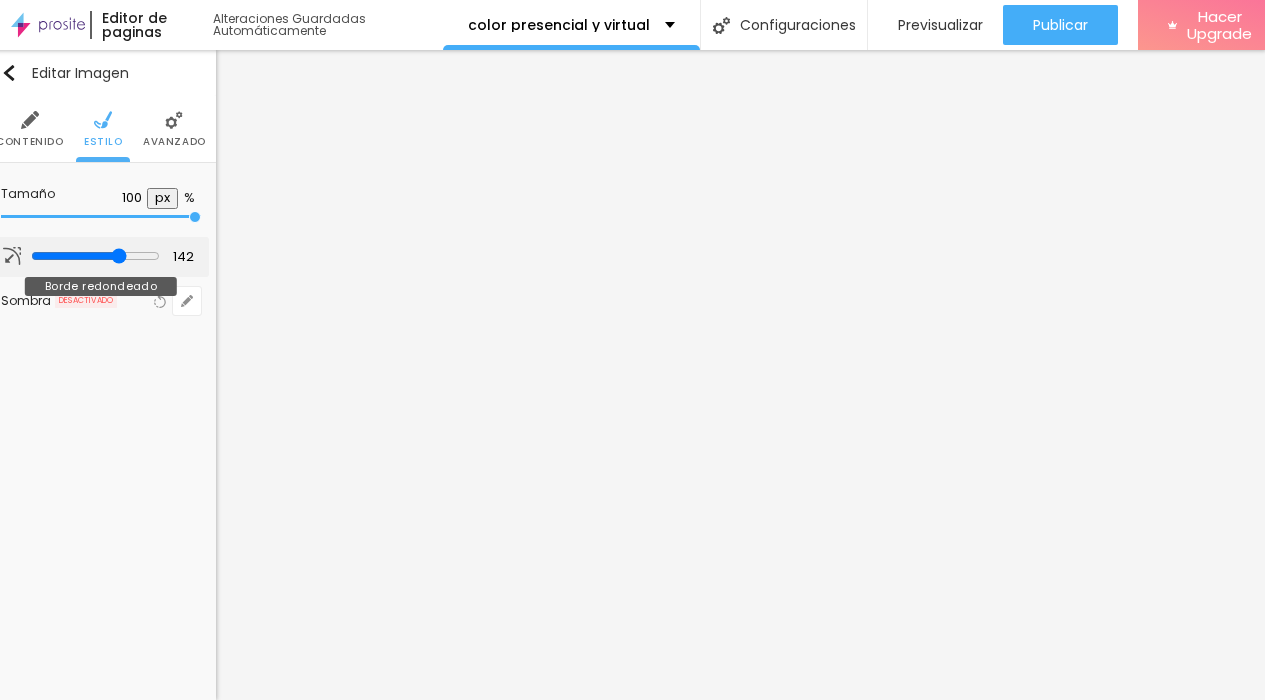 type on "143" 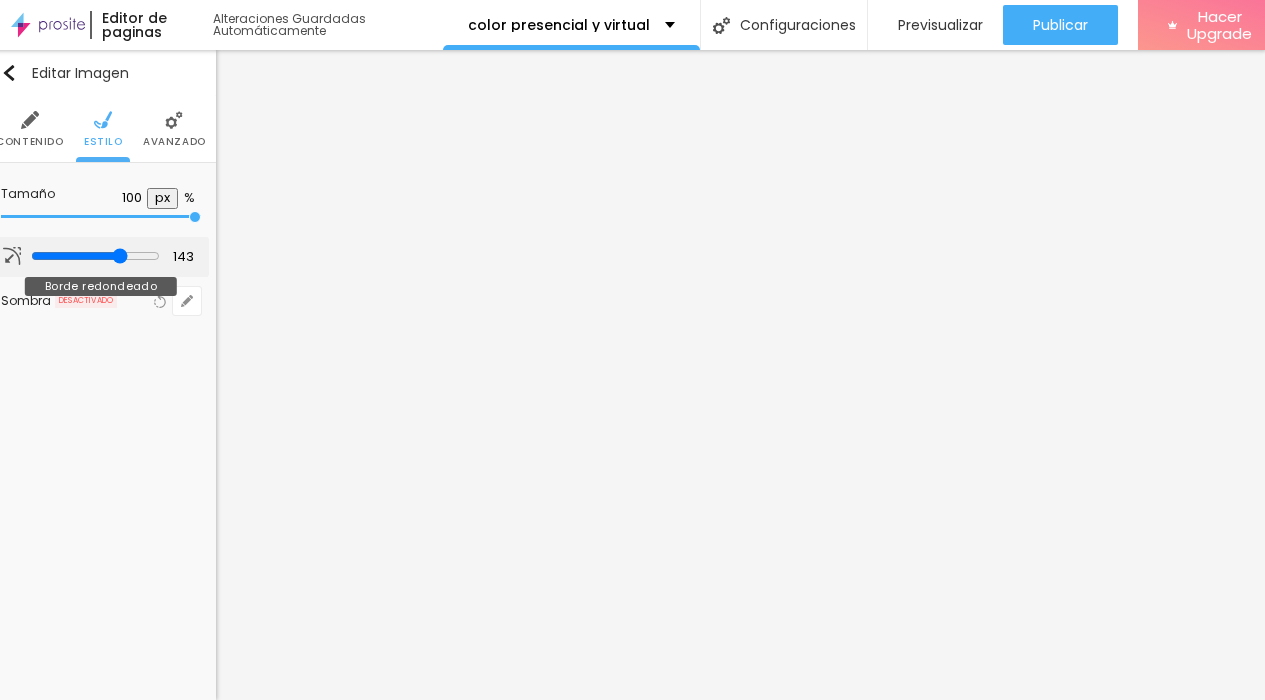 type on "165" 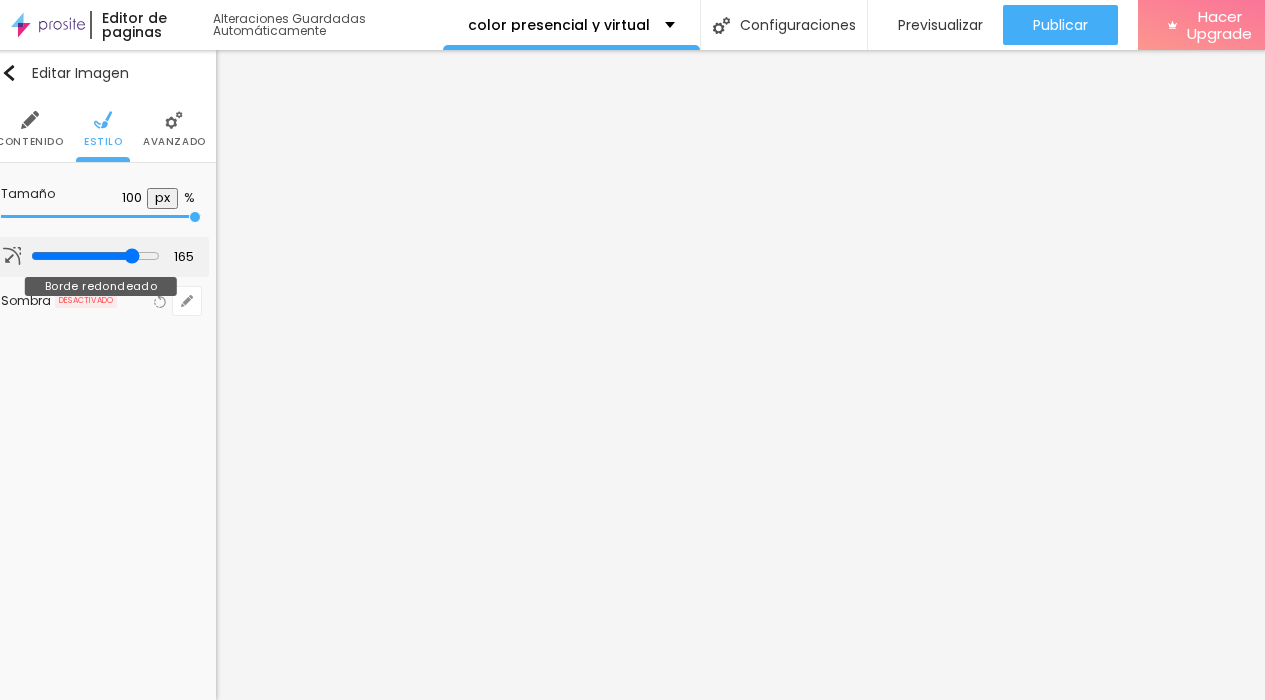 type on "185" 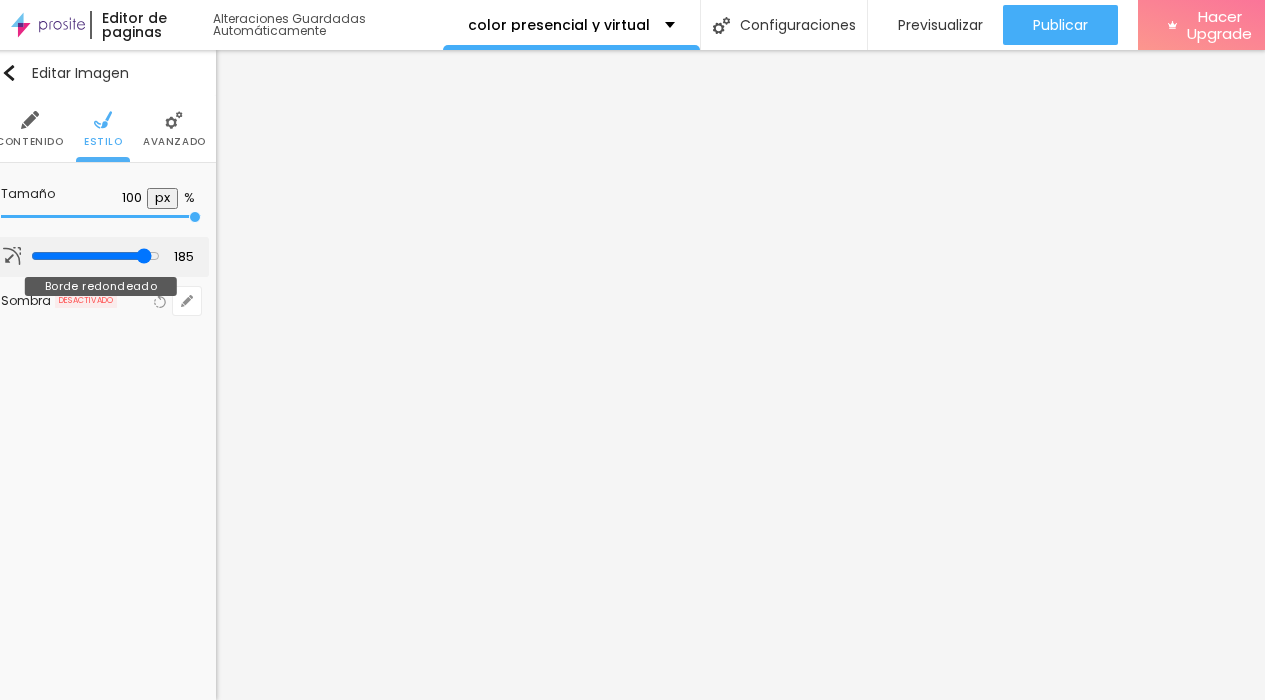 type on "182" 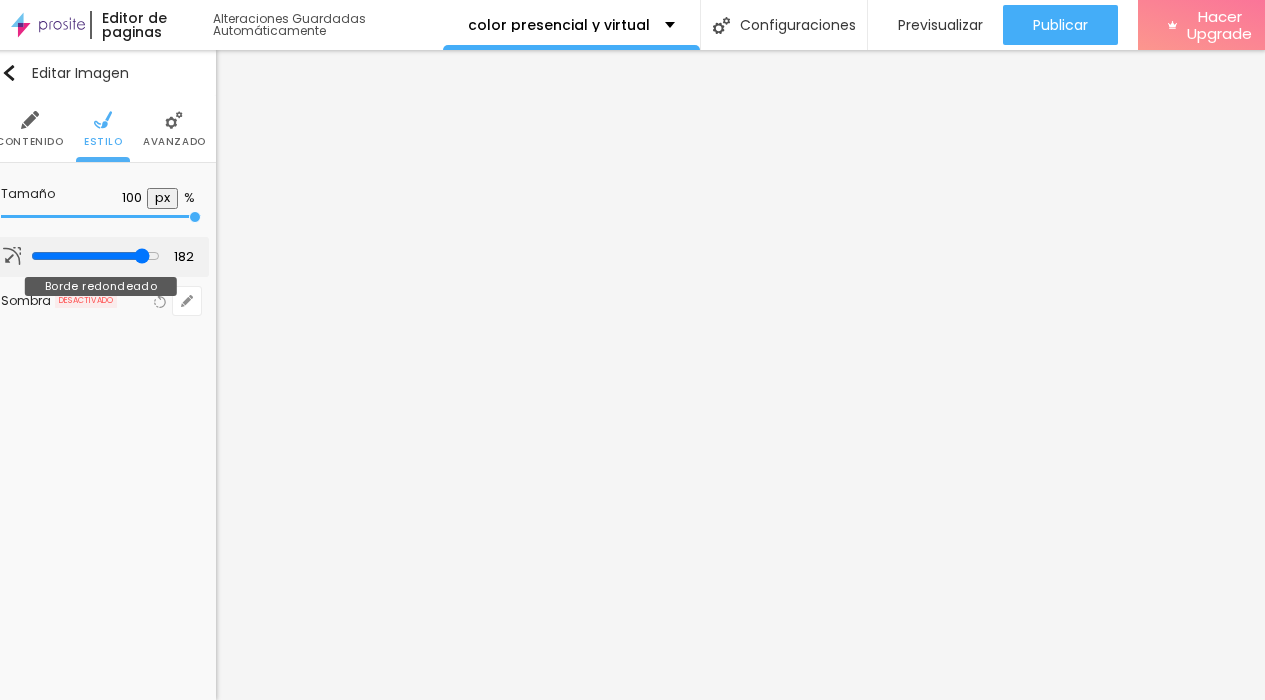 type on "167" 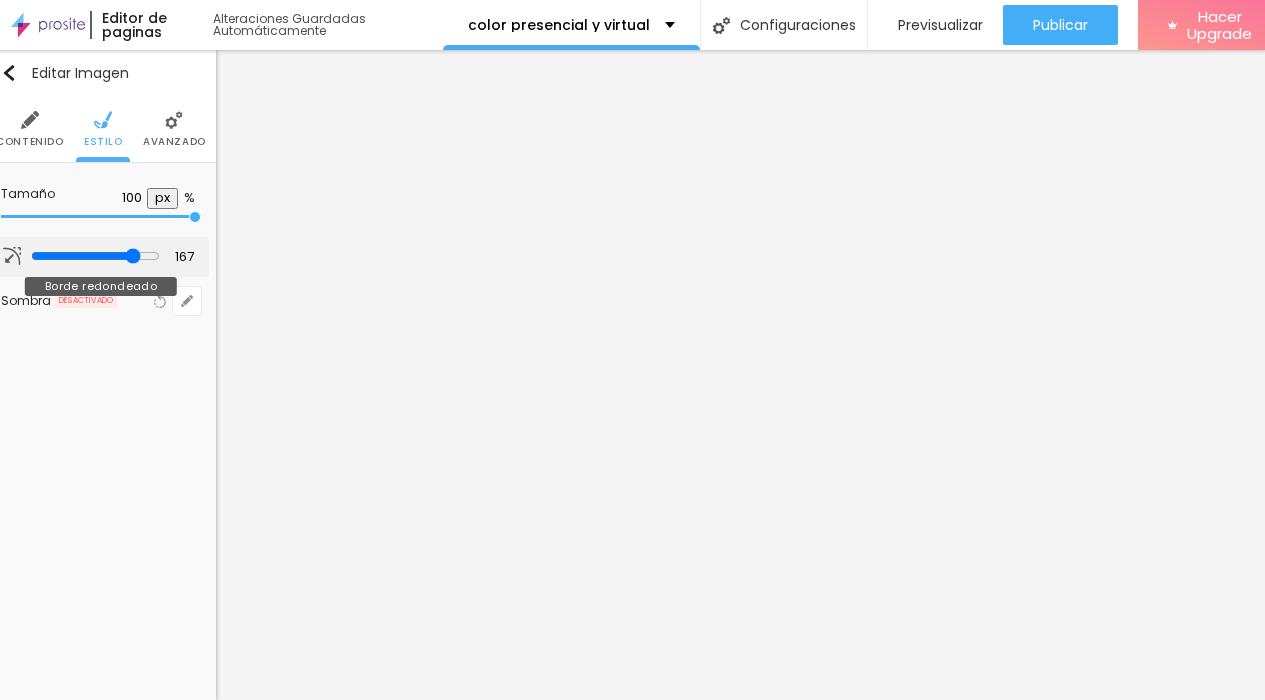 type on "99" 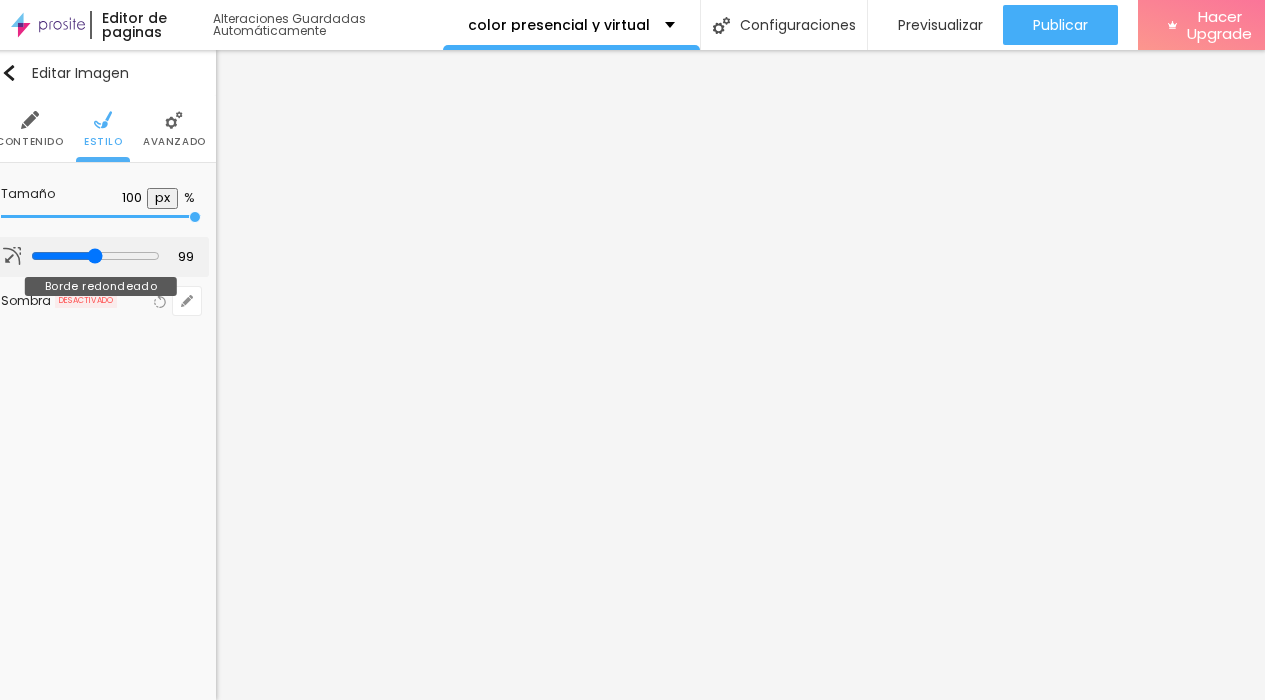 type on "74" 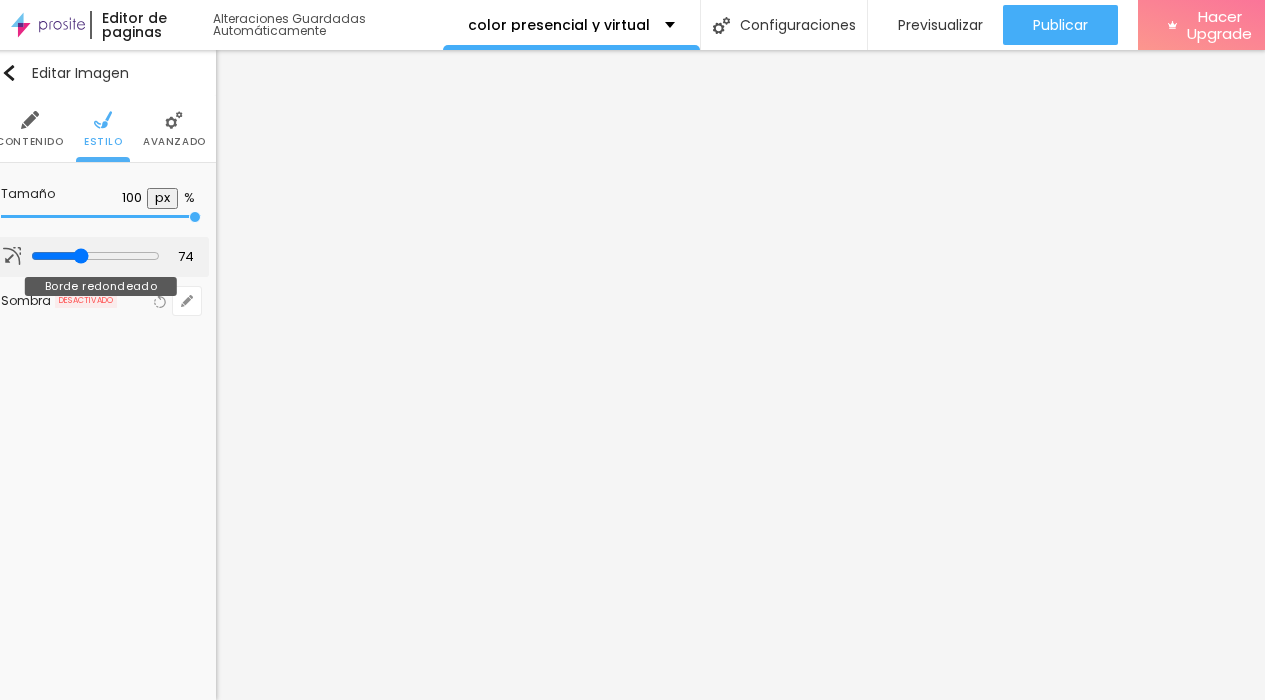 type on "61" 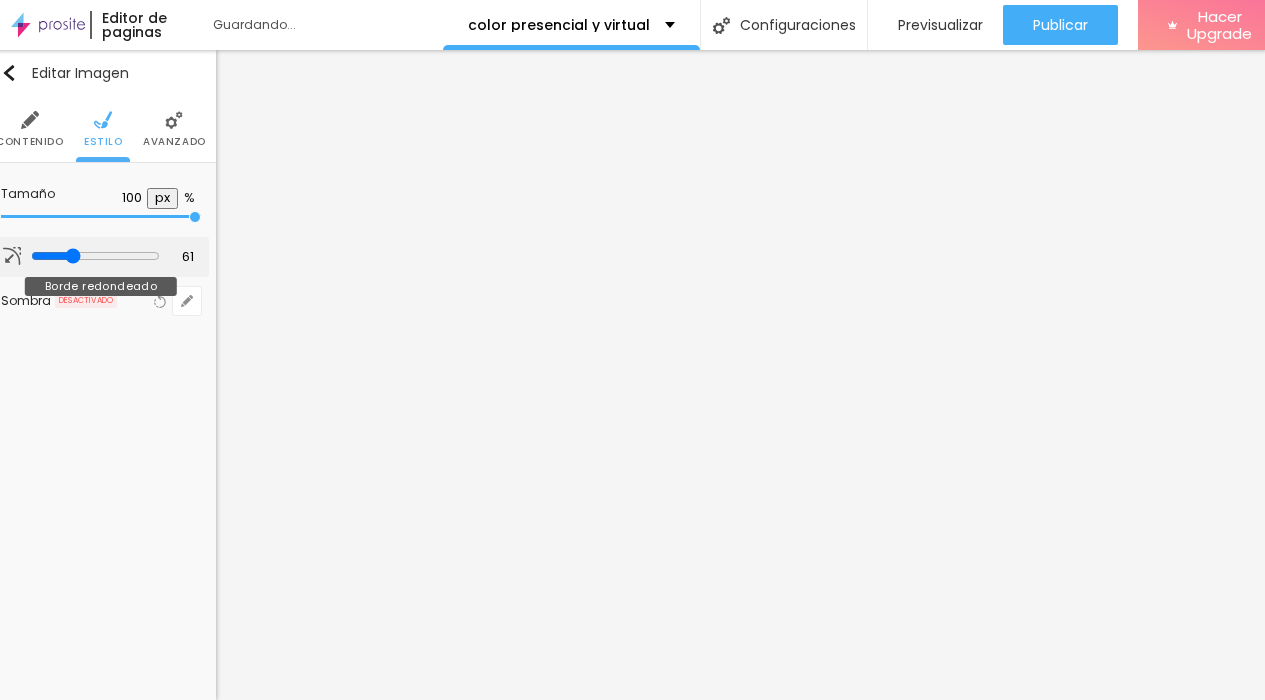 type on "57" 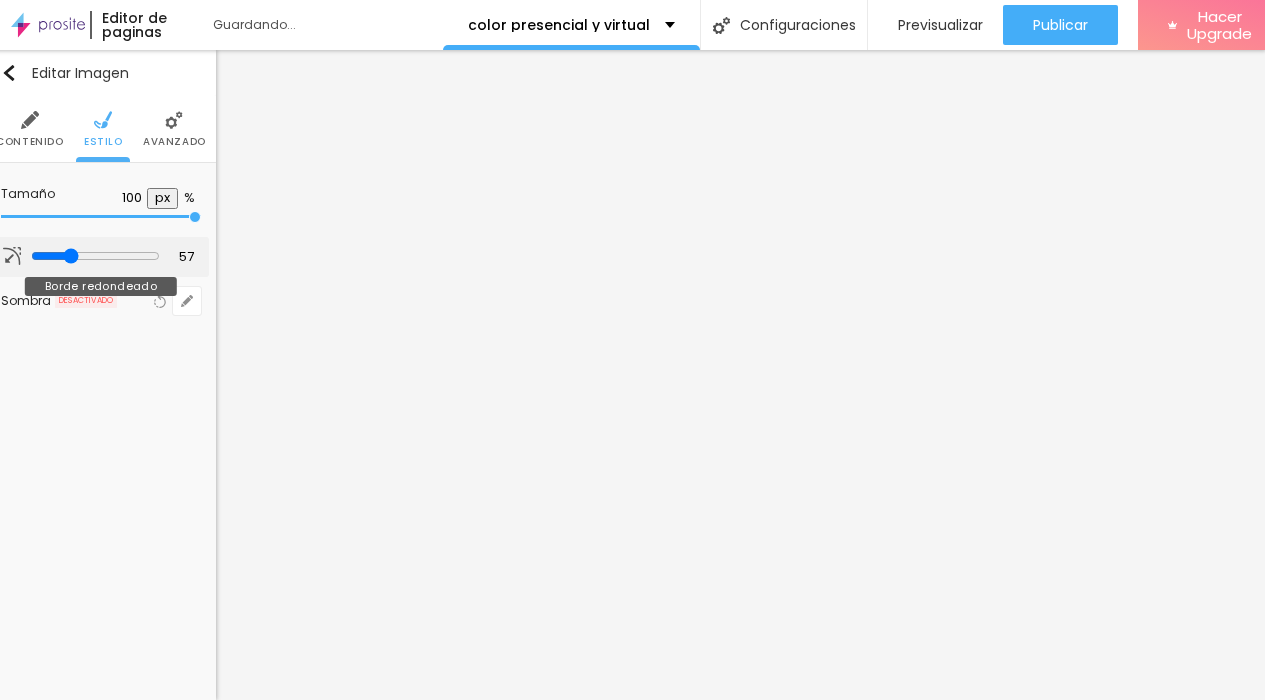 type on "55" 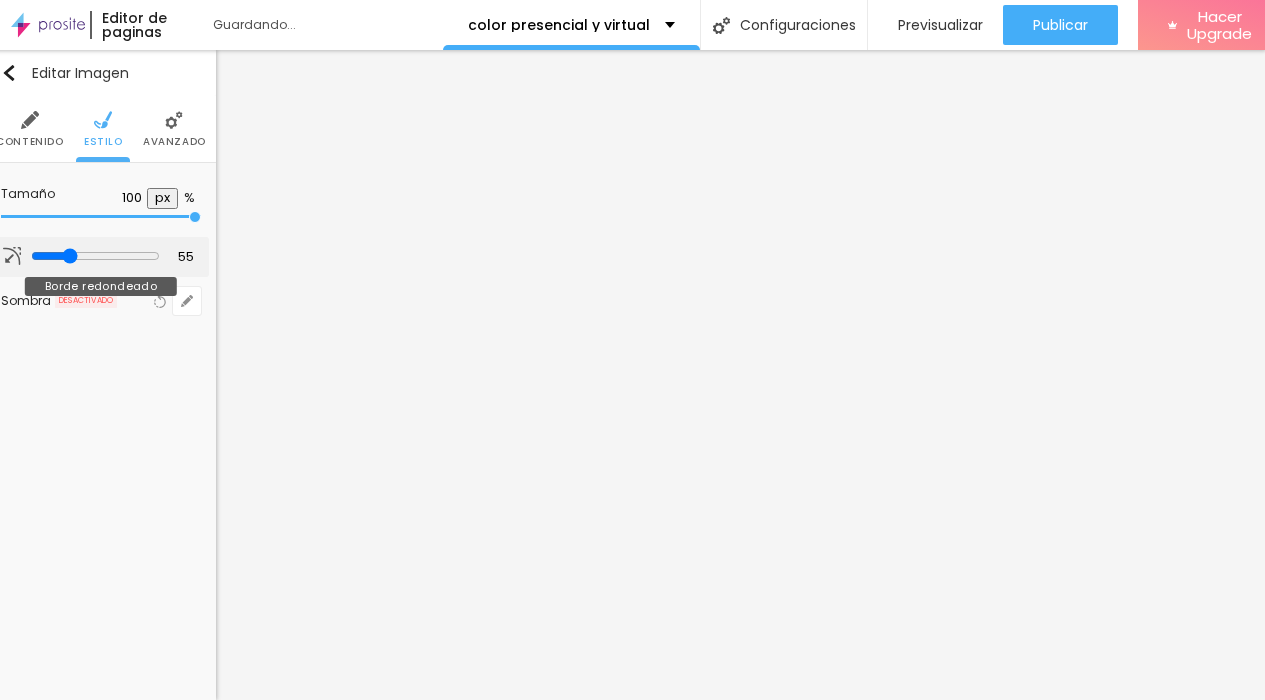 type on "50" 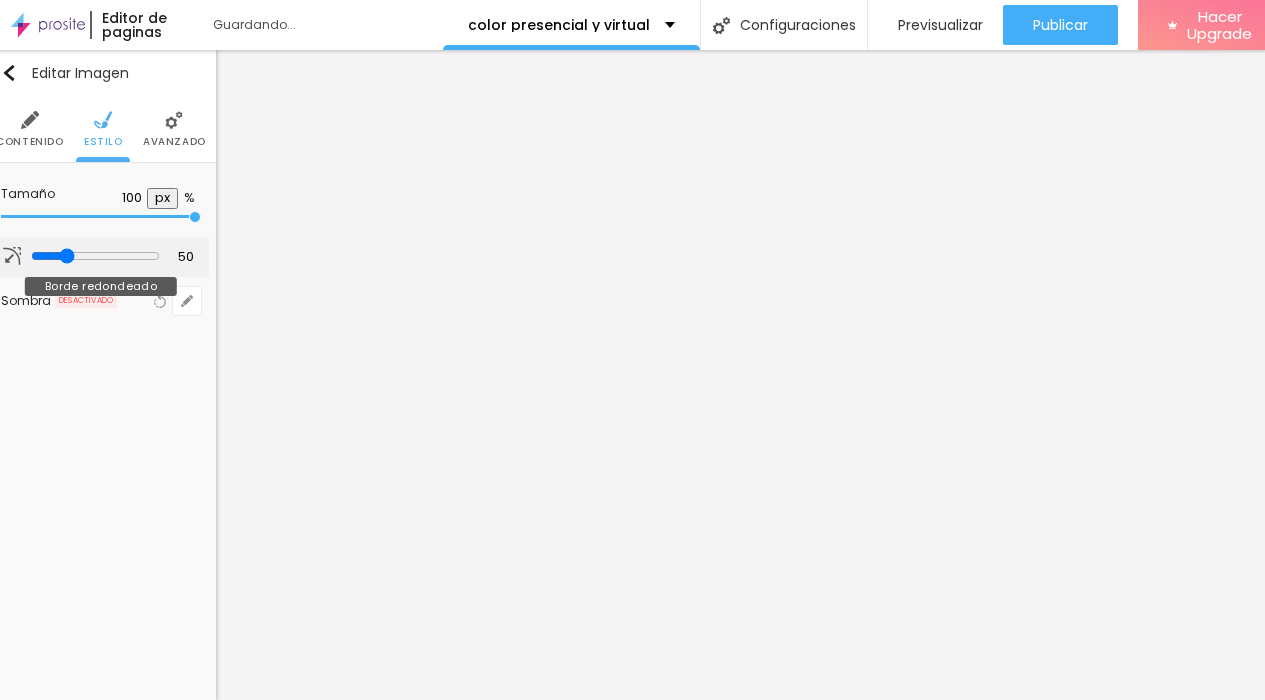 type on "42" 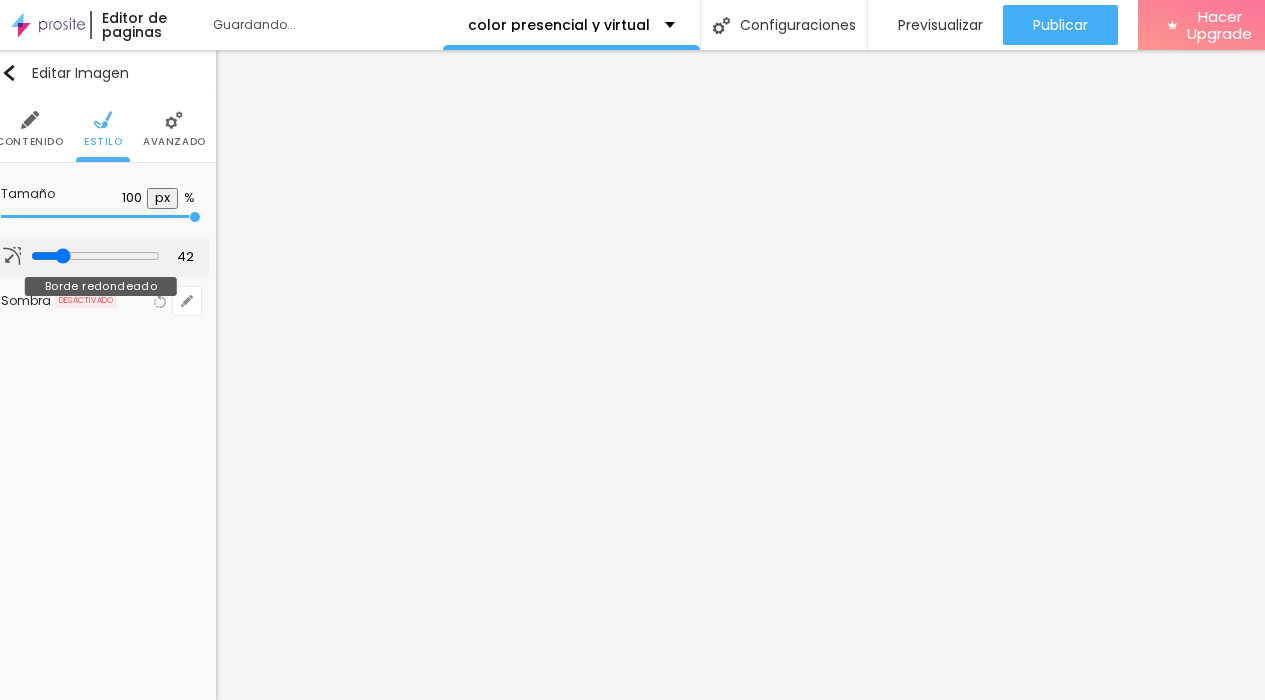 type on "32" 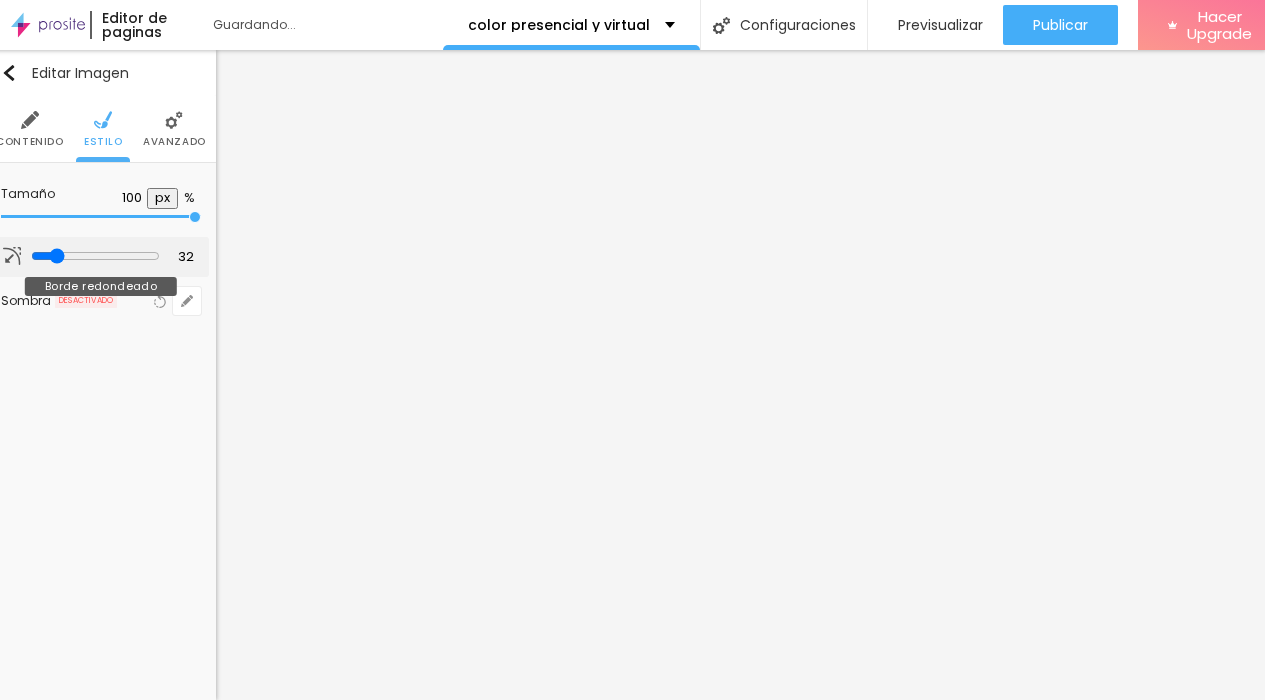 type on "16" 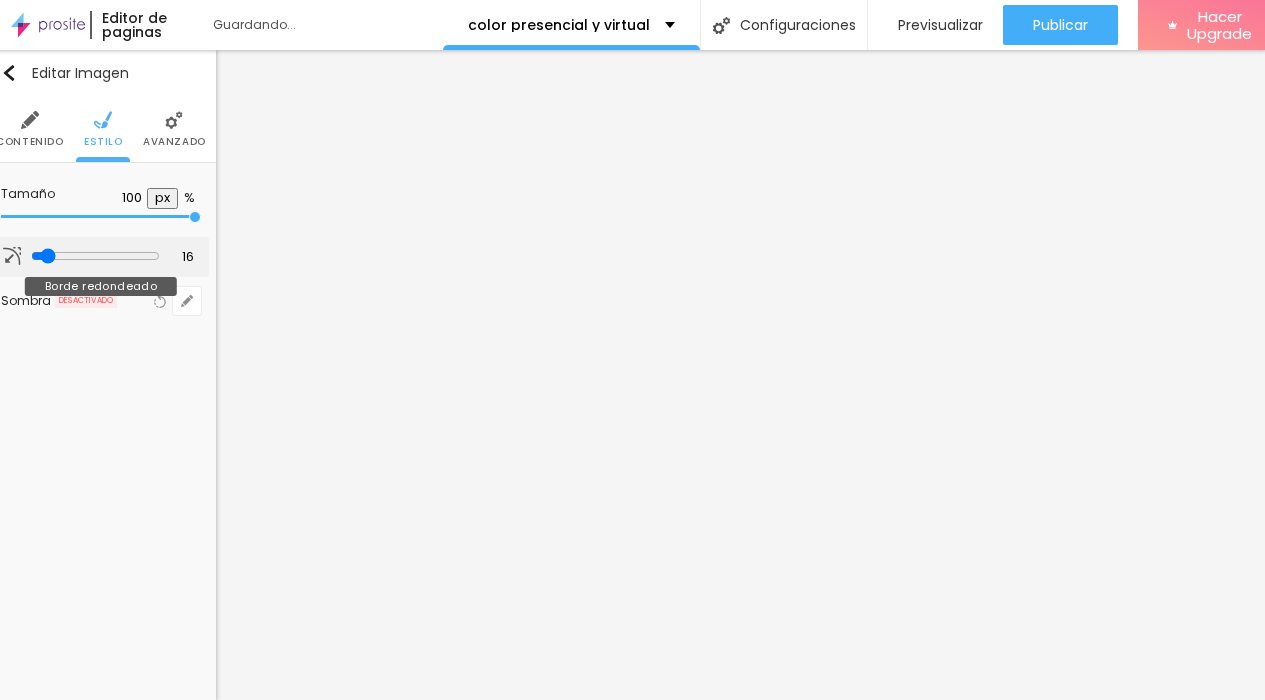 type on "10" 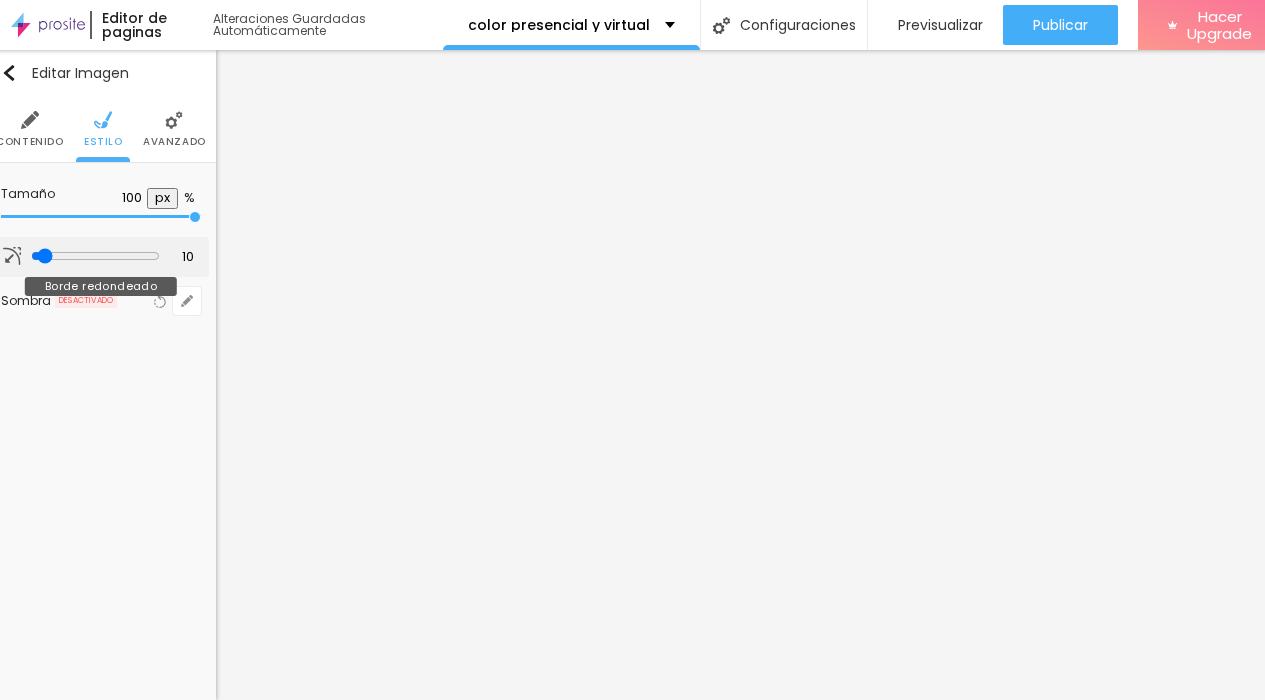 type on "9" 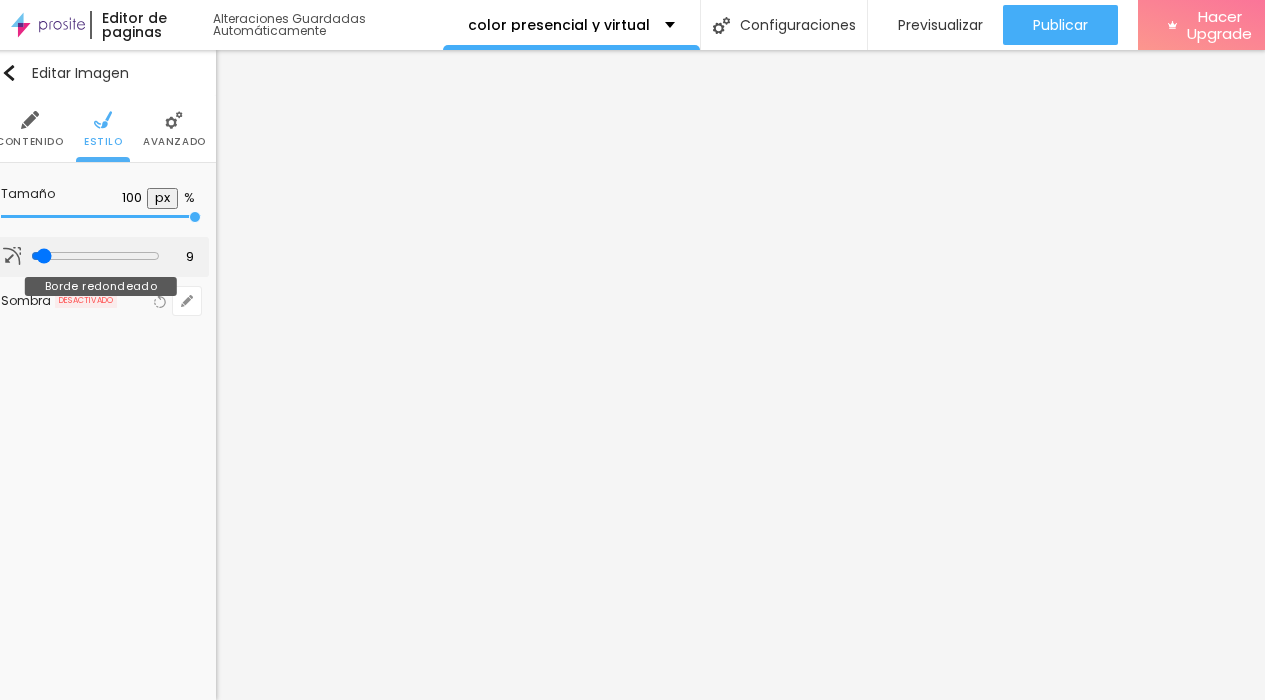 type on "10" 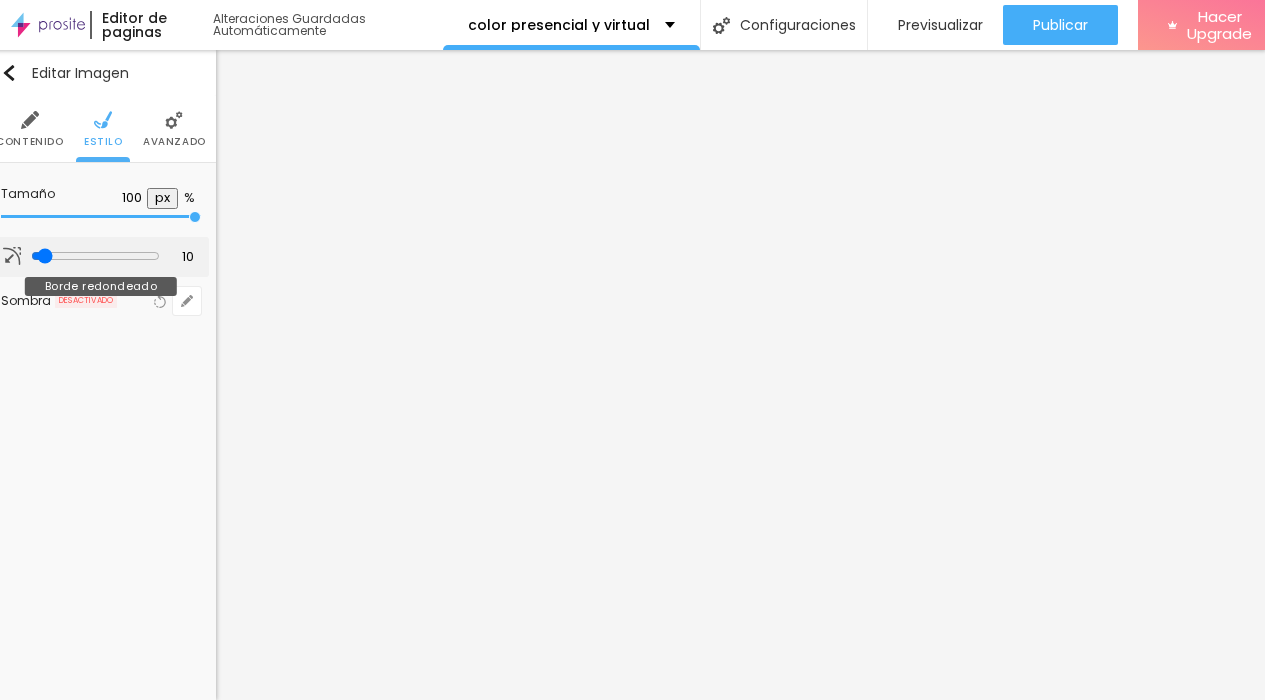 type on "11" 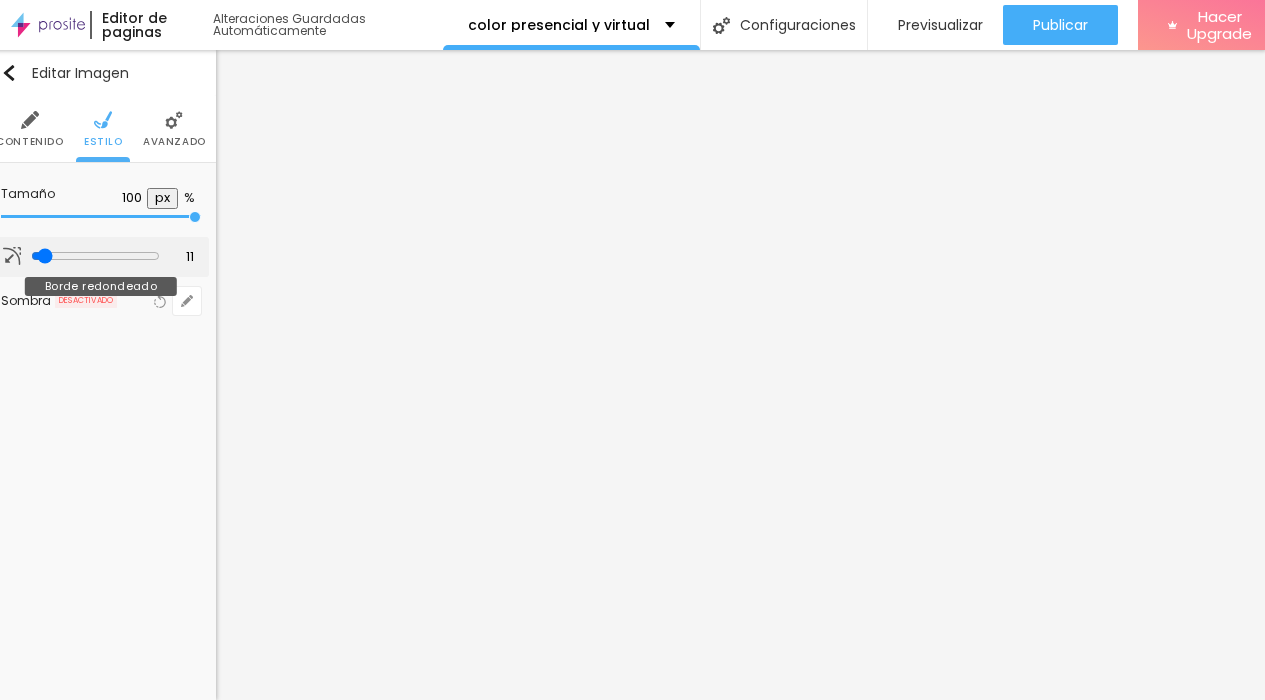 type on "17" 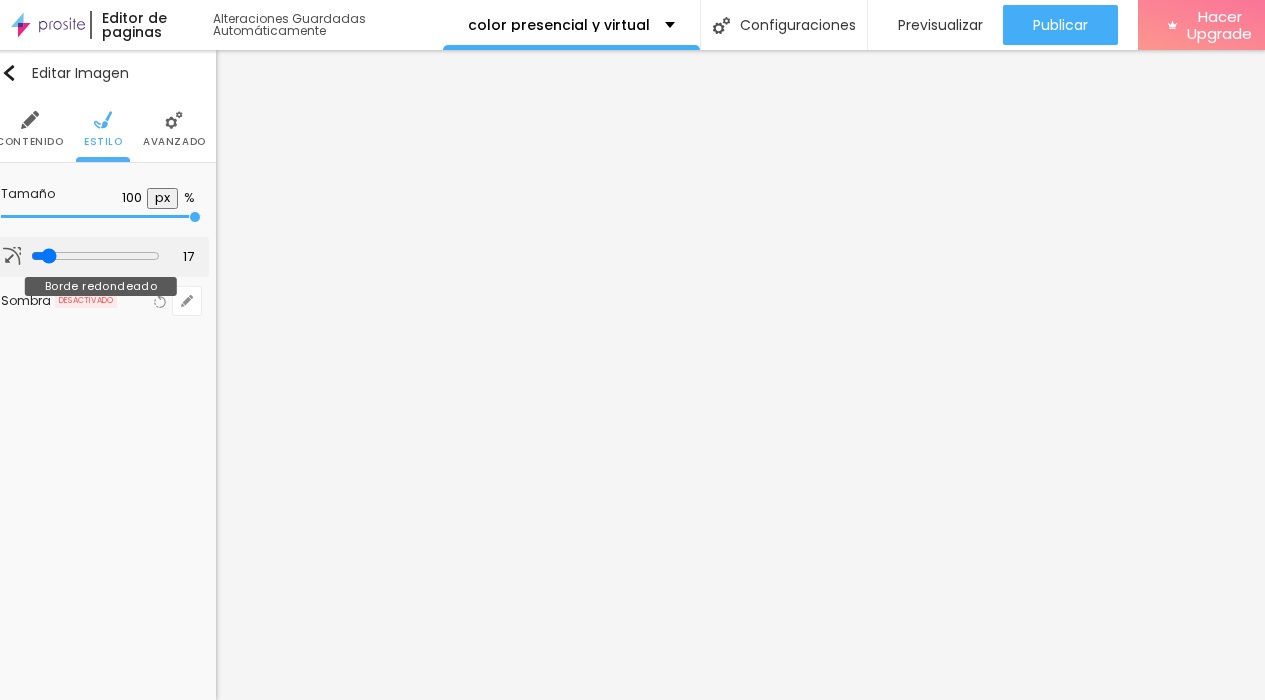 type on "18" 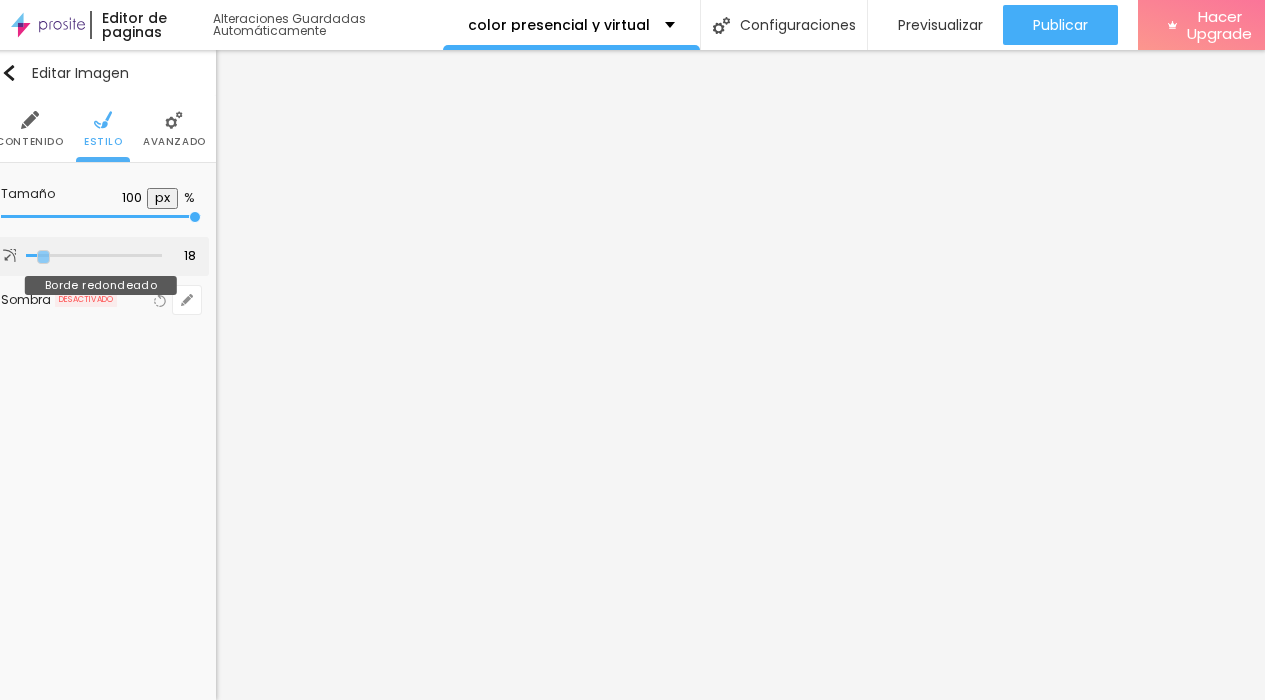 type on "19" 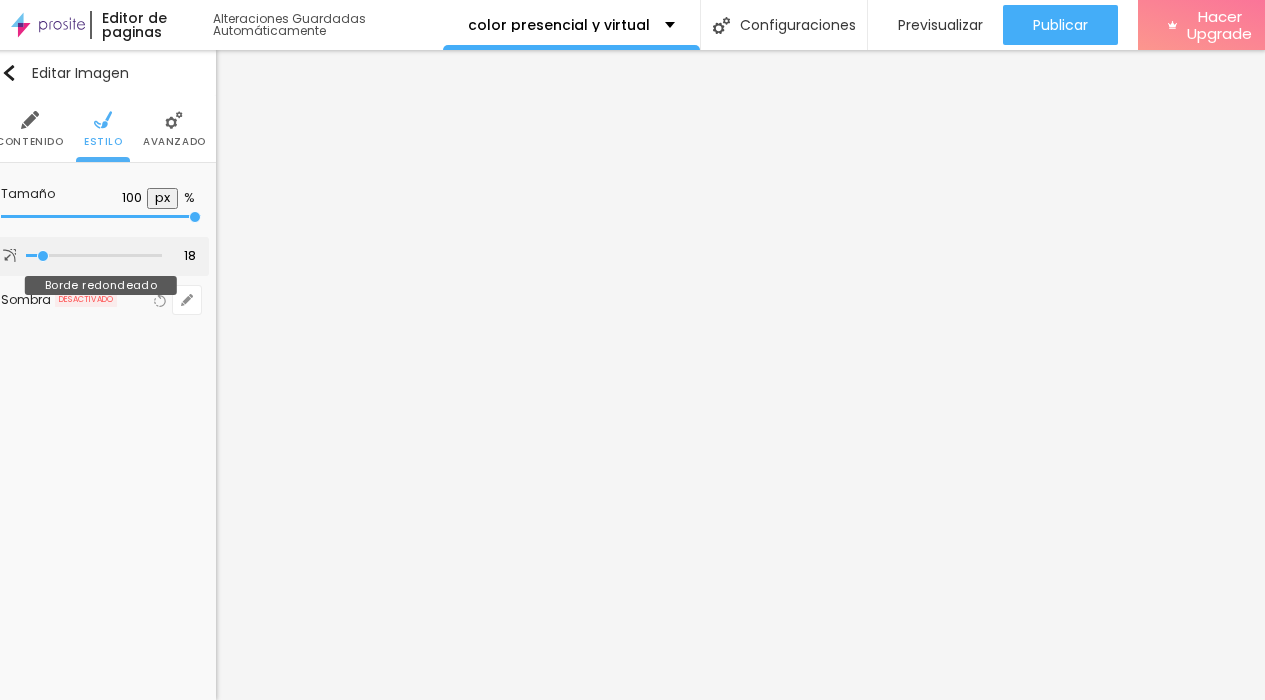 type on "19" 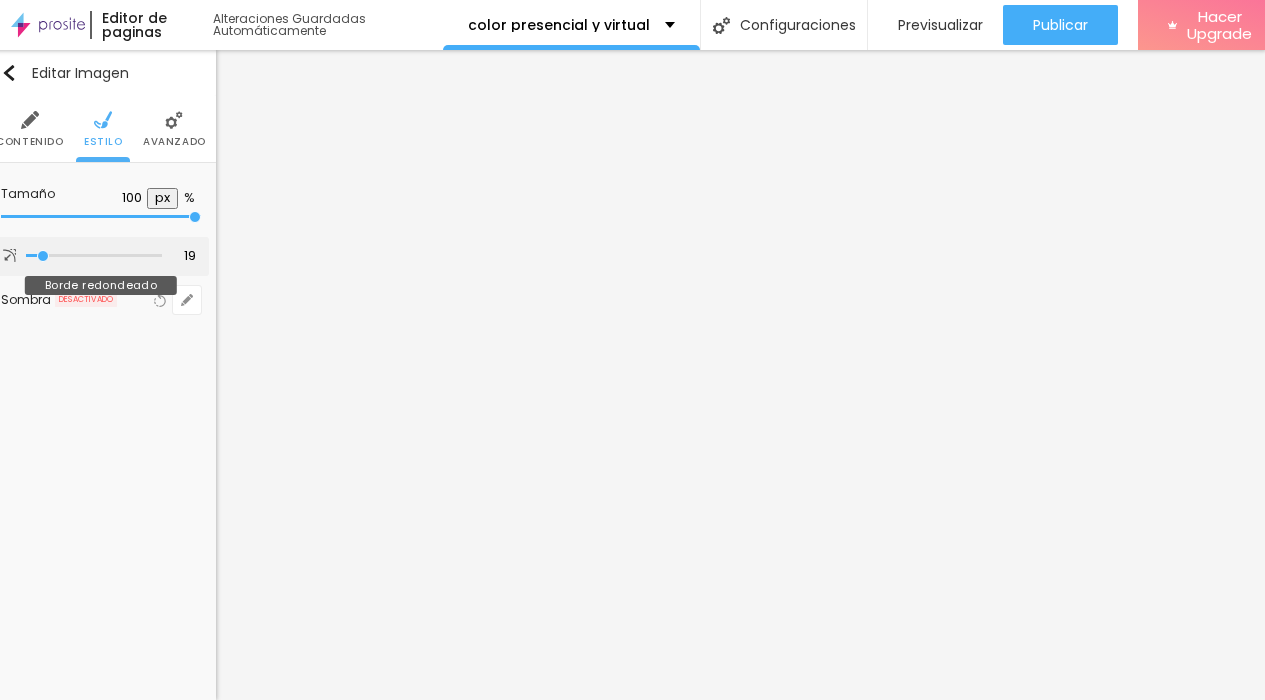 type on "20" 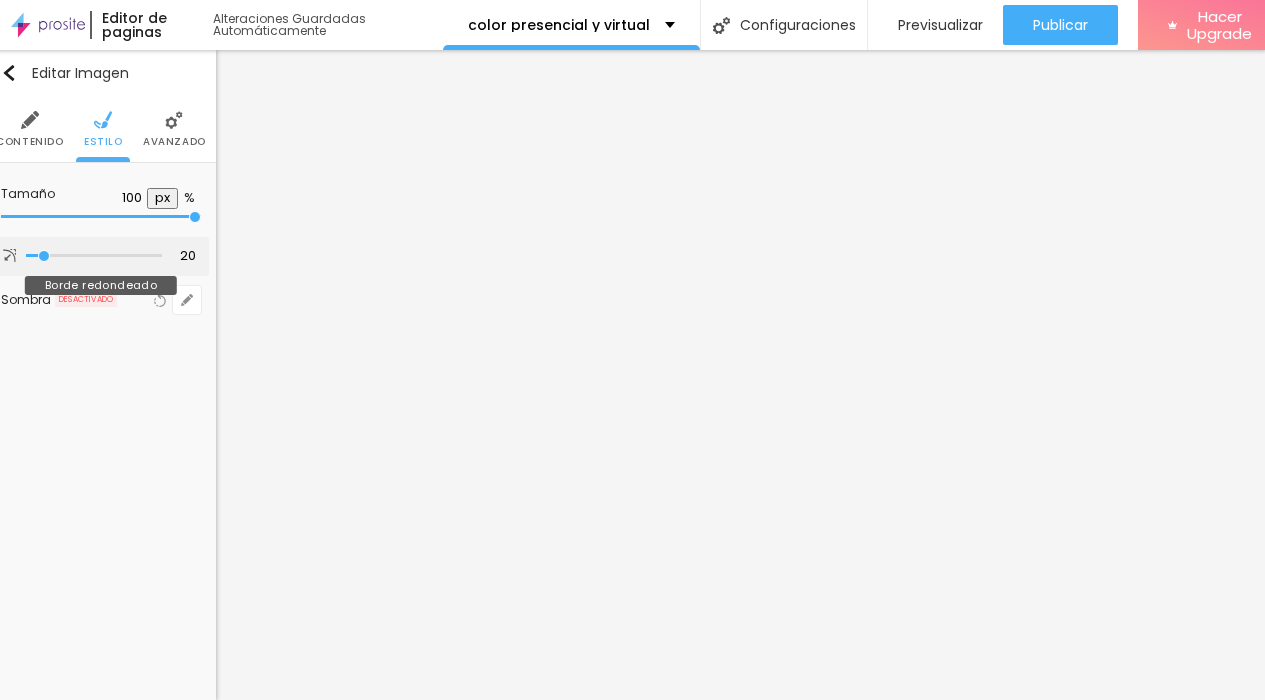 drag, startPoint x: 31, startPoint y: 249, endPoint x: 45, endPoint y: 252, distance: 14.3178215 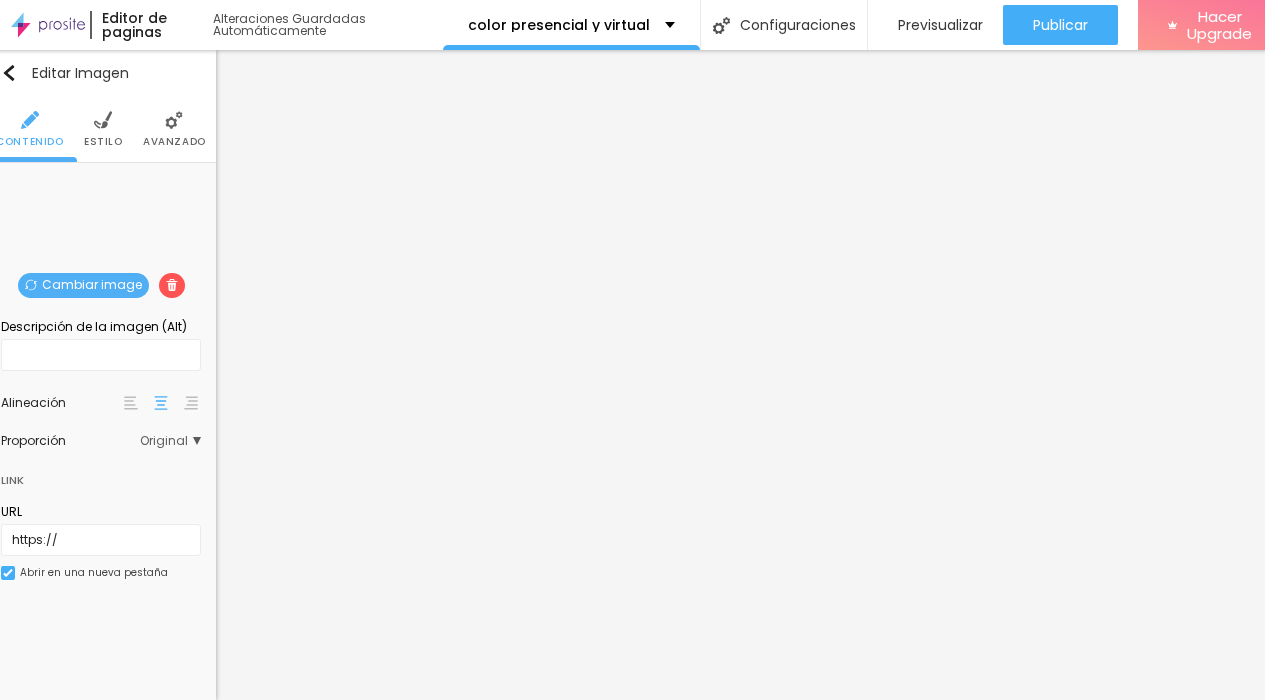 click on "Cambiar image" at bounding box center [83, 285] 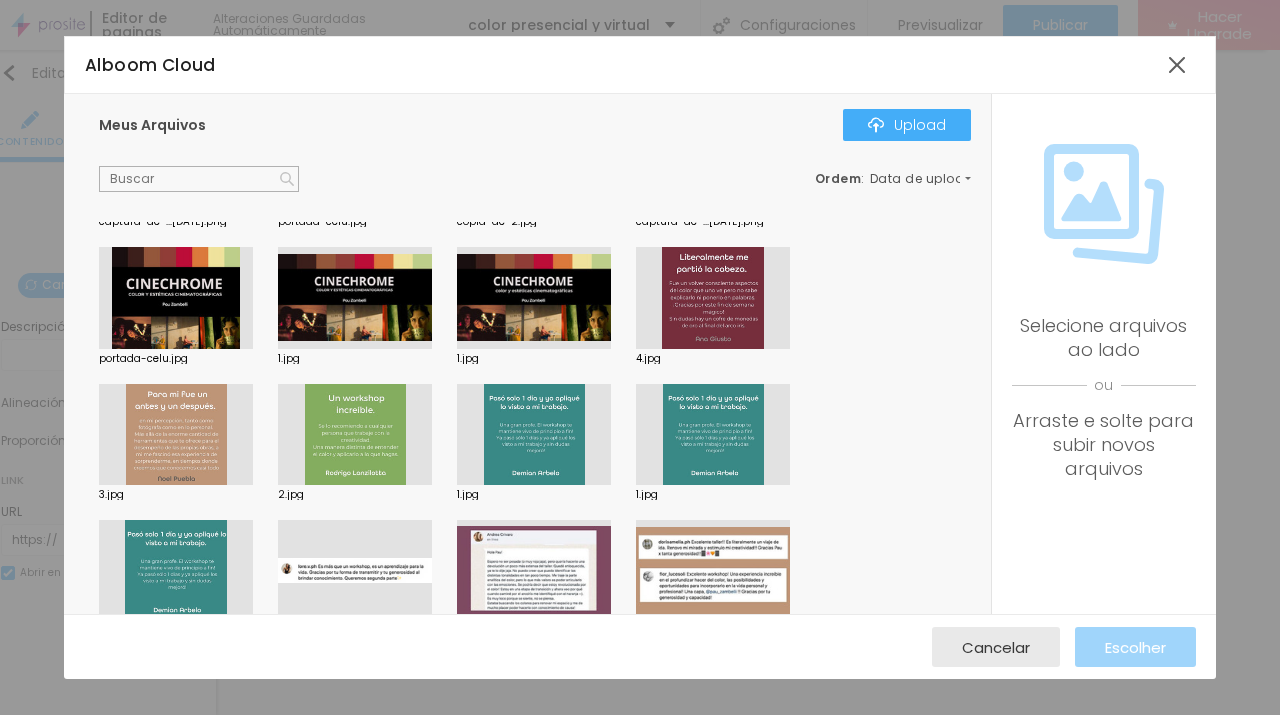 scroll, scrollTop: 270, scrollLeft: 0, axis: vertical 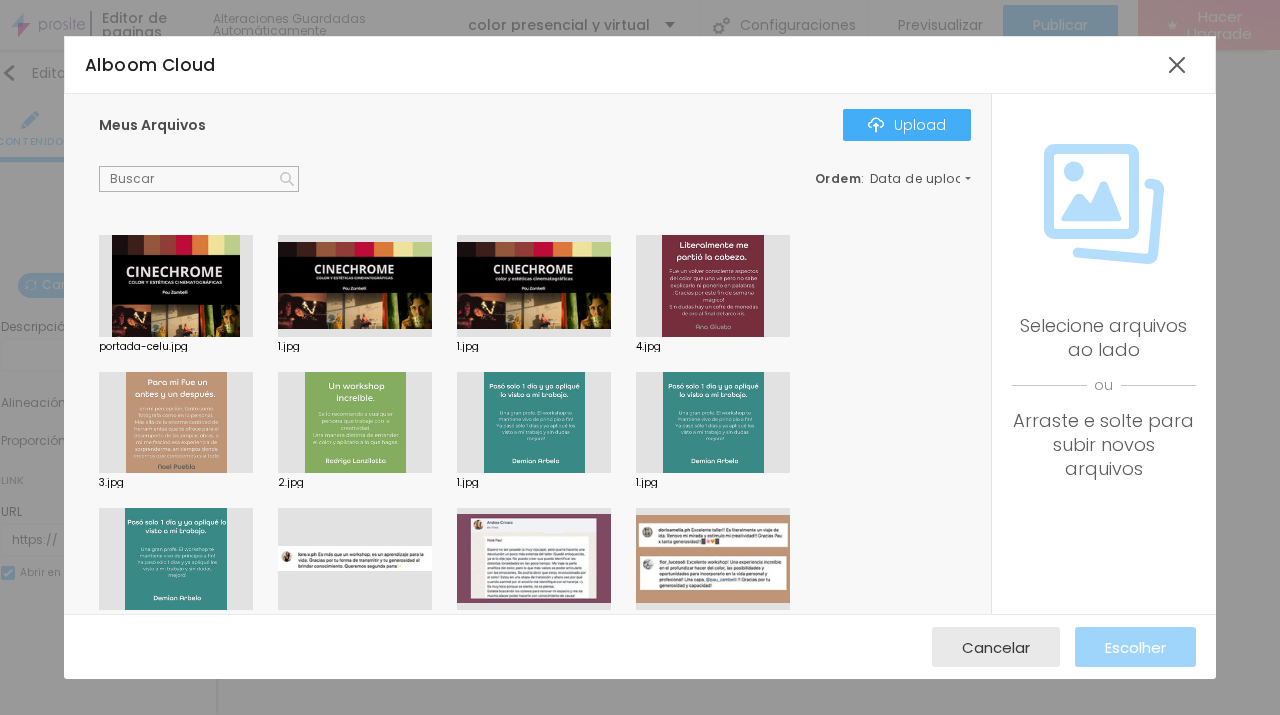 click at bounding box center [176, 423] 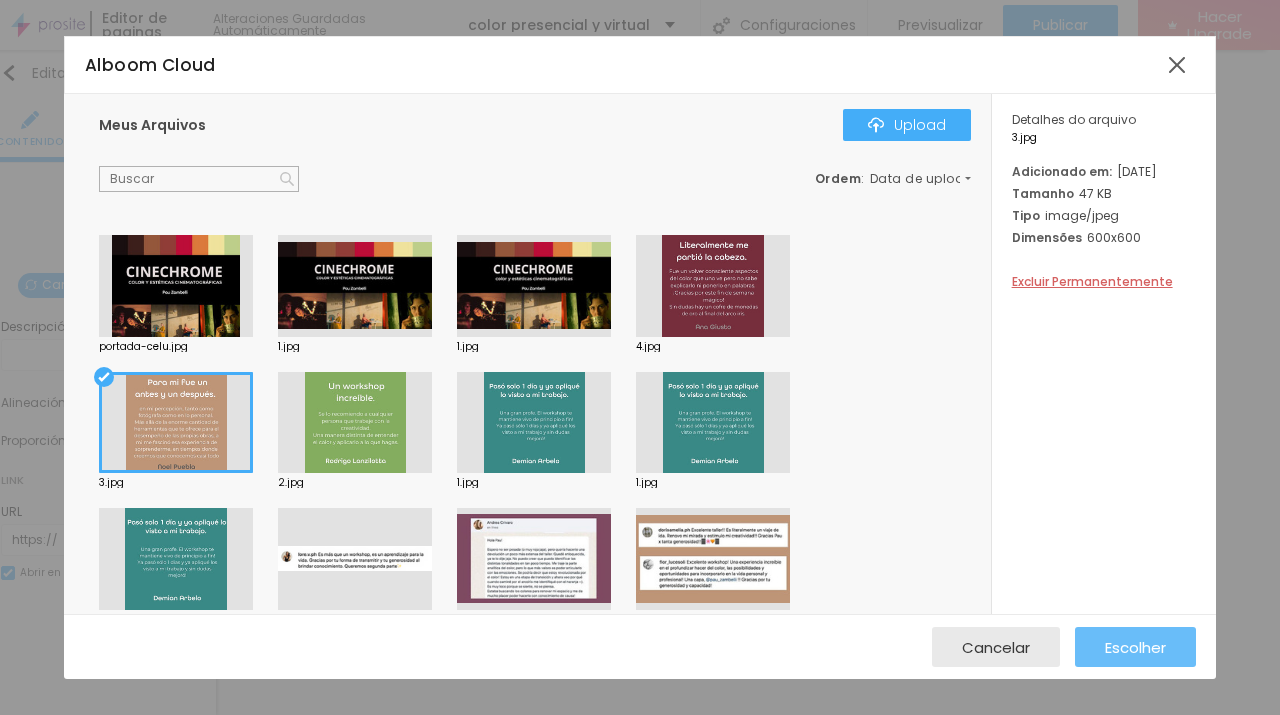click on "Escolher" at bounding box center (1135, 647) 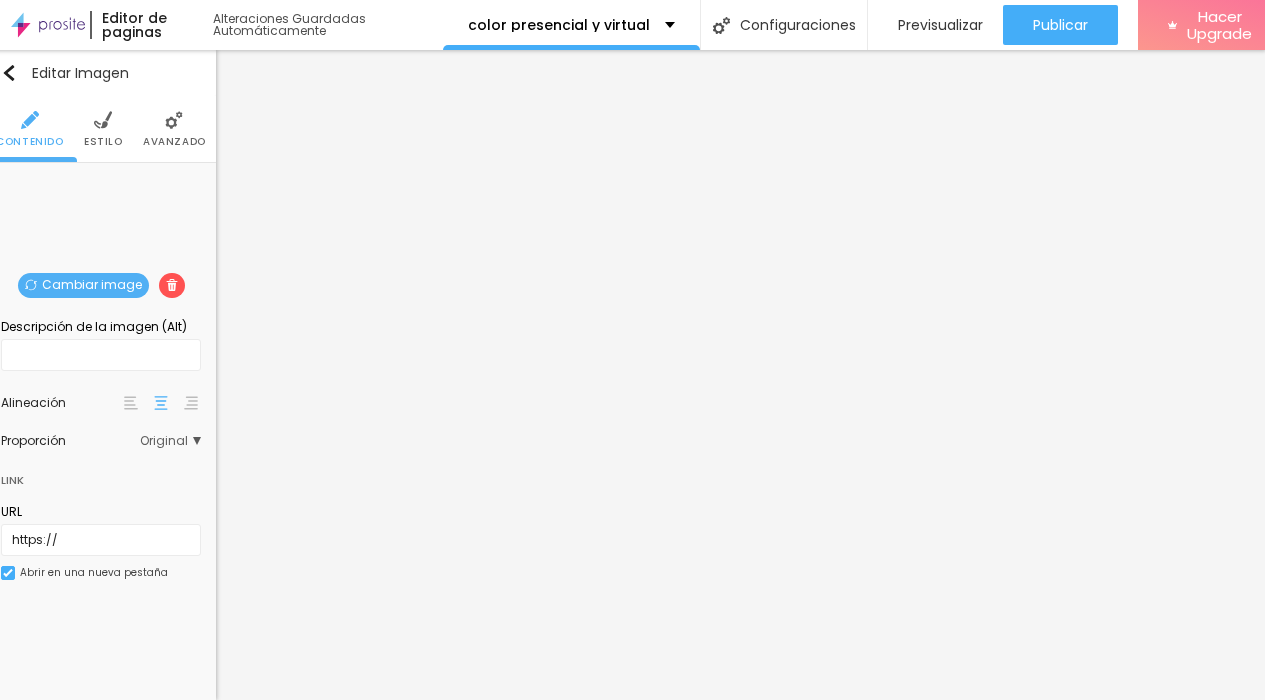 click on "Estilo" at bounding box center [103, 142] 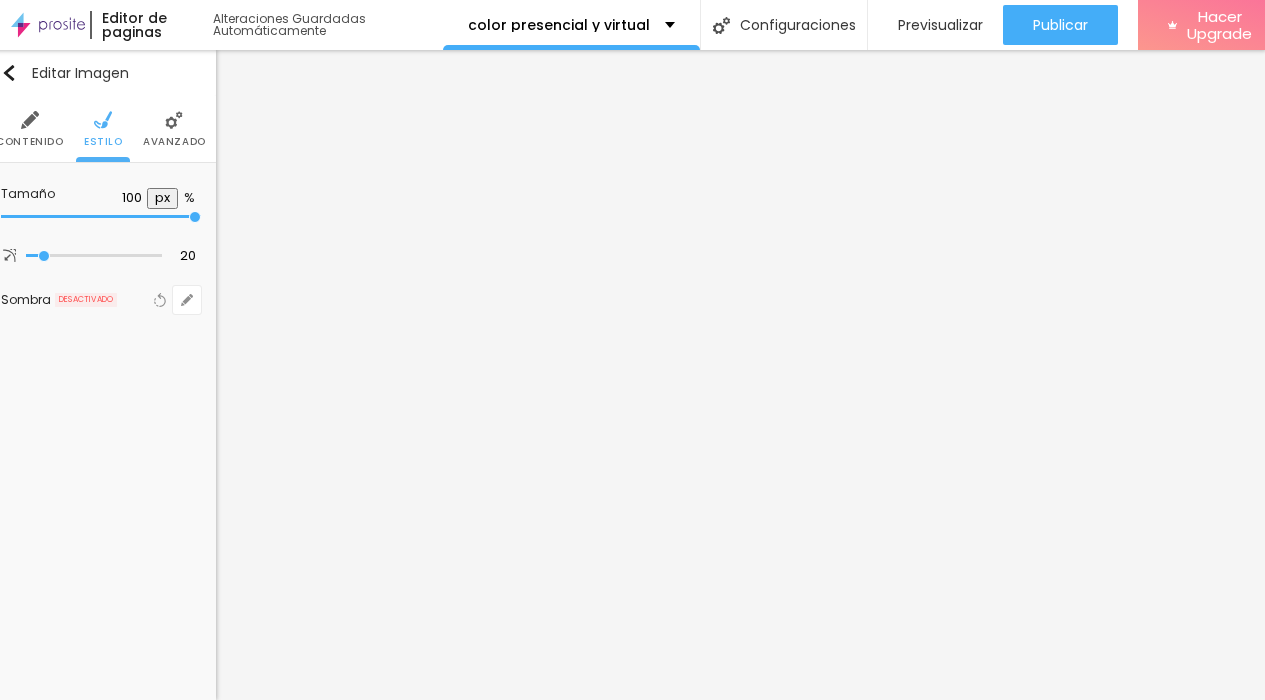 click on "Avanzado" at bounding box center [174, 142] 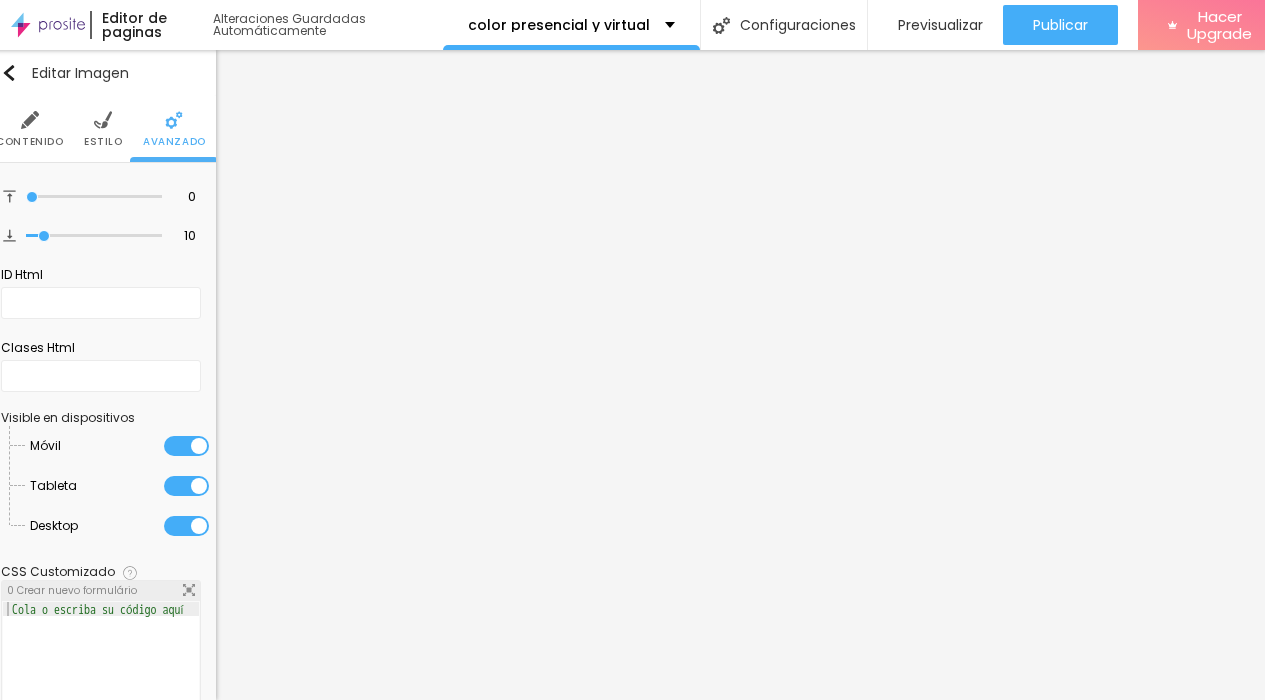 click on "Estilo" at bounding box center (103, 129) 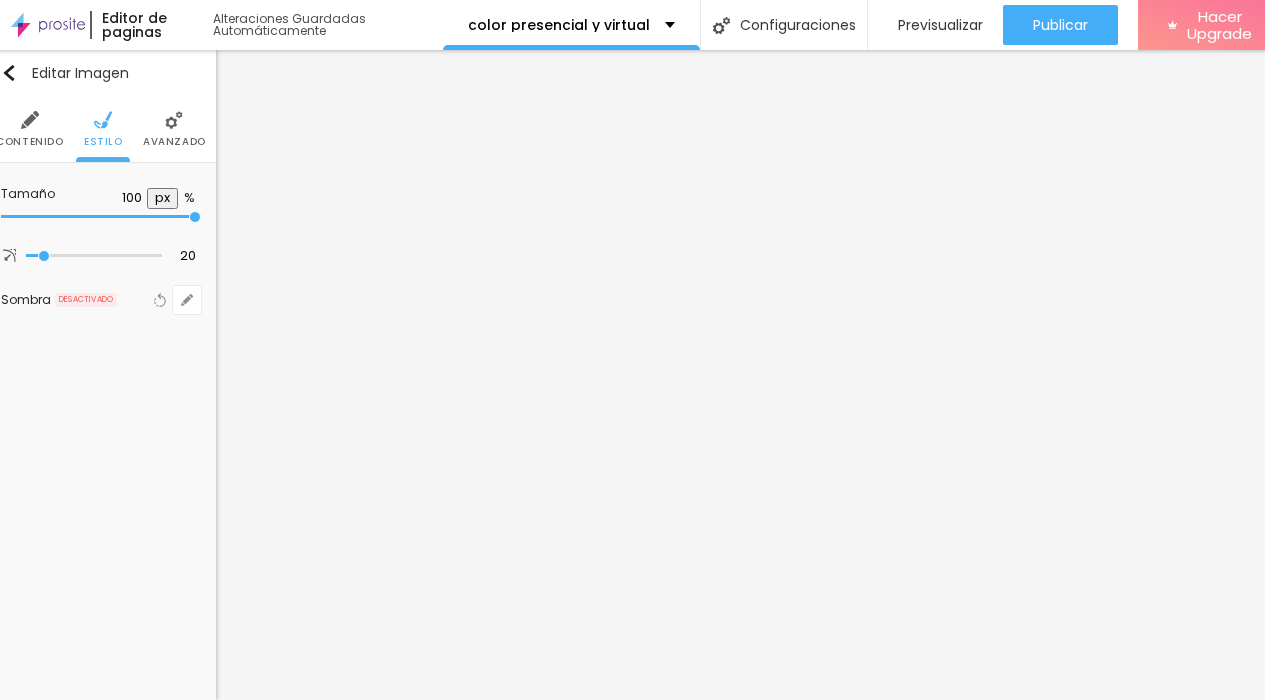 click on "Contenido" at bounding box center (29, 142) 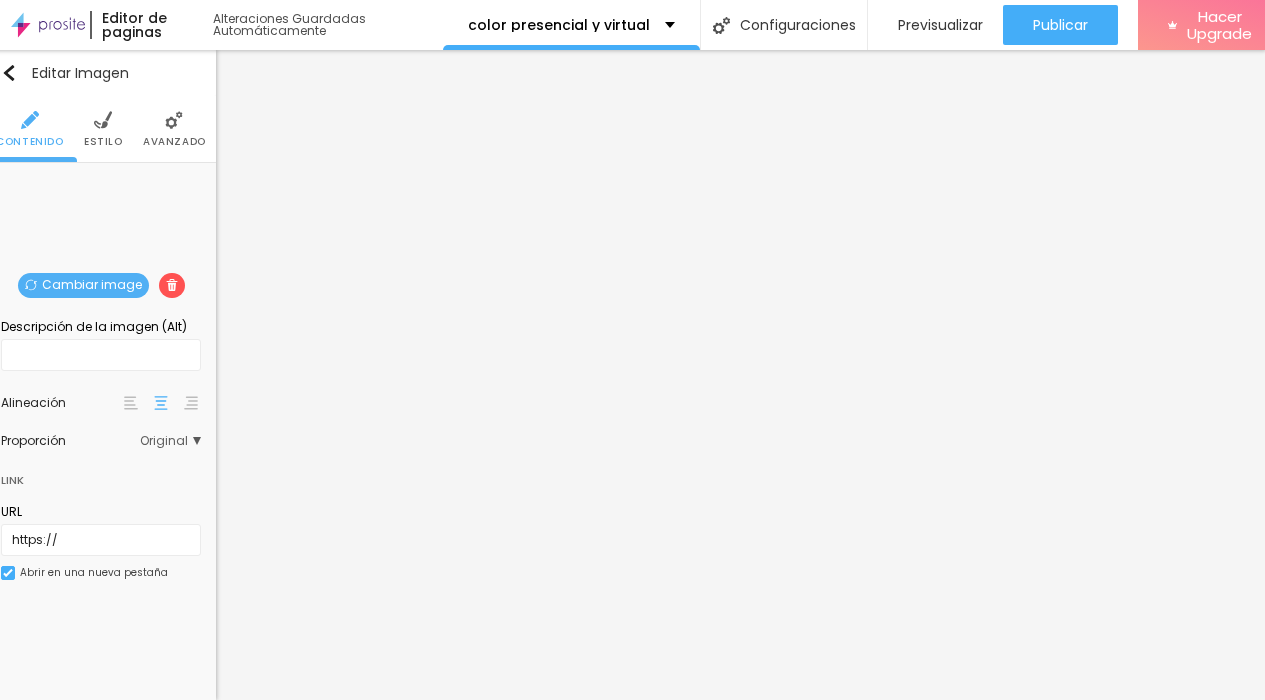 click on "Avanzado" at bounding box center (174, 142) 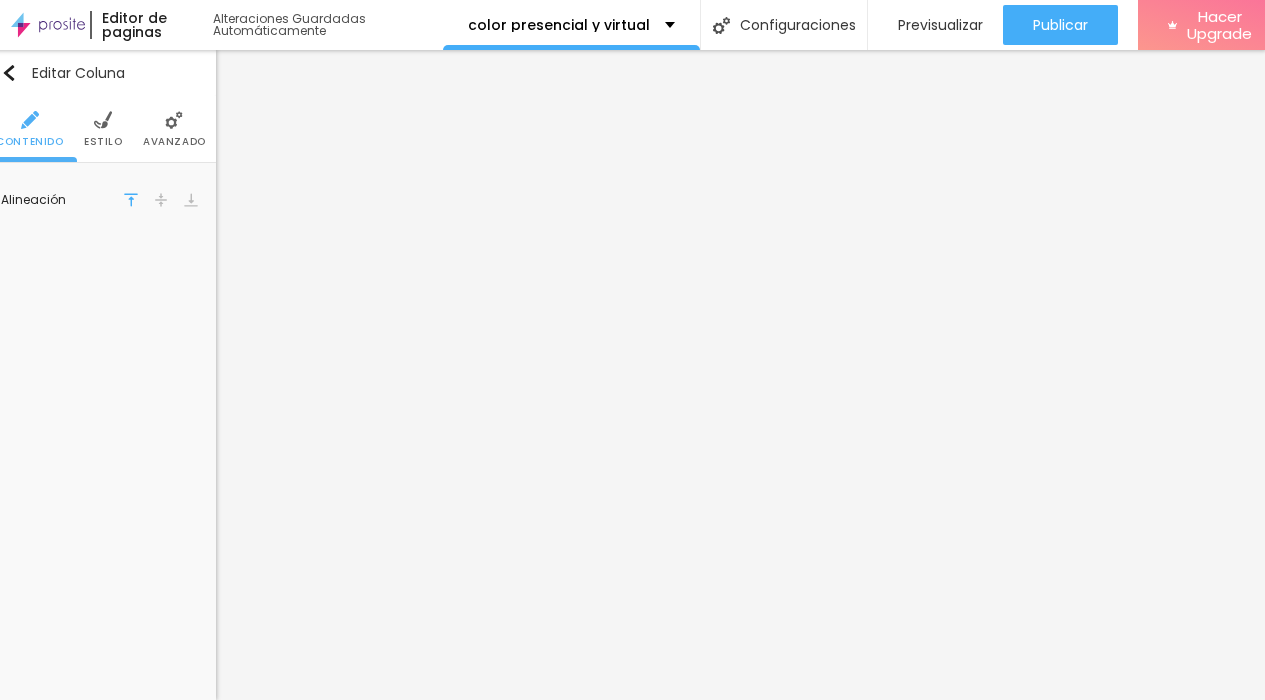 click on "Avanzado" at bounding box center [174, 142] 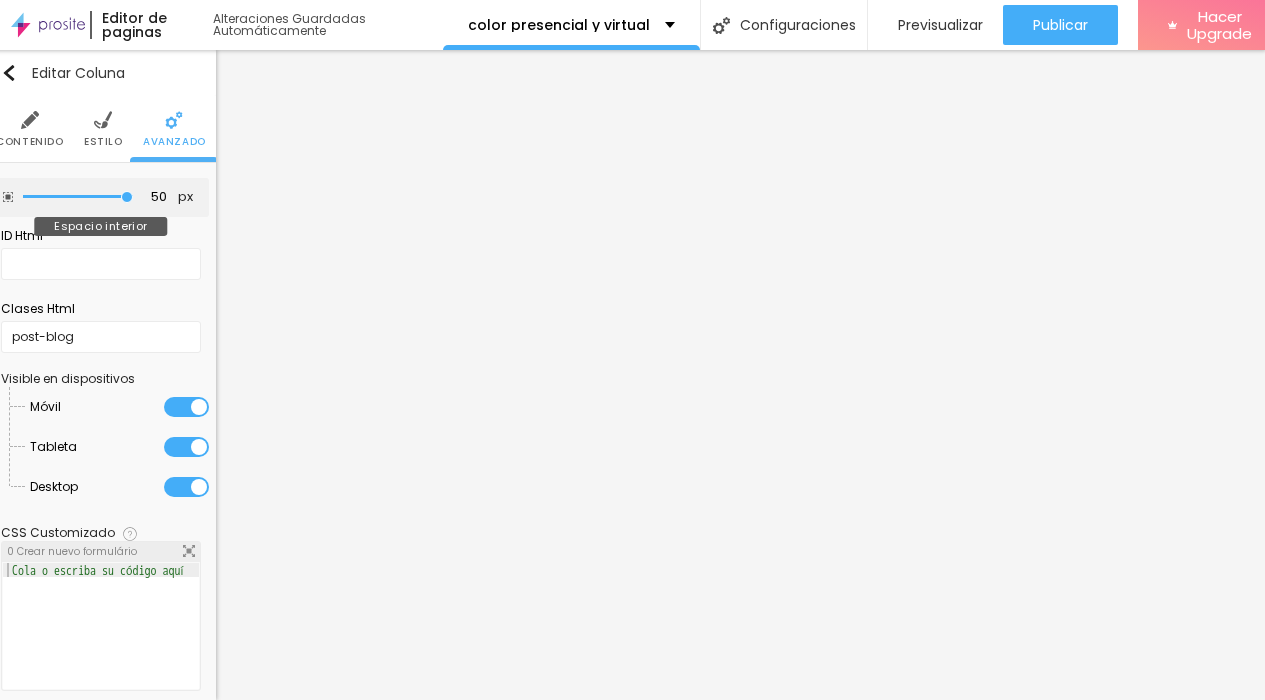 type on "15" 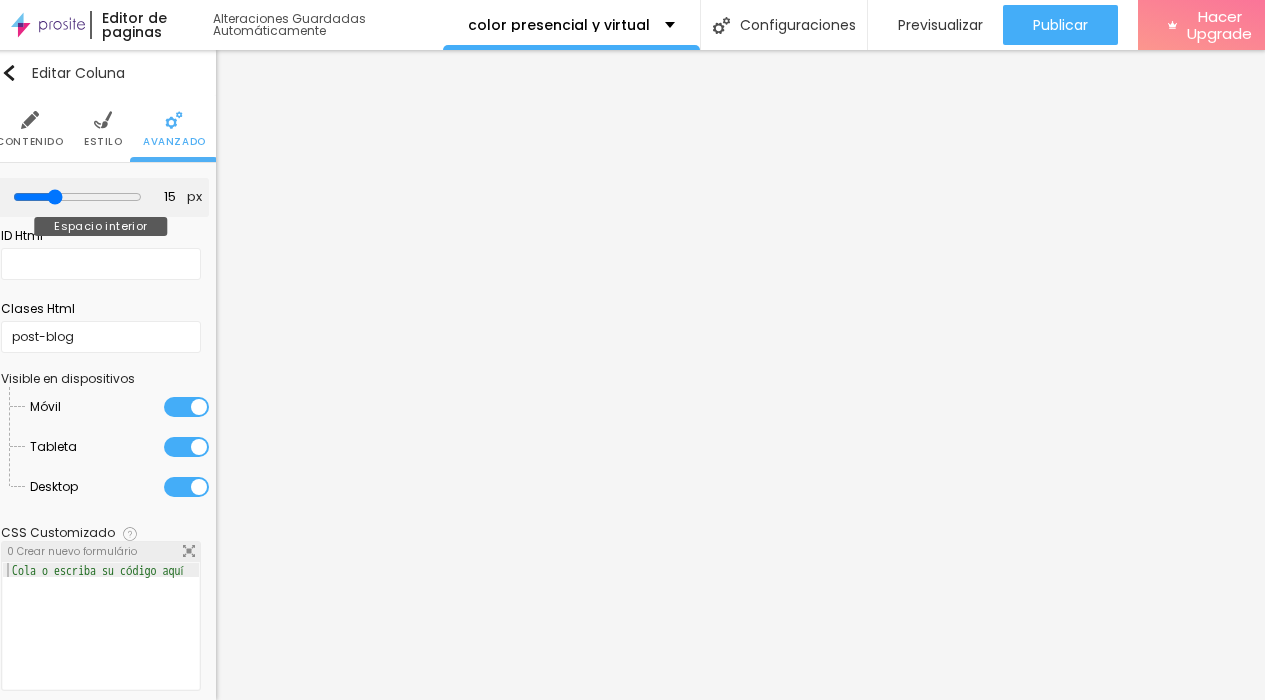 type on "0" 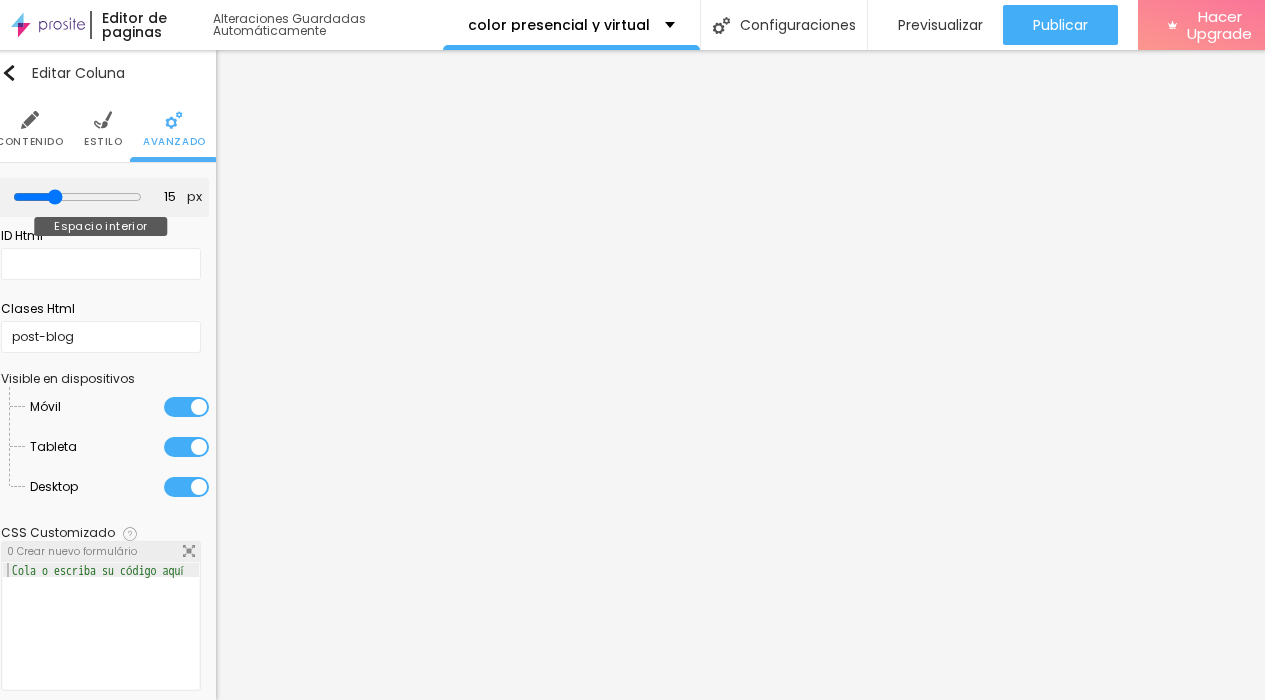 type on "0" 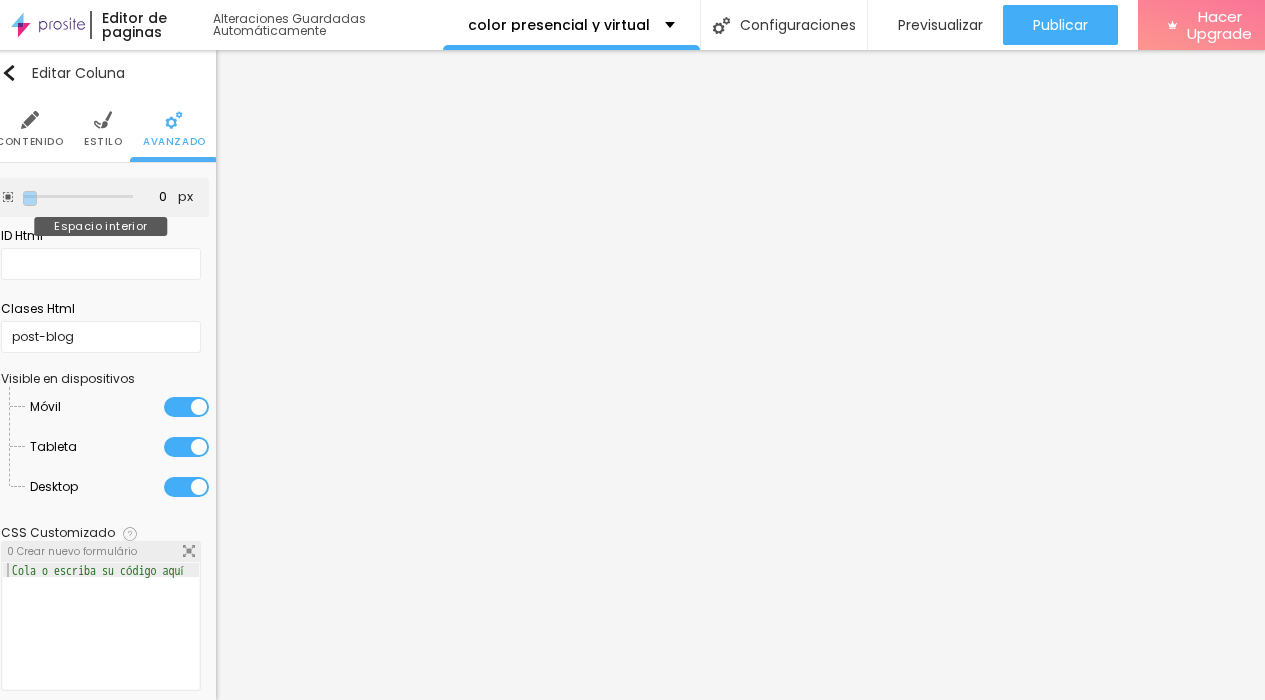 type on "5" 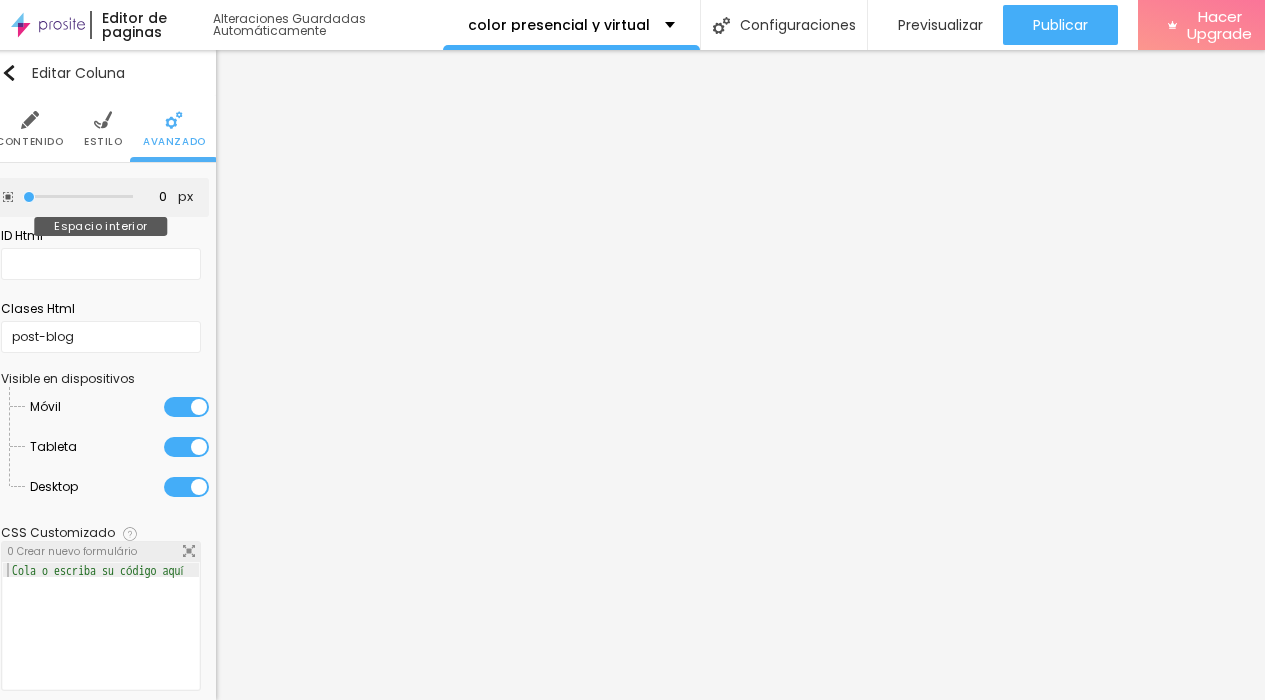 type on "5" 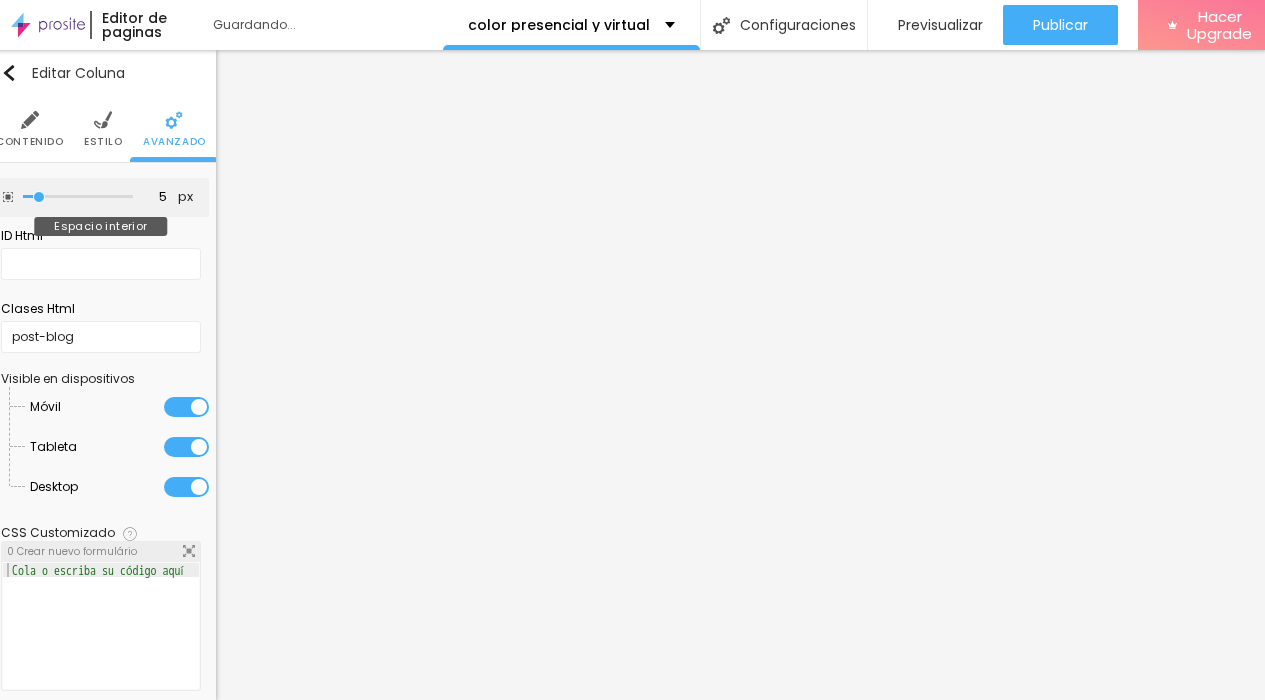type on "10" 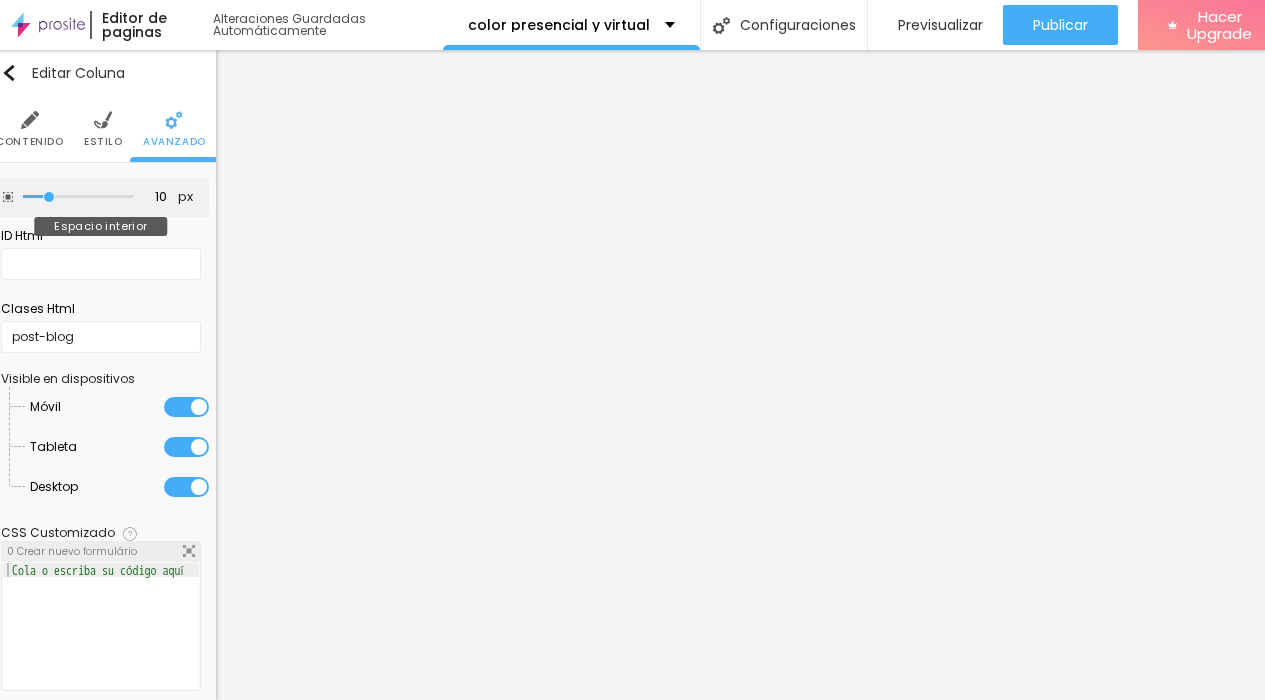 type on "15" 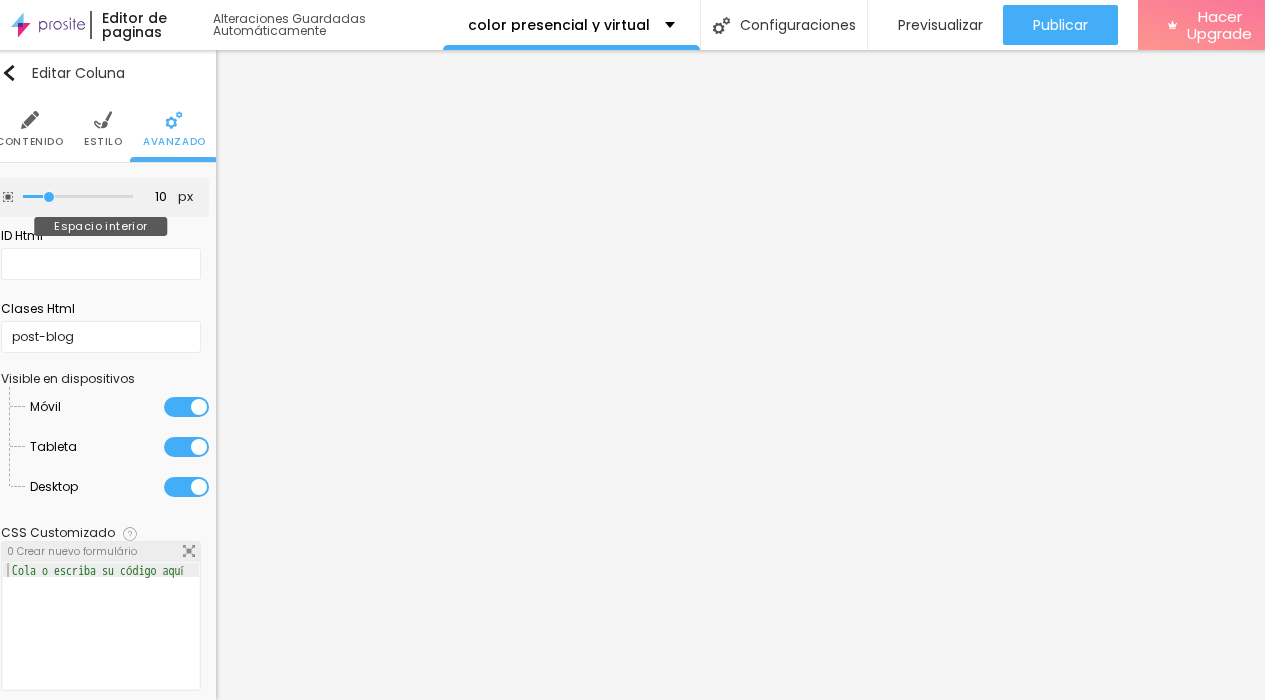 type on "15" 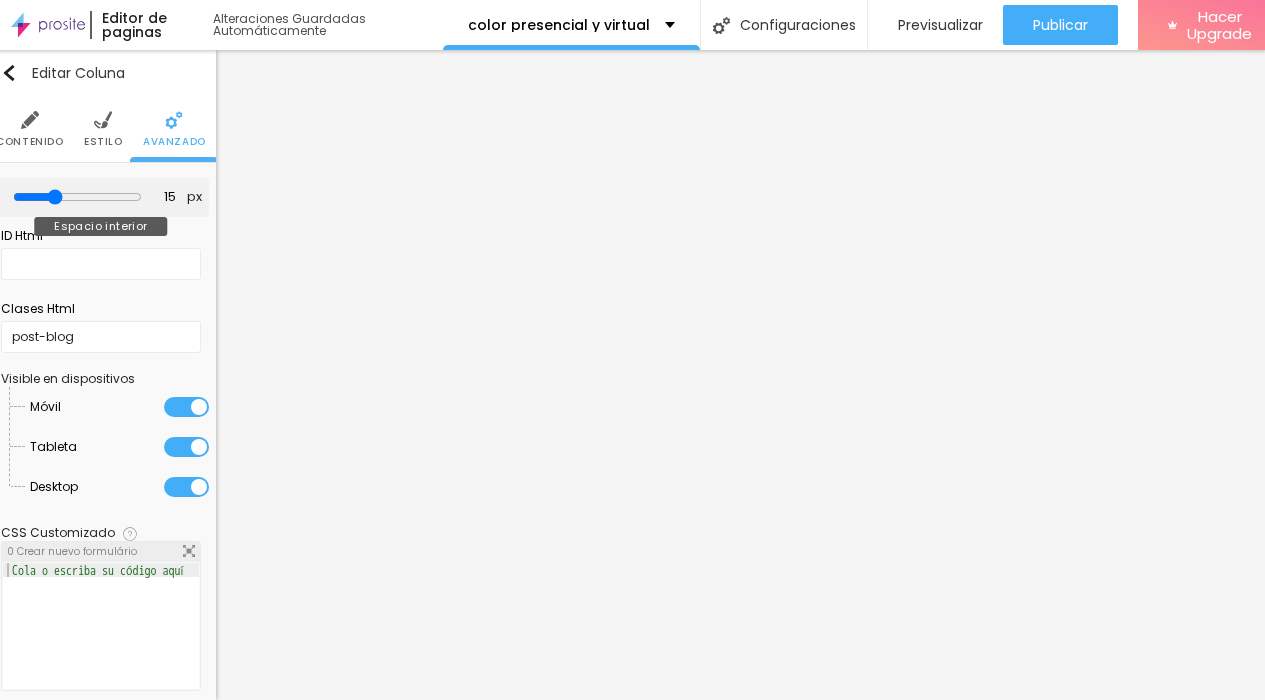 drag, startPoint x: 126, startPoint y: 190, endPoint x: 55, endPoint y: 191, distance: 71.00704 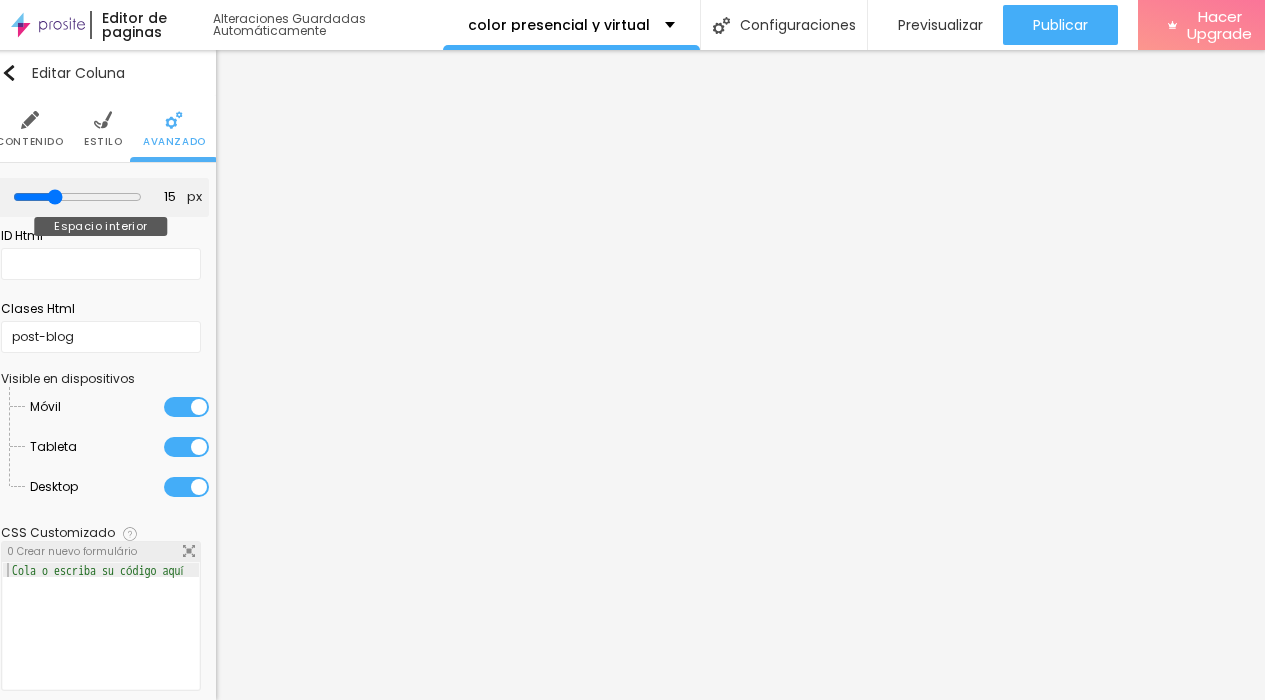 type on "15" 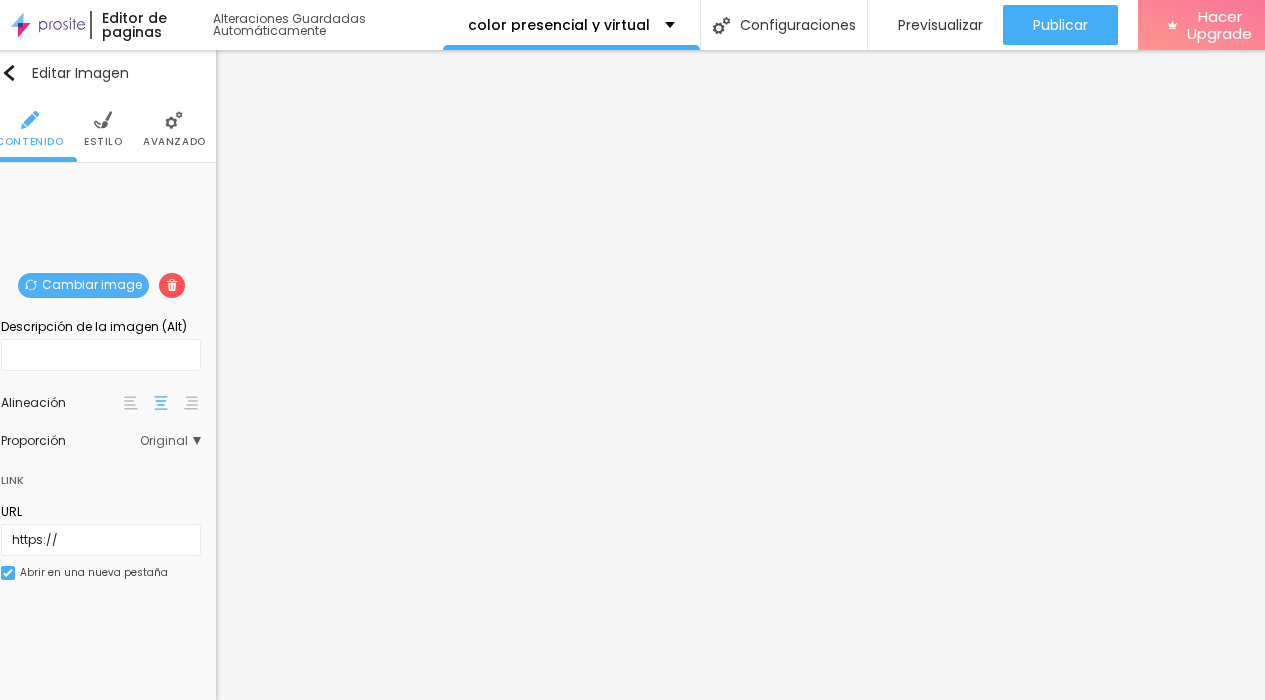 click on "Cambiar image" at bounding box center [83, 285] 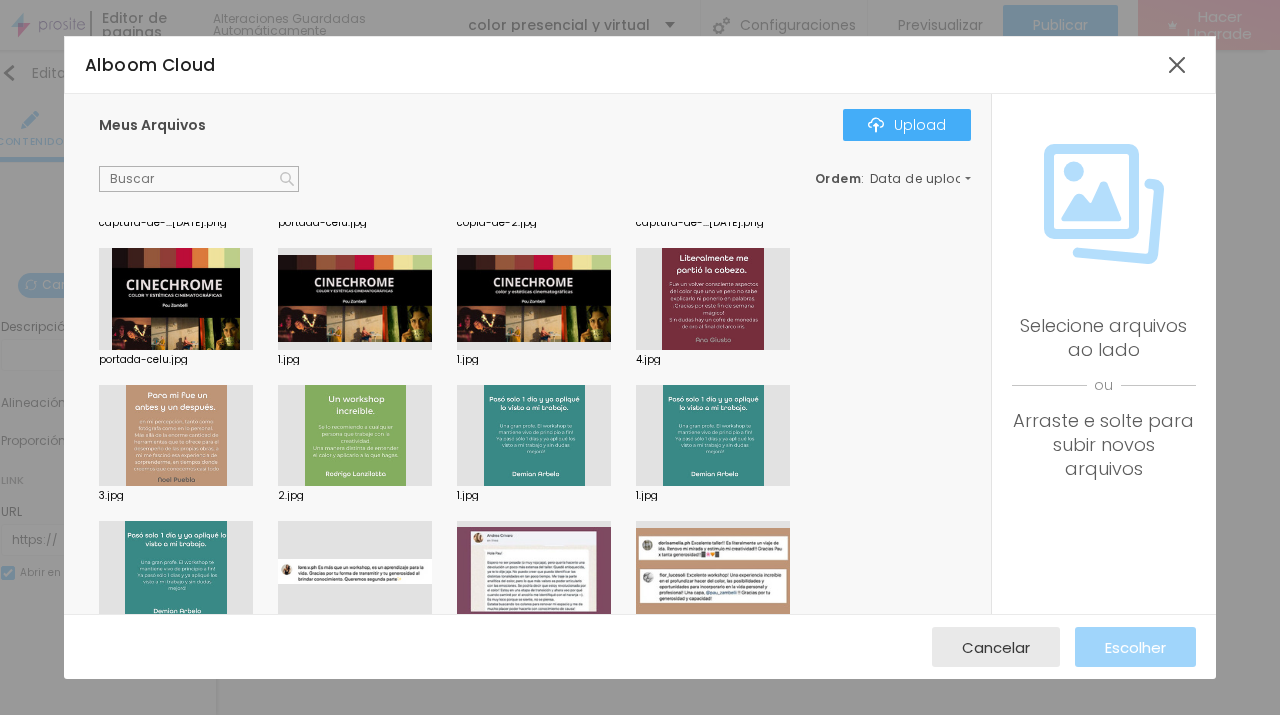 scroll, scrollTop: 269, scrollLeft: 0, axis: vertical 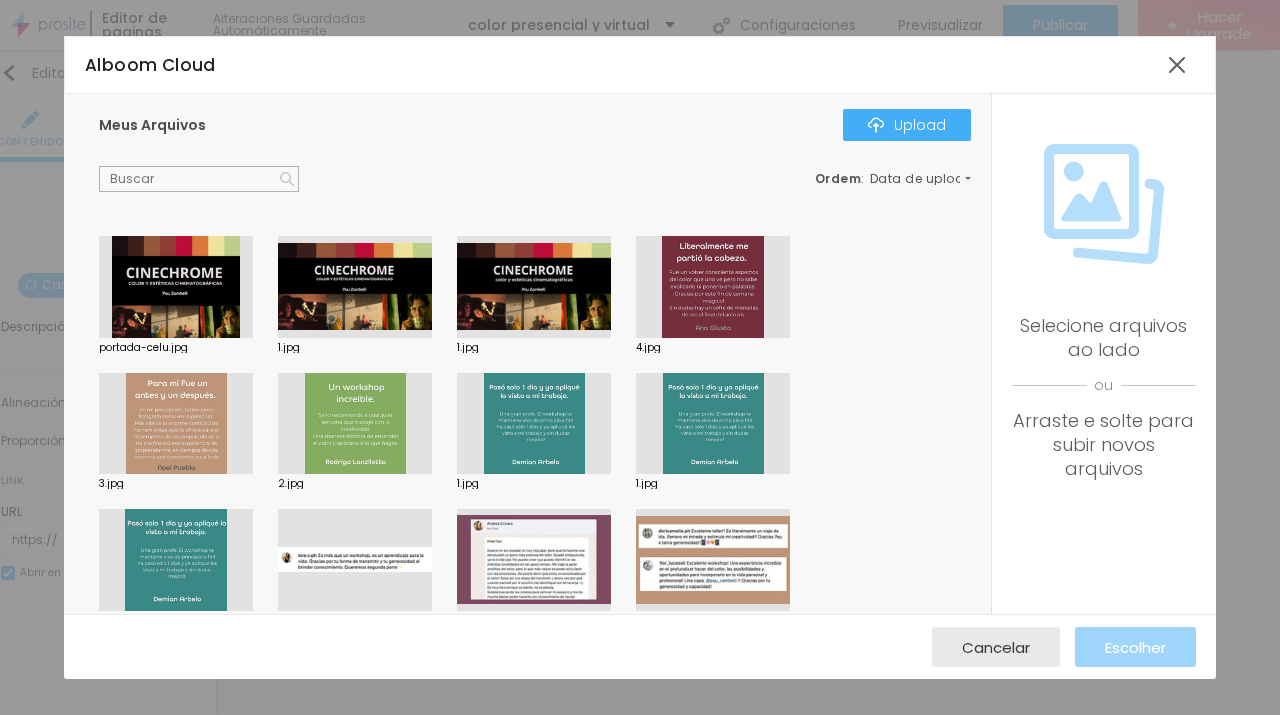 click at bounding box center [713, 287] 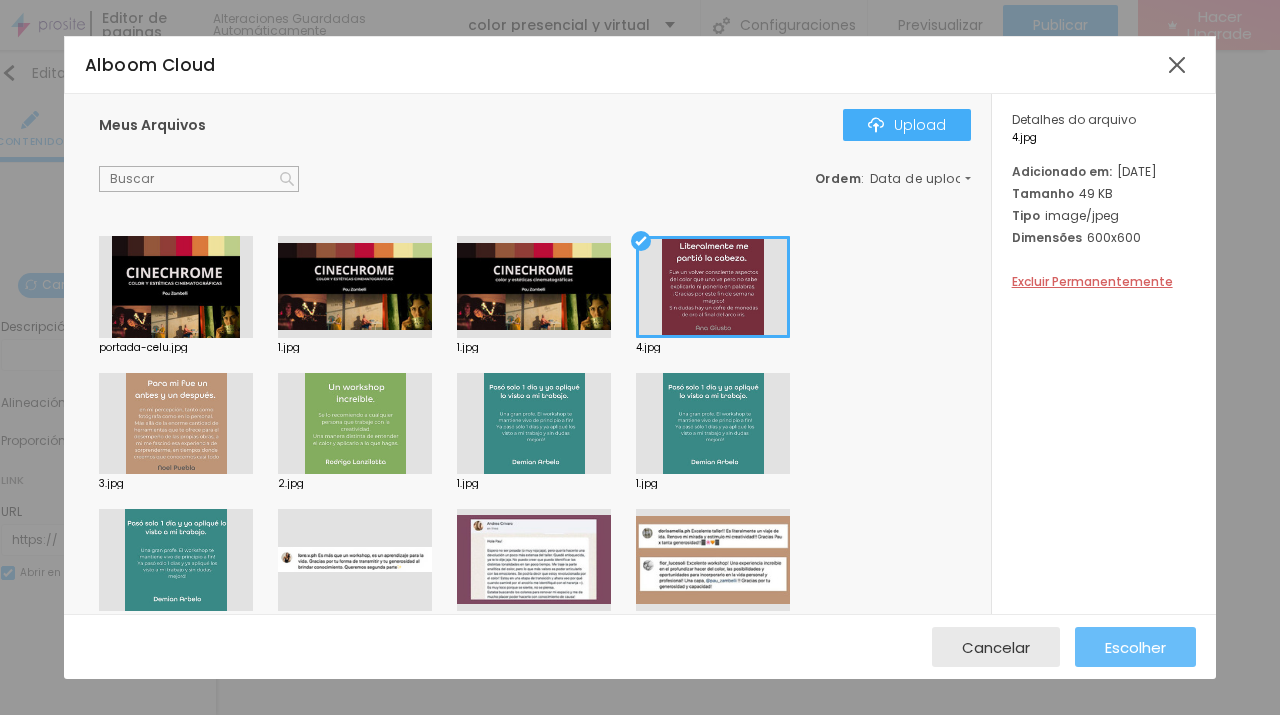 click on "Escolher" at bounding box center (1135, 647) 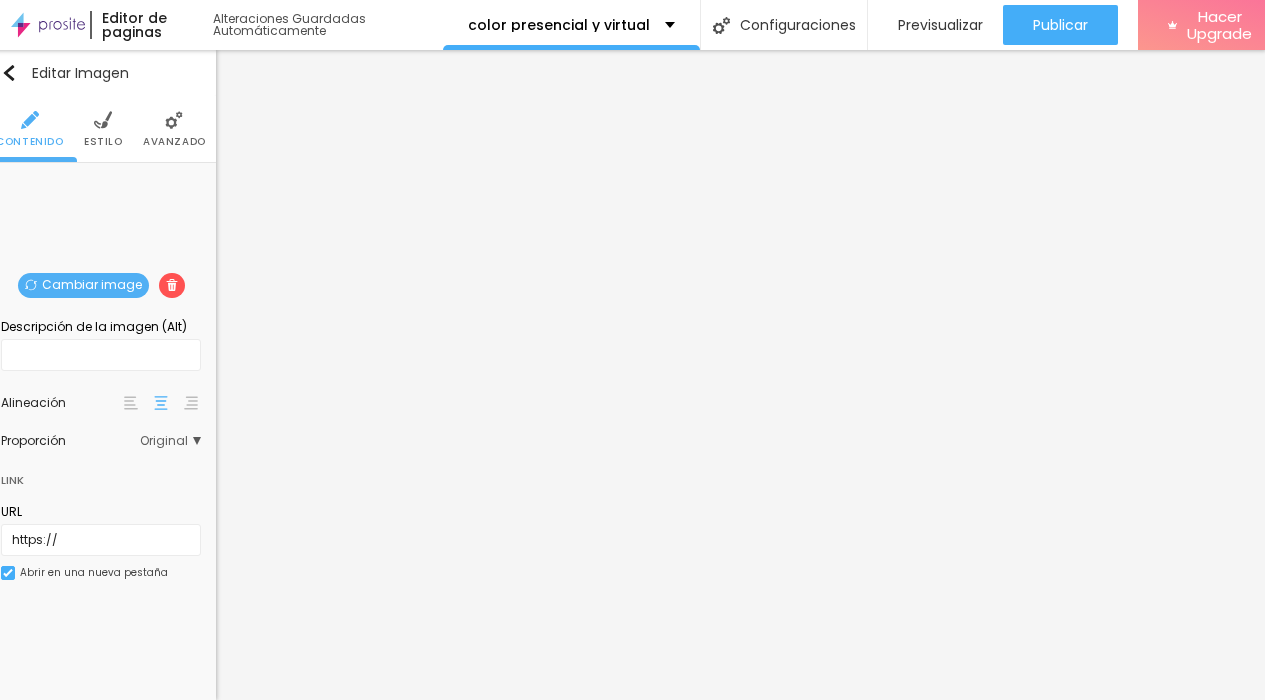 click on "Cambiar image" at bounding box center [83, 285] 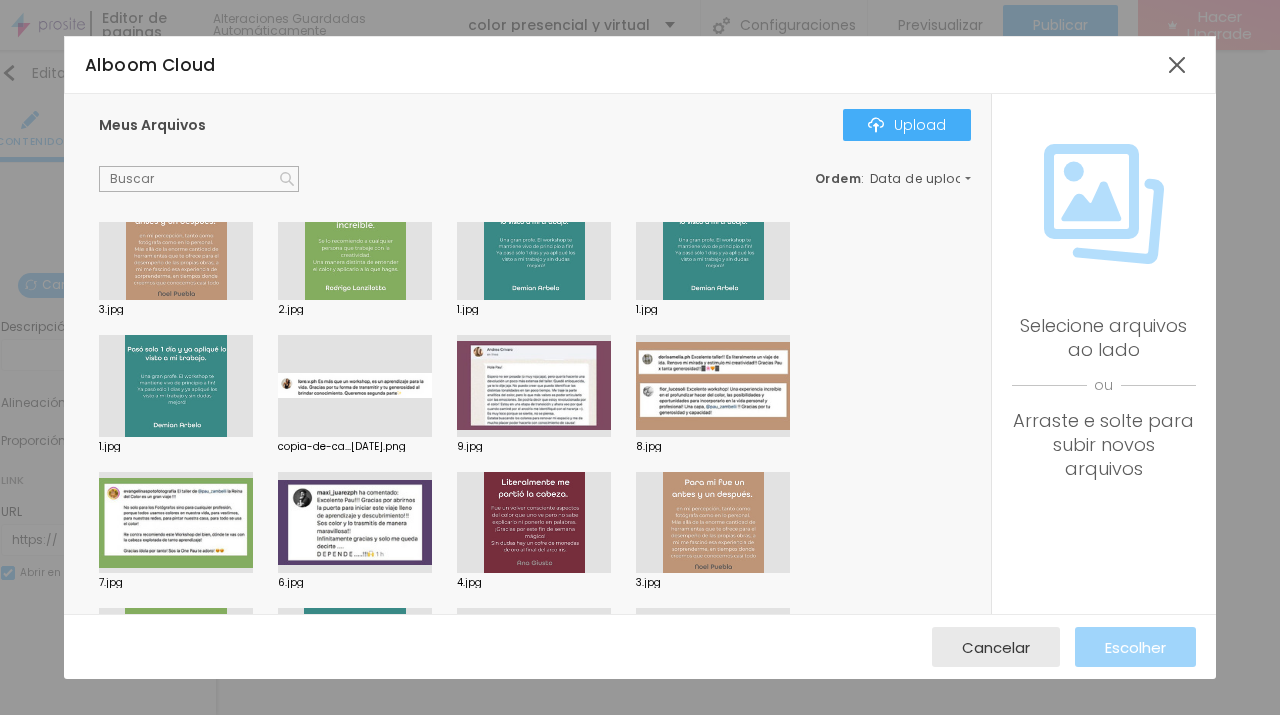 scroll, scrollTop: 310, scrollLeft: 0, axis: vertical 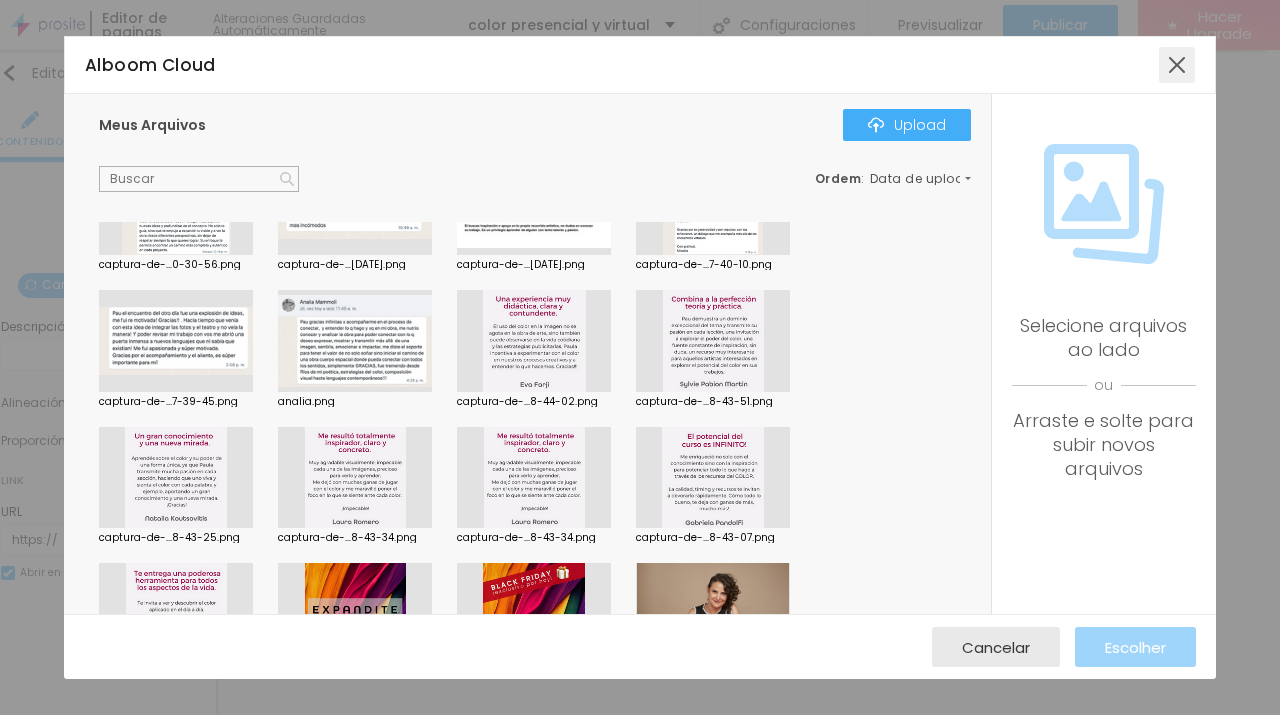 click at bounding box center [1177, 65] 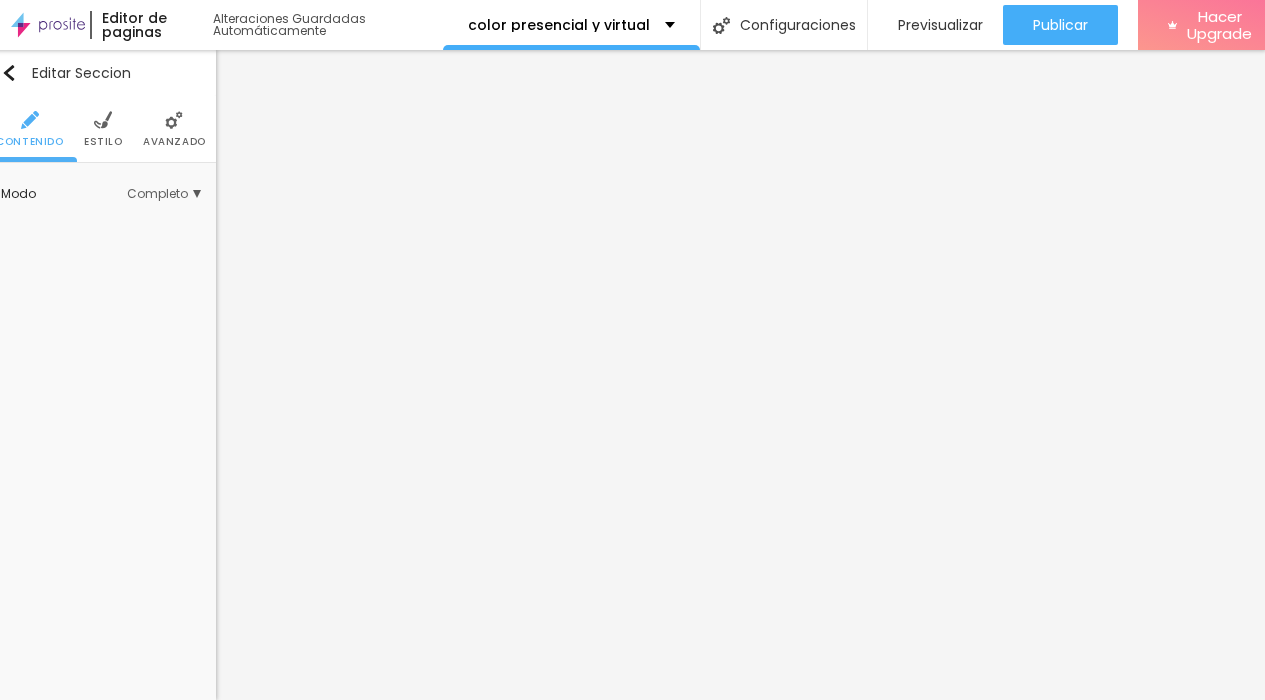 click on "Estilo" at bounding box center (103, 129) 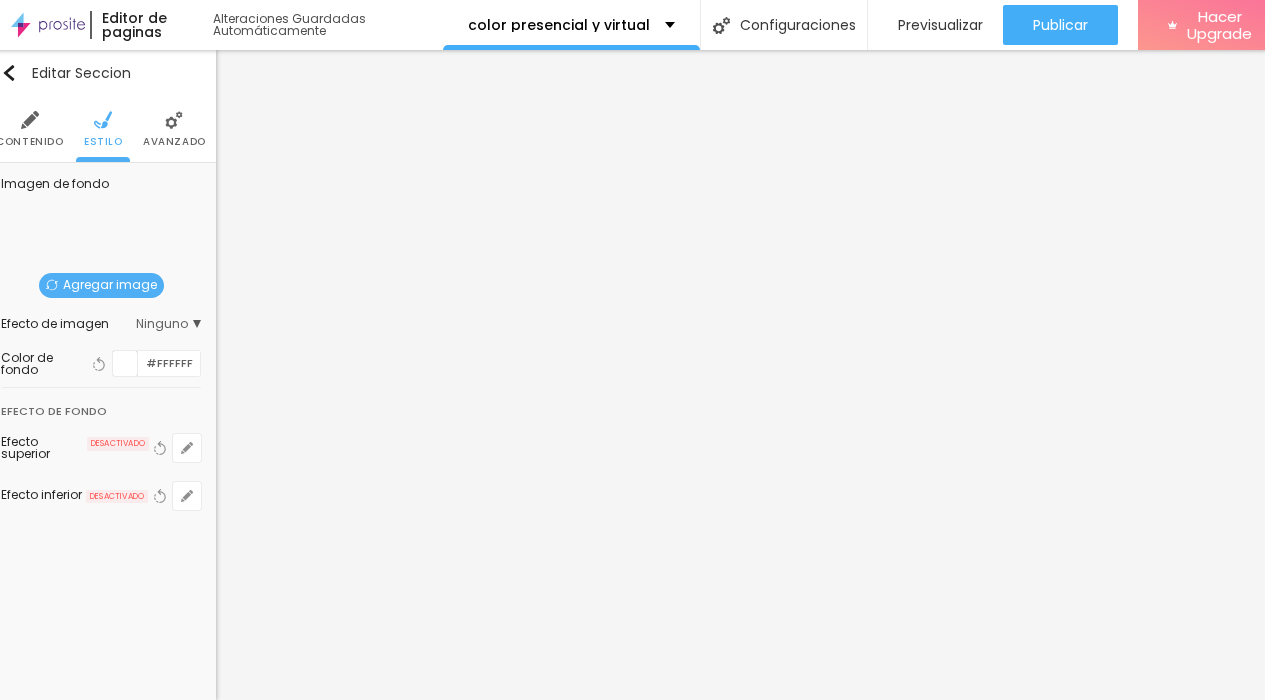 click at bounding box center [125, 363] 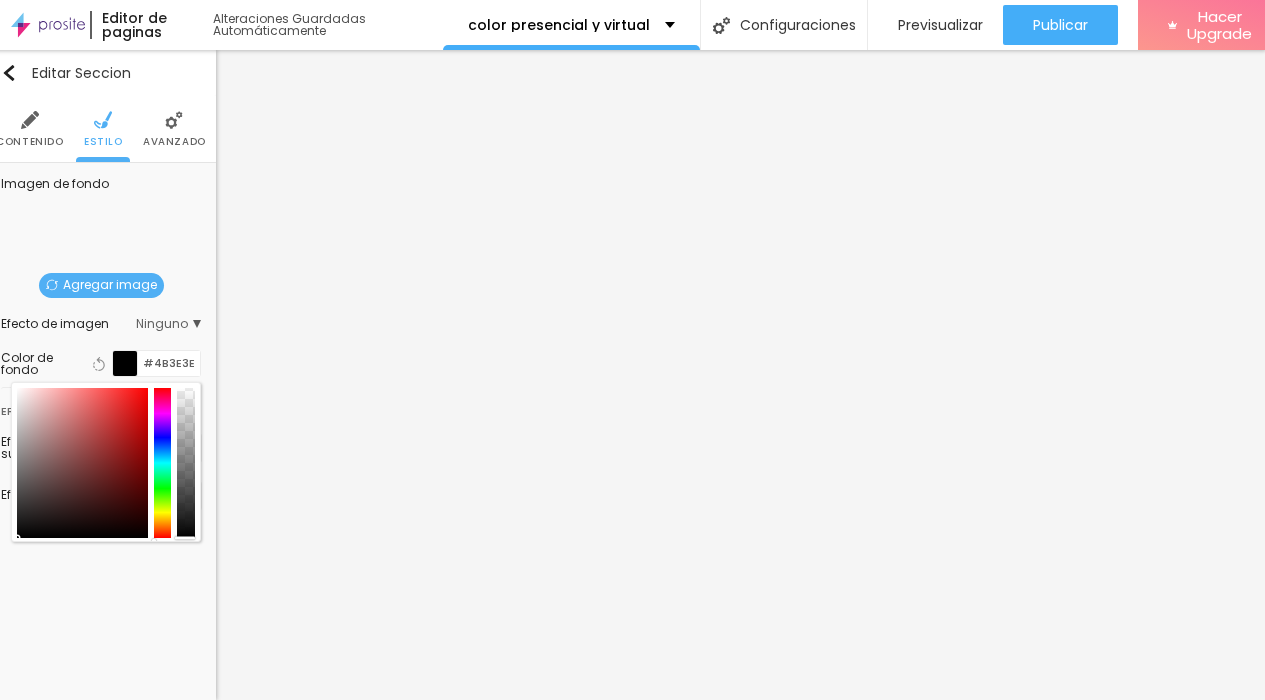 type on "#000000" 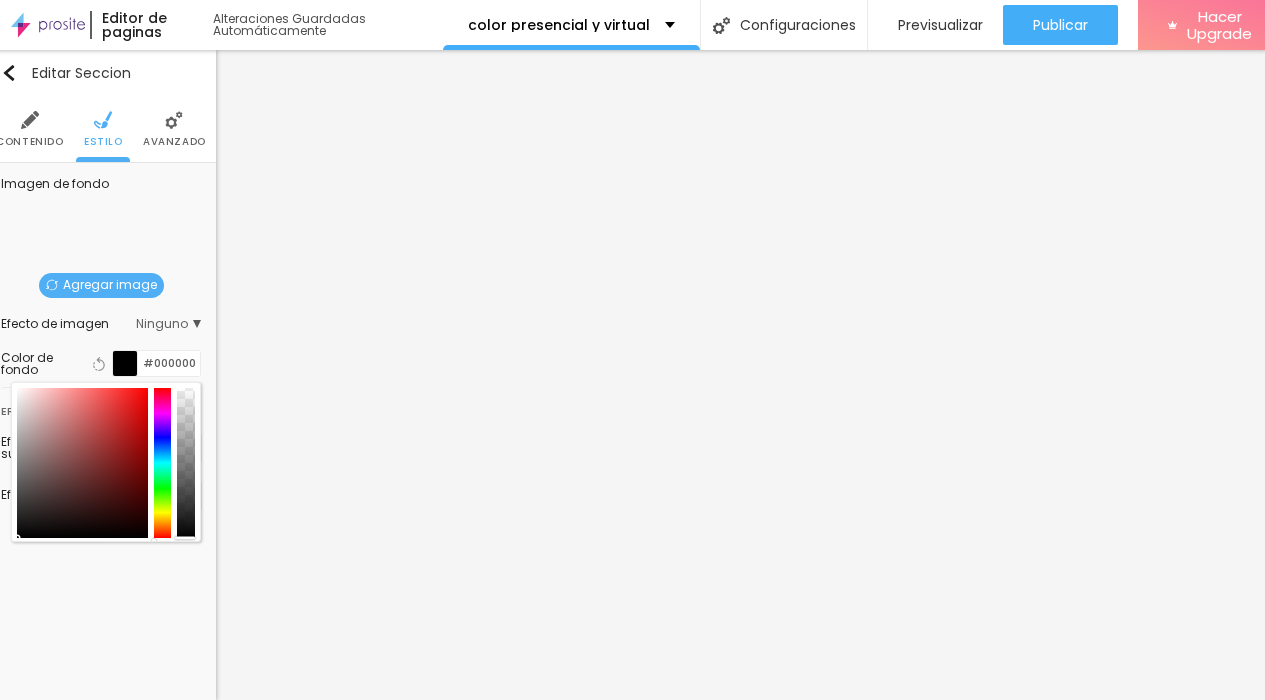scroll, scrollTop: 0, scrollLeft: 0, axis: both 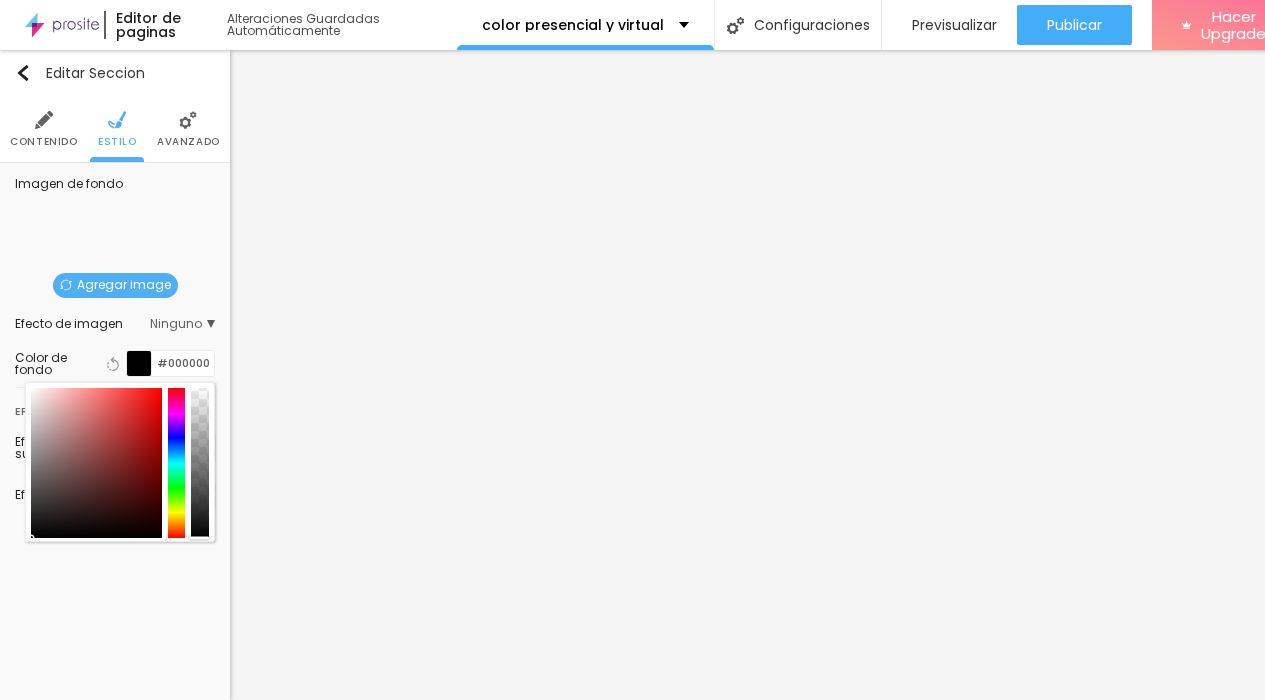 drag, startPoint x: 118, startPoint y: 398, endPoint x: 0, endPoint y: 587, distance: 222.81158 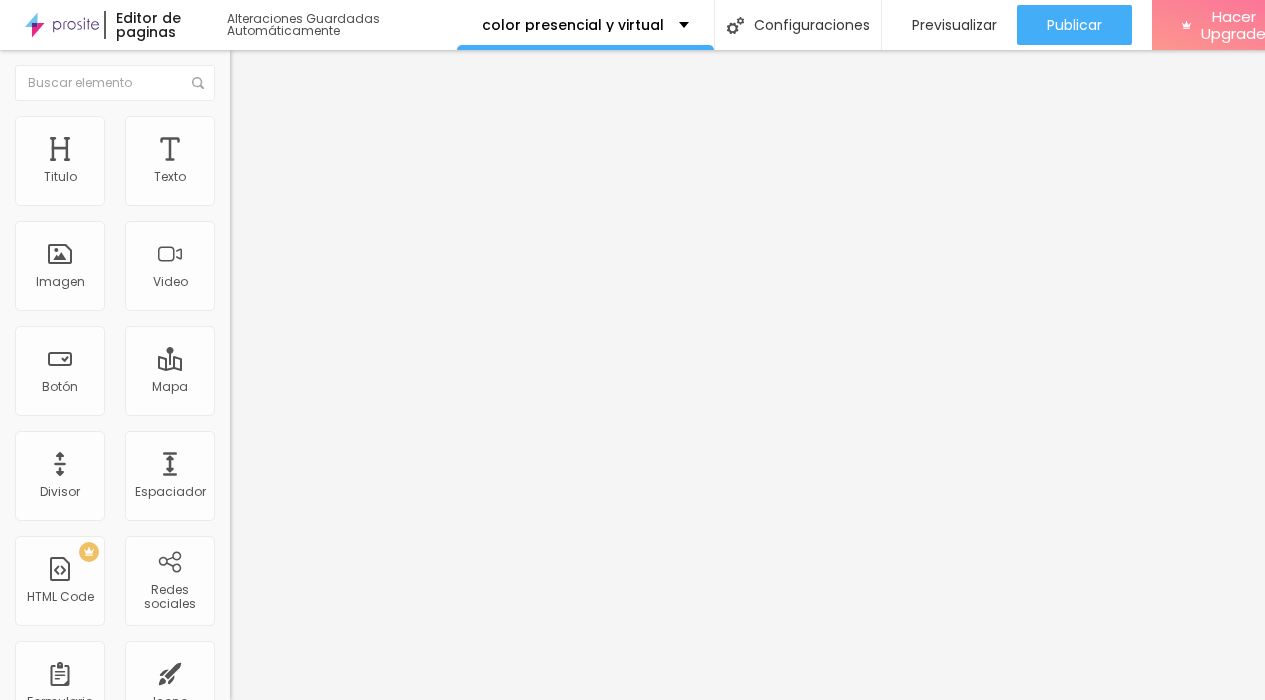 scroll, scrollTop: 0, scrollLeft: 29, axis: horizontal 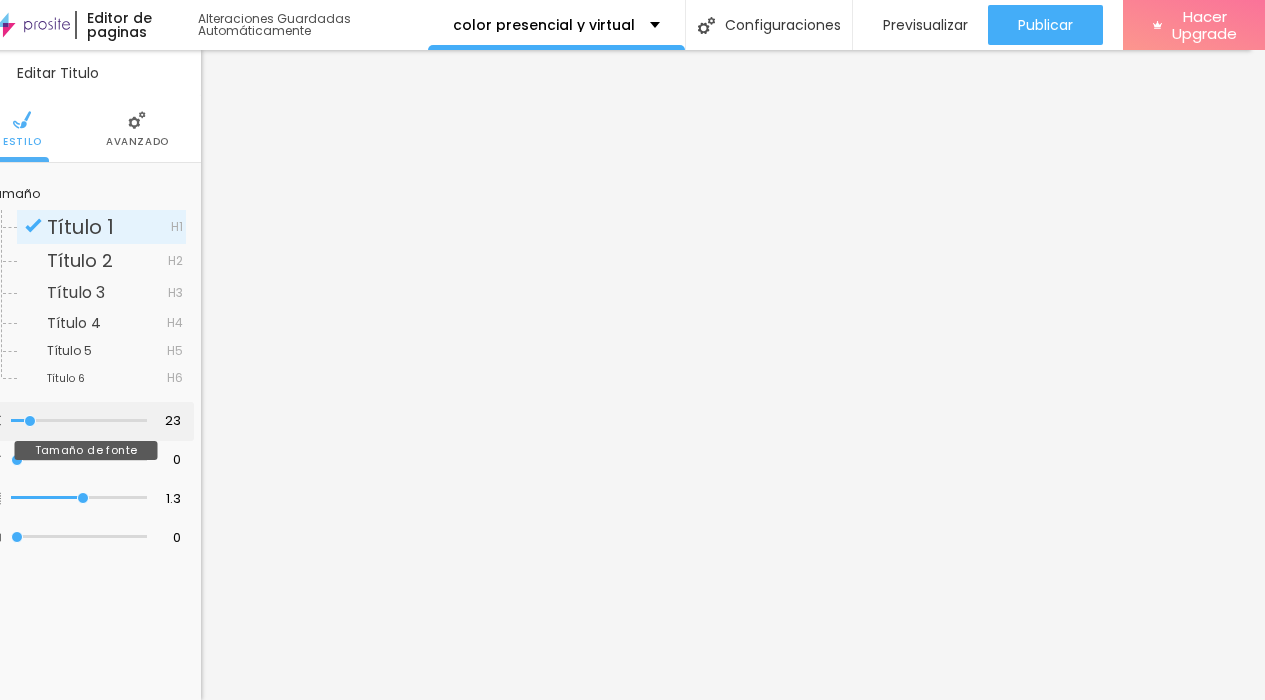 type on "24" 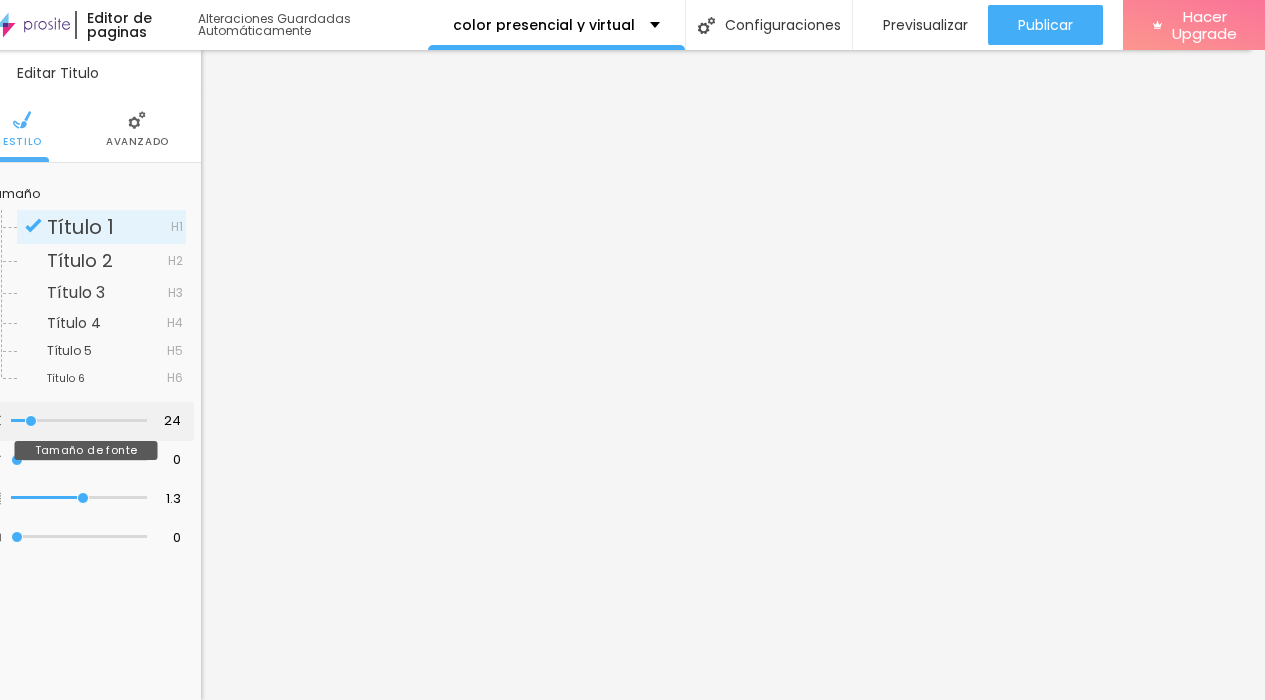 type on "25" 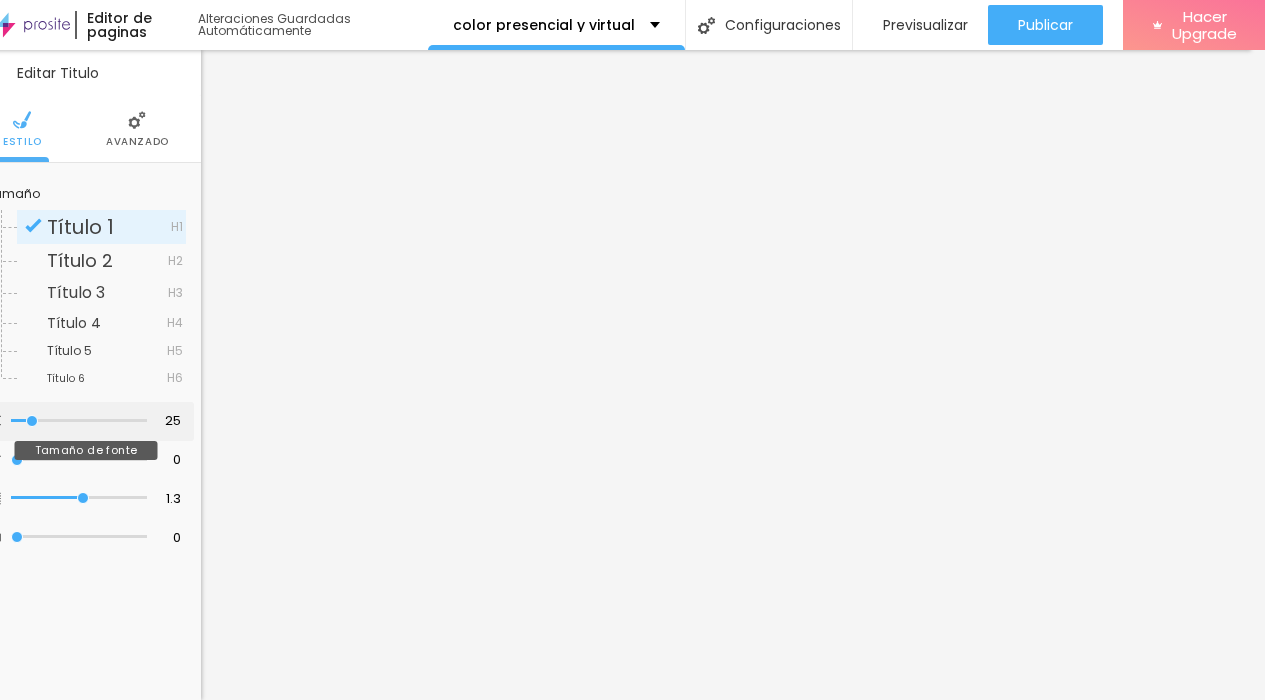 type on "26" 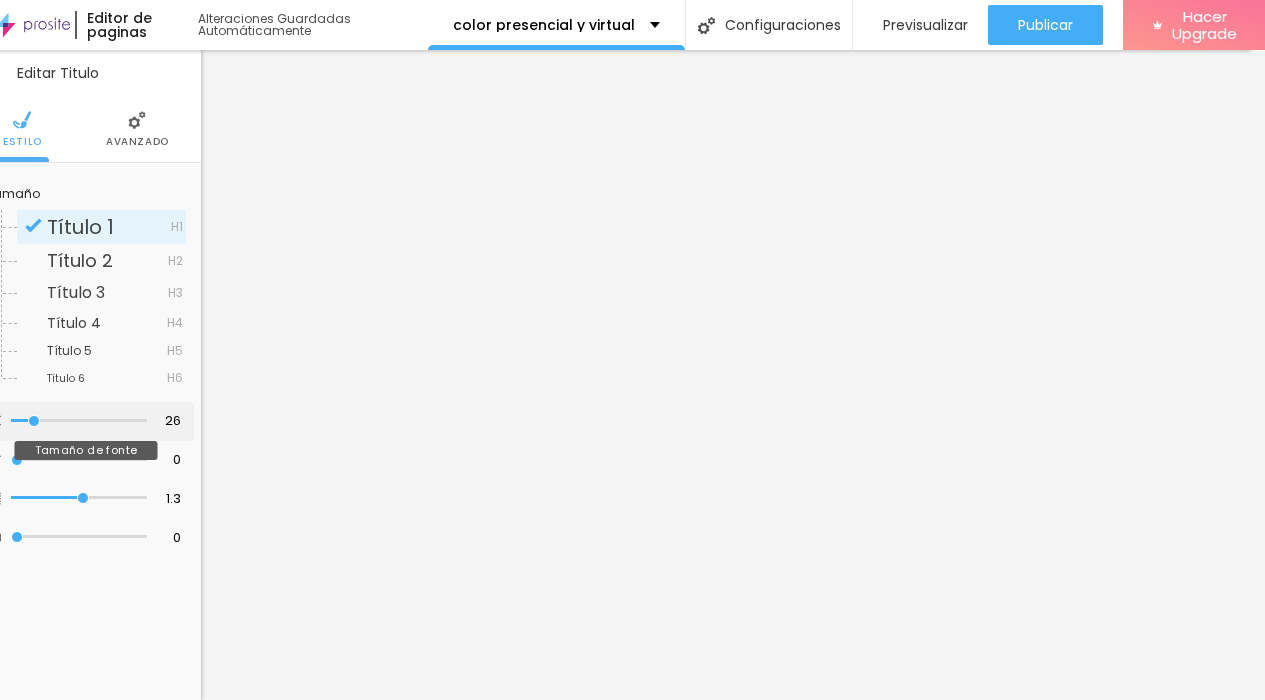 type on "27" 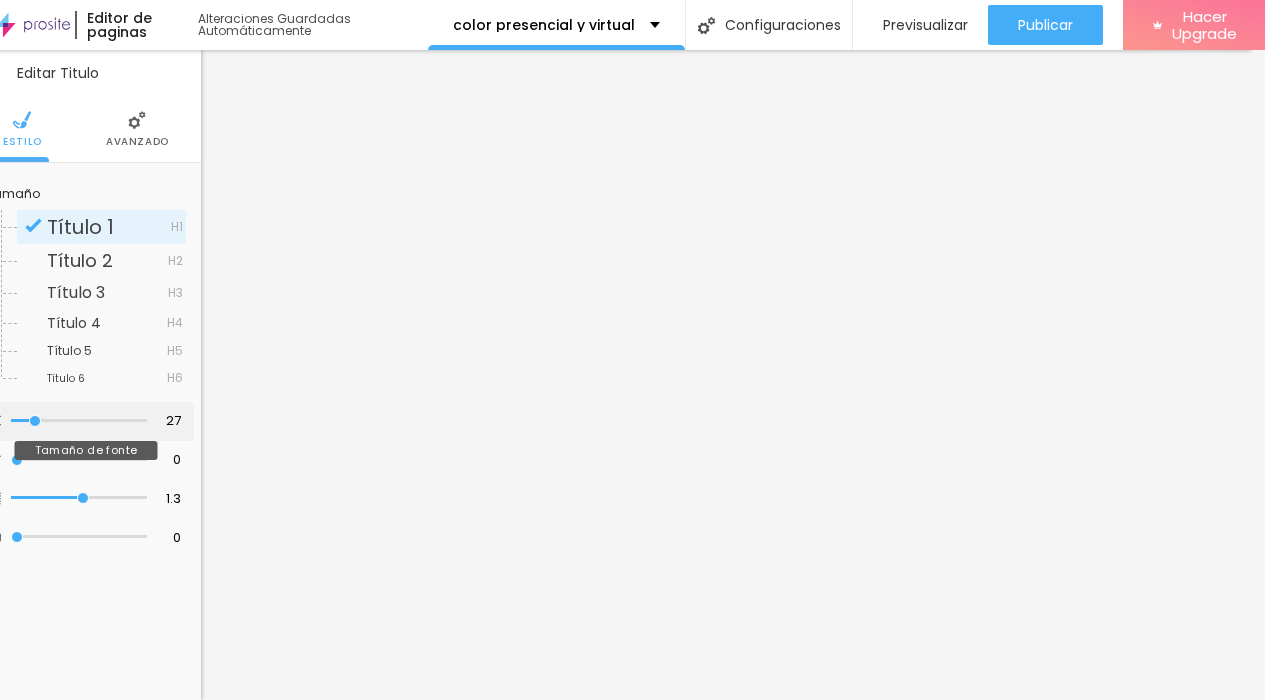 type on "28" 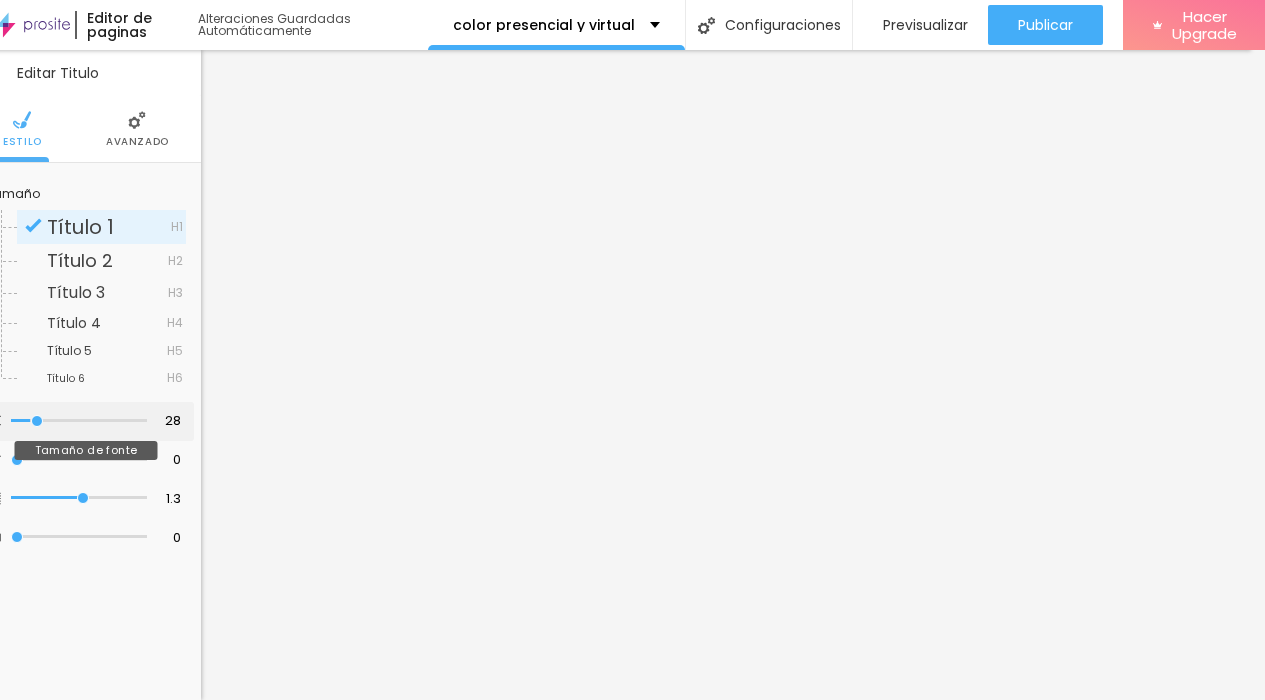 type on "29" 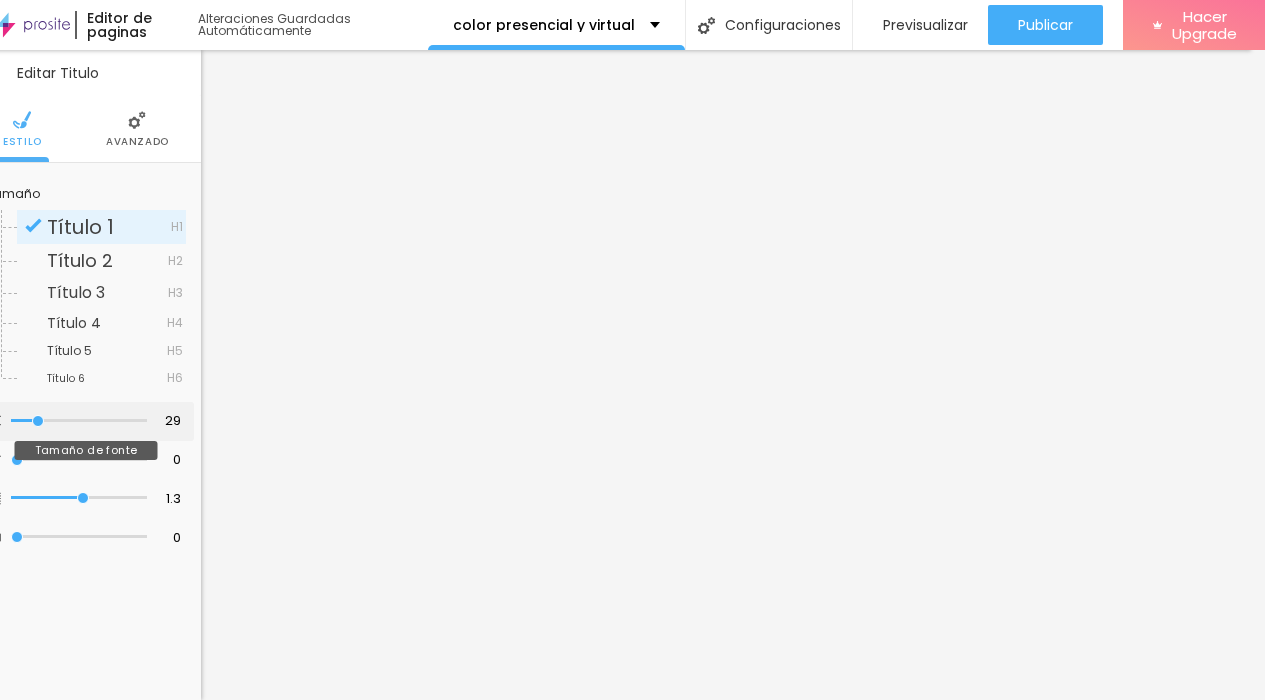 type on "30" 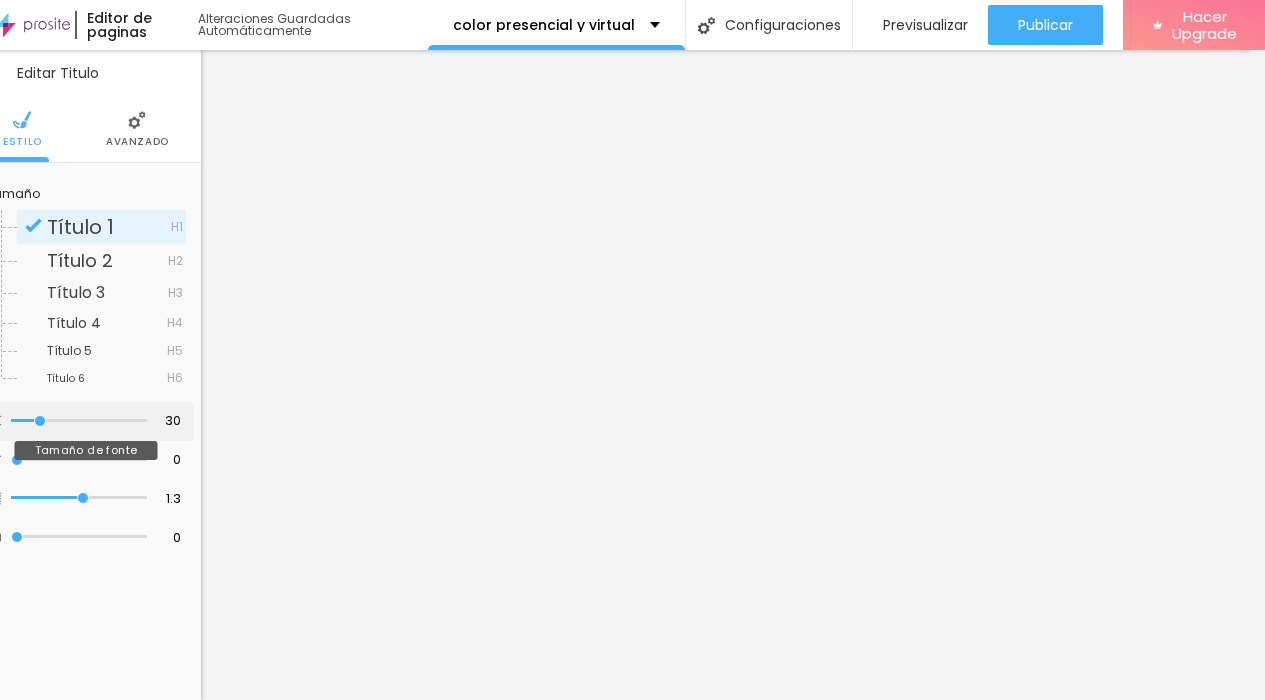 type on "31" 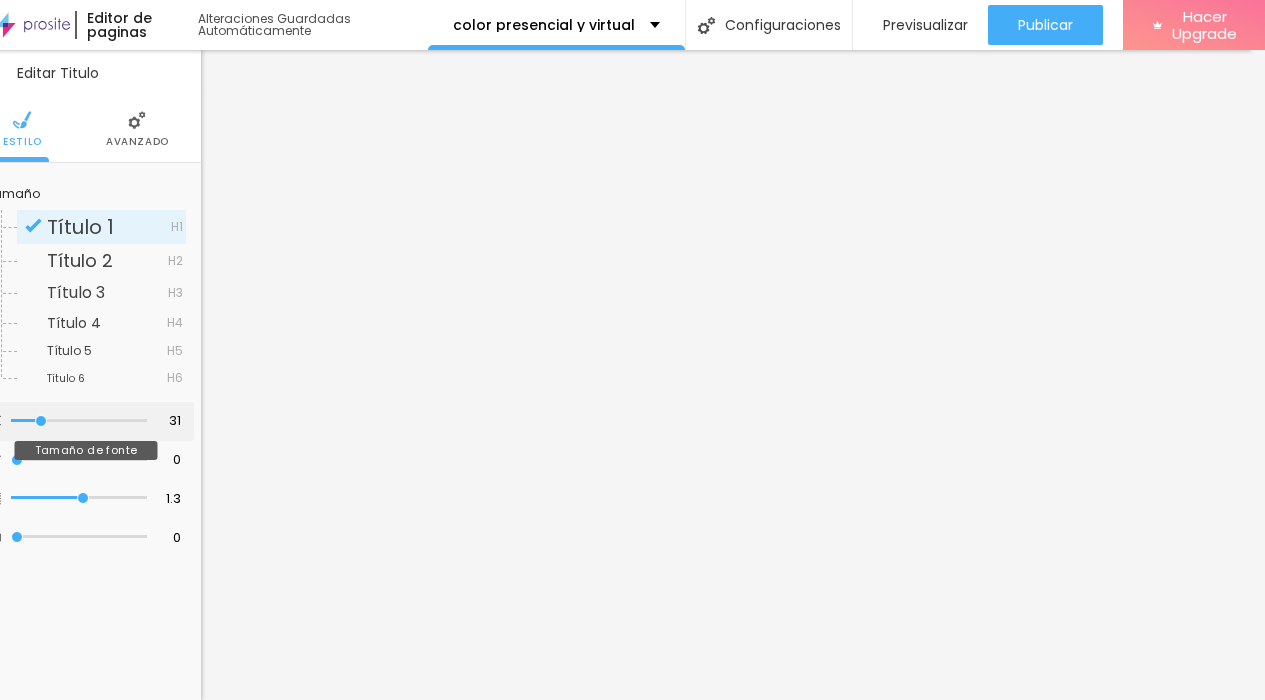 drag, startPoint x: 31, startPoint y: 418, endPoint x: 42, endPoint y: 418, distance: 11 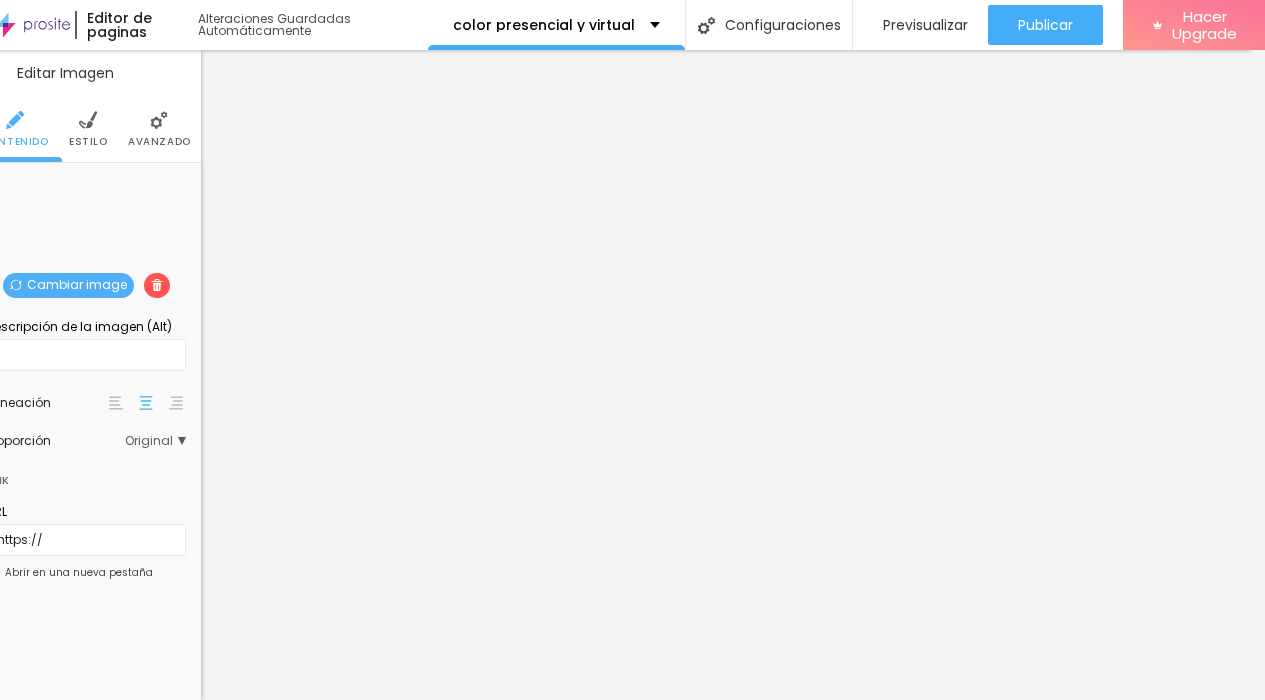 click on "Cambiar image" at bounding box center [68, 285] 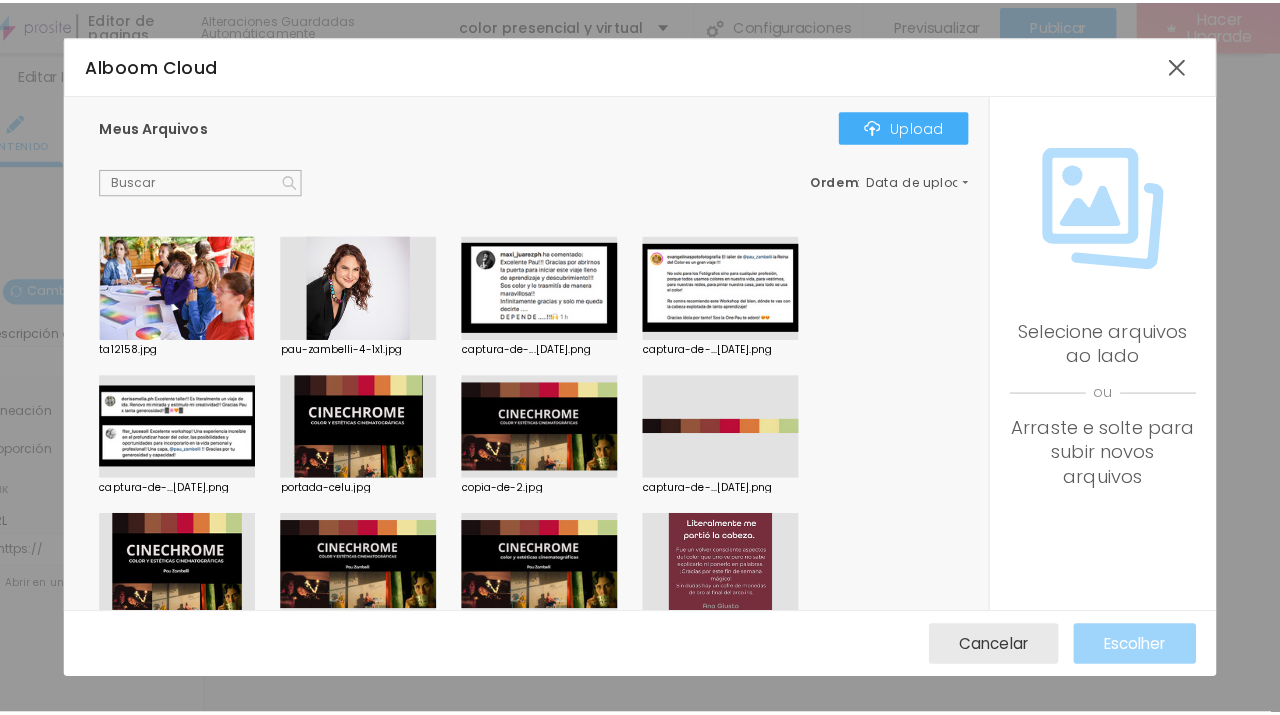 scroll, scrollTop: 0, scrollLeft: 14, axis: horizontal 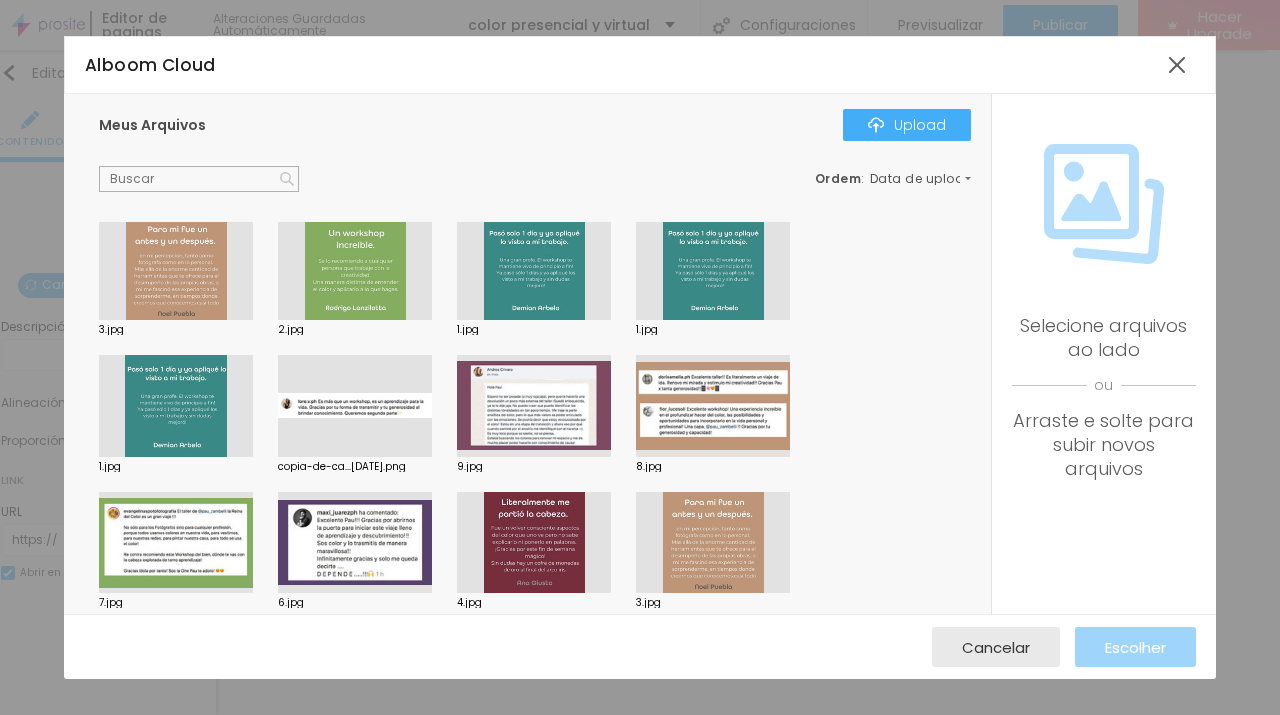 click at bounding box center (355, 270) 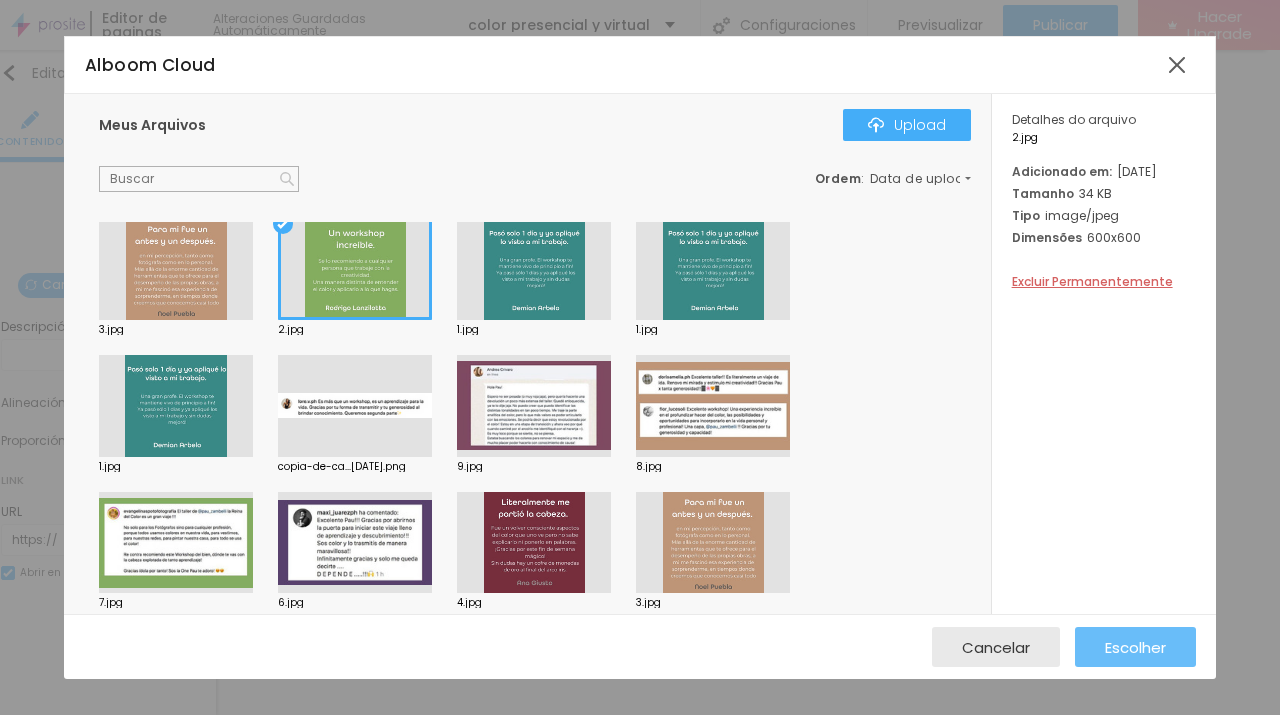 click on "Escolher" at bounding box center [1135, 647] 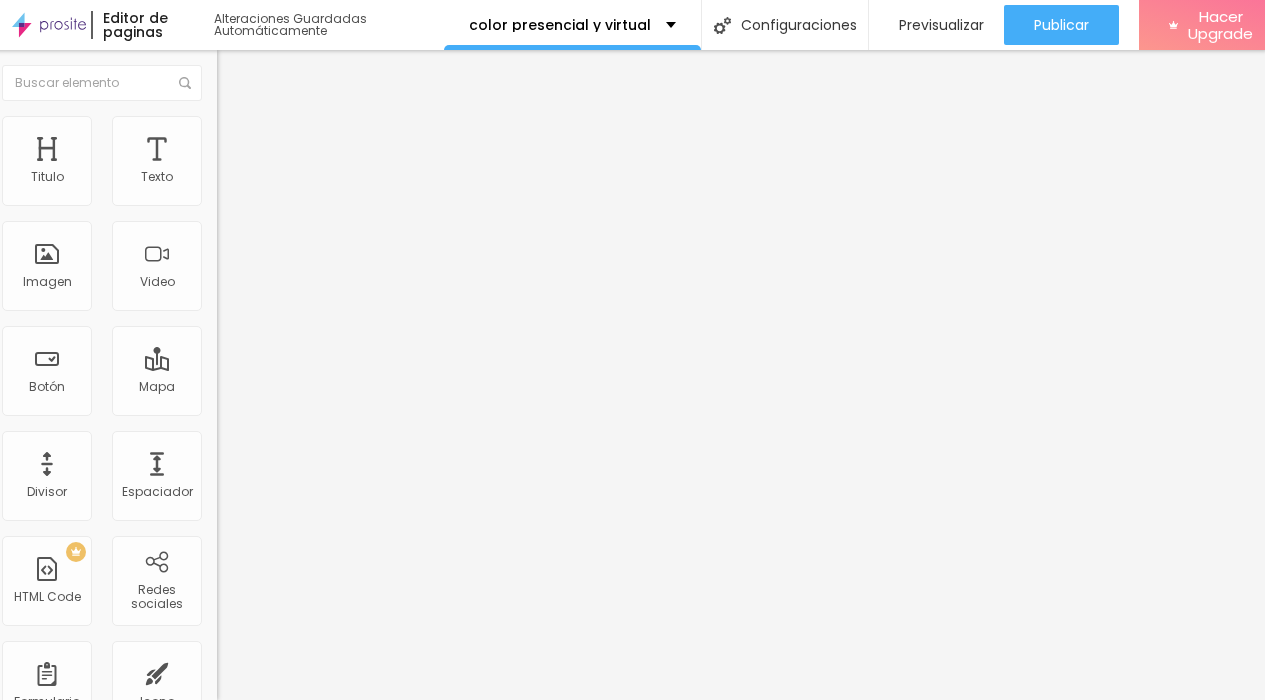 scroll, scrollTop: 0, scrollLeft: 0, axis: both 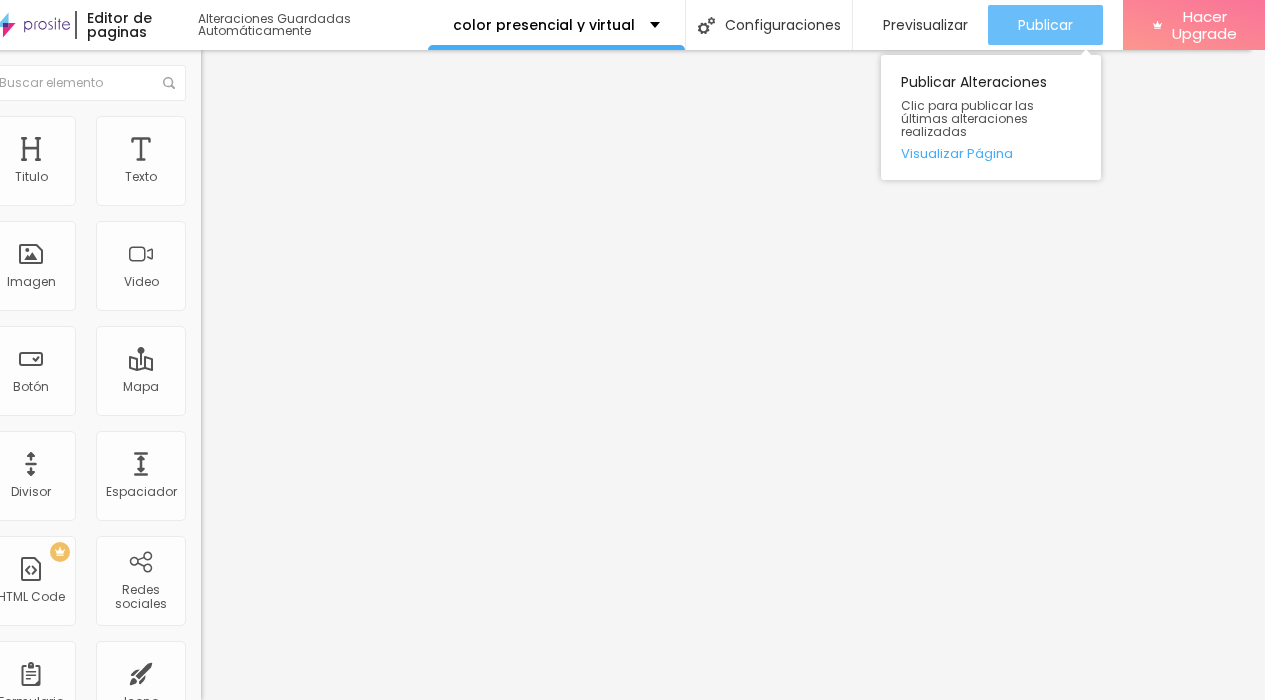 click on "Publicar" at bounding box center [1045, 25] 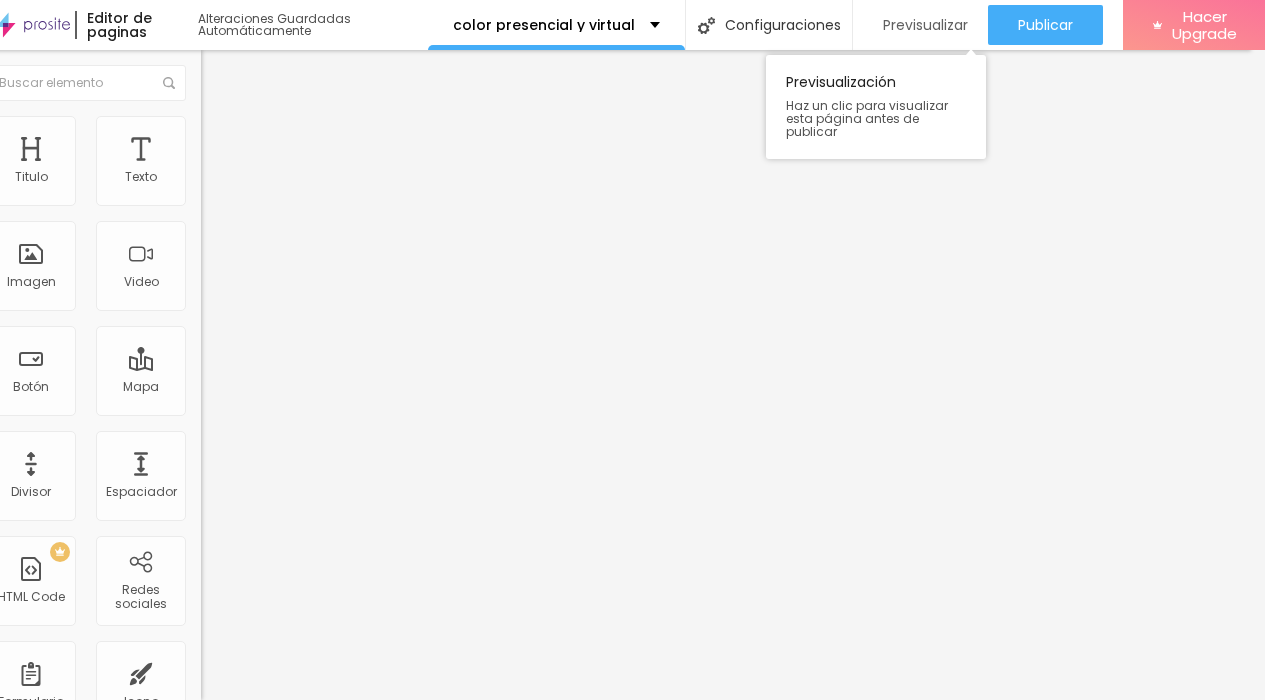 click on "Previsualizar" at bounding box center (925, 25) 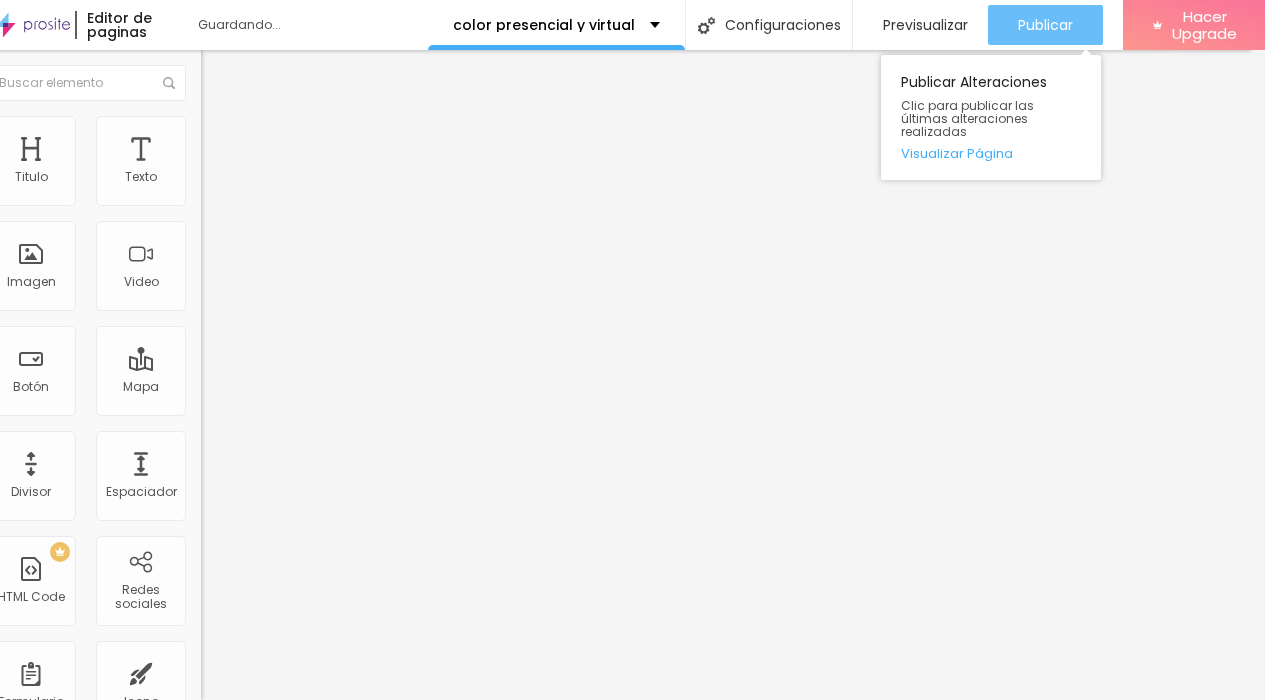 click on "Publicar" at bounding box center (1045, 25) 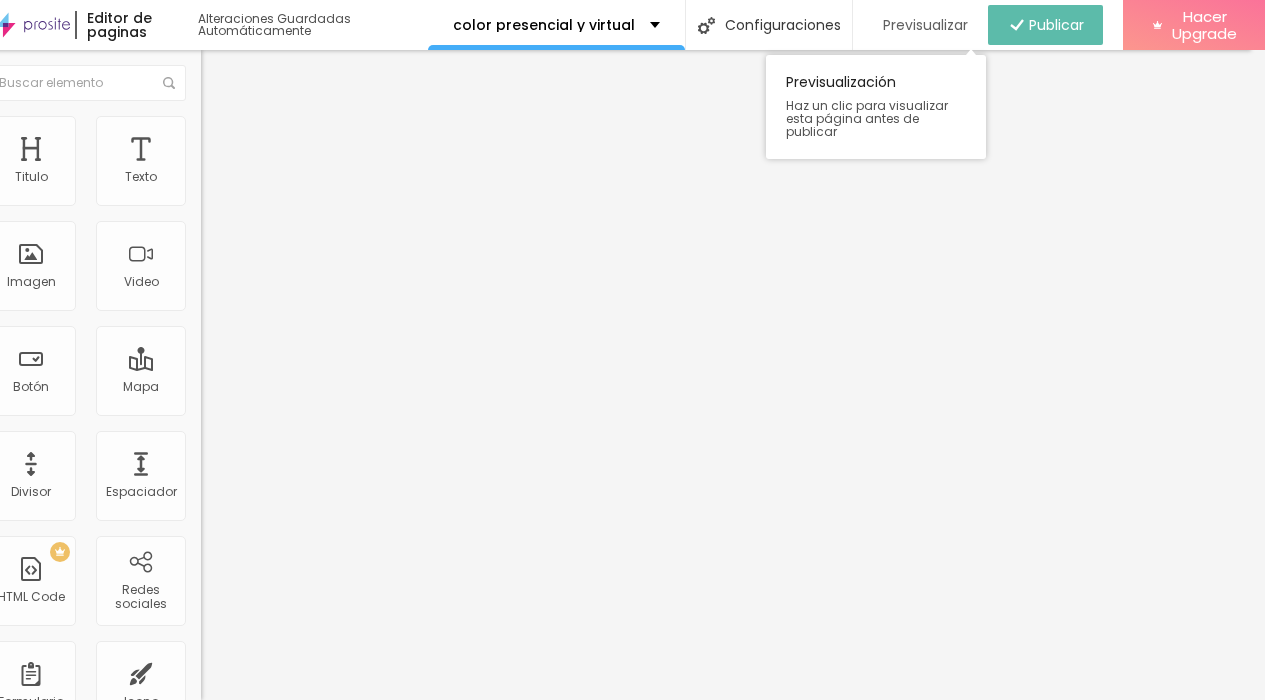 click on "Previsualizar" at bounding box center (925, 25) 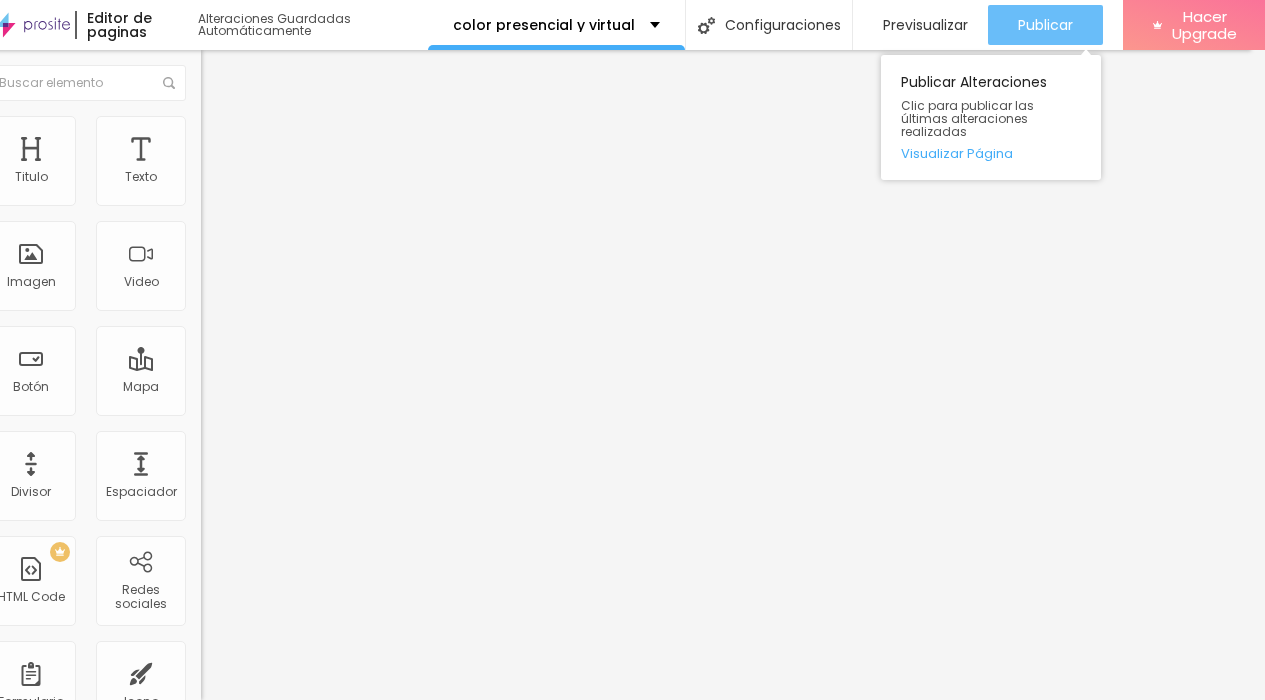 click on "Publicar" at bounding box center (1045, 25) 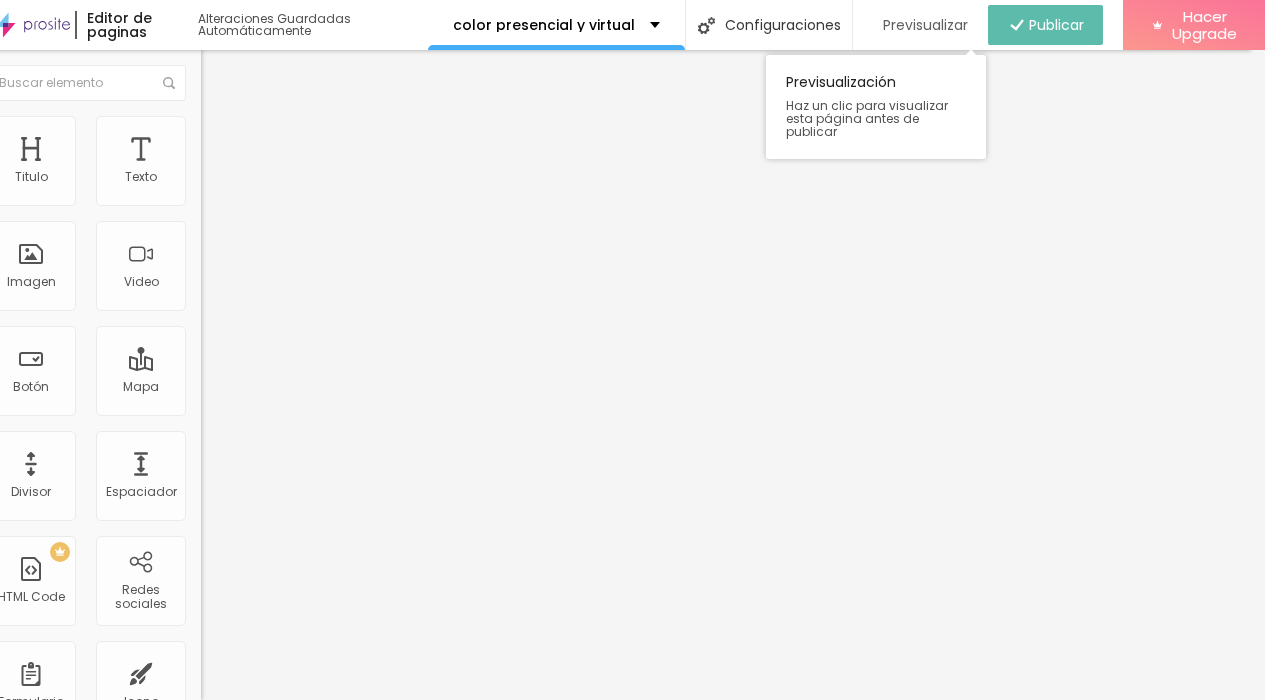 click on "Previsualizar" at bounding box center [925, 25] 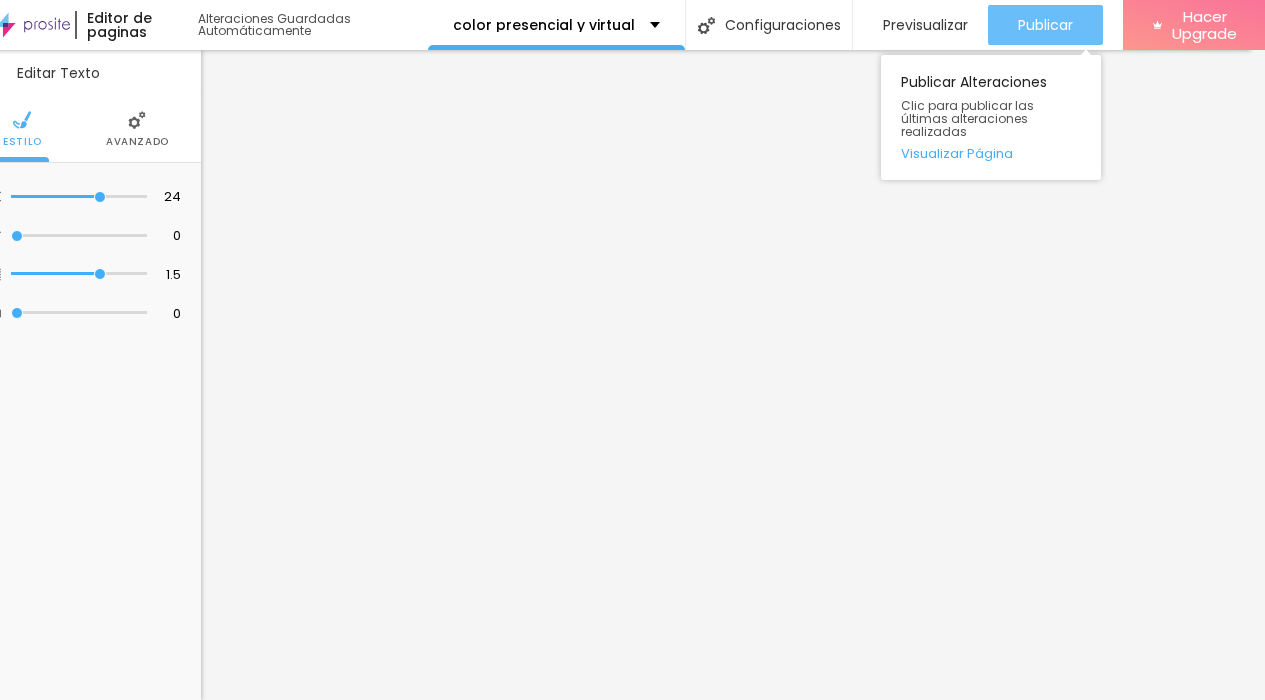 click on "Publicar" at bounding box center [1045, 25] 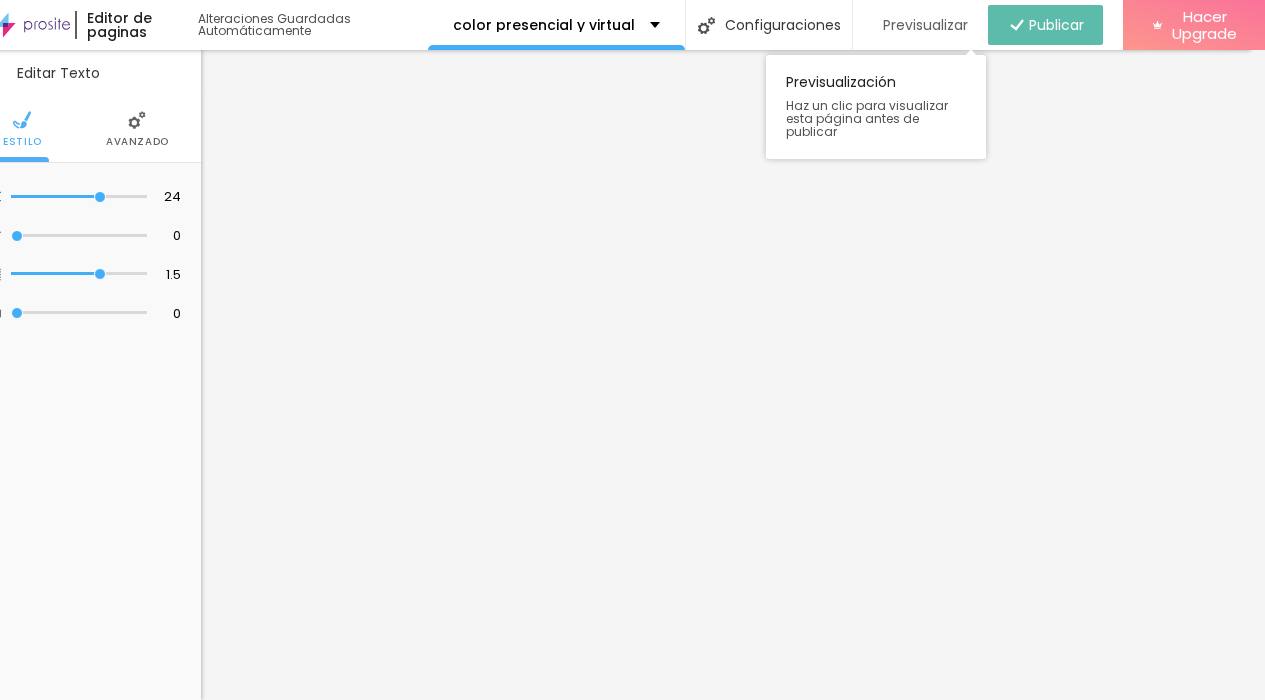 click on "Previsualizar" at bounding box center [925, 25] 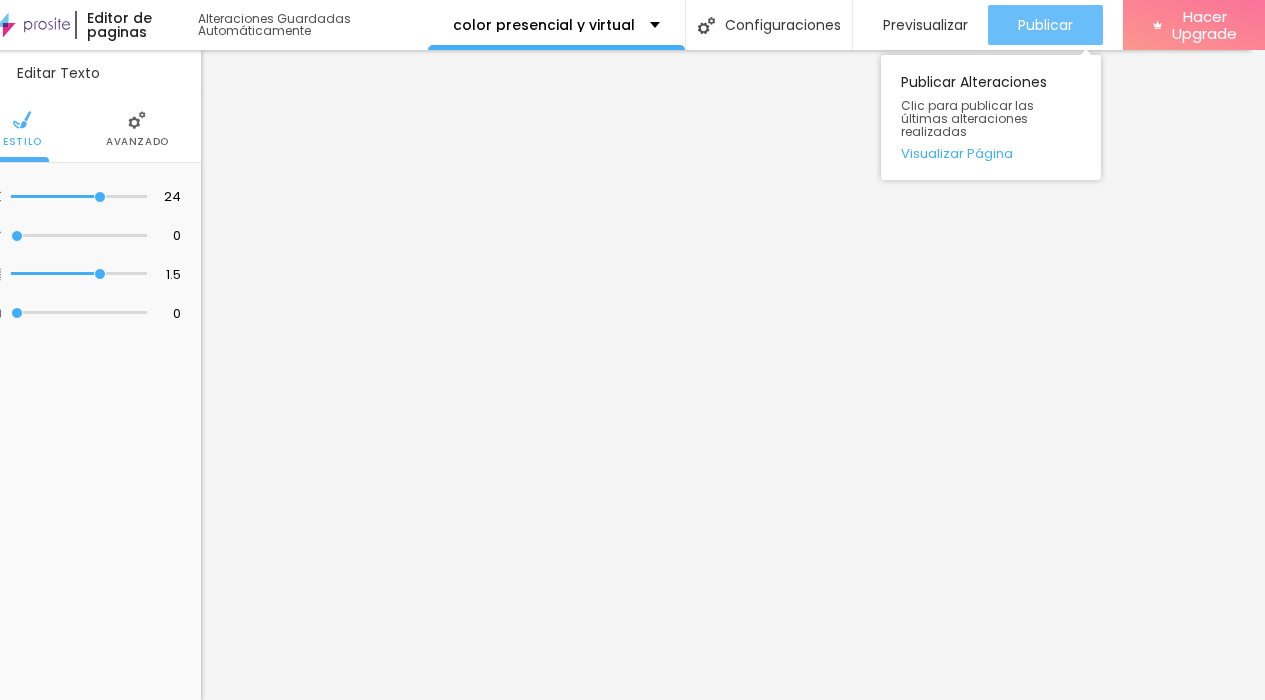 click on "Publicar" at bounding box center (1045, 25) 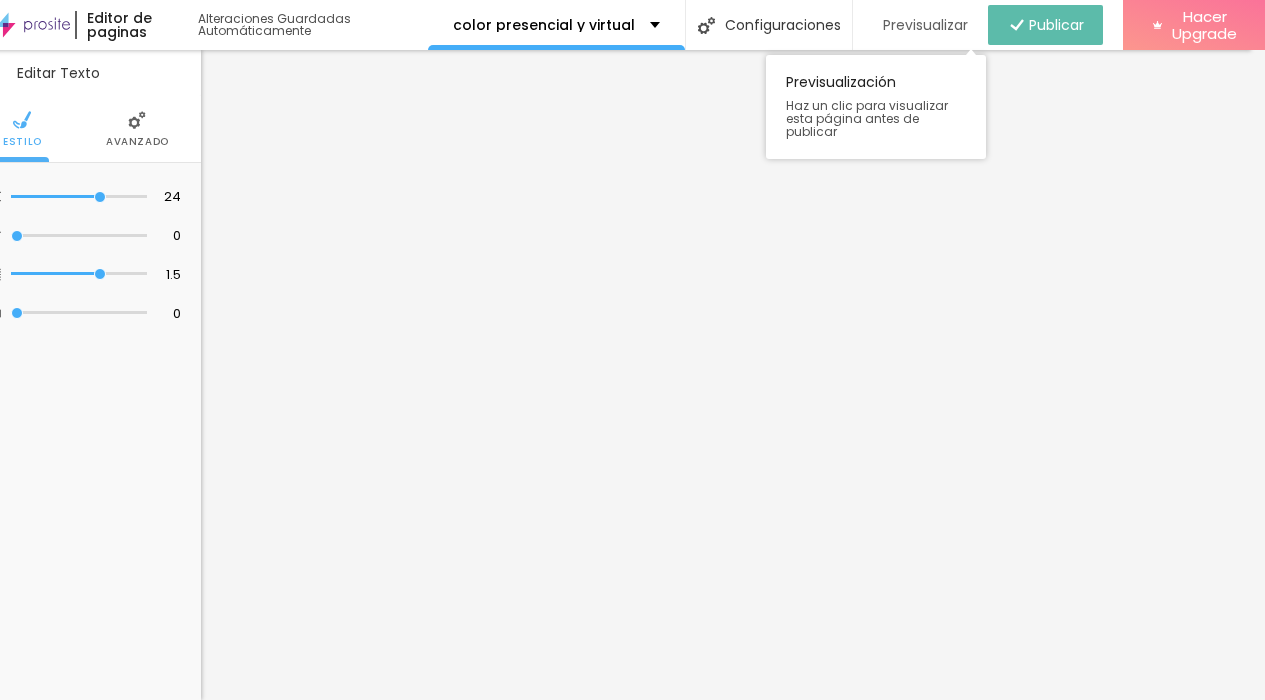 click on "Previsualizar" at bounding box center (925, 25) 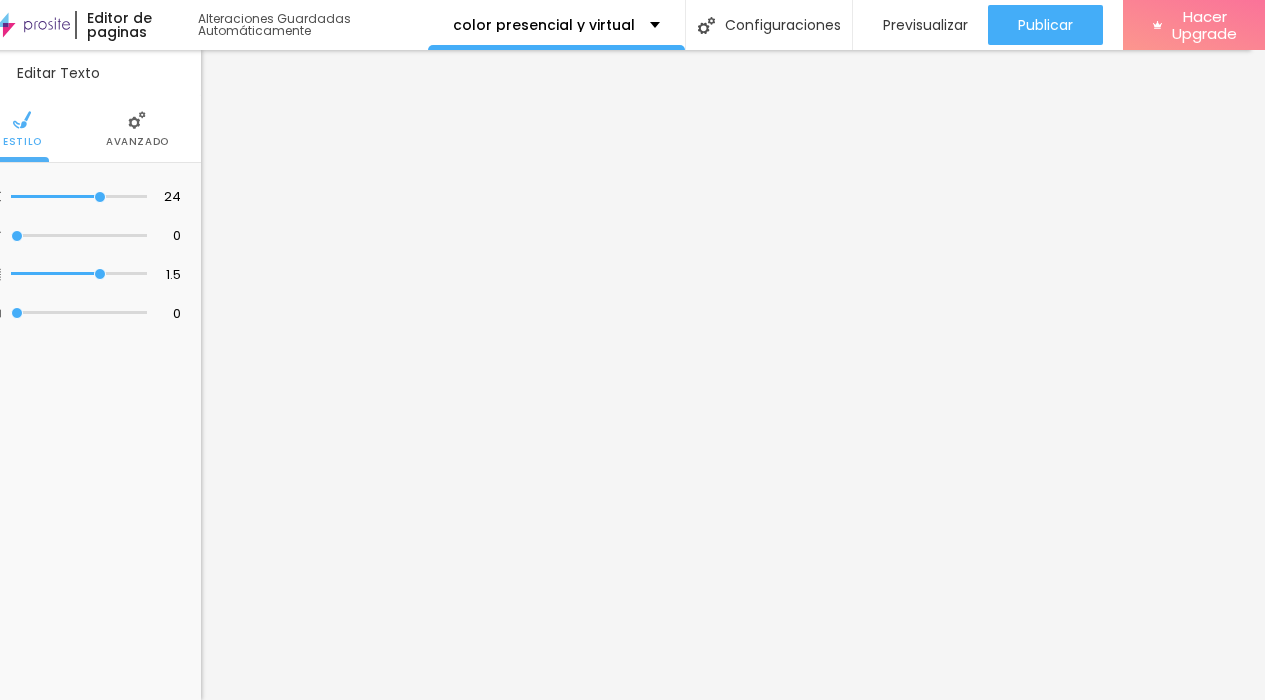 click on "Avanzado" at bounding box center (137, 142) 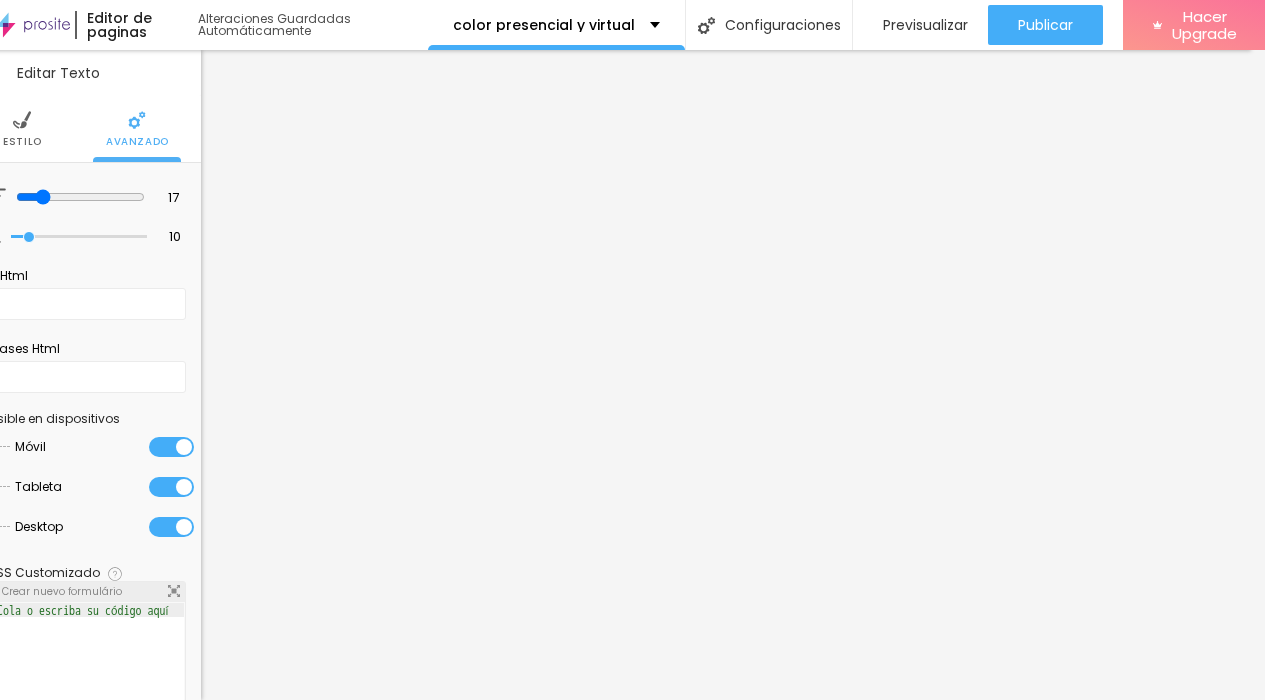 click at bounding box center [171, 447] 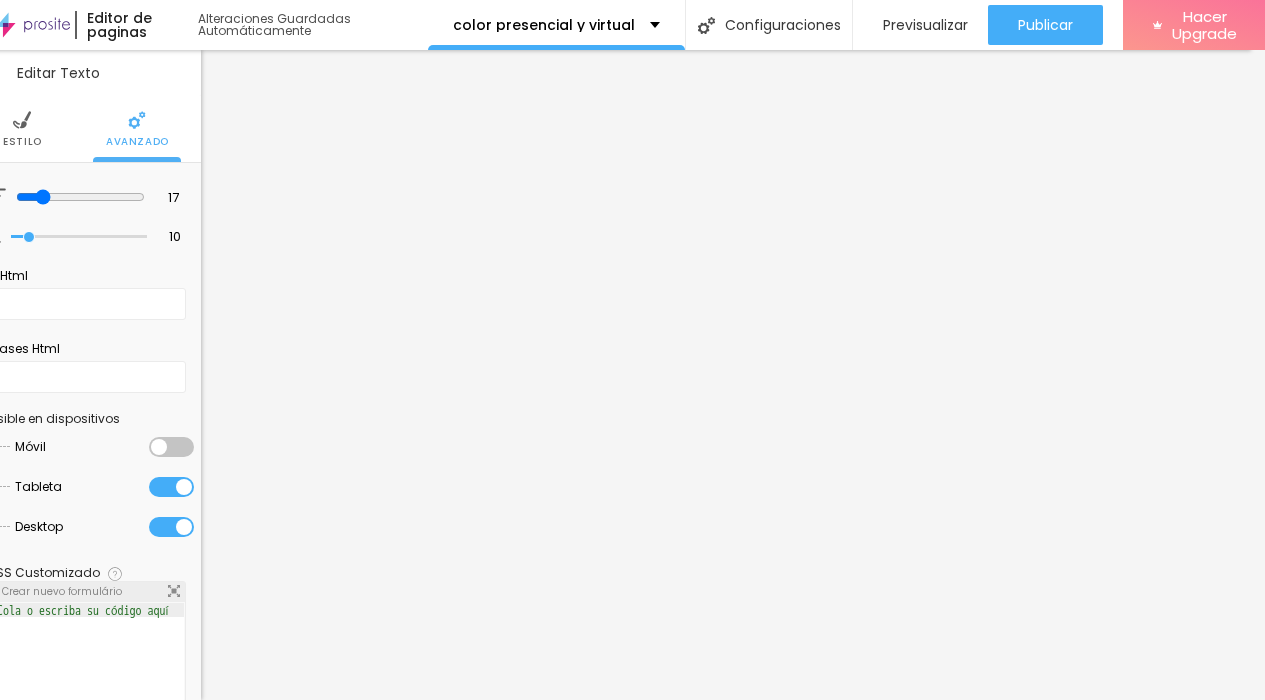 click at bounding box center (171, 487) 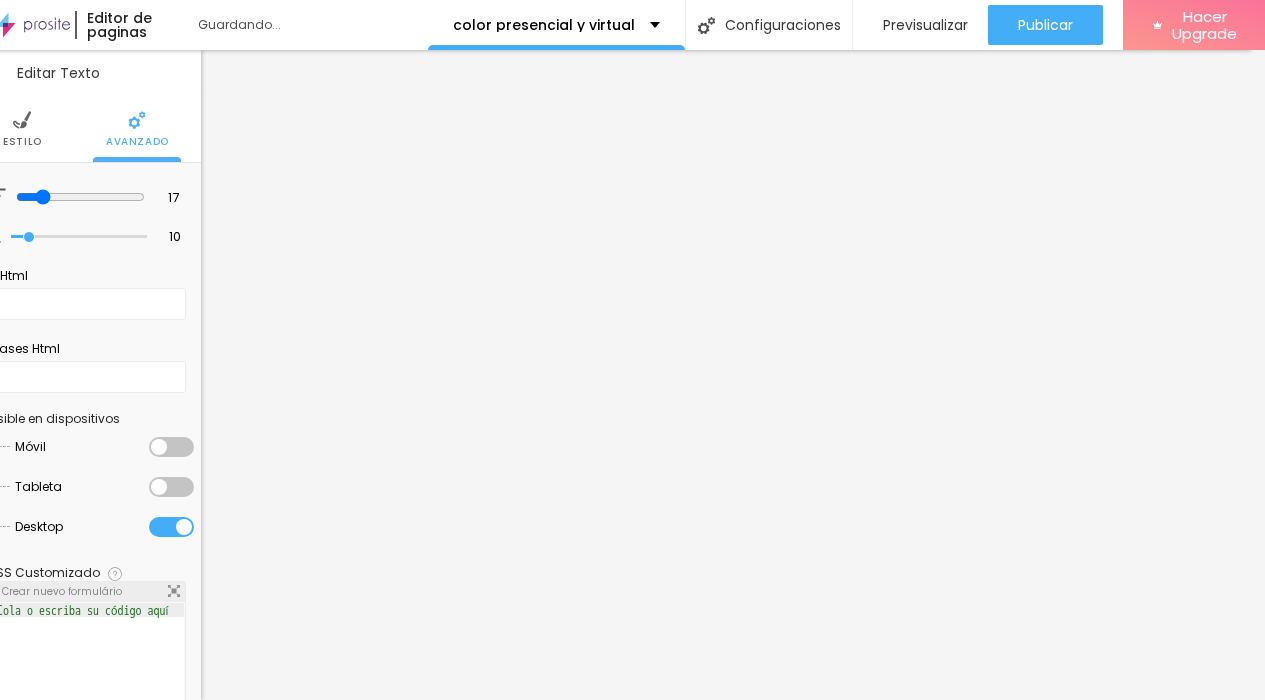 click at bounding box center (171, 527) 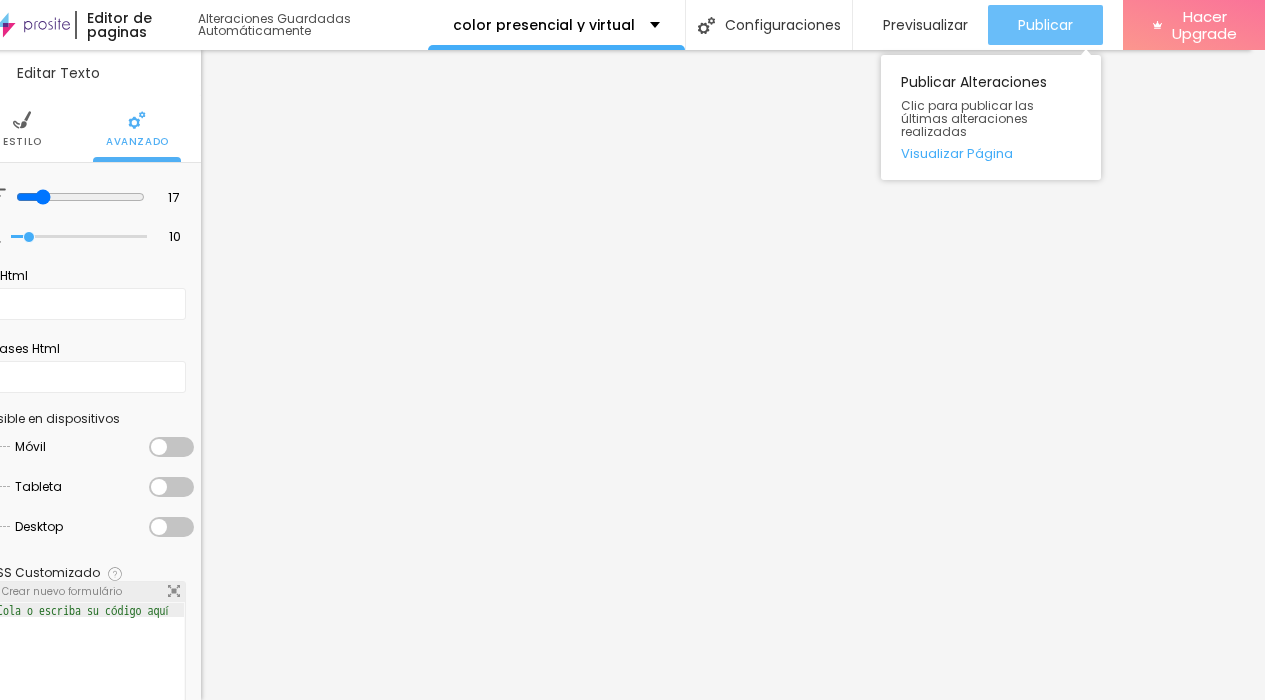 click on "Publicar" at bounding box center [1045, 25] 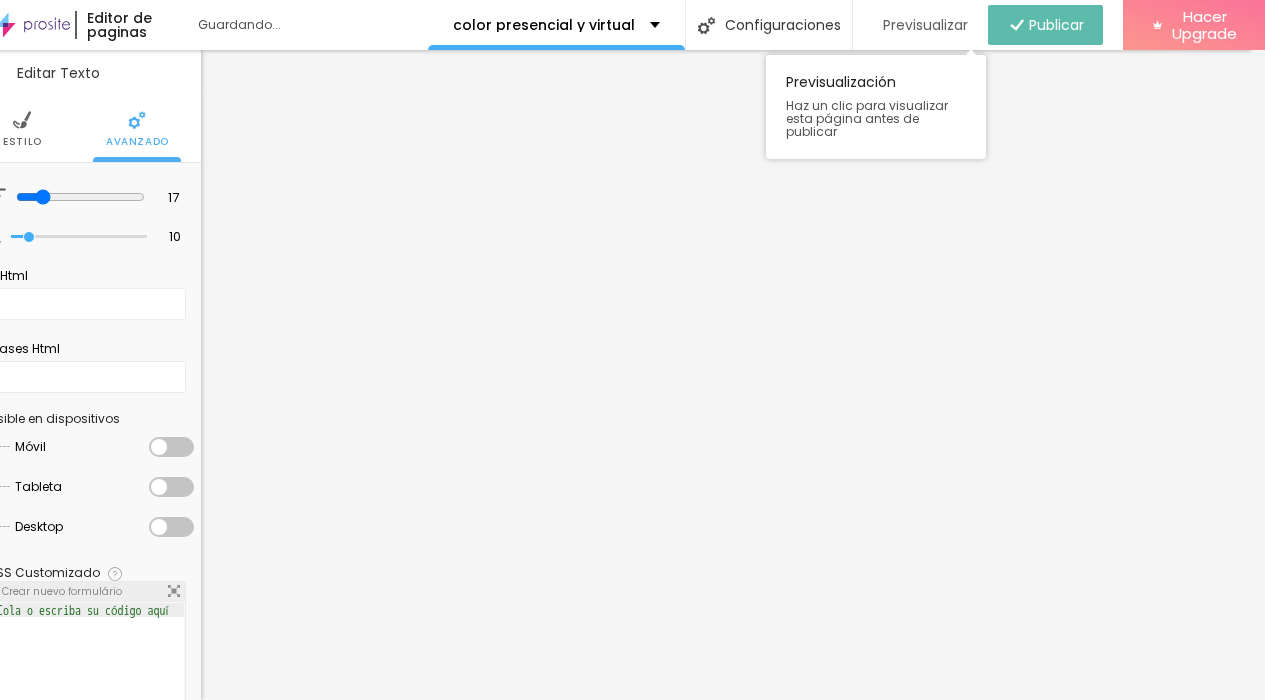 click on "Previsualizar" at bounding box center (925, 25) 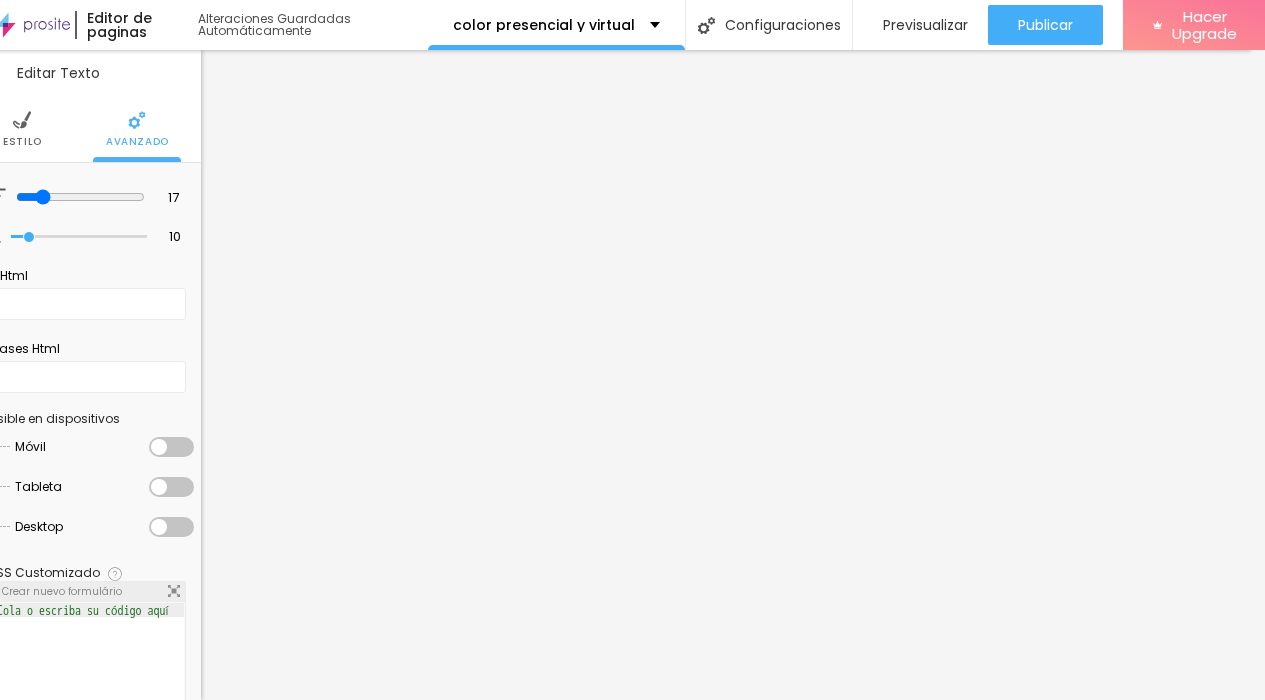 click at bounding box center (171, 447) 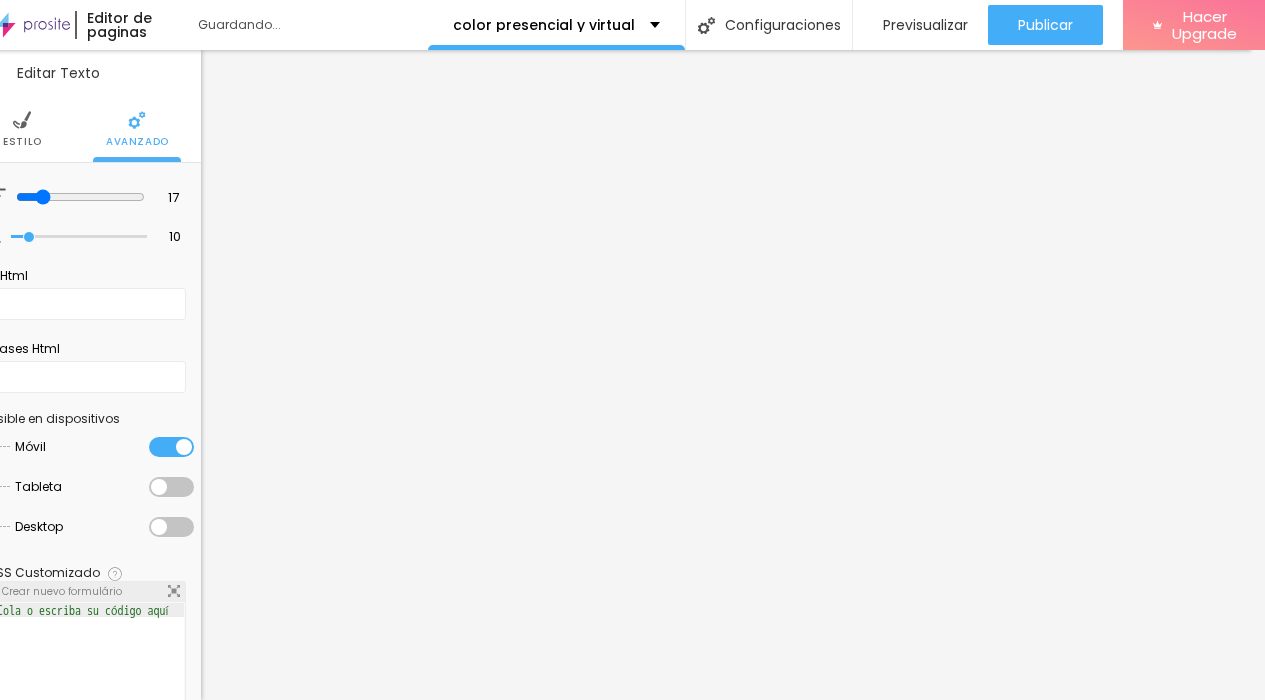 click at bounding box center [171, 487] 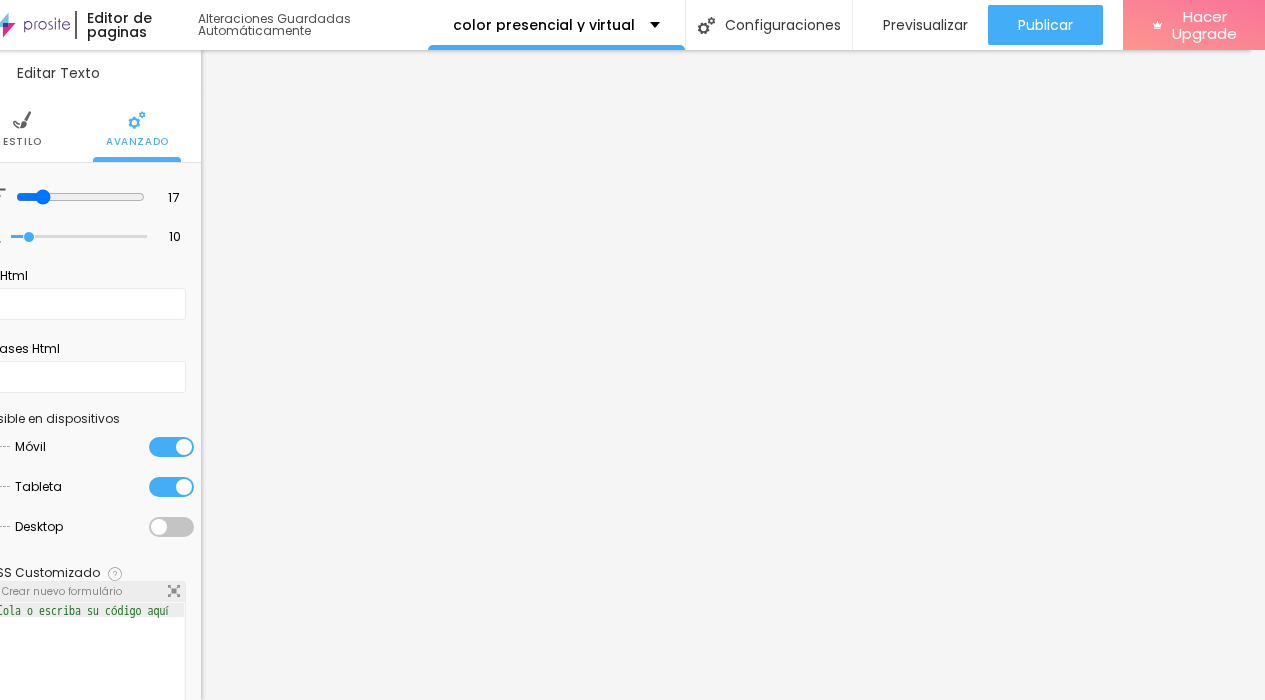 click at bounding box center (171, 527) 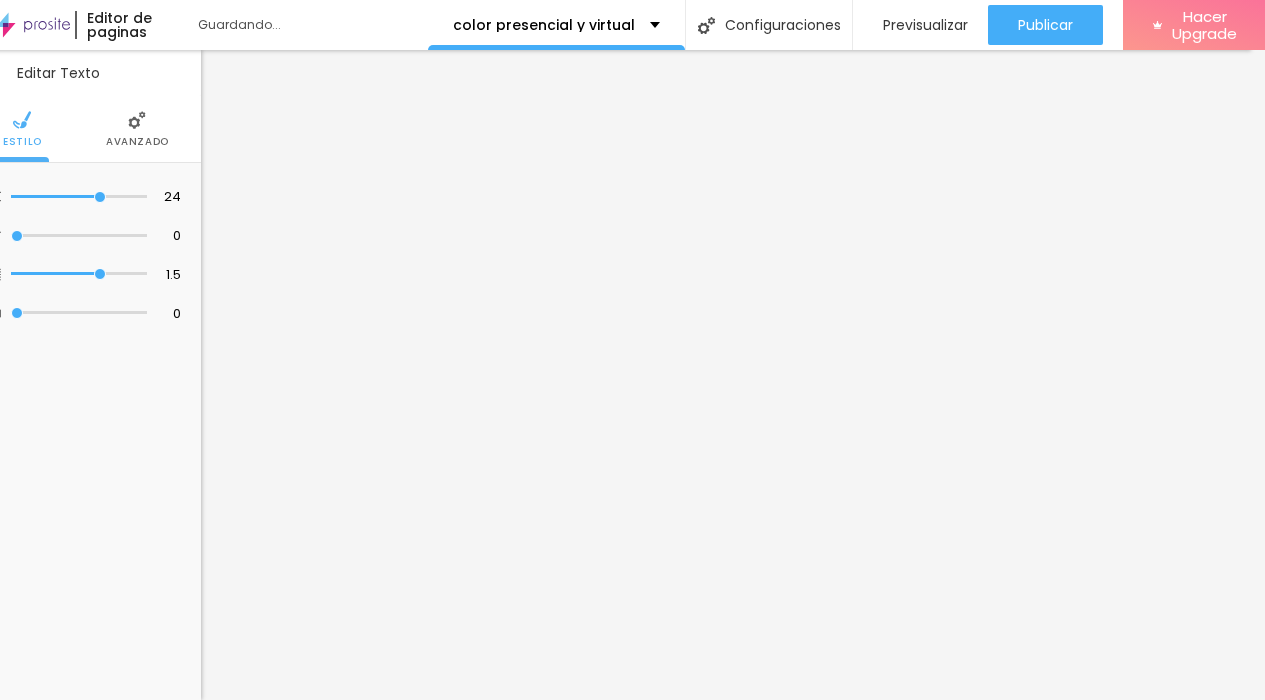 click on "Avanzado" at bounding box center (137, 129) 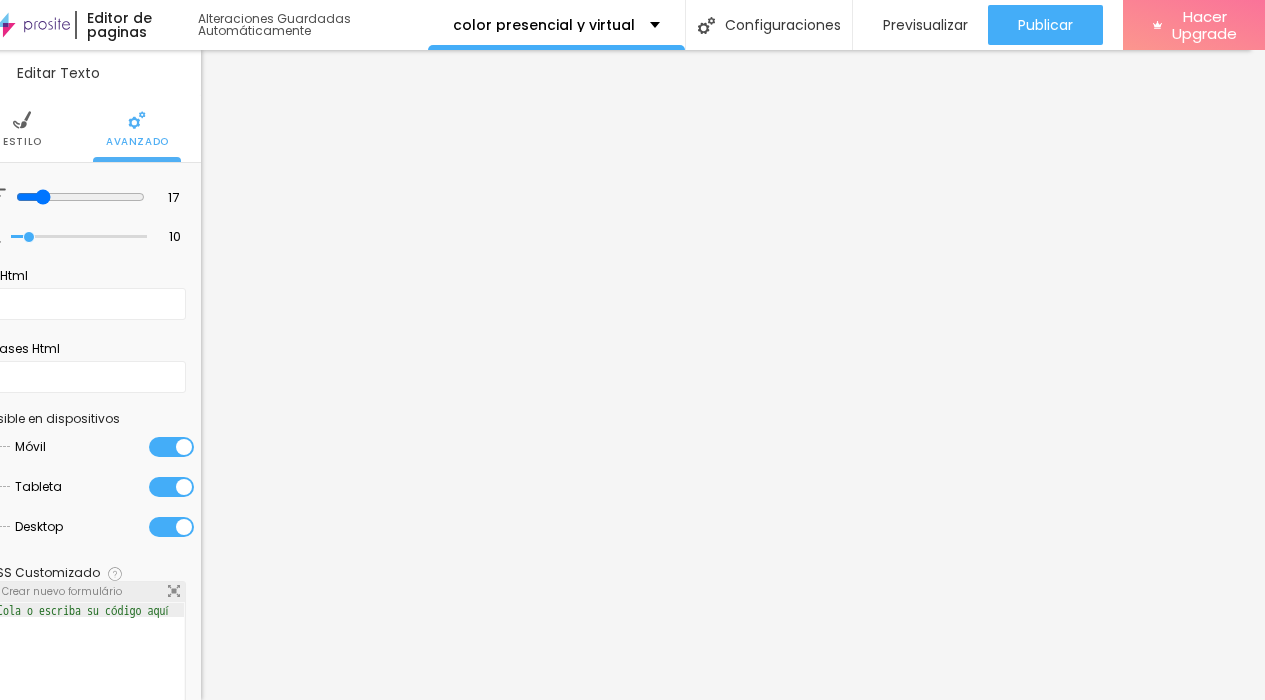 click at bounding box center (171, 447) 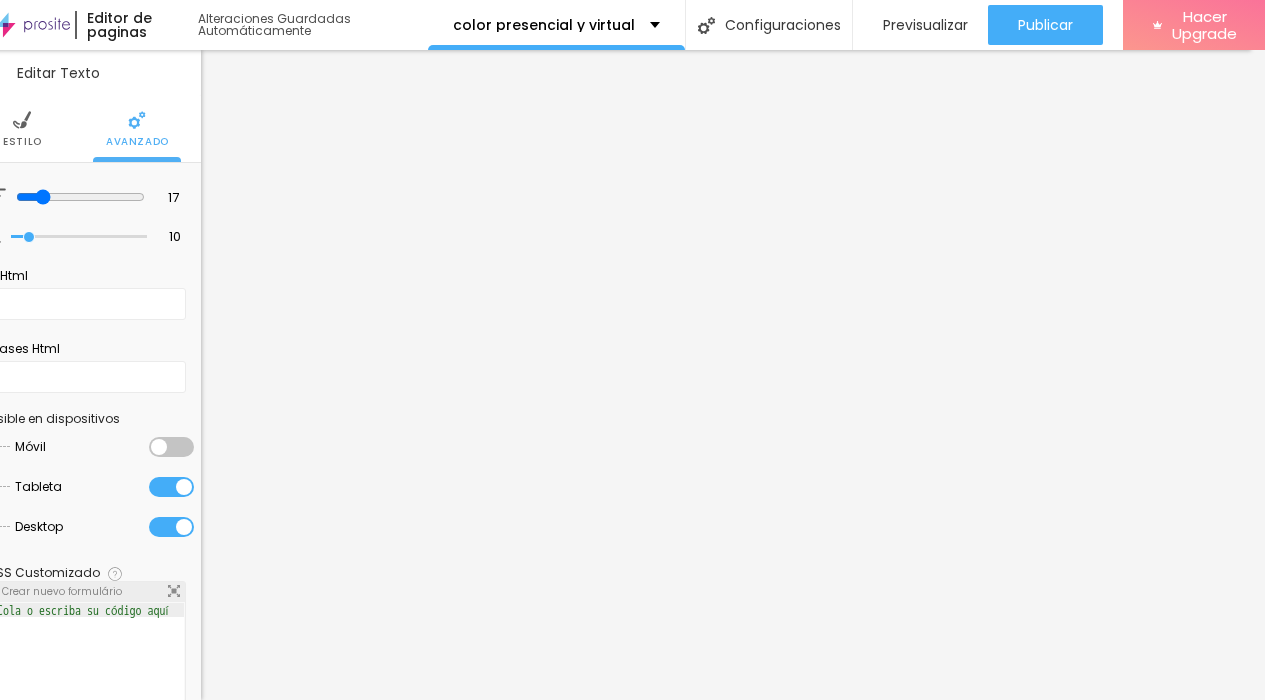 click at bounding box center [171, 487] 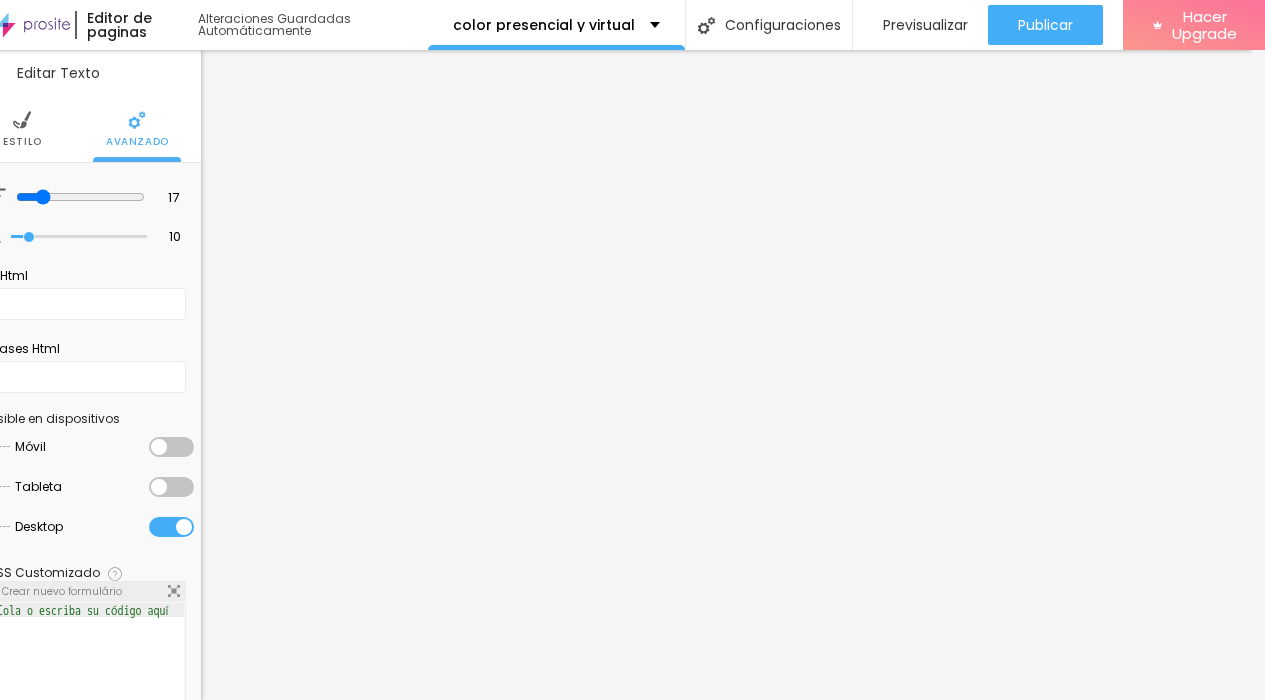 click at bounding box center [171, 527] 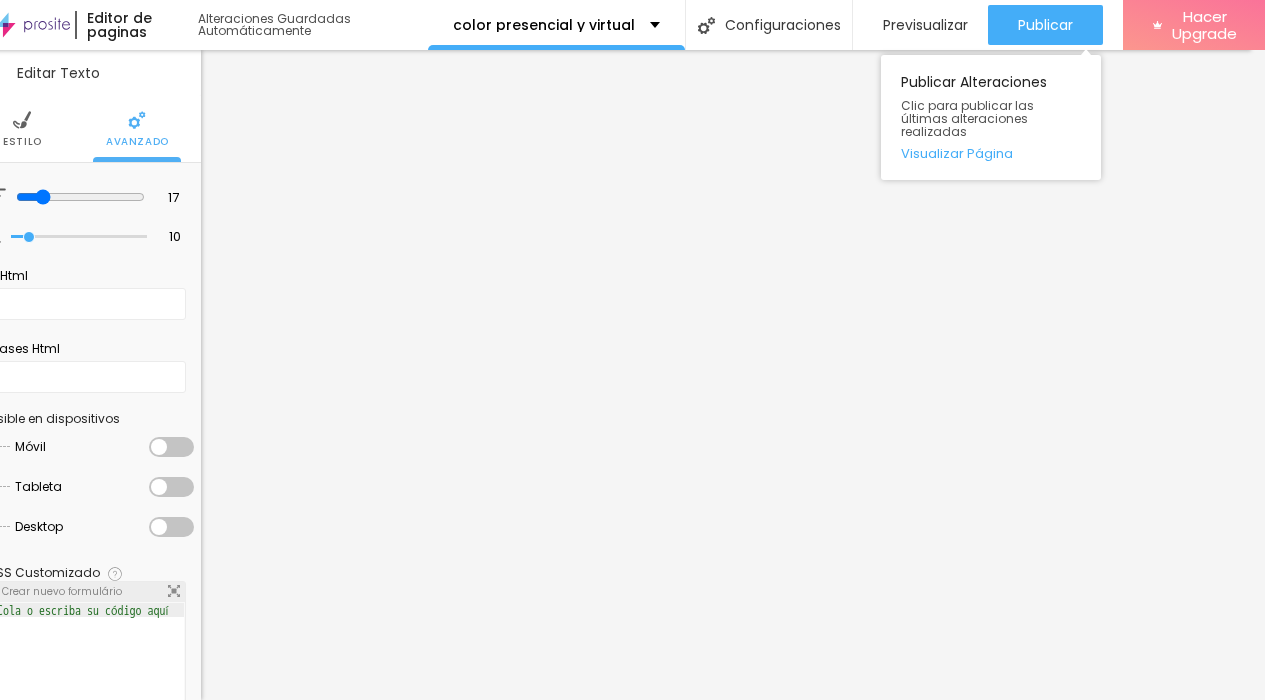 click on "Publicar Alteraciones Clic para publicar las últimas alteraciones realizadas Visualizar Página" at bounding box center [991, 112] 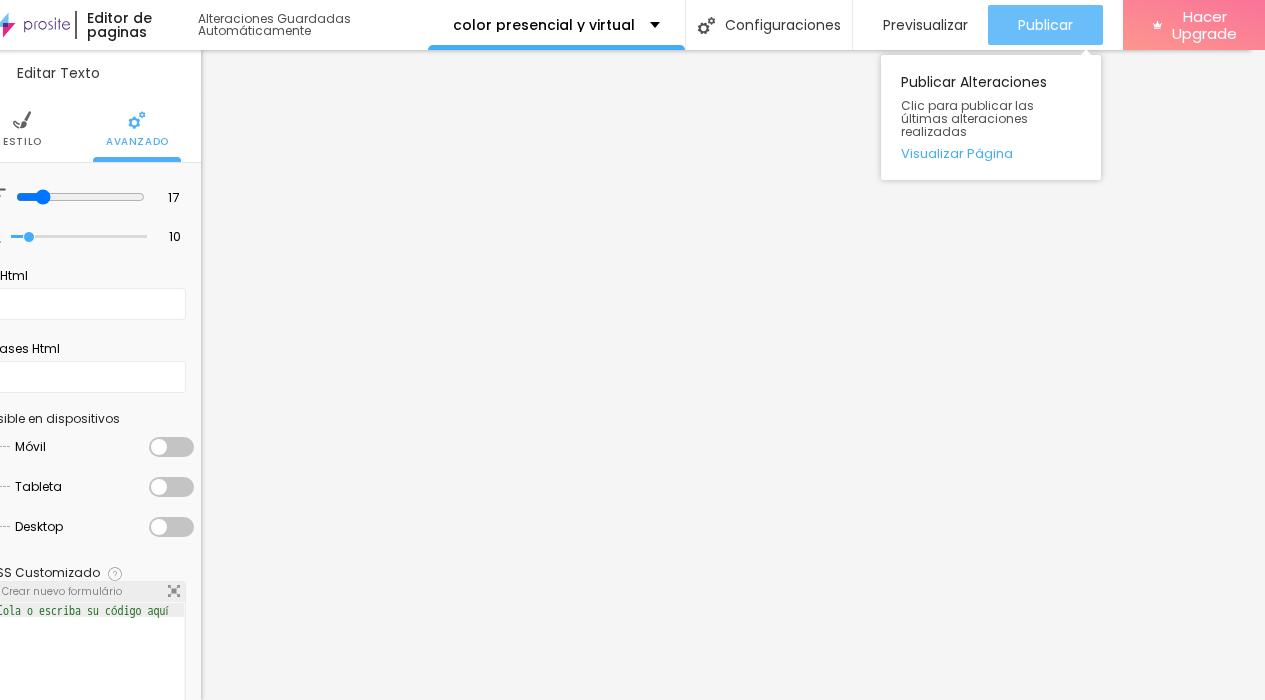 click on "Publicar" at bounding box center [1045, 25] 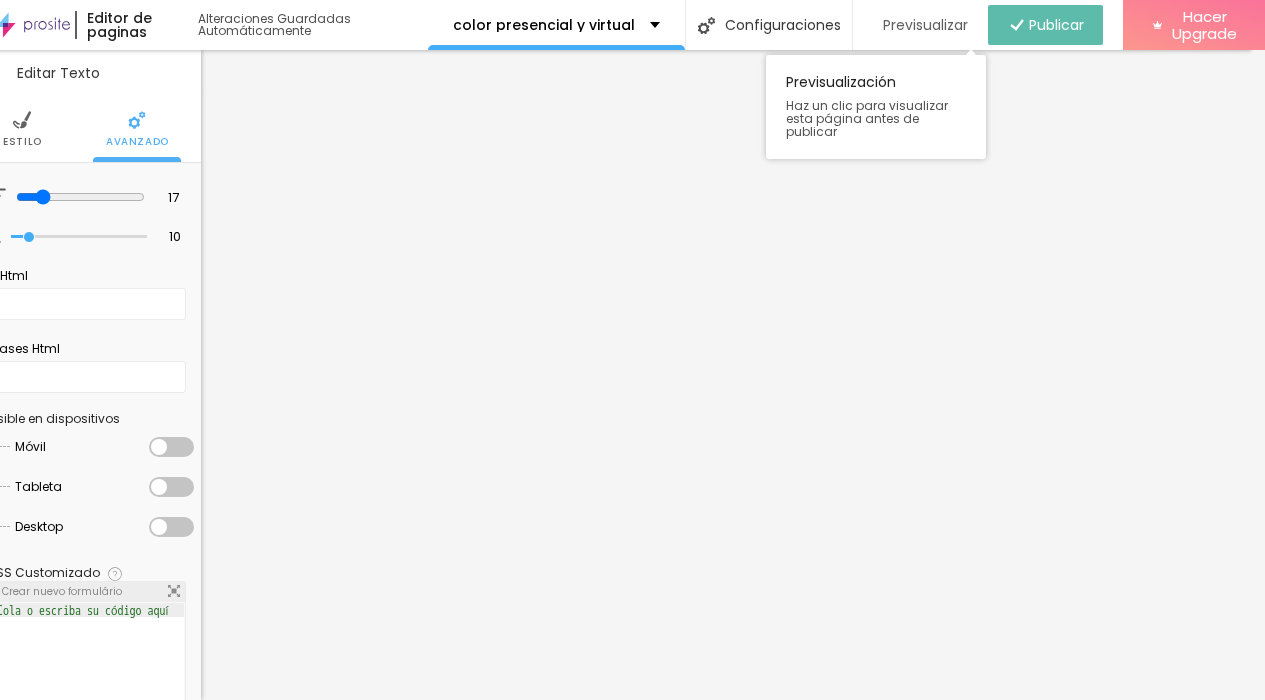 click on "Previsualizar" at bounding box center (925, 25) 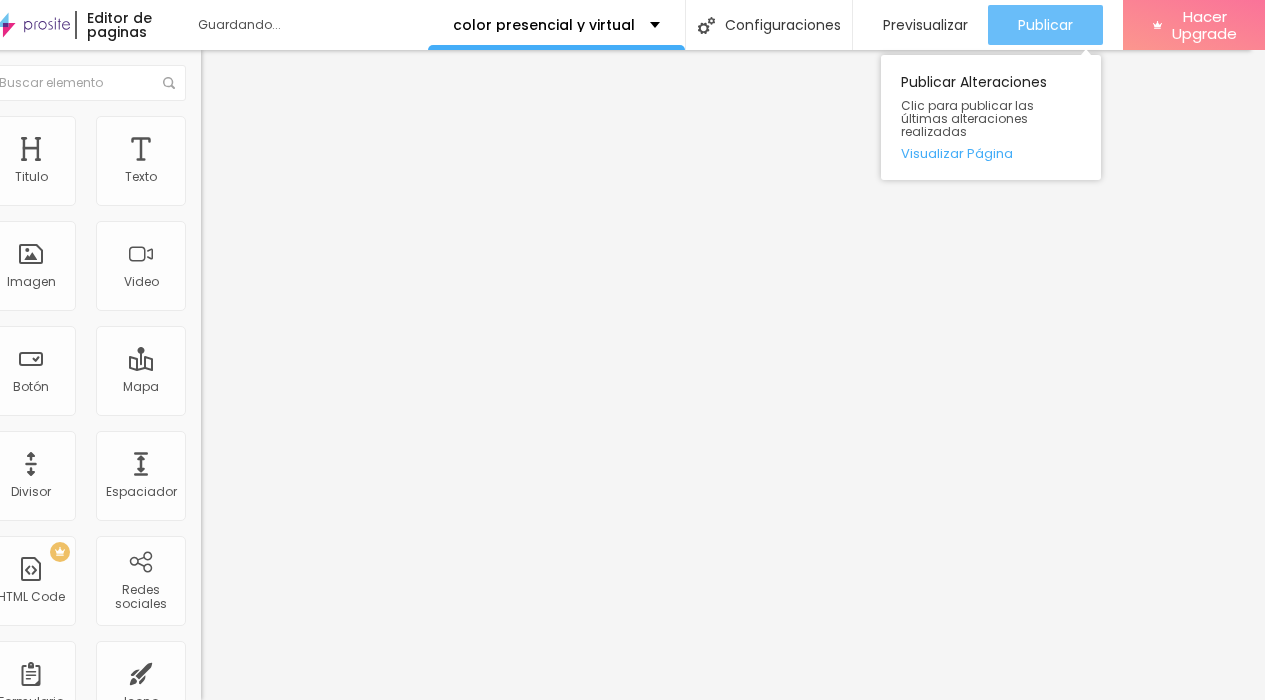 click on "Publicar" at bounding box center (1045, 25) 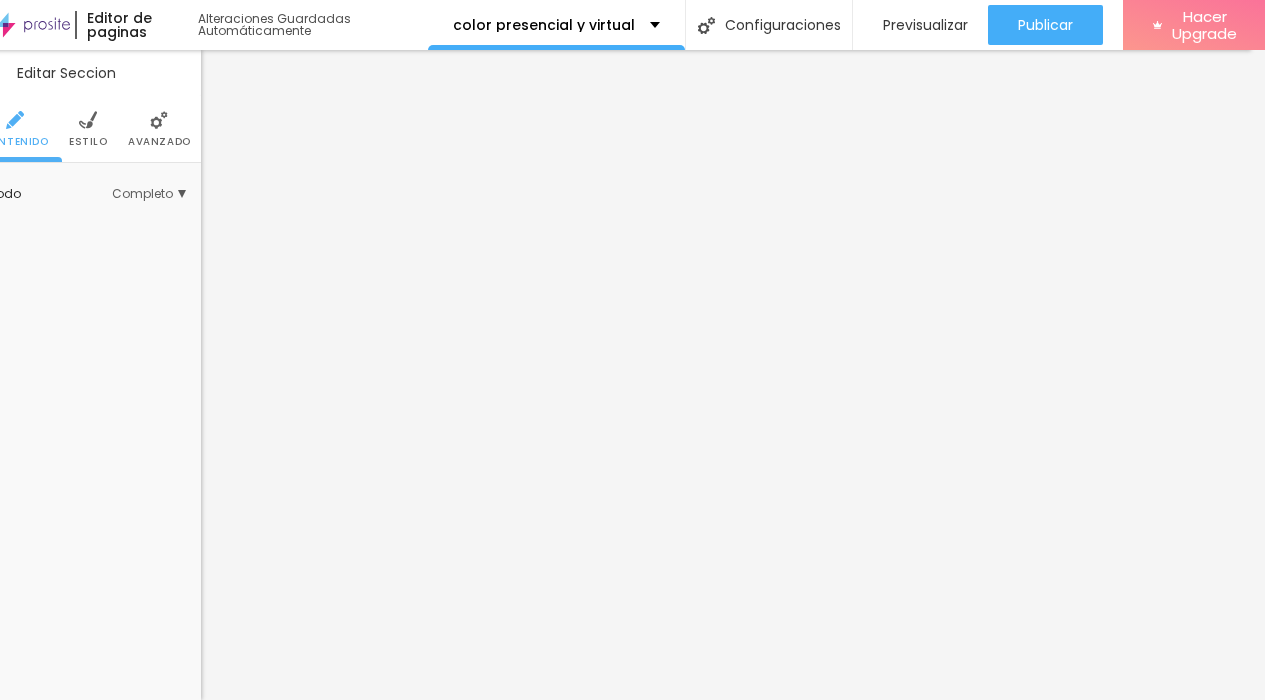click at bounding box center [159, 120] 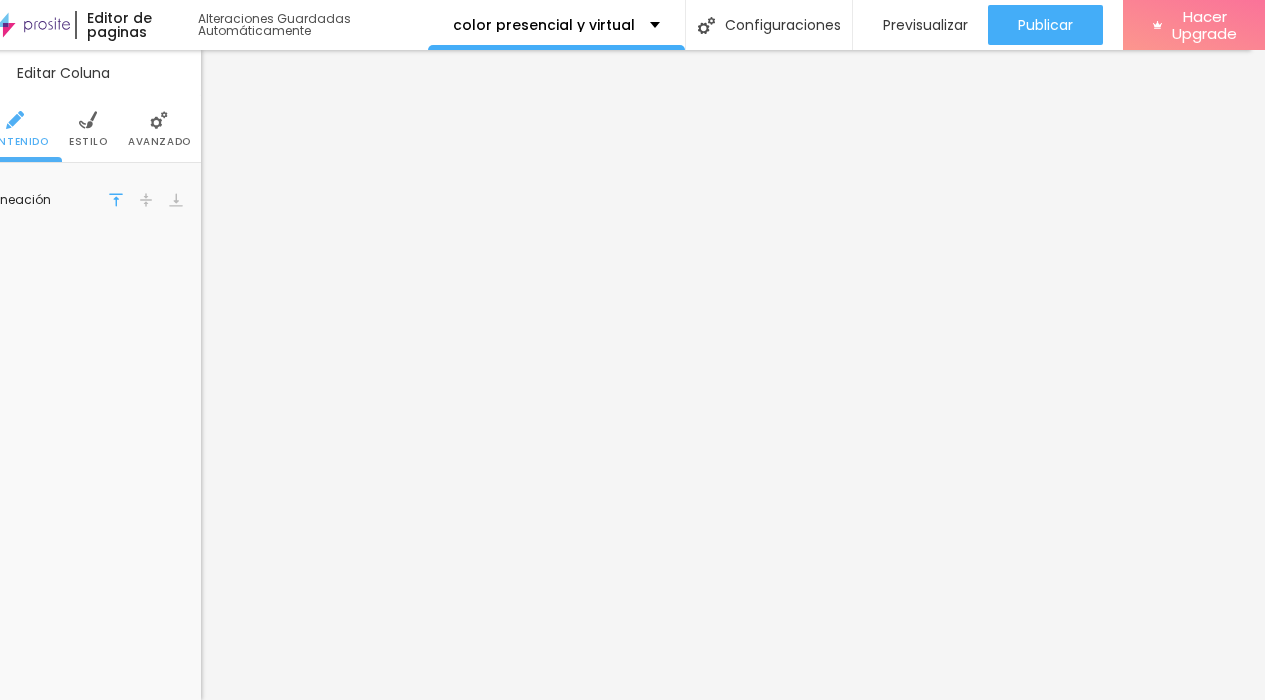 click at bounding box center (159, 120) 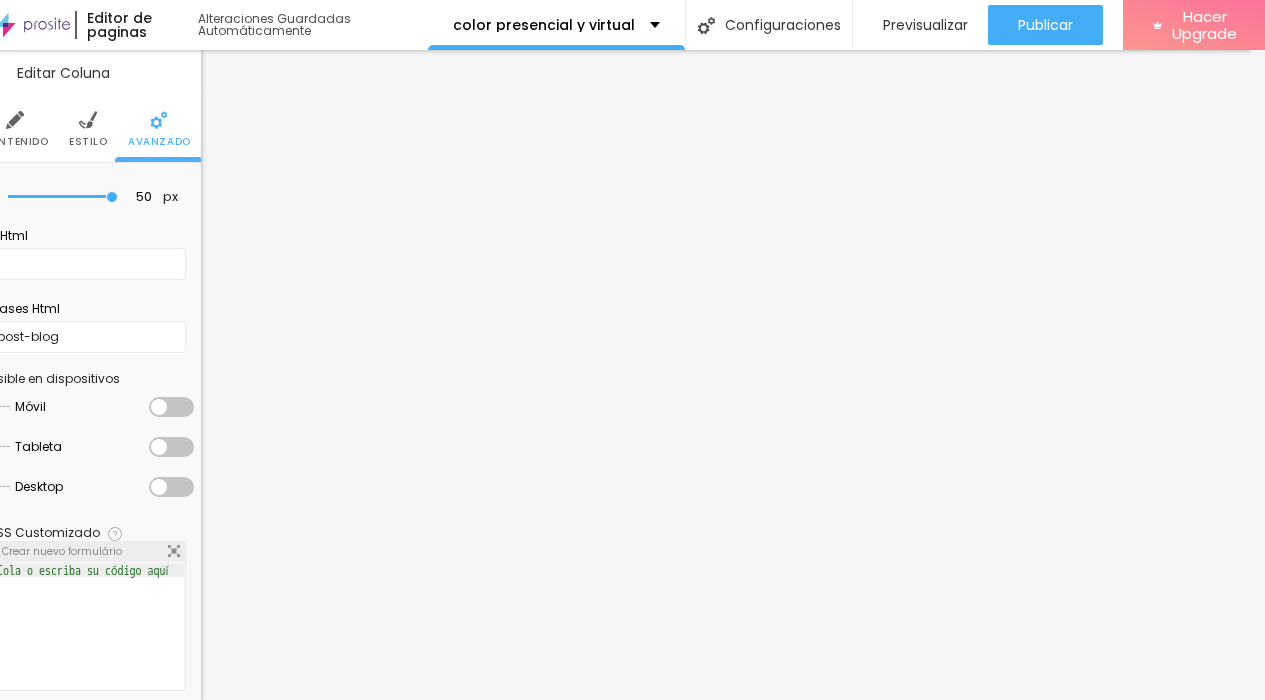 click at bounding box center (171, 407) 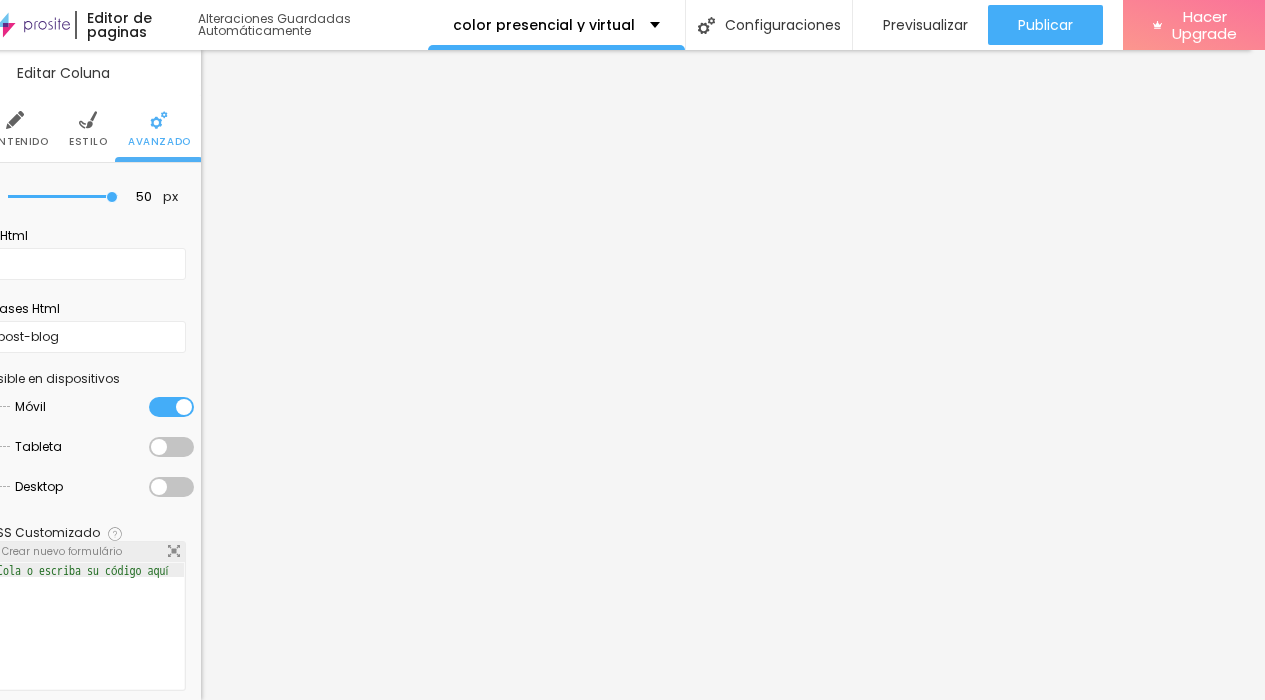 click at bounding box center (171, 447) 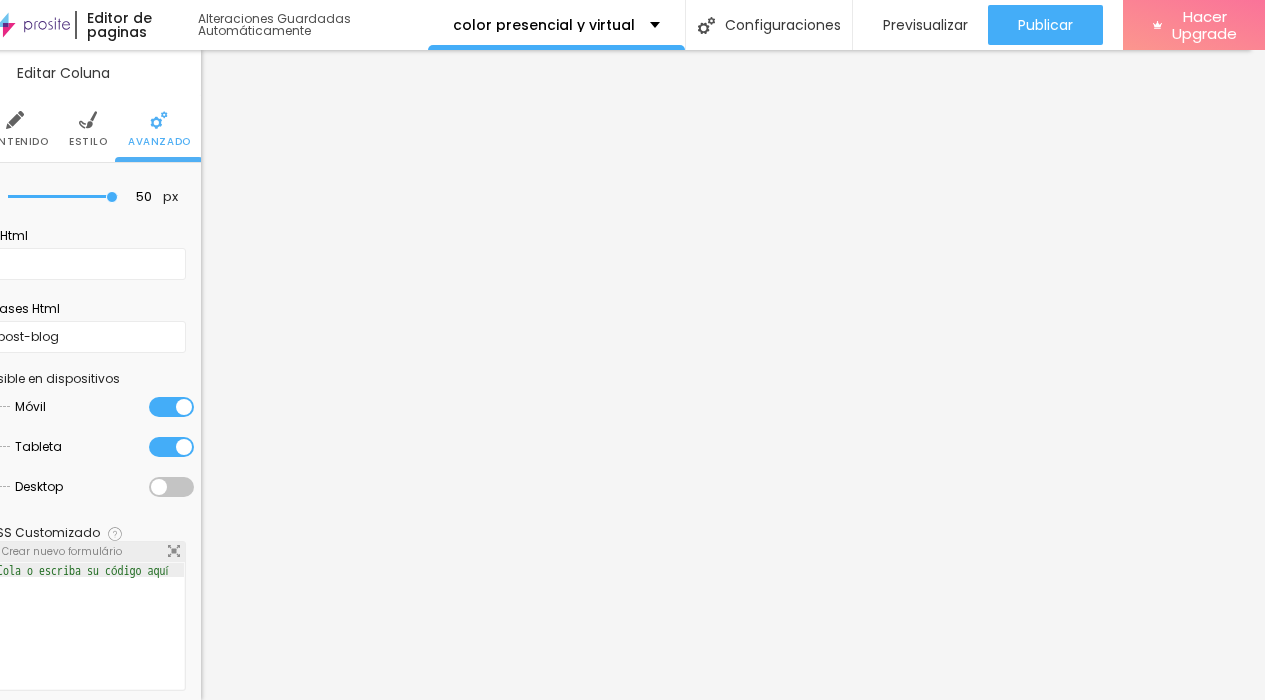 click on "Desktop" at bounding box center [104, 487] 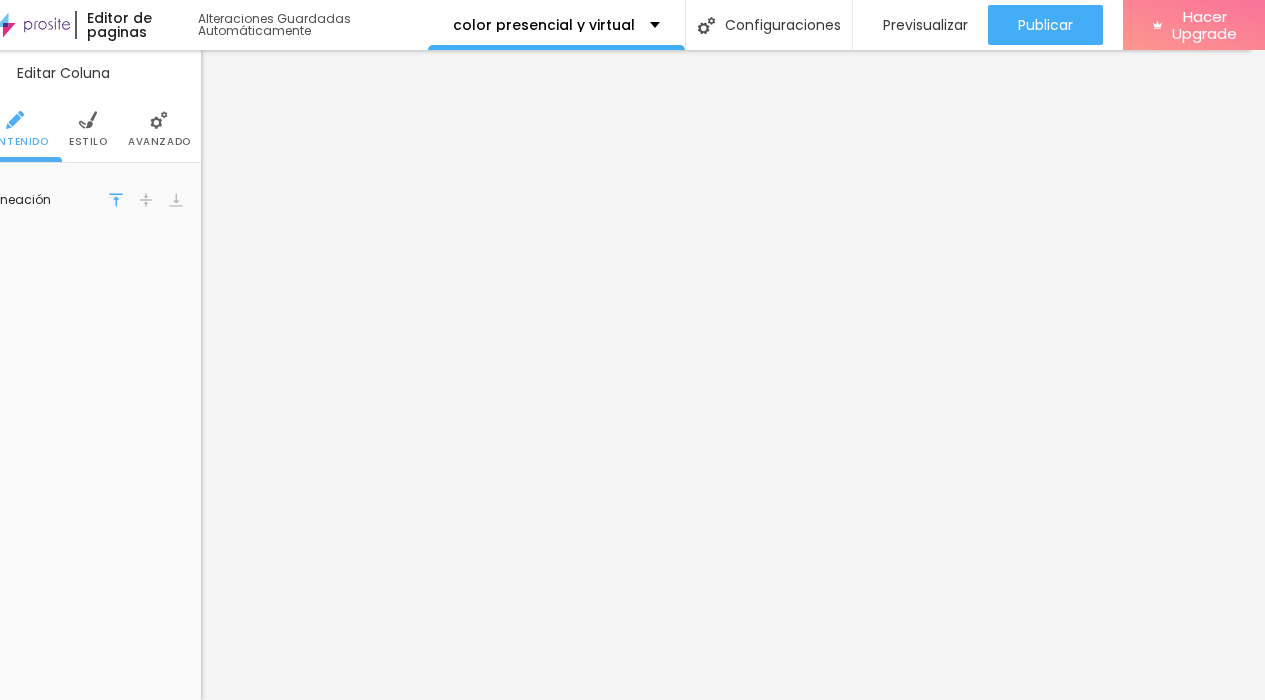 click on "Avanzado" at bounding box center (159, 129) 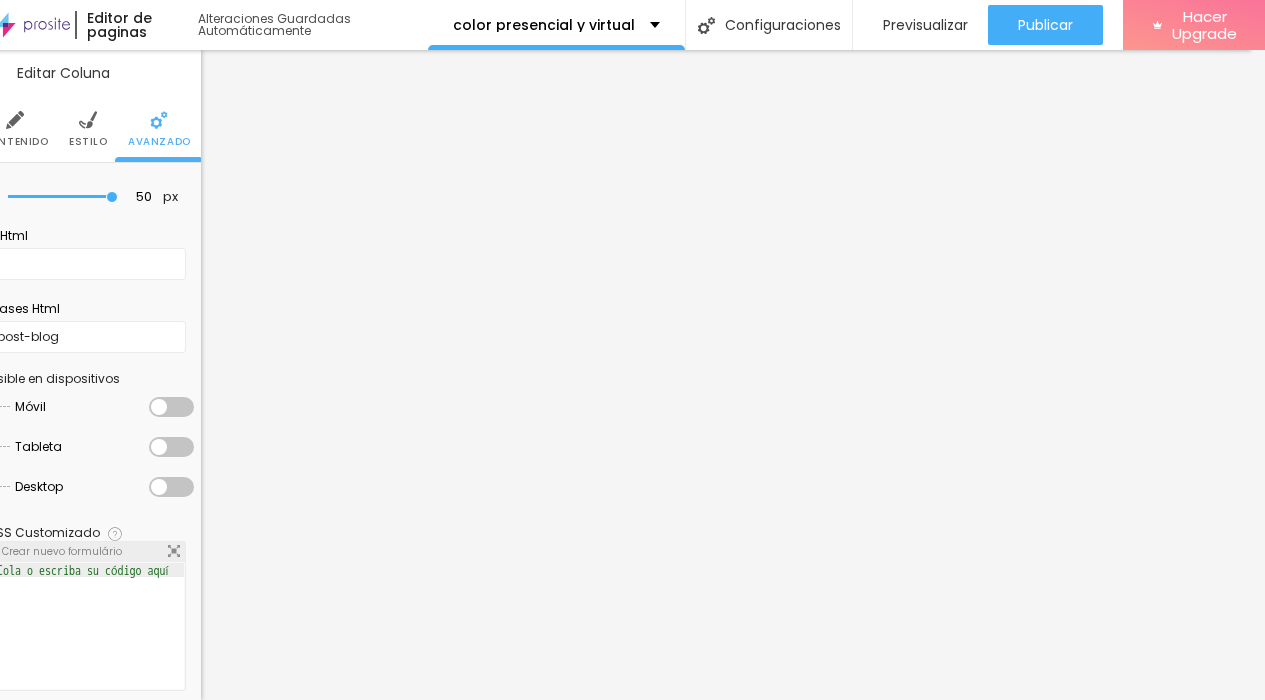 click at bounding box center (171, 407) 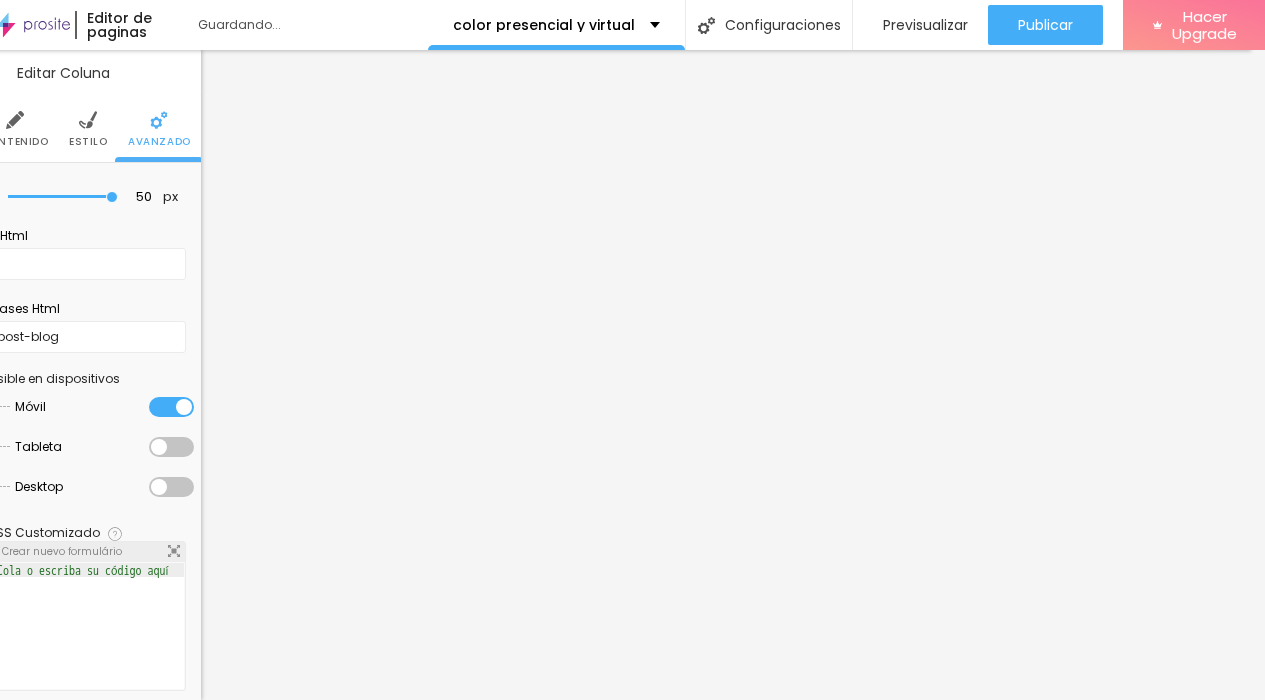 click at bounding box center [171, 447] 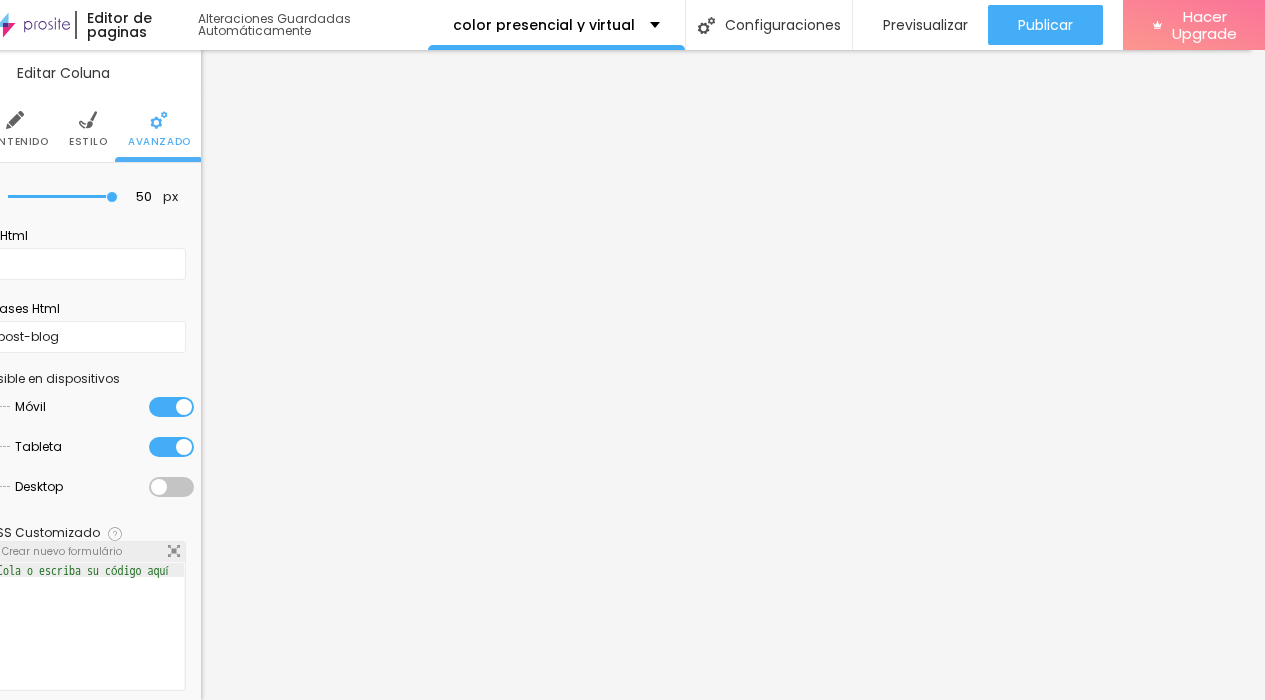 click at bounding box center [171, 487] 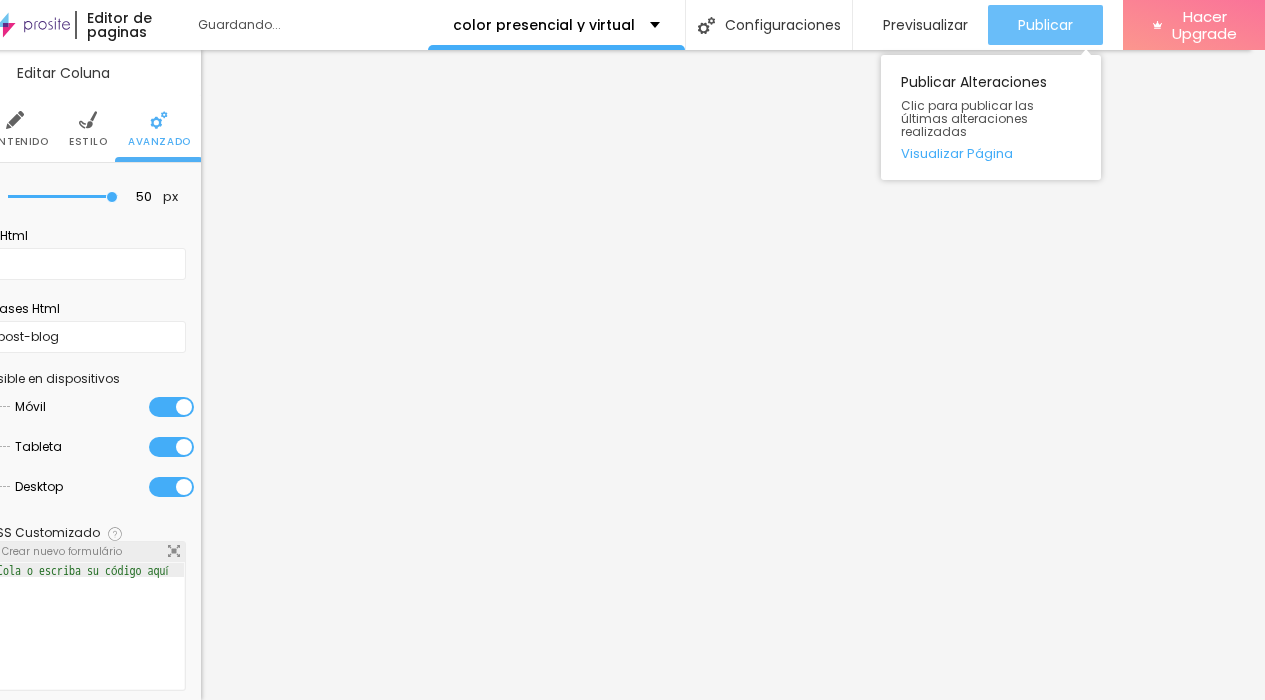 click on "Publicar" at bounding box center [1045, 25] 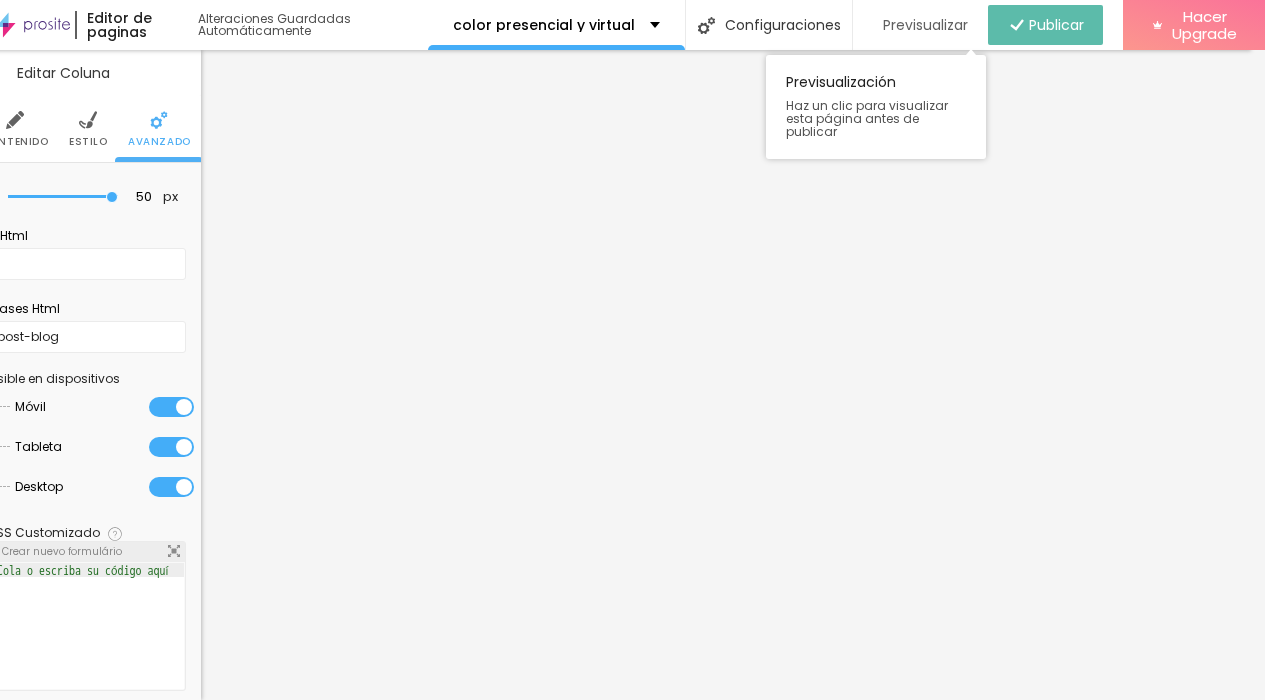 click on "Previsualizar" at bounding box center (925, 25) 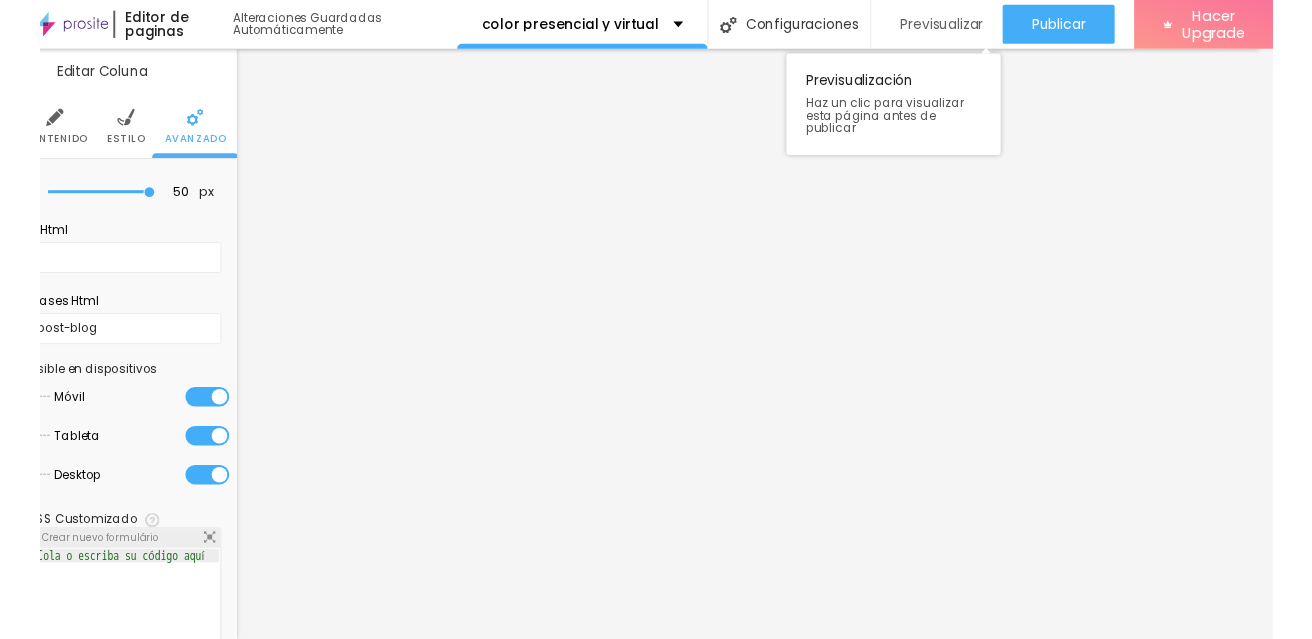 scroll, scrollTop: 0, scrollLeft: 0, axis: both 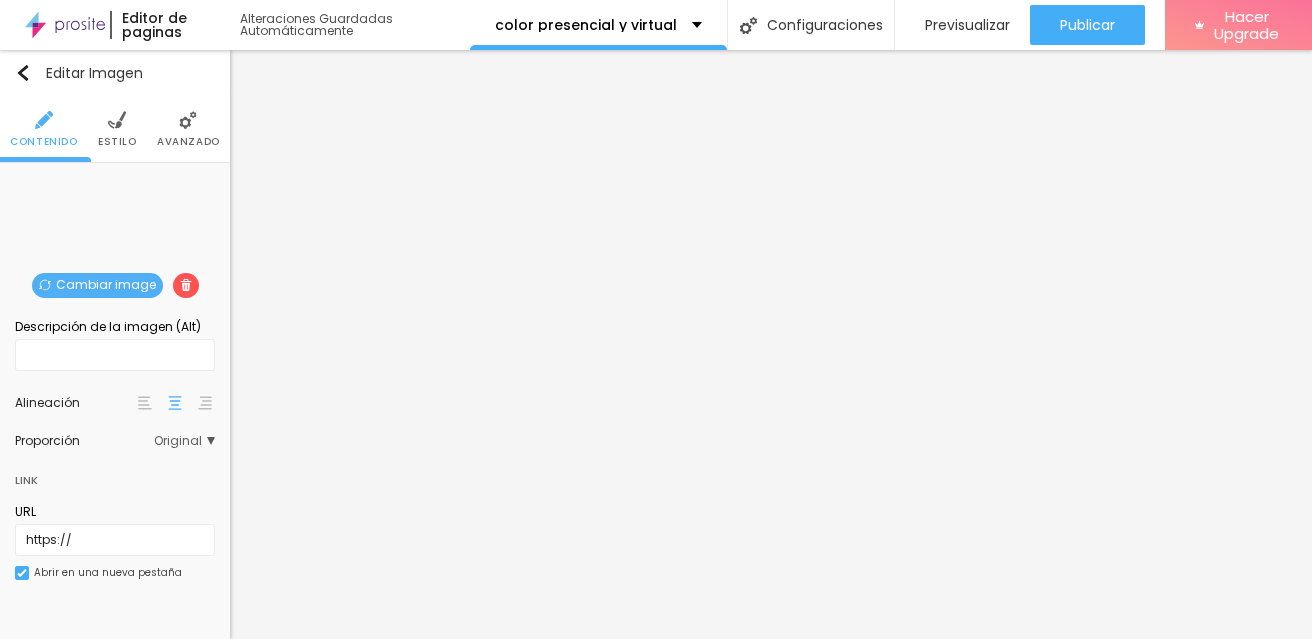 click on "Cambiar image" at bounding box center [97, 285] 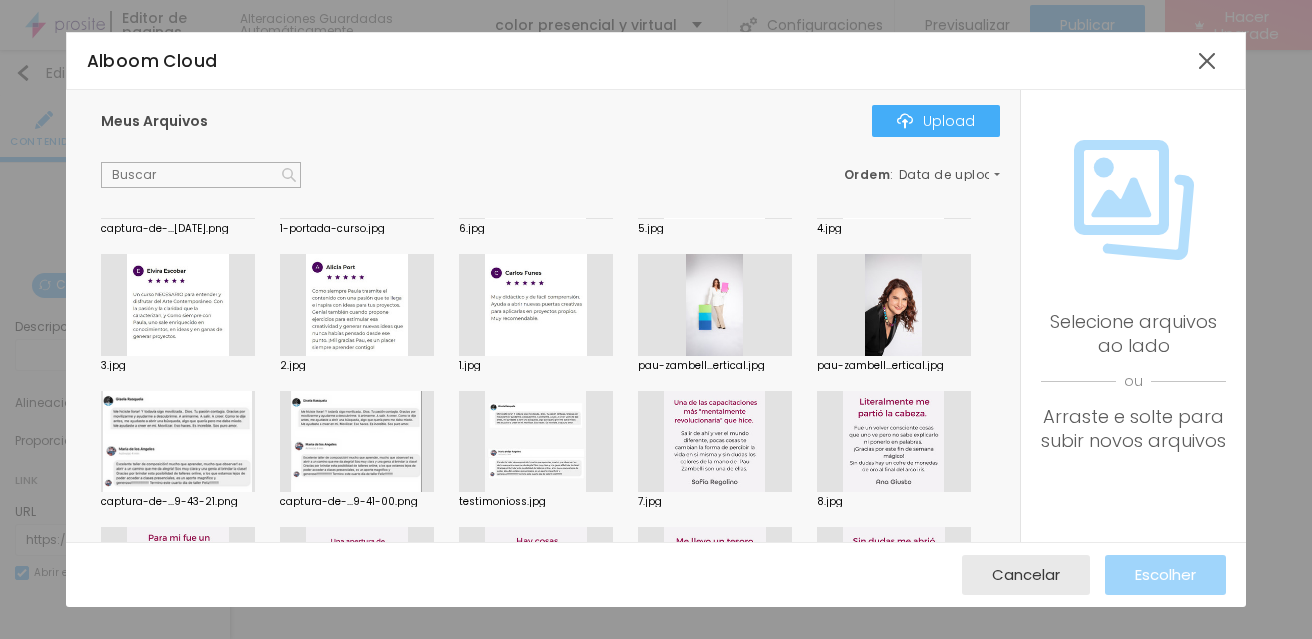 scroll, scrollTop: 4297, scrollLeft: 0, axis: vertical 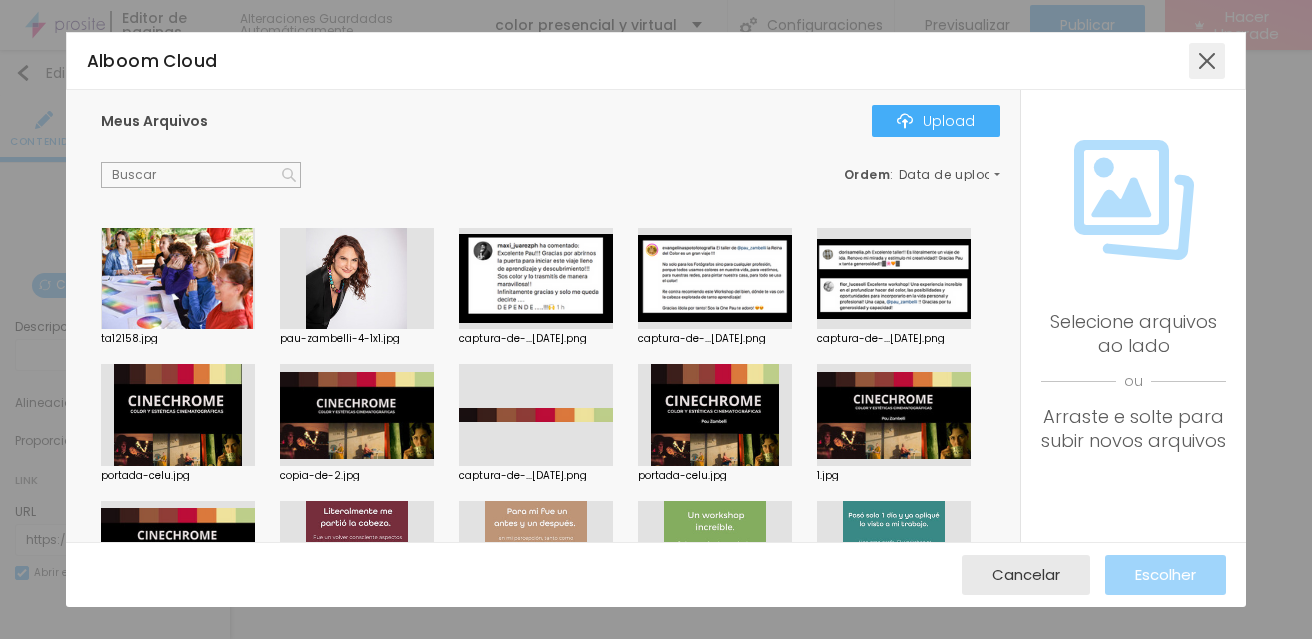 click at bounding box center [1207, 61] 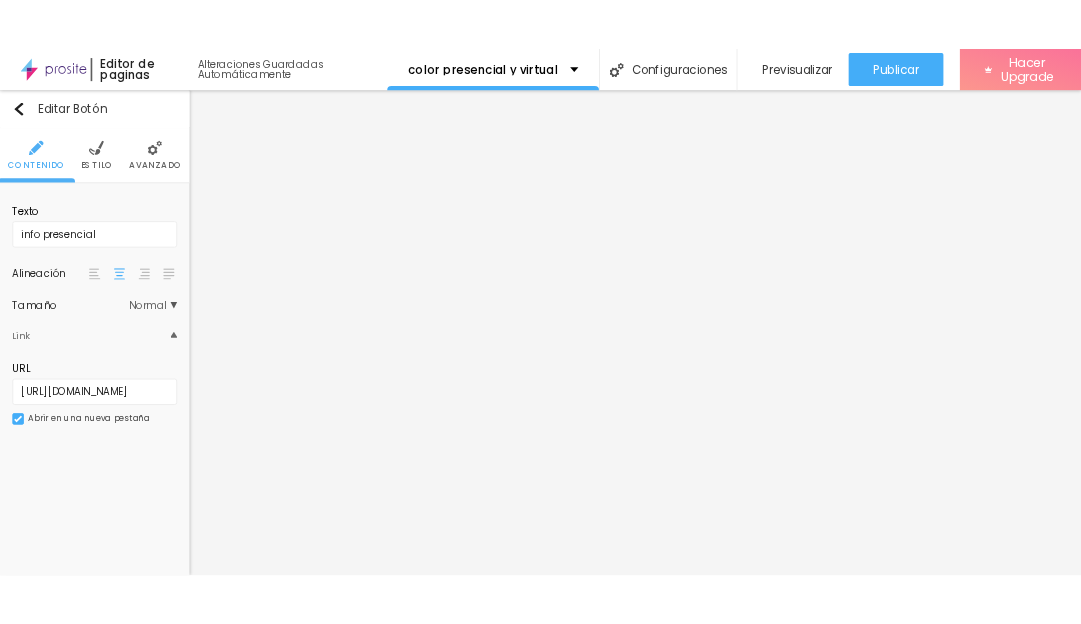 scroll, scrollTop: 0, scrollLeft: 0, axis: both 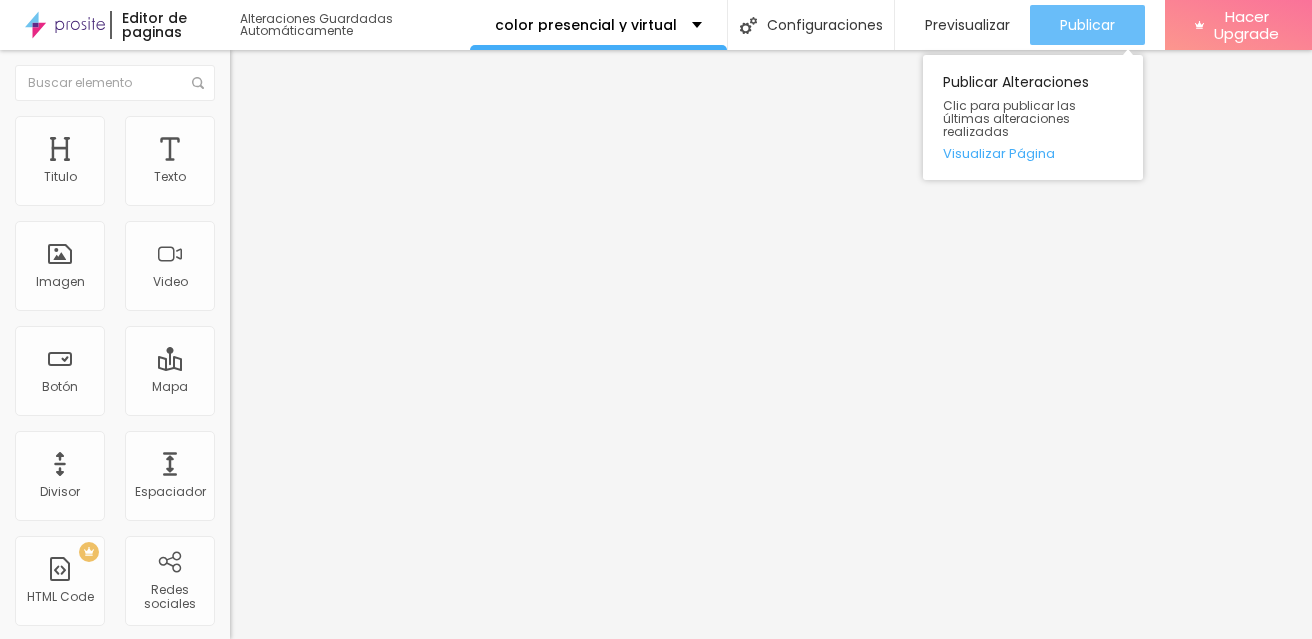 click on "Publicar" at bounding box center [1087, 25] 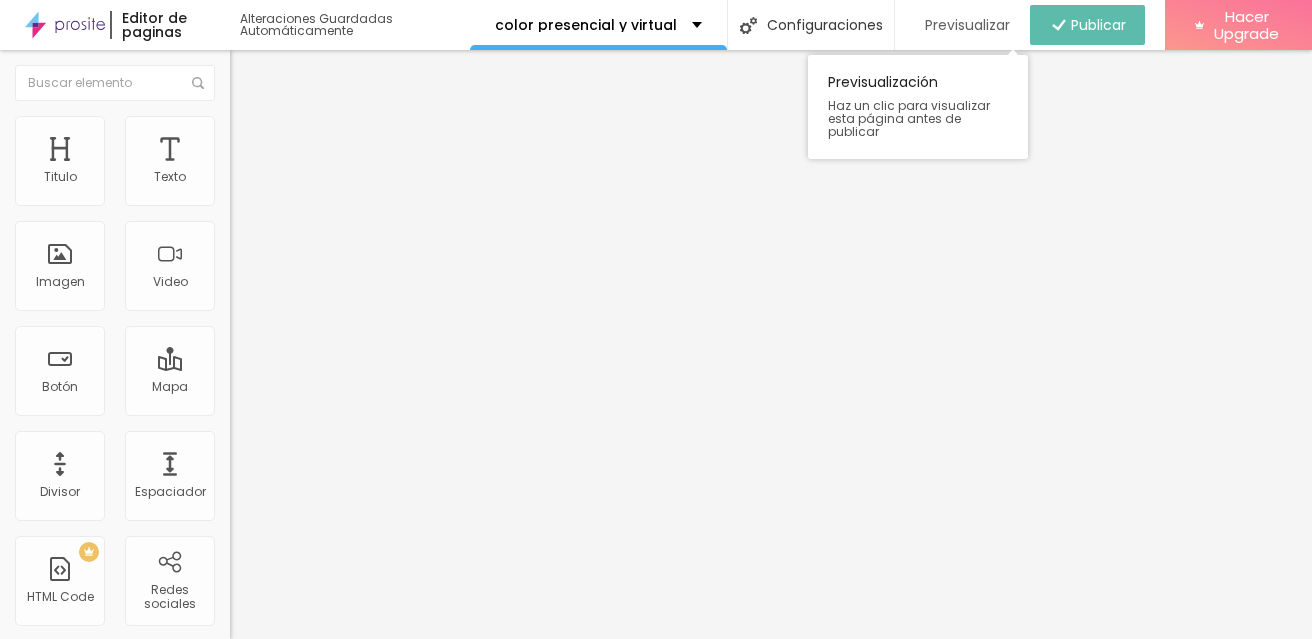 click on "Previsualizar" at bounding box center (967, 25) 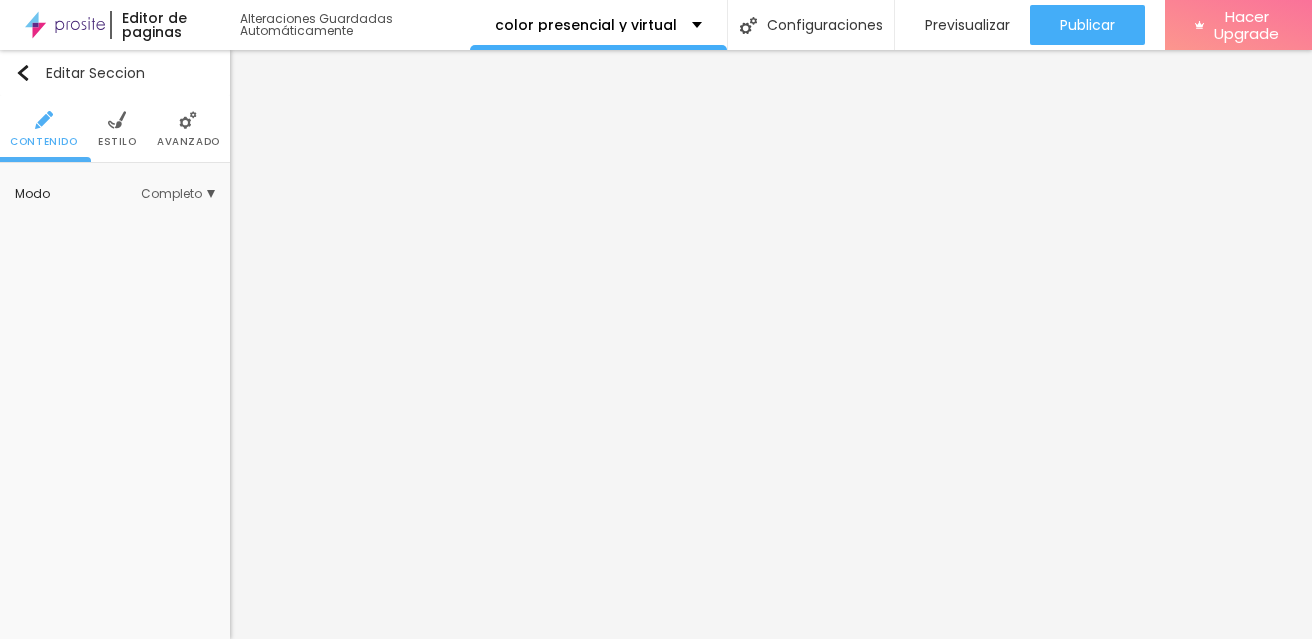 click on "Avanzado" at bounding box center (188, 129) 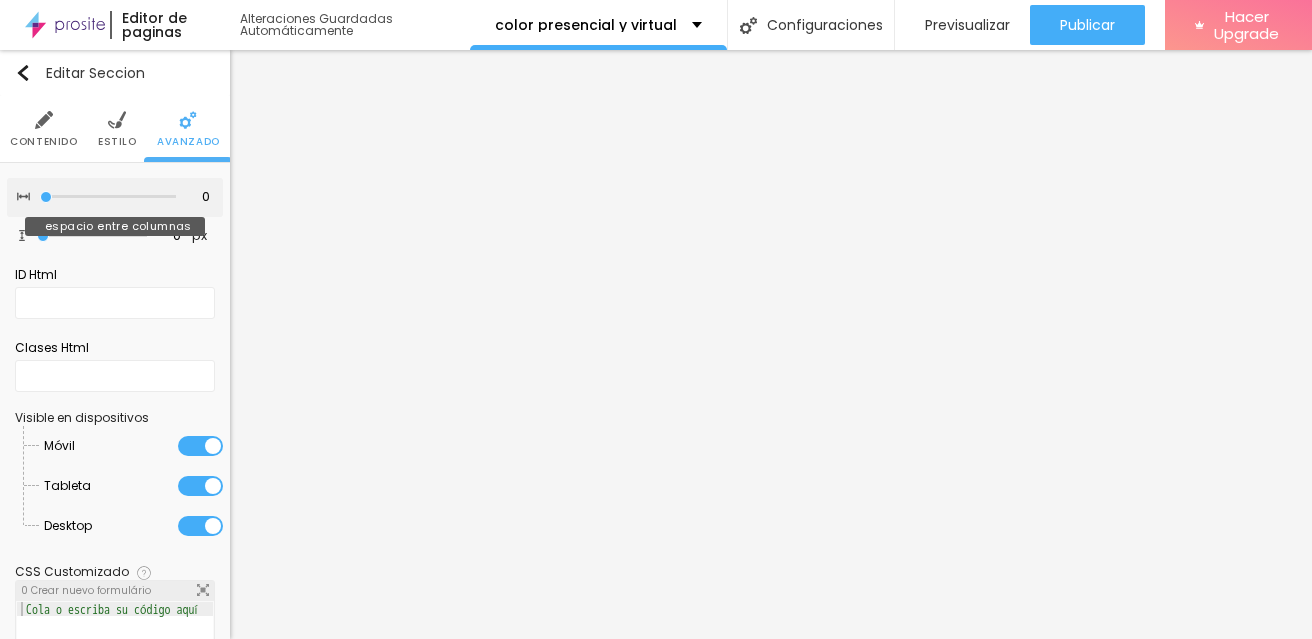 type on "5" 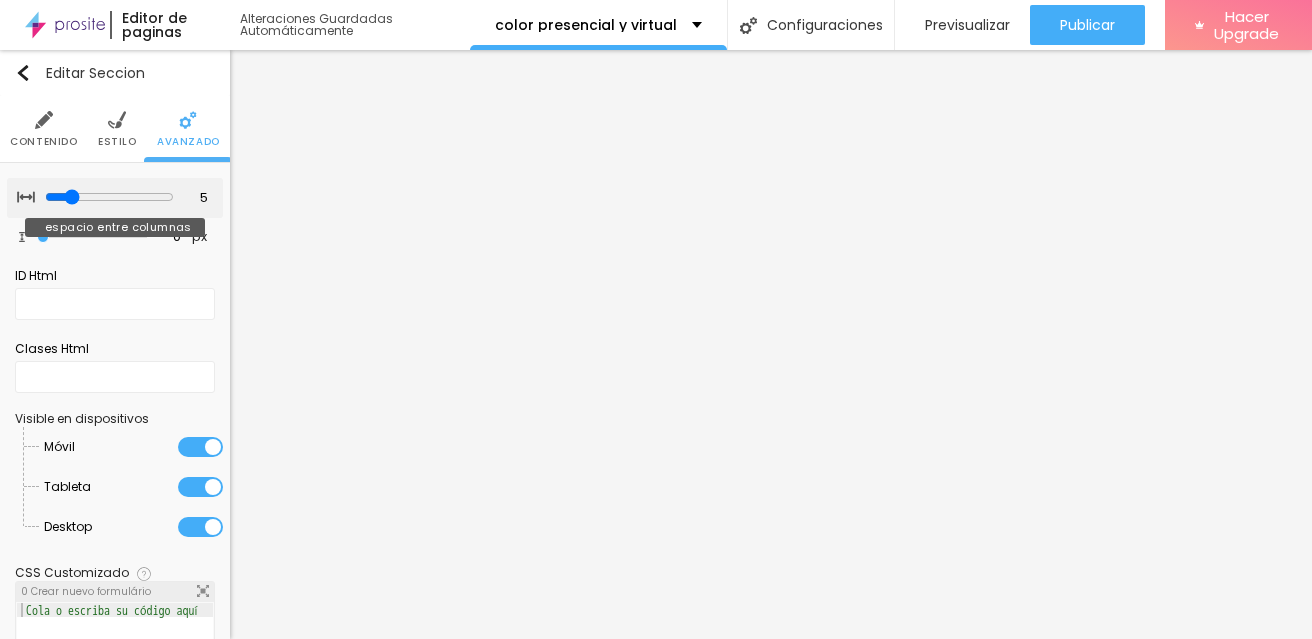 type on "10" 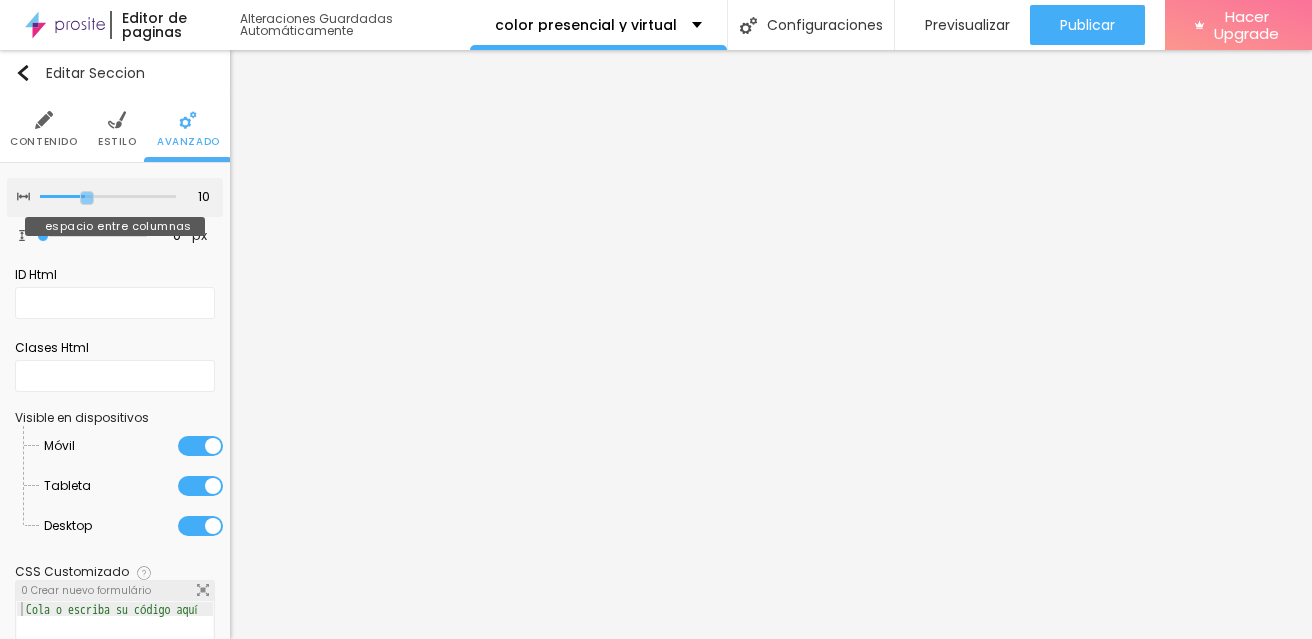 drag, startPoint x: 44, startPoint y: 194, endPoint x: 89, endPoint y: 195, distance: 45.01111 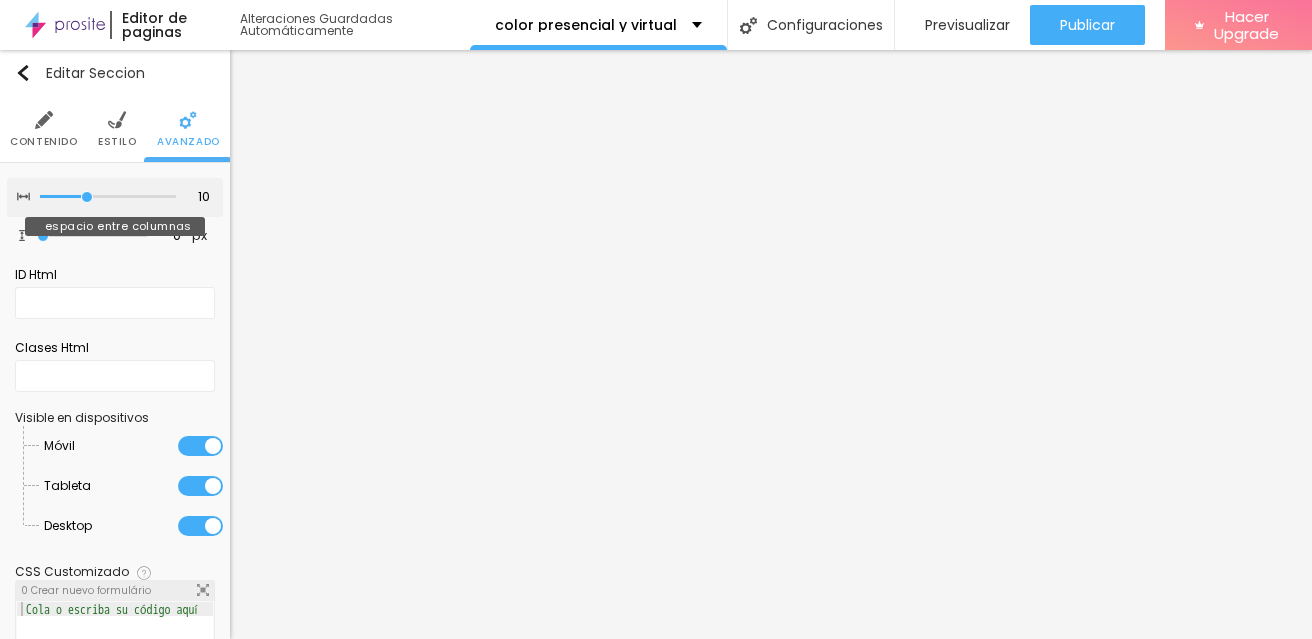 click at bounding box center (108, 197) 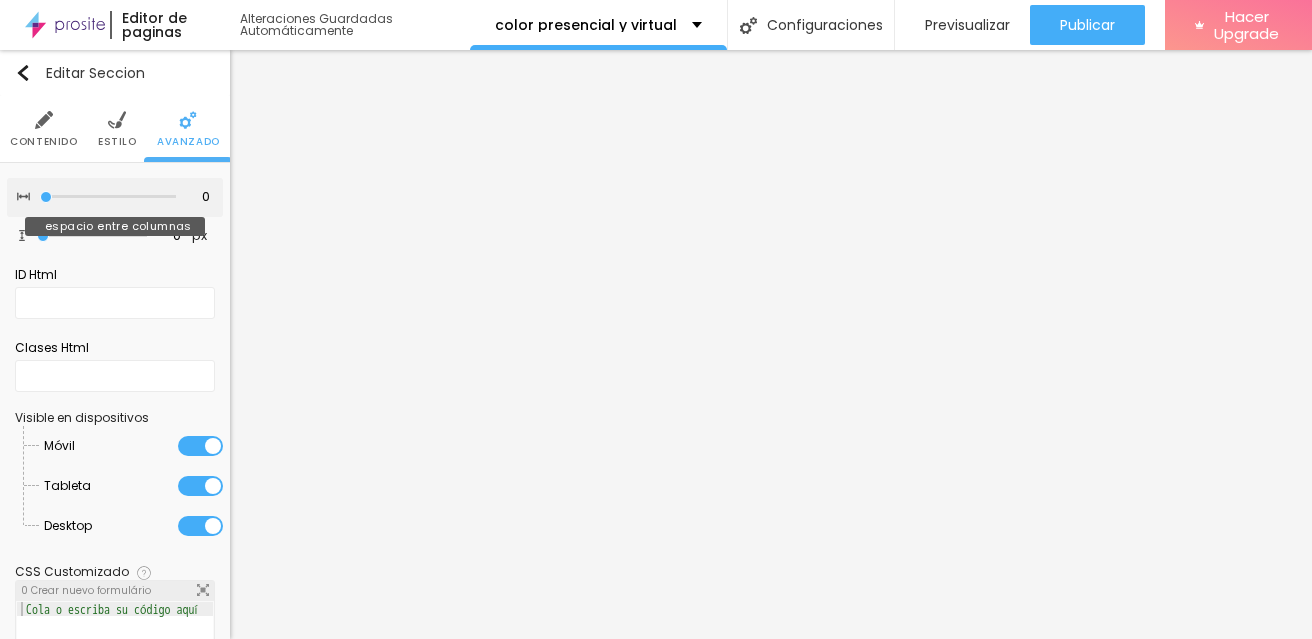 drag, startPoint x: 85, startPoint y: 195, endPoint x: 32, endPoint y: 195, distance: 53 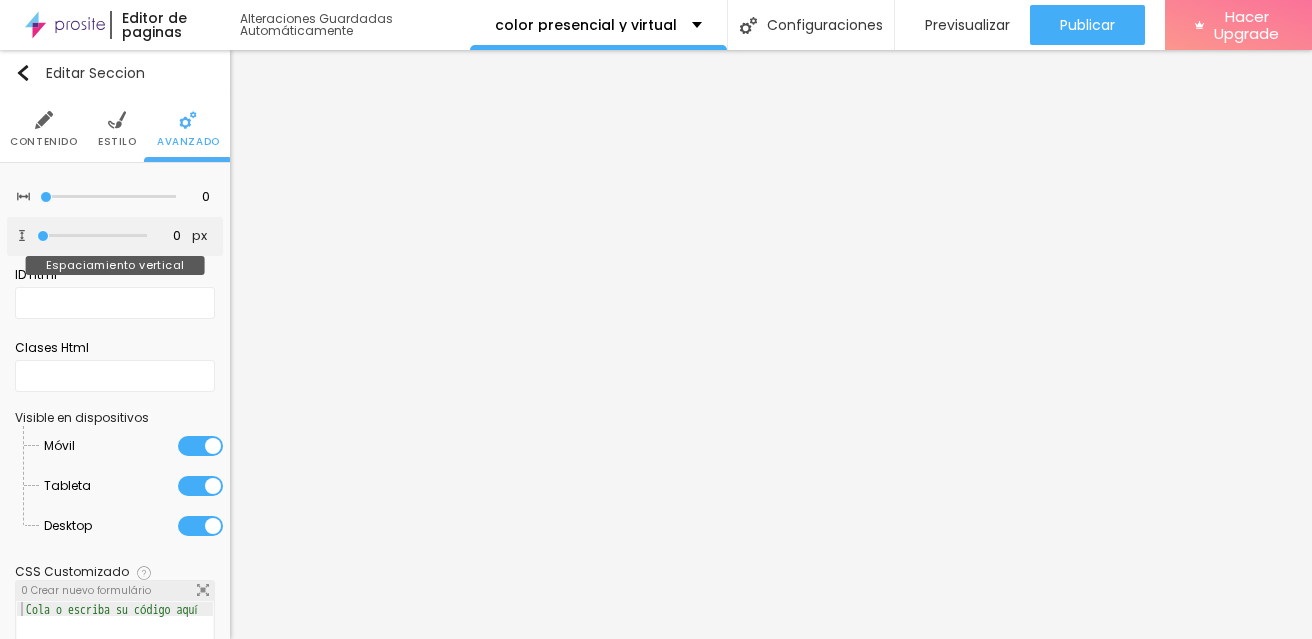 type on "21" 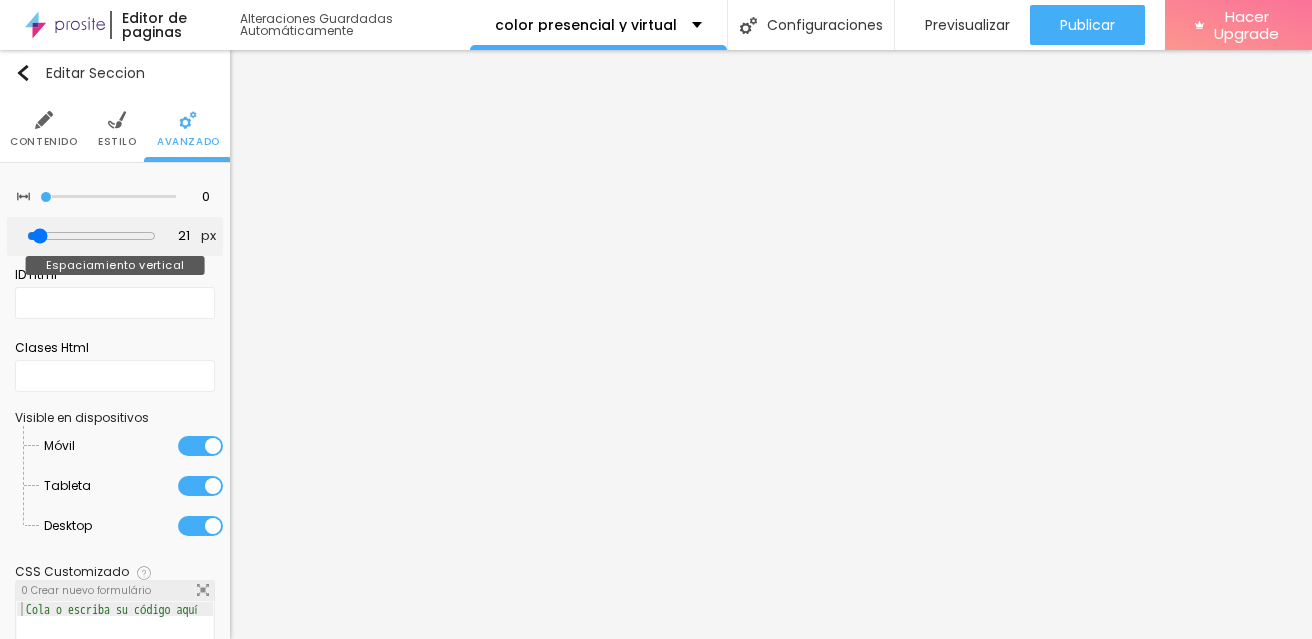 type on "28" 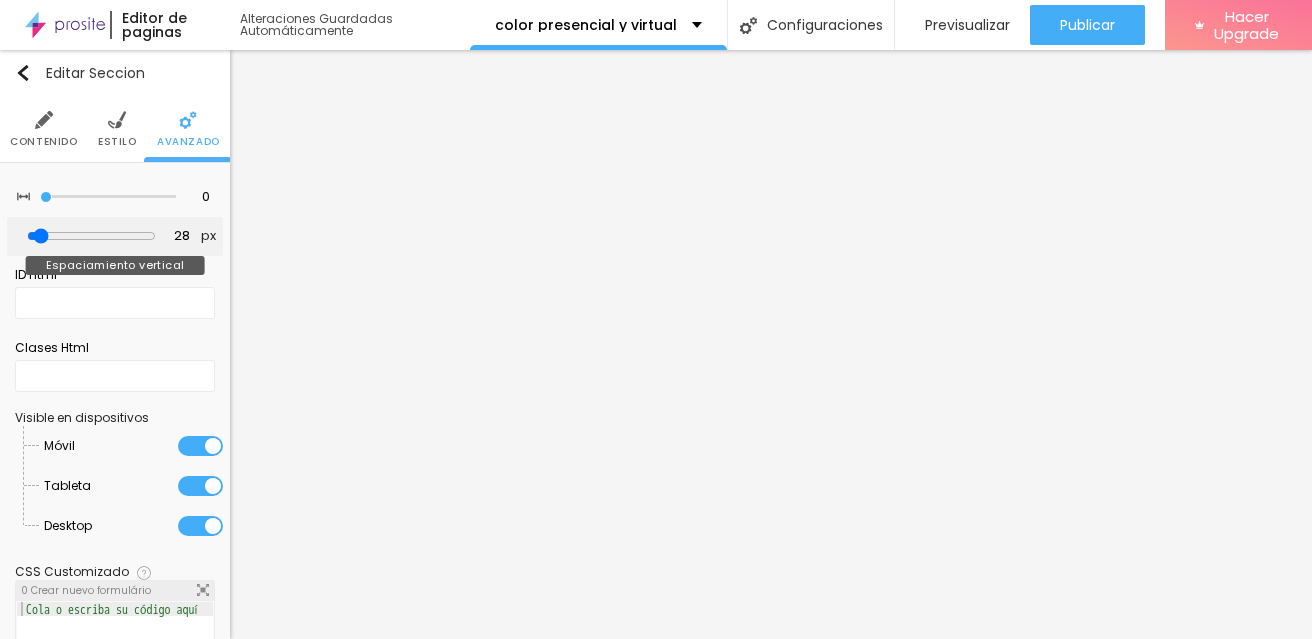 type on "30" 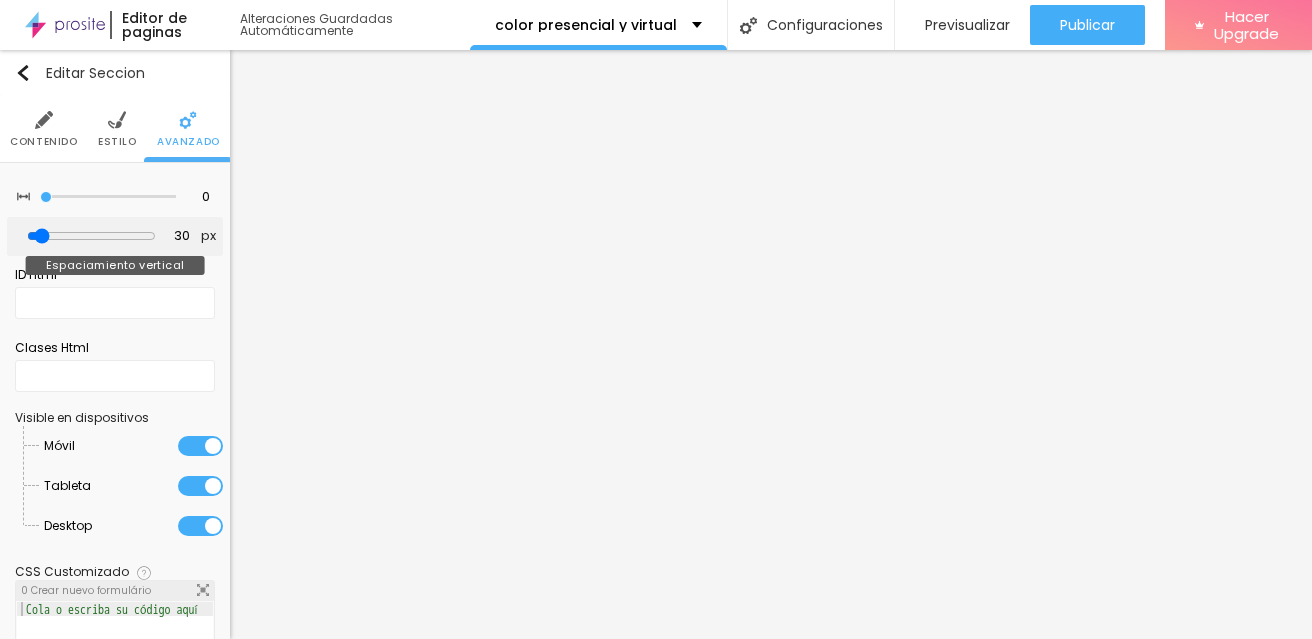 type on "33" 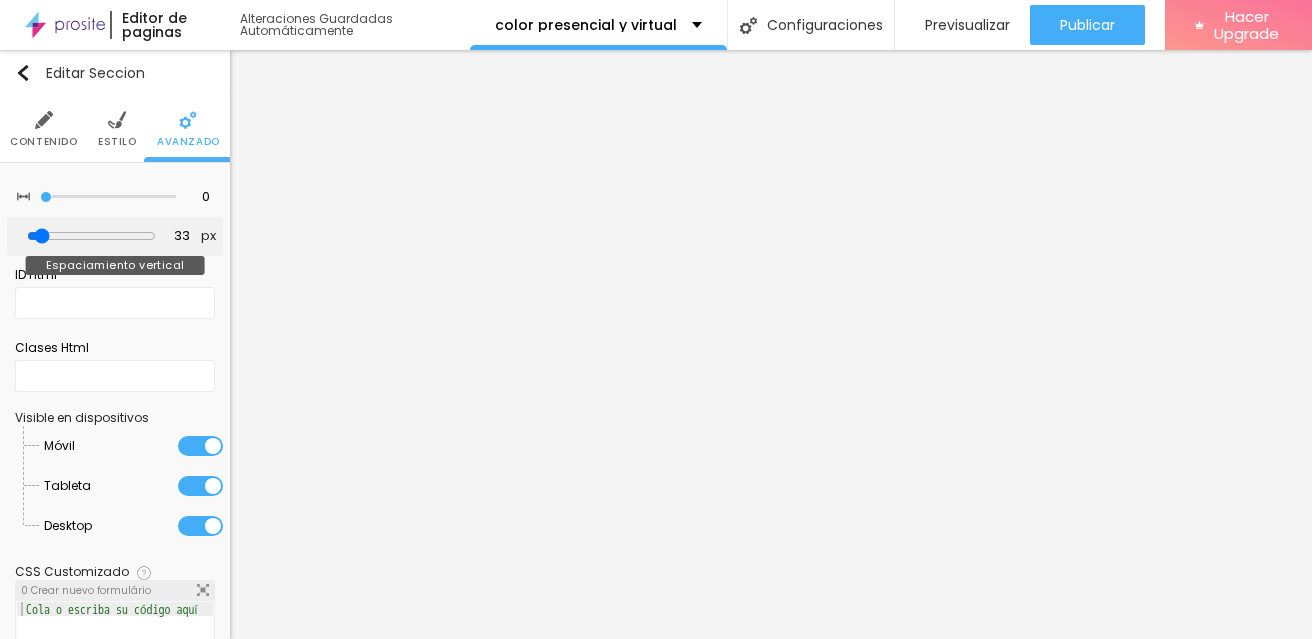 type on "34" 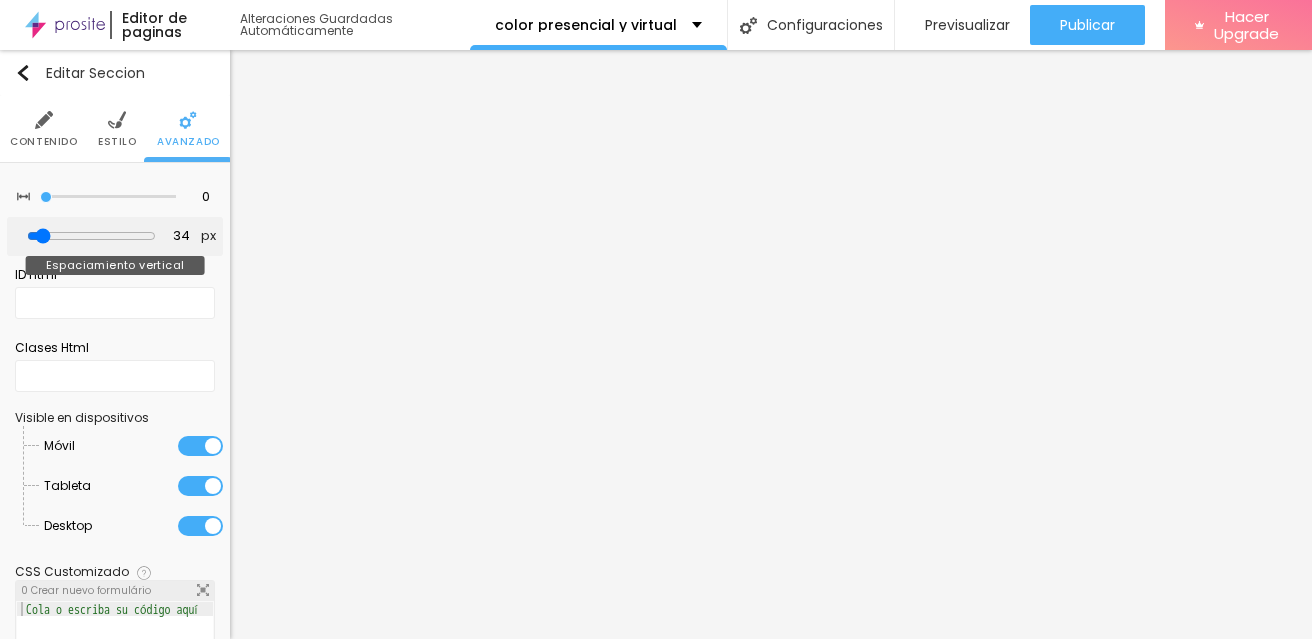 type on "33" 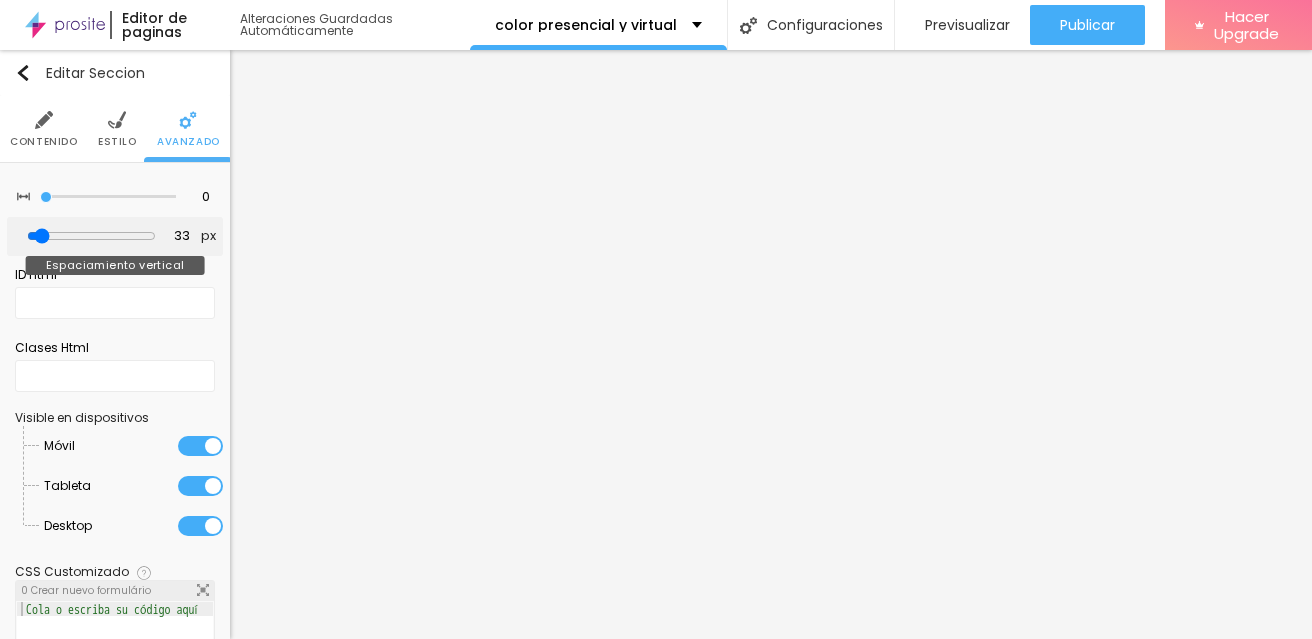 type on "30" 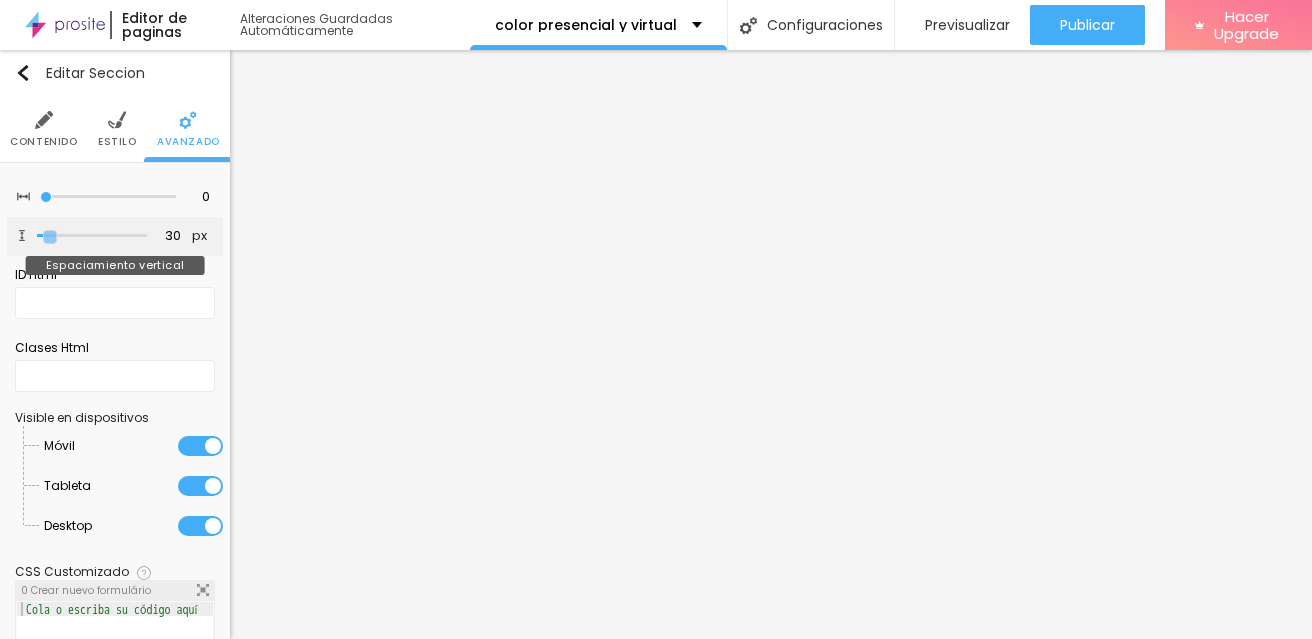 type on "27" 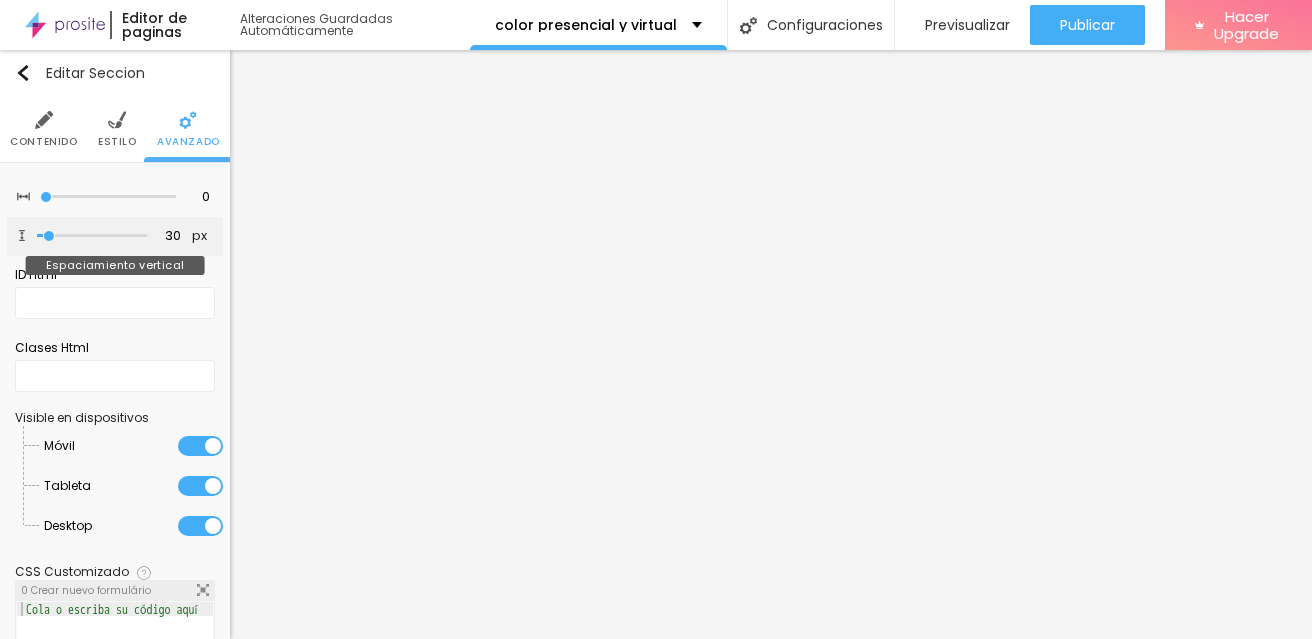 type on "27" 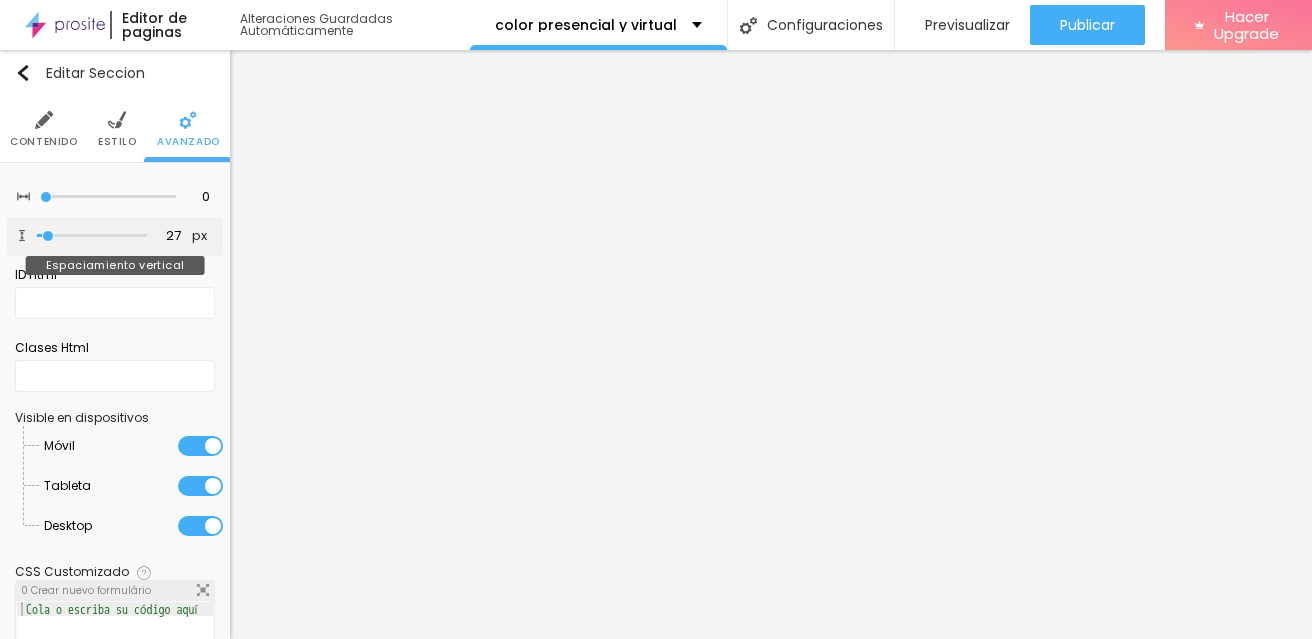 type on "25" 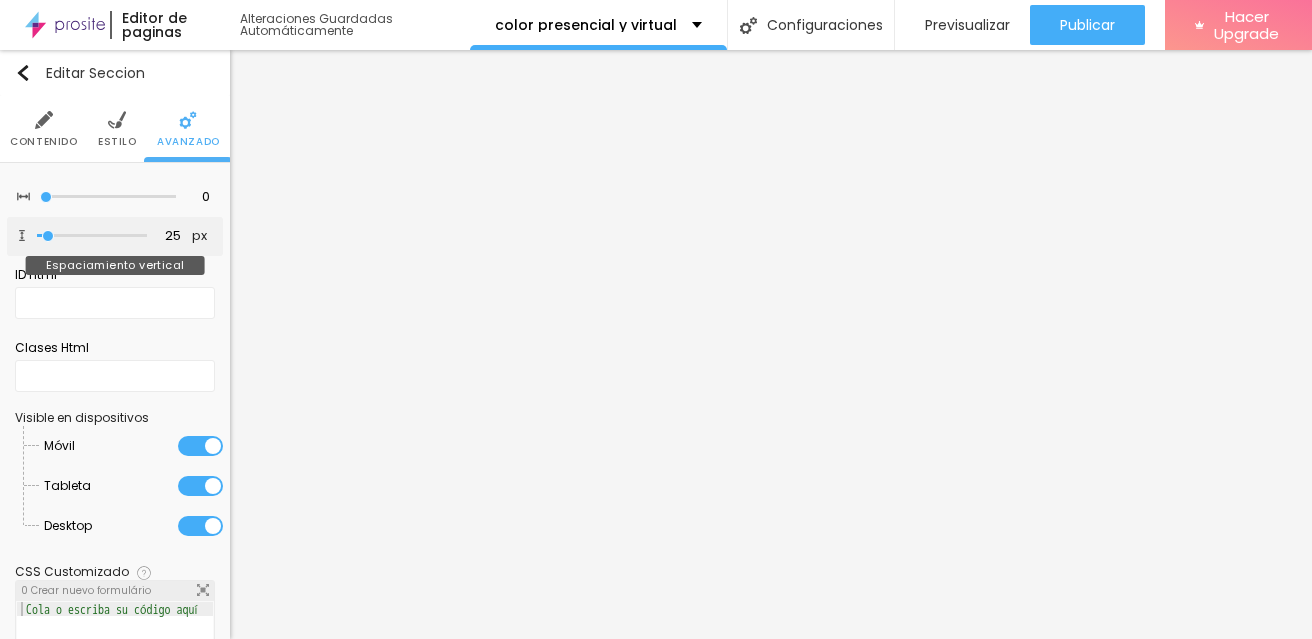 type on "31" 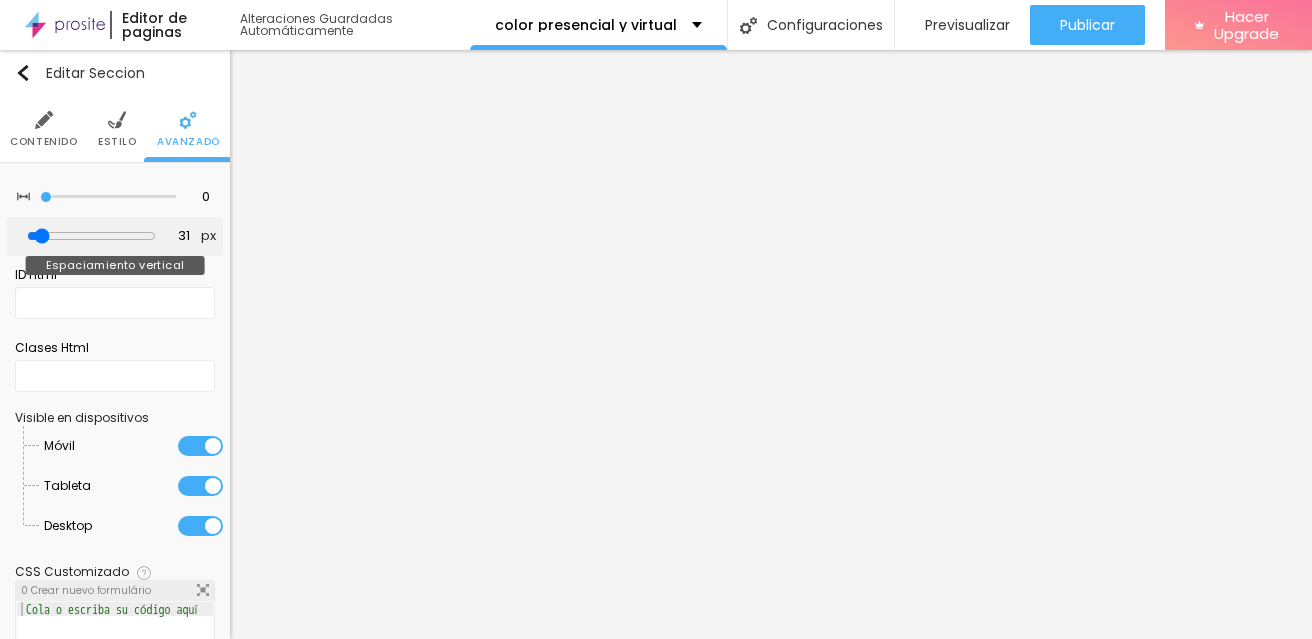 type on "31" 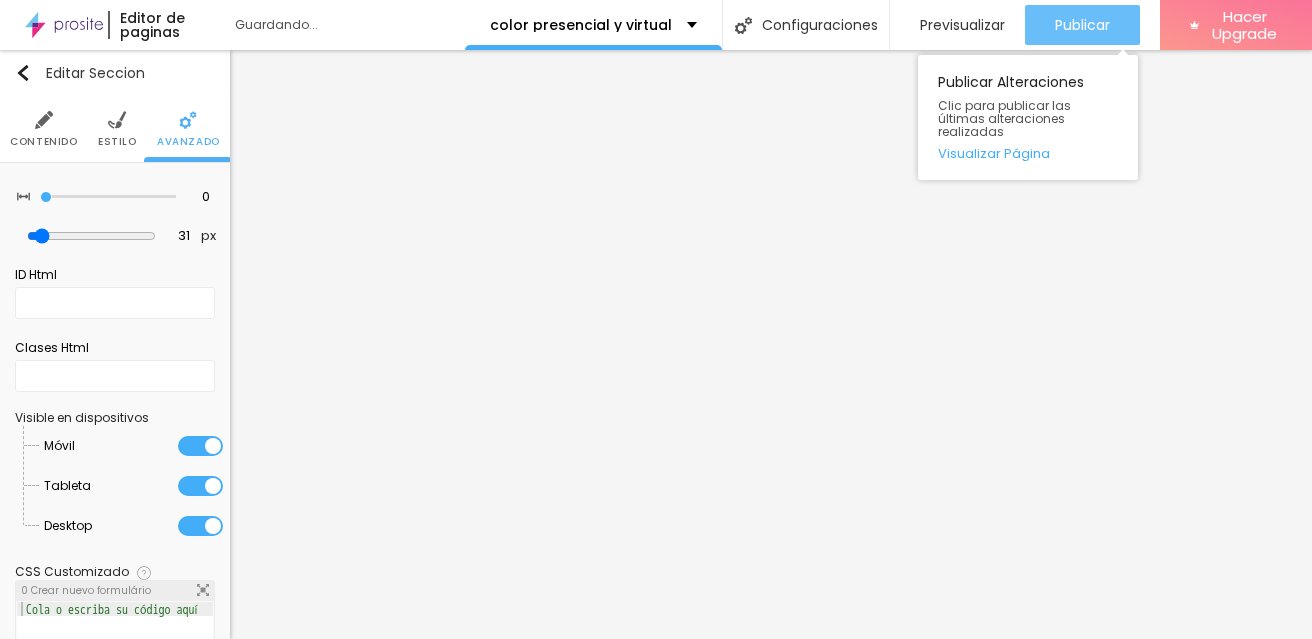 click on "Publicar" at bounding box center [1082, 25] 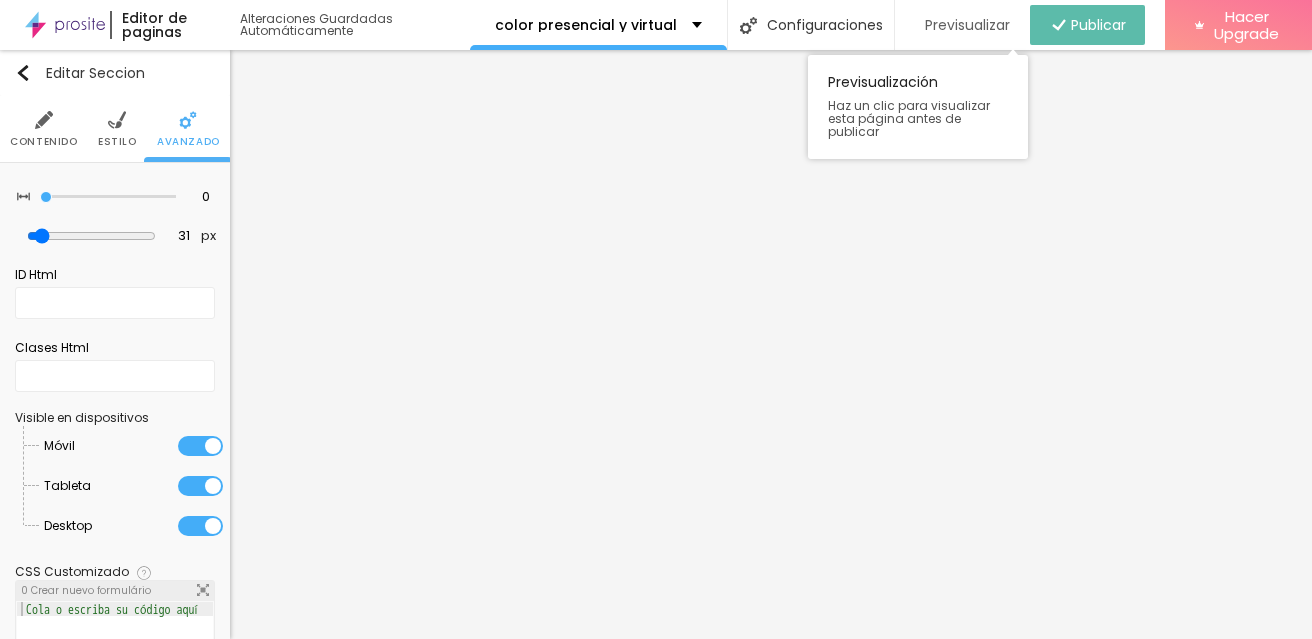 click on "Previsualizar" at bounding box center [967, 25] 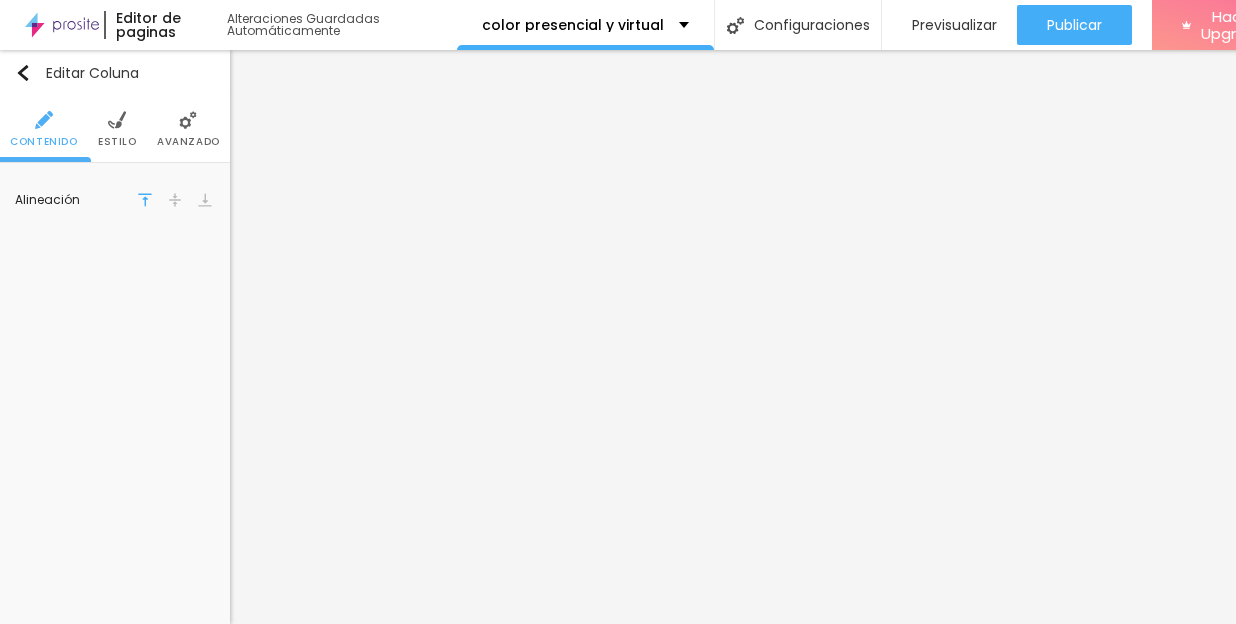 click on "Estilo" at bounding box center [117, 129] 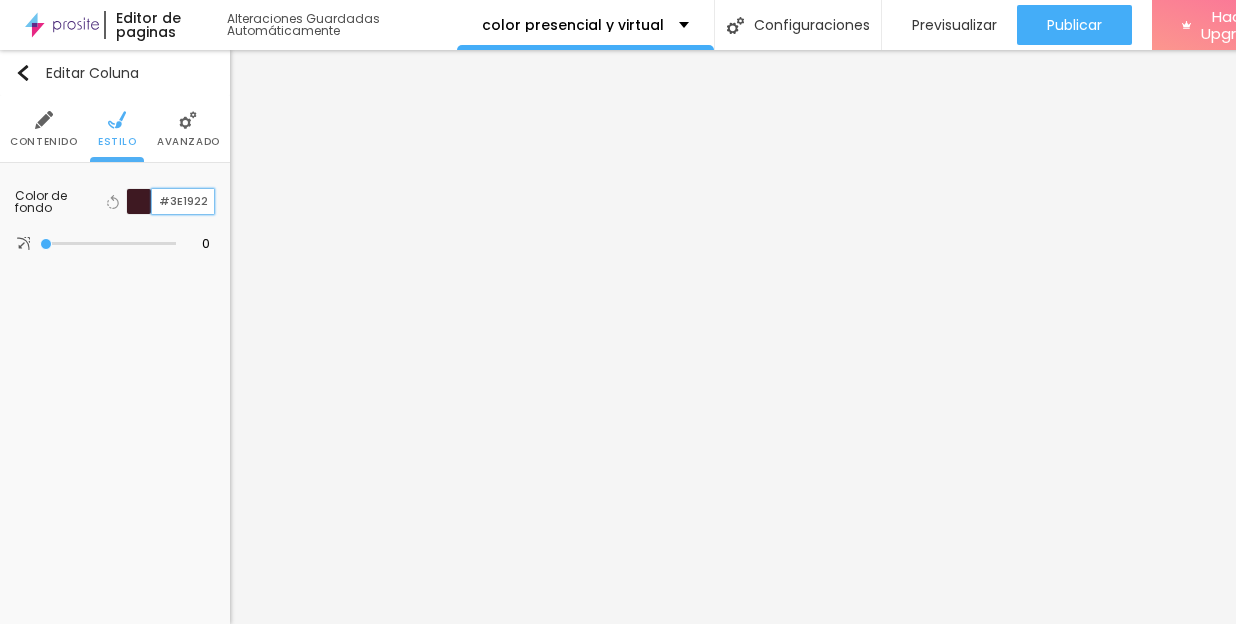 drag, startPoint x: 211, startPoint y: 203, endPoint x: 158, endPoint y: 202, distance: 53.009434 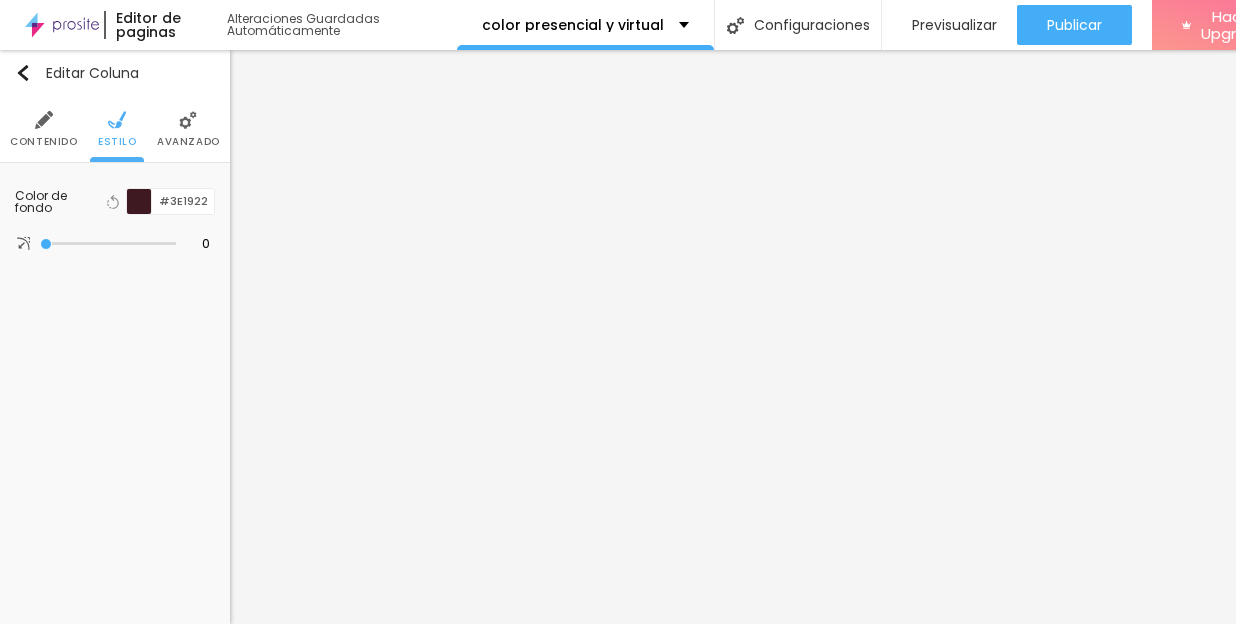 click on "Editor de paginas Alteraciones Guardadas Automáticamente color presencial y virtual Configuraciones  Configuraciones de la página Clic para editar las configuraciones desta página como: informaciones para compartir, SEO, URL y layout. Previsualizar Previsualización Haz un clic para visualizar esta página antes de publicar Publicar Publicar Alteraciones Clic para publicar las últimas alteraciones realizadas Visualizar Página   Hacer Upgrade Titulo Texto Imagen Video Botón Mapa Divisor Espaciador   PREMIUM HTML Code Redes sociales Formulario Icono Preguntas frecuentes Timer Botón de pago Botón do WhatsApp Nuevo Google Reviews Otros CRM Facebook Comments Antes/Después Editar Coluna Contenido Estilo Avanzado Color de fondo Restablecer #3E1922 0 Border radius" at bounding box center (640, 312) 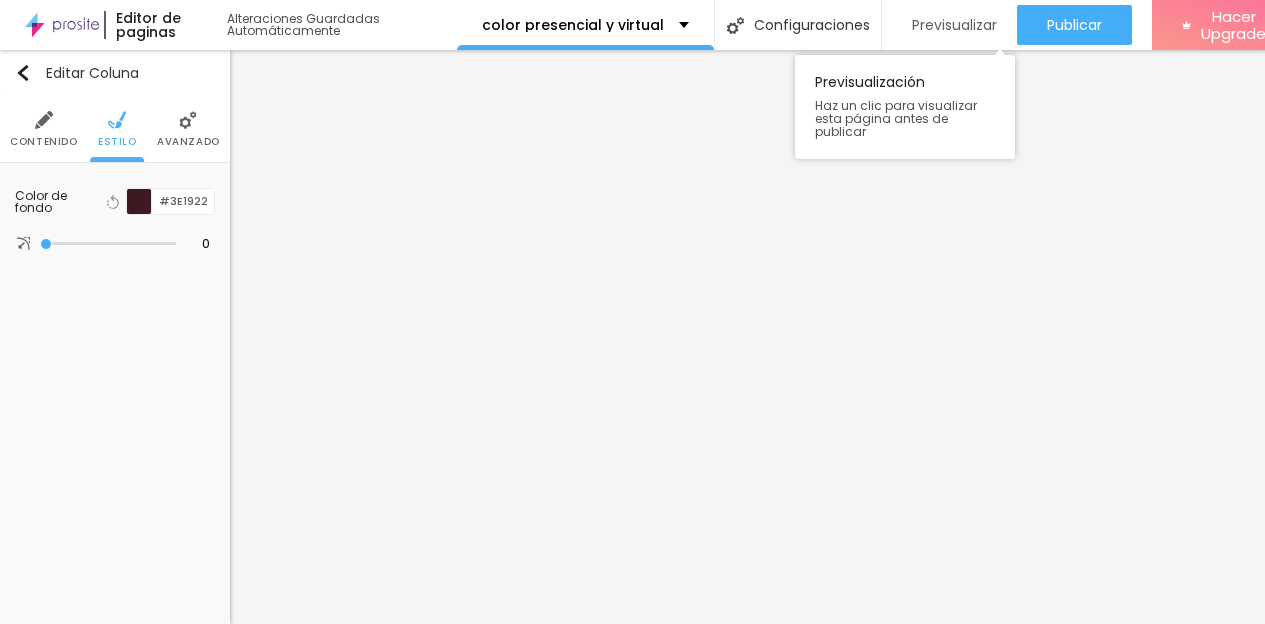 click on "Previsualizar" at bounding box center (954, 25) 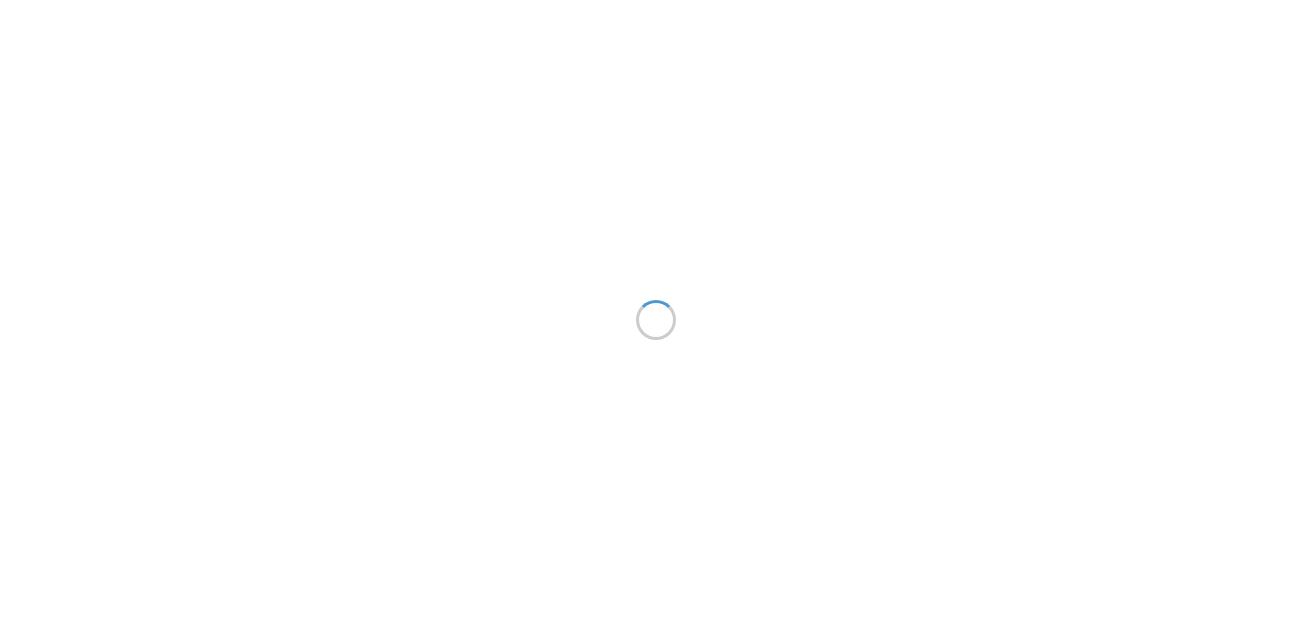 scroll, scrollTop: 0, scrollLeft: 0, axis: both 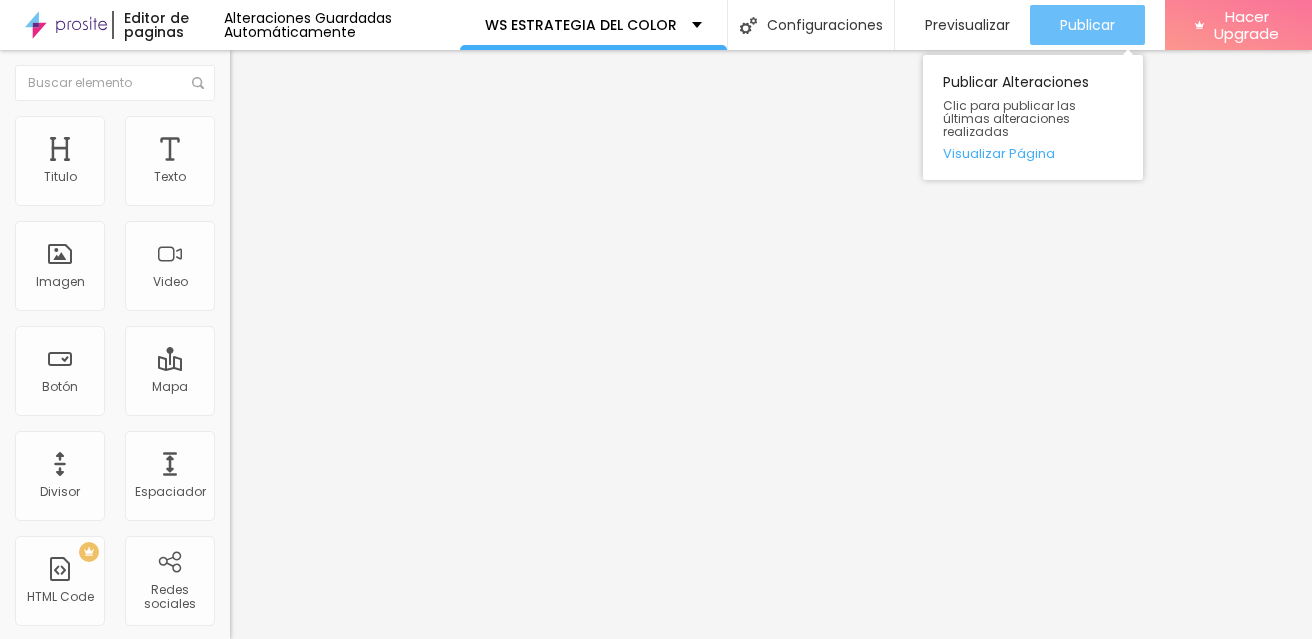 click on "Publicar" at bounding box center [1087, 25] 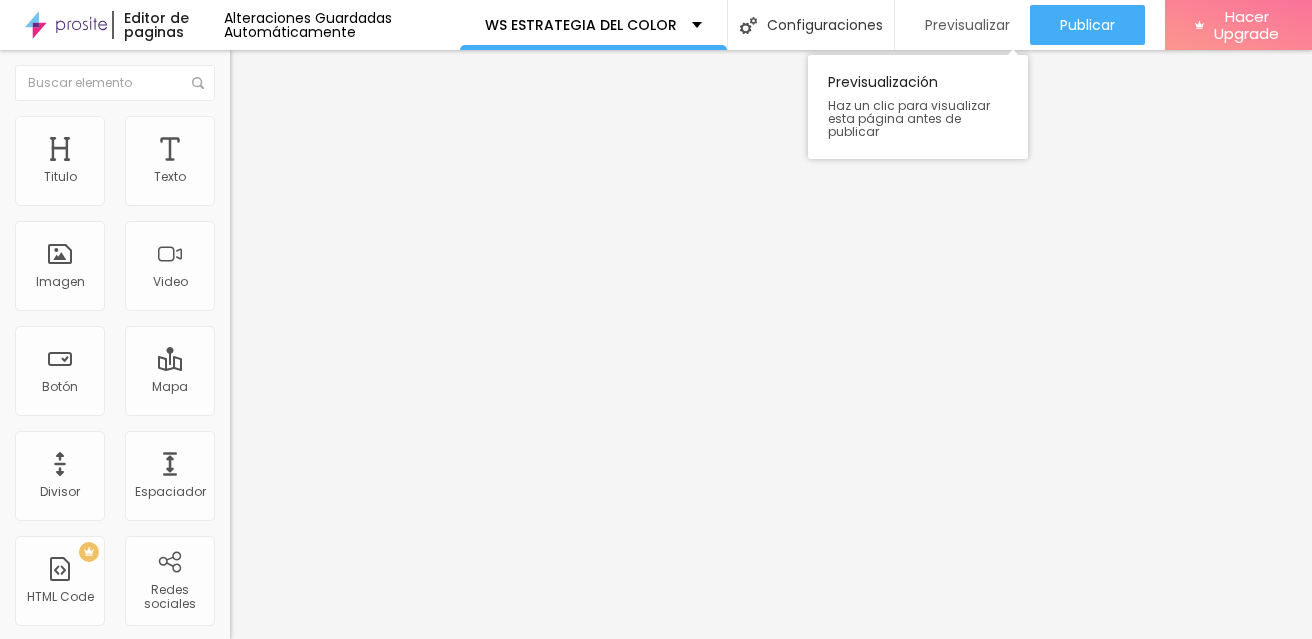 click on "Previsualizar" at bounding box center (967, 25) 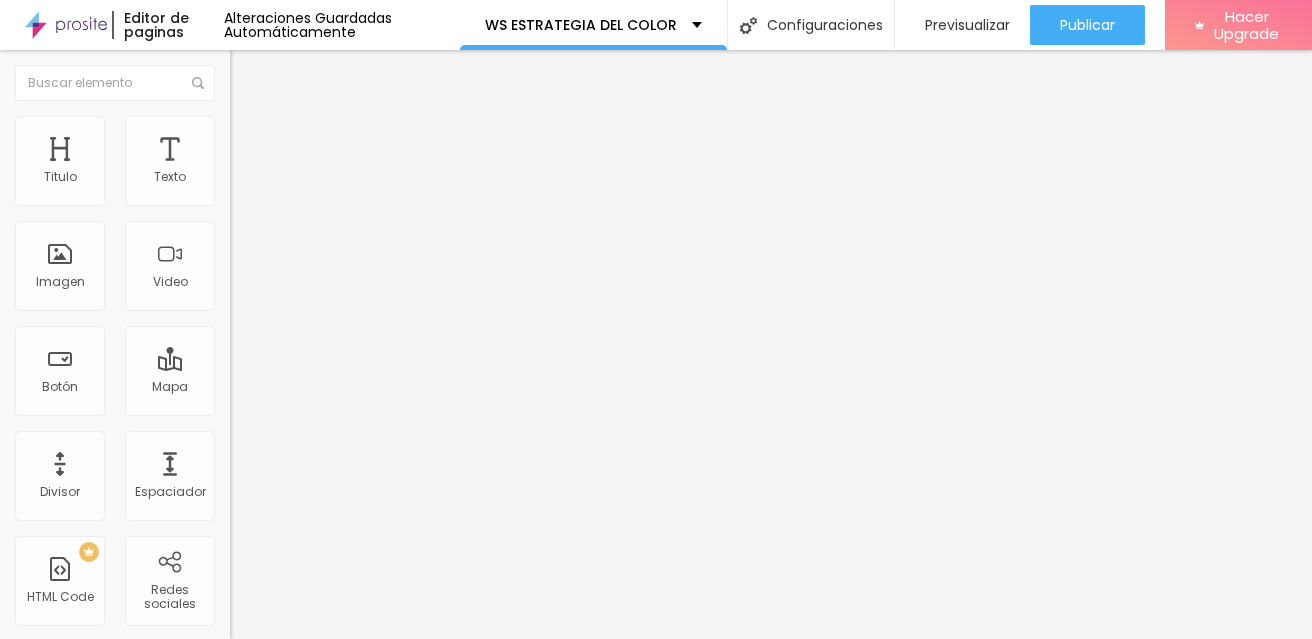 click on "Avanzado" at bounding box center (280, 129) 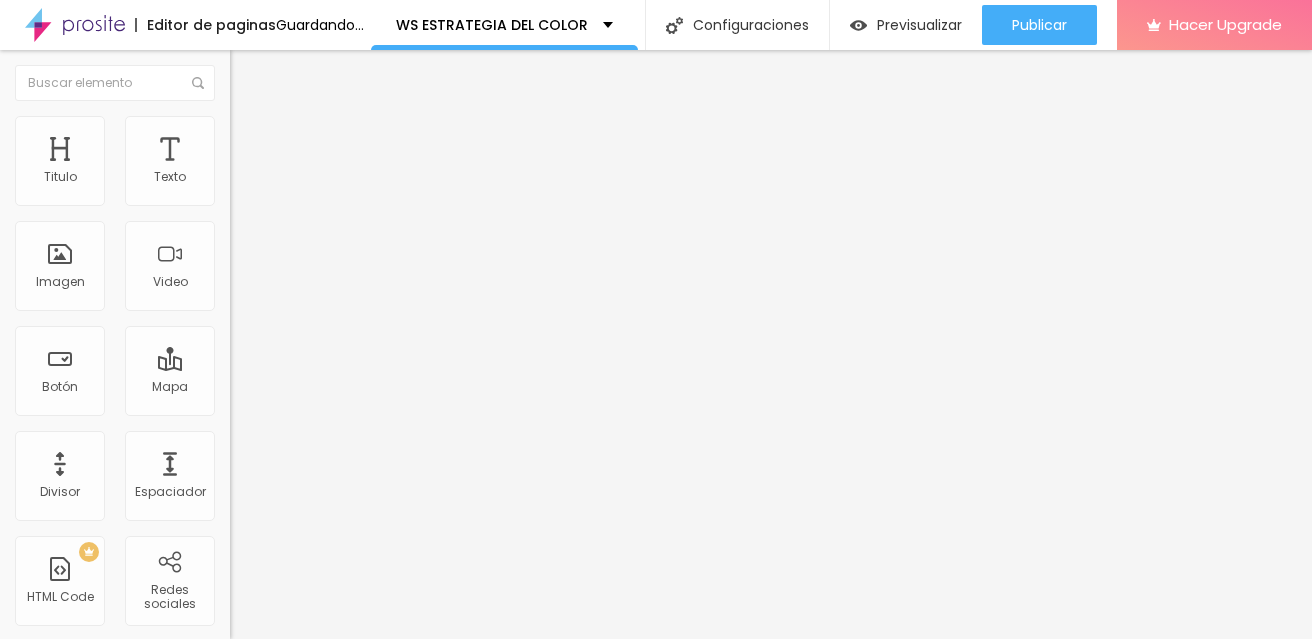 type on "11" 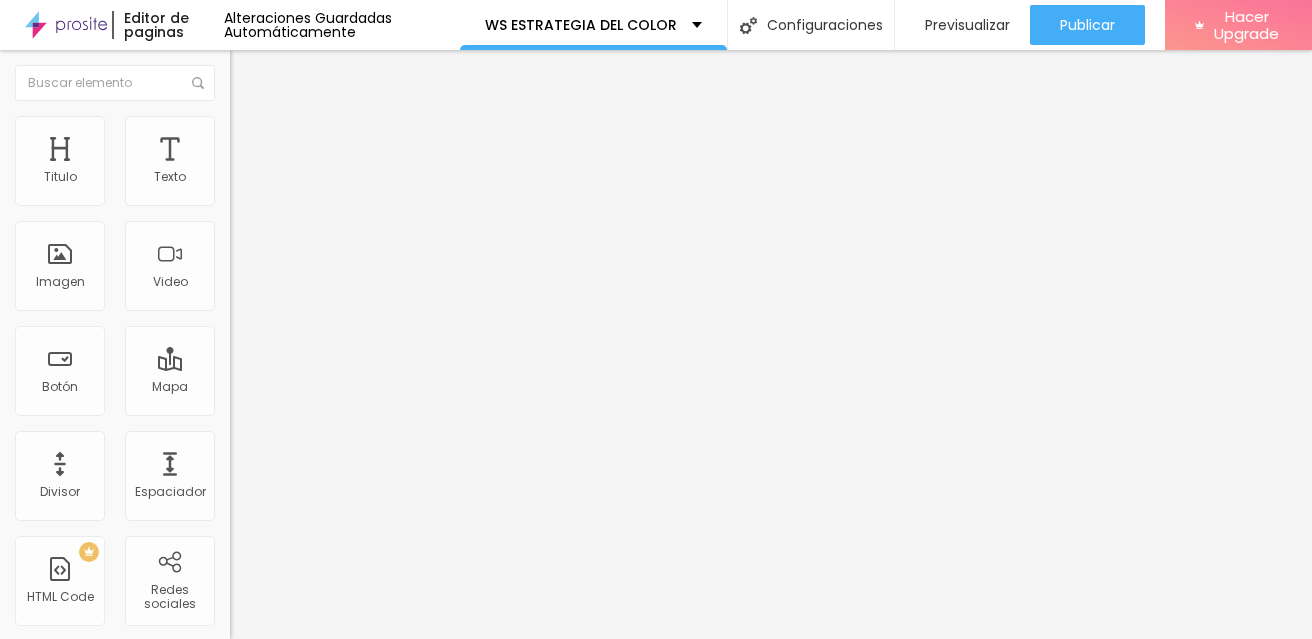 drag, startPoint x: 80, startPoint y: 194, endPoint x: 57, endPoint y: 194, distance: 23 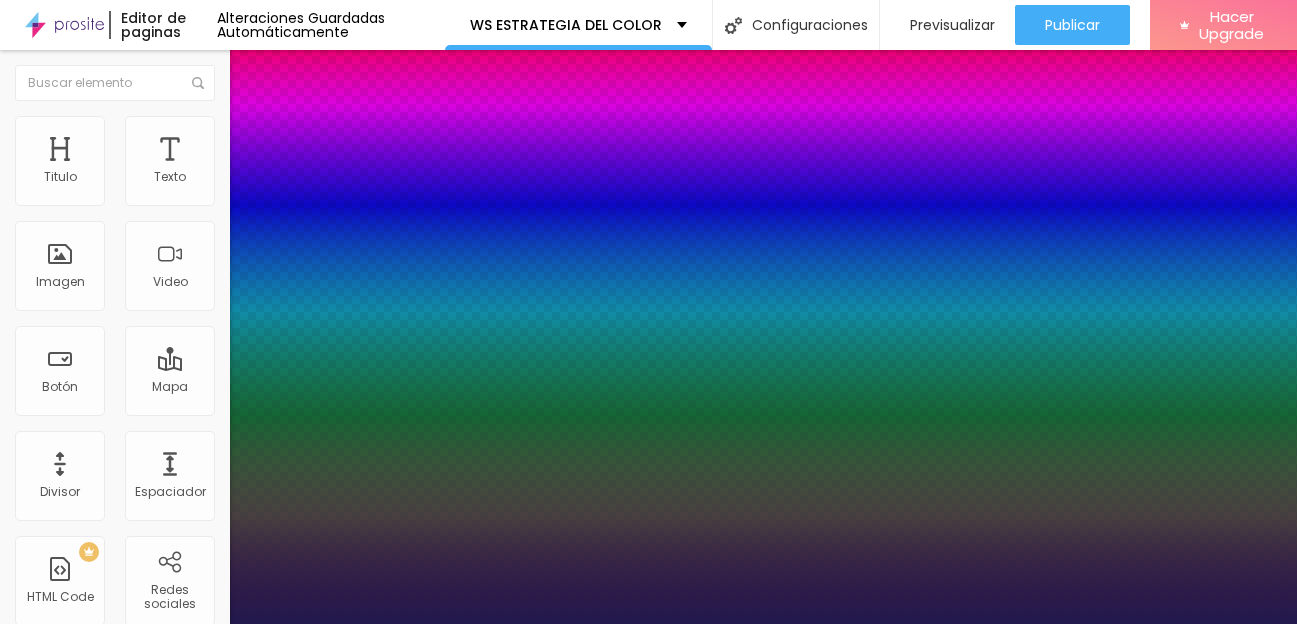 type on "1" 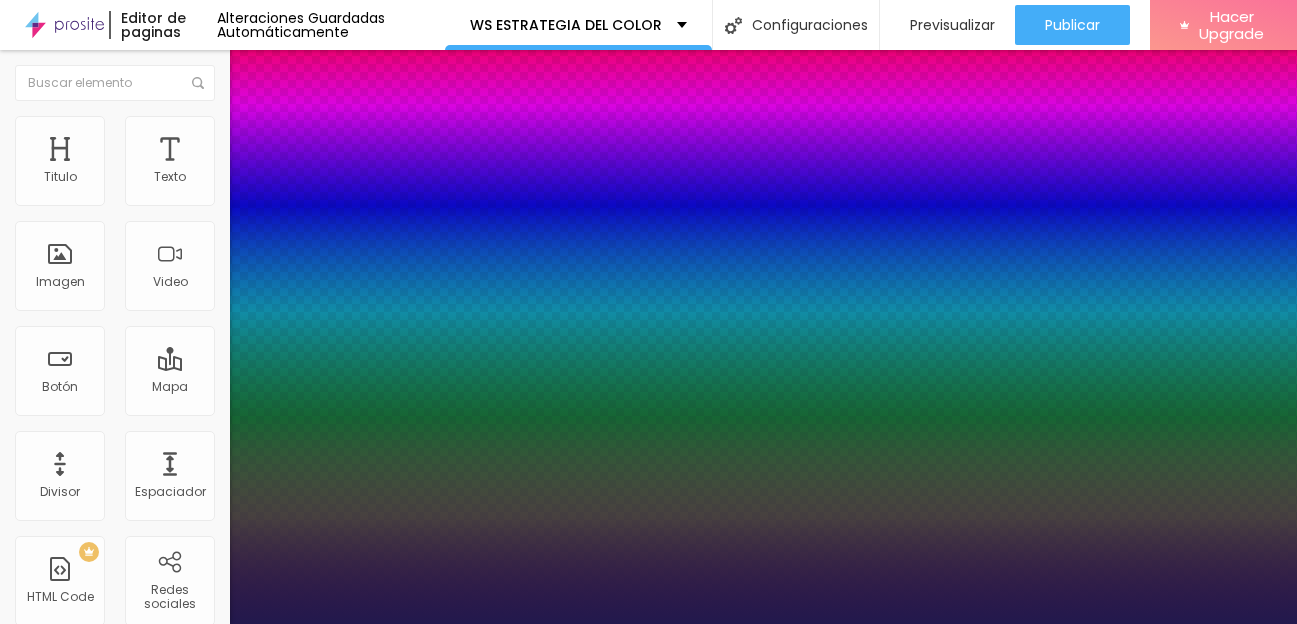 type on "1" 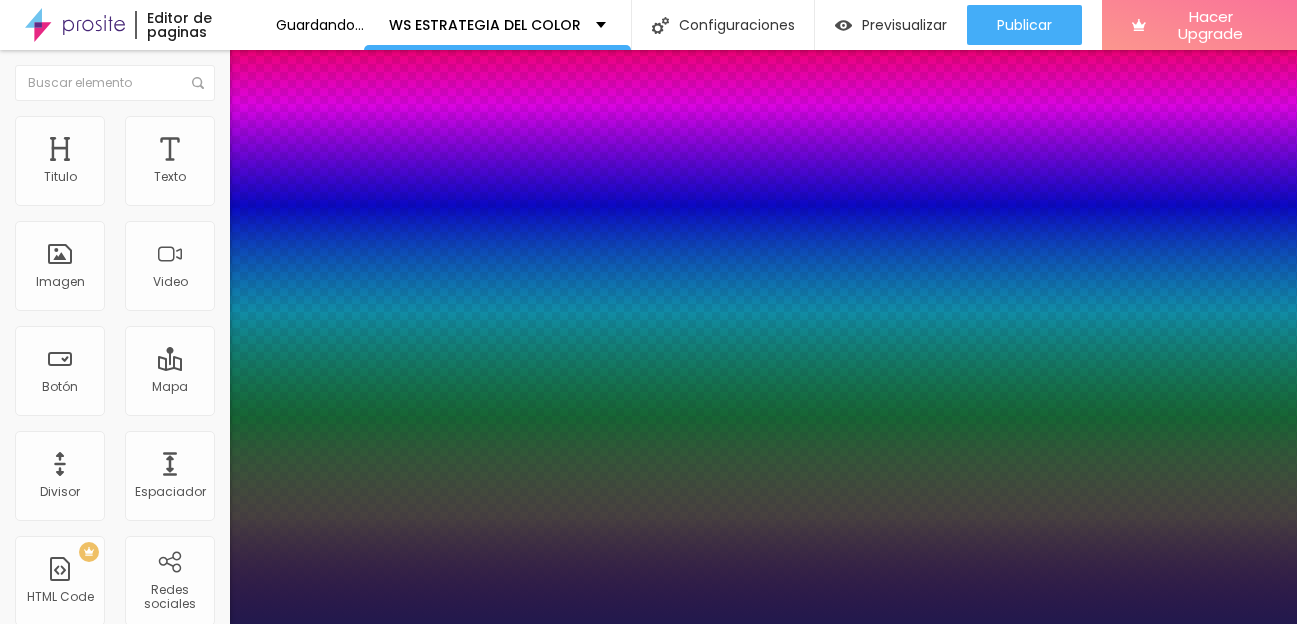 type on "30" 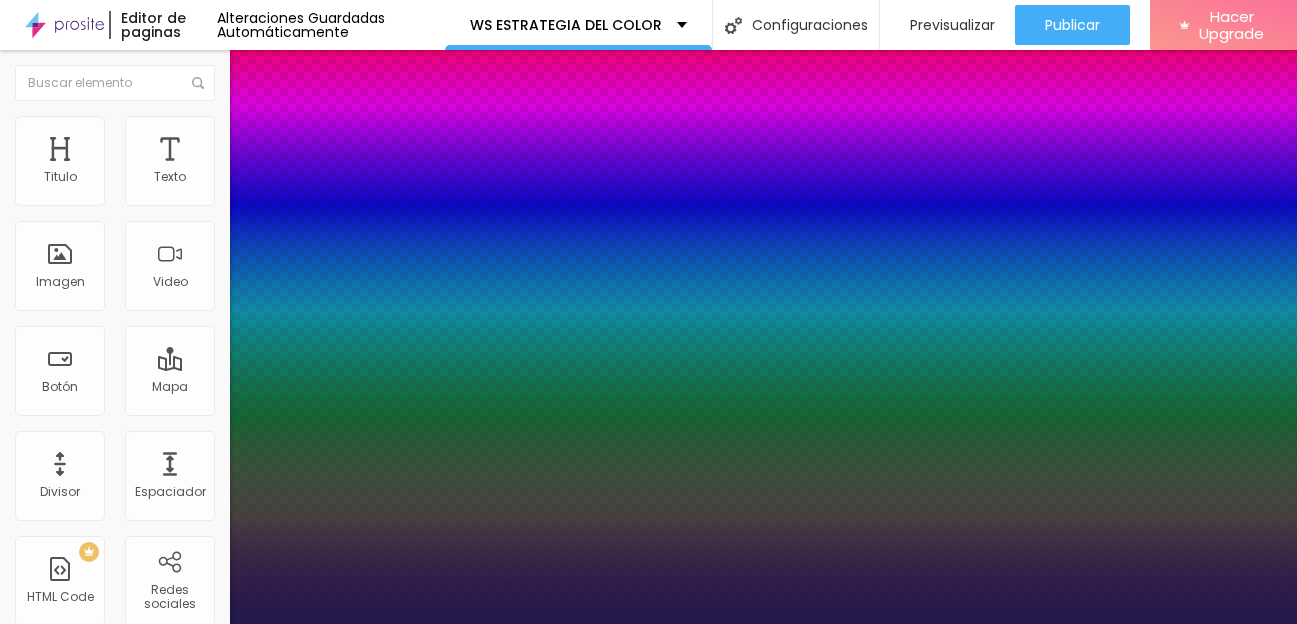 type on "33" 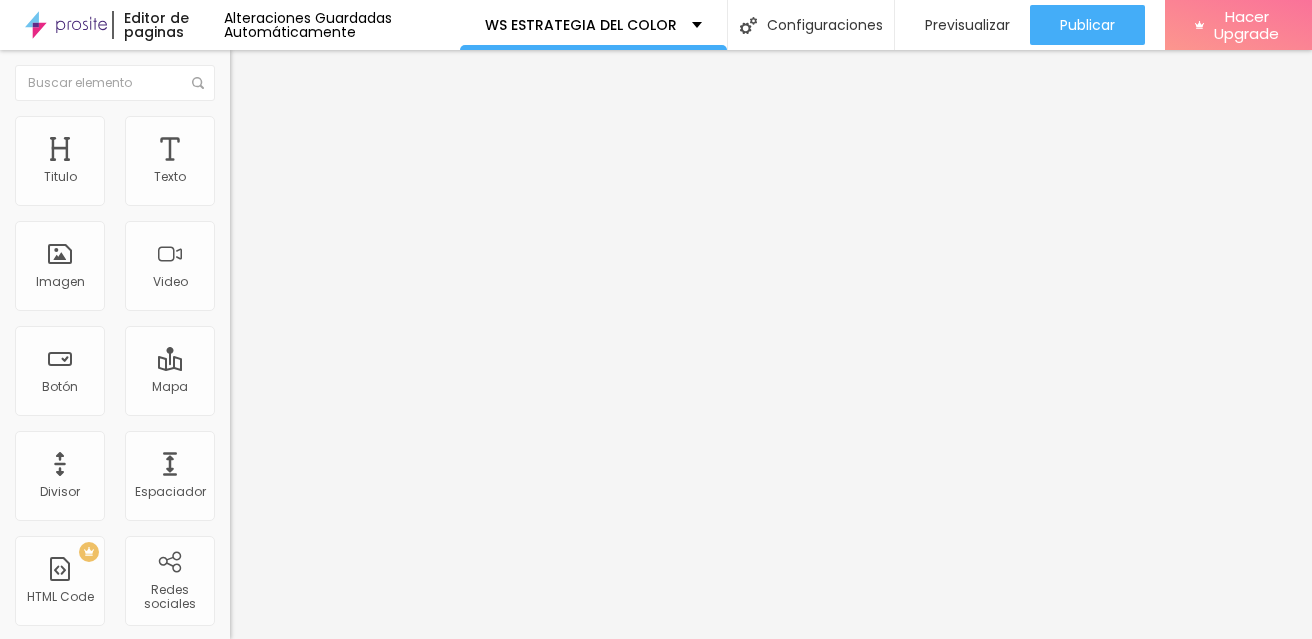 click on "Avanzado" at bounding box center (280, 129) 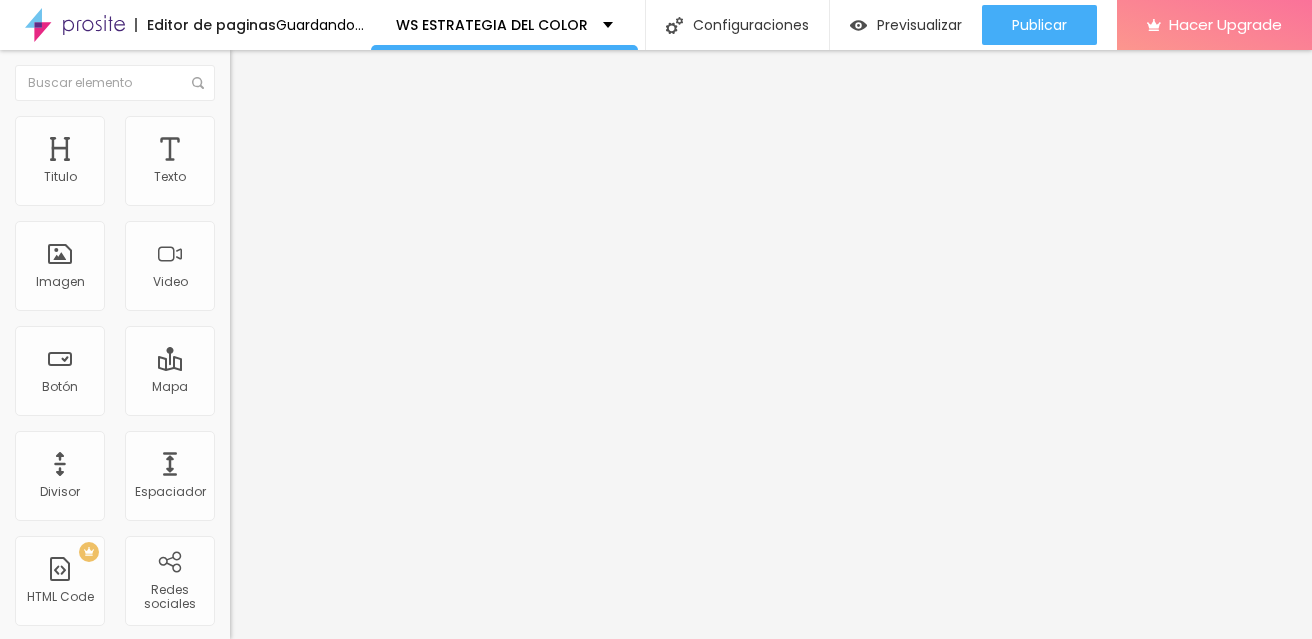 drag, startPoint x: 55, startPoint y: 194, endPoint x: 32, endPoint y: 194, distance: 23 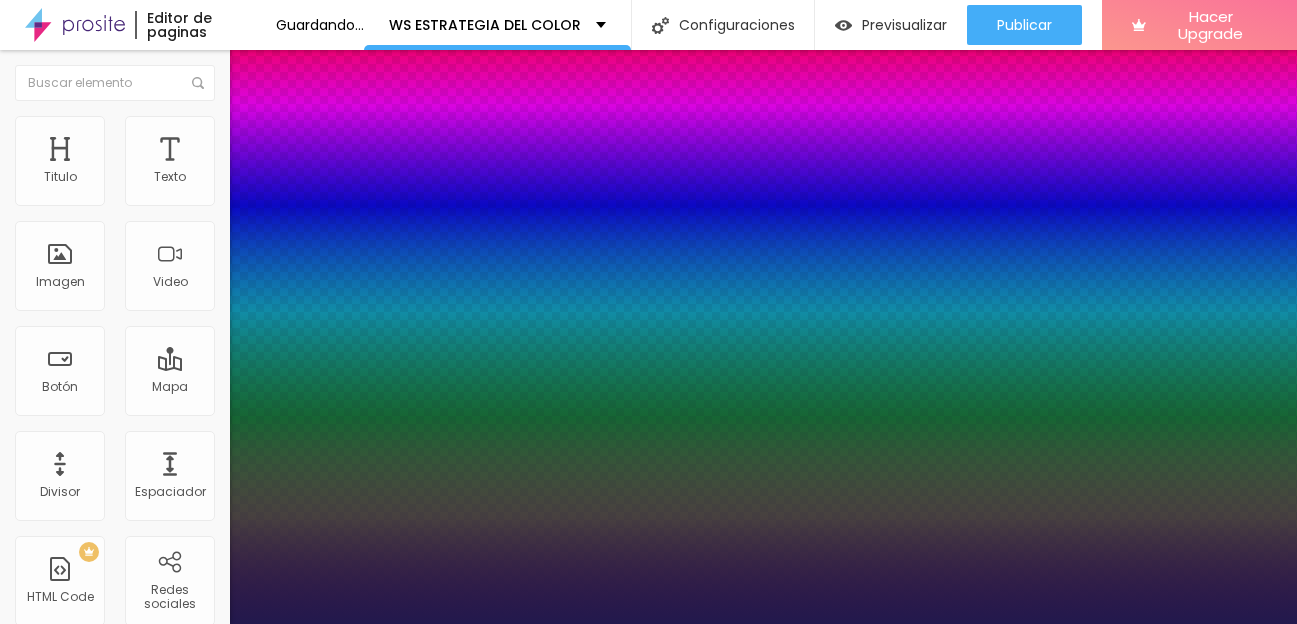 type on "1" 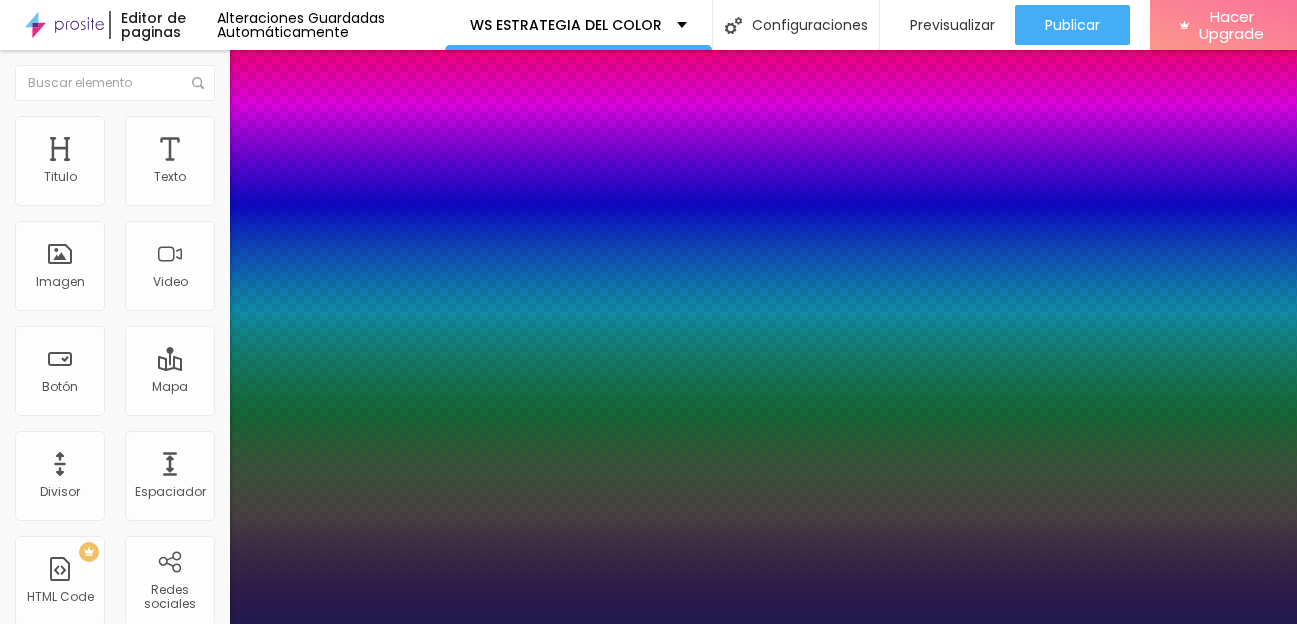 type on "1" 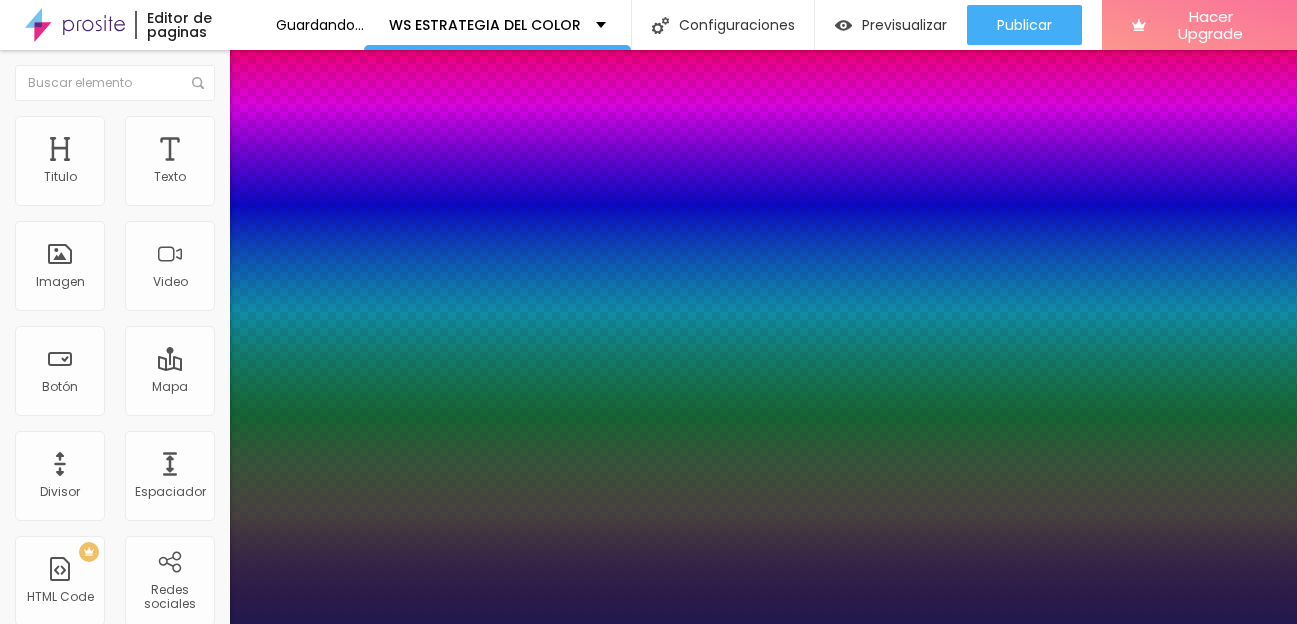 type on "39" 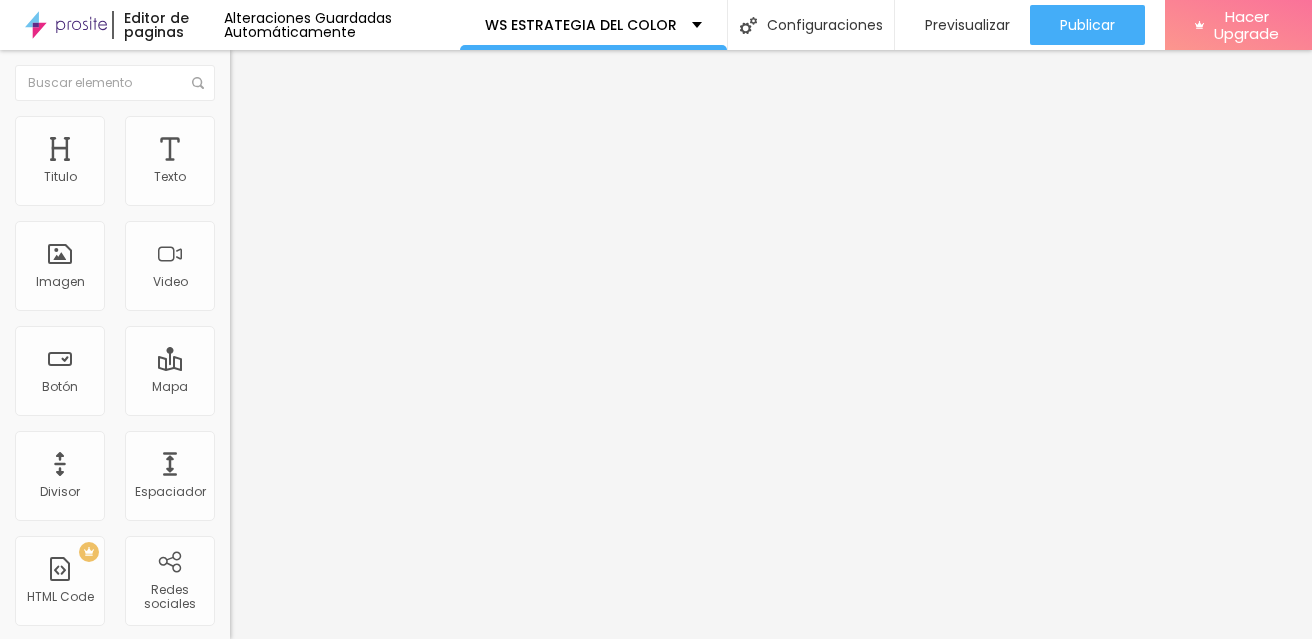 click 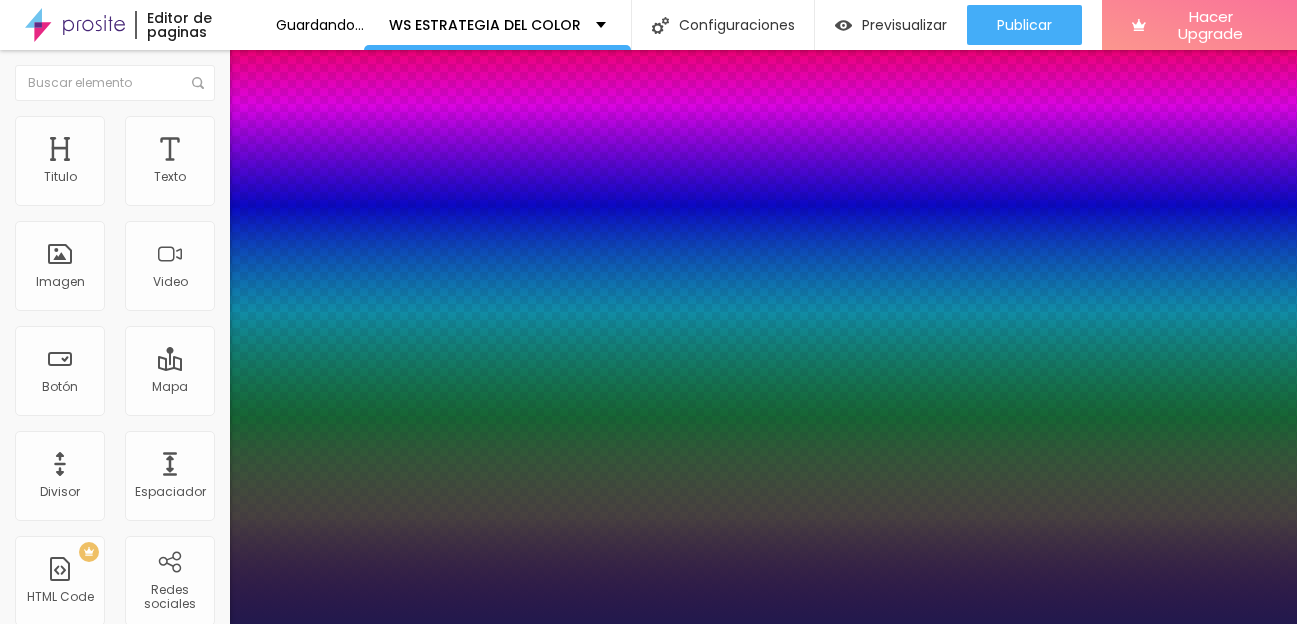 type on "1" 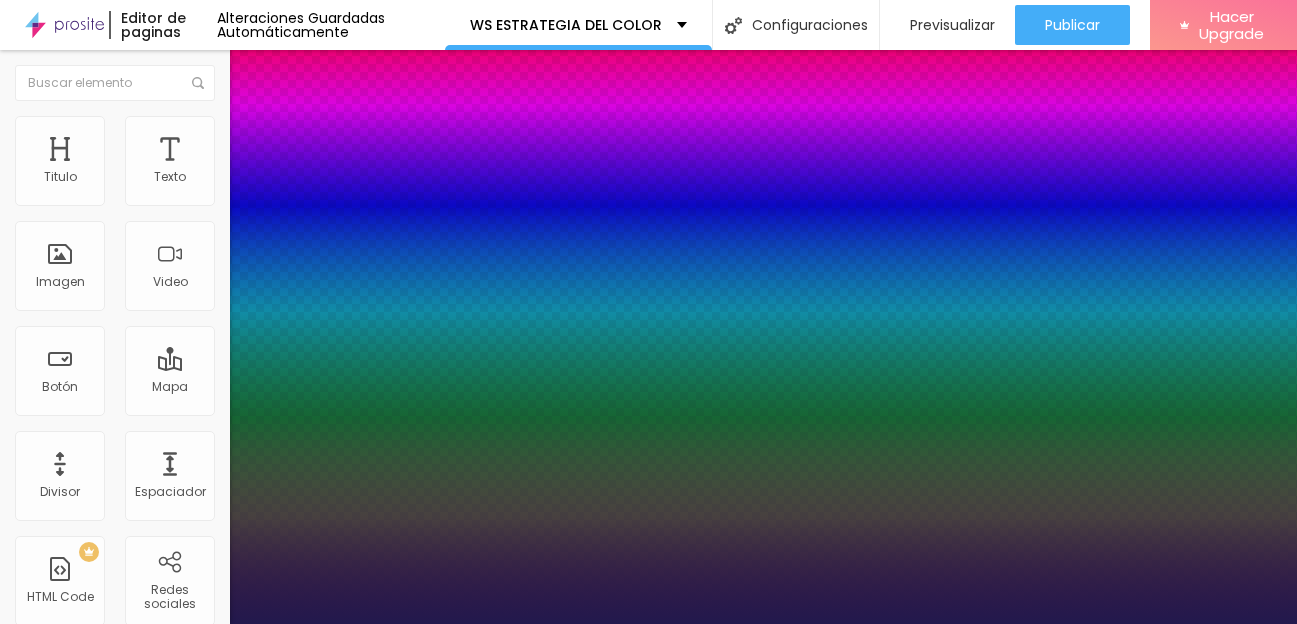 type on "23" 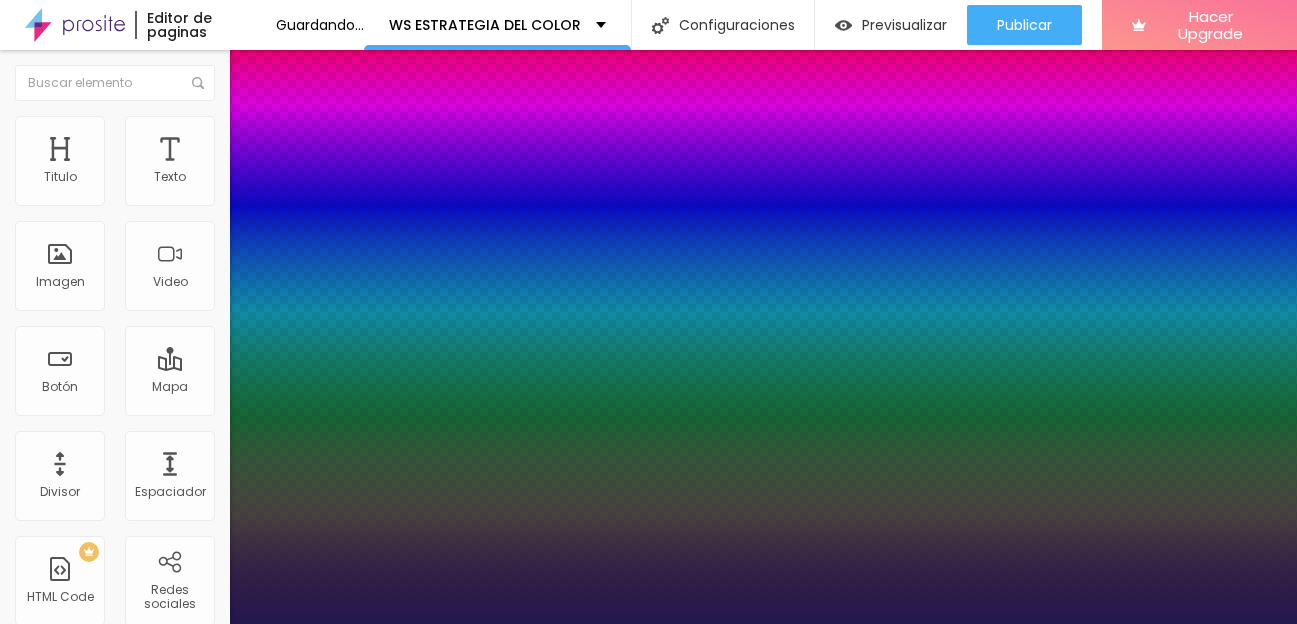 type on "22" 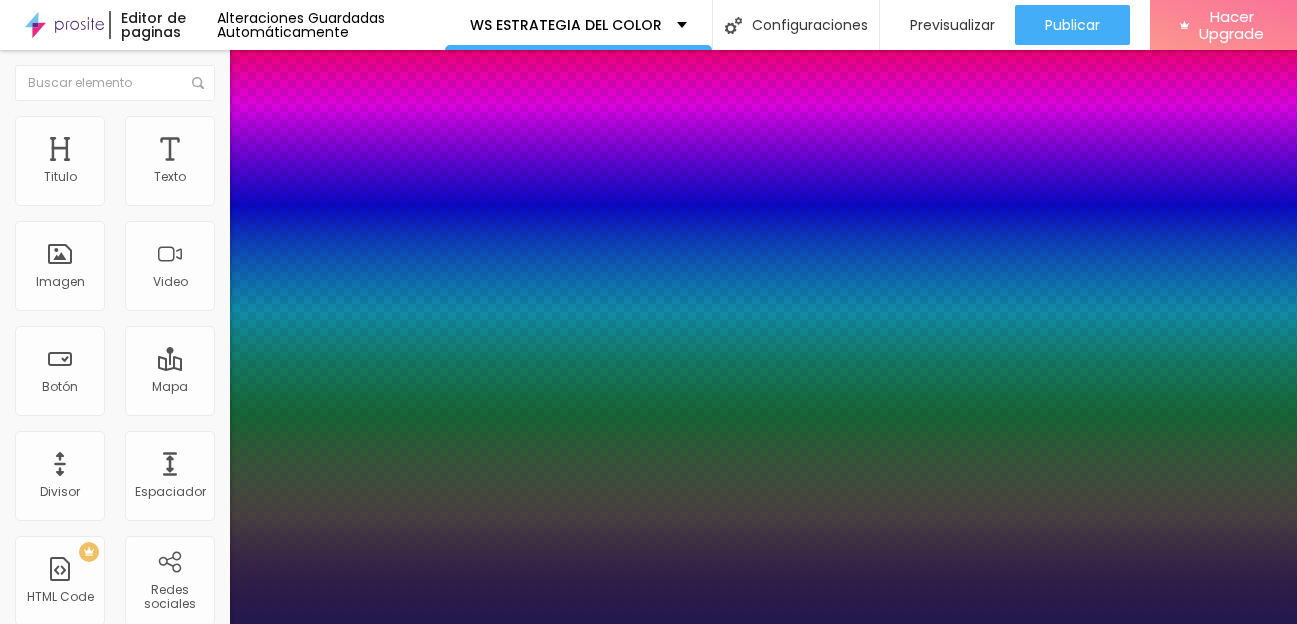 click at bounding box center [648, 624] 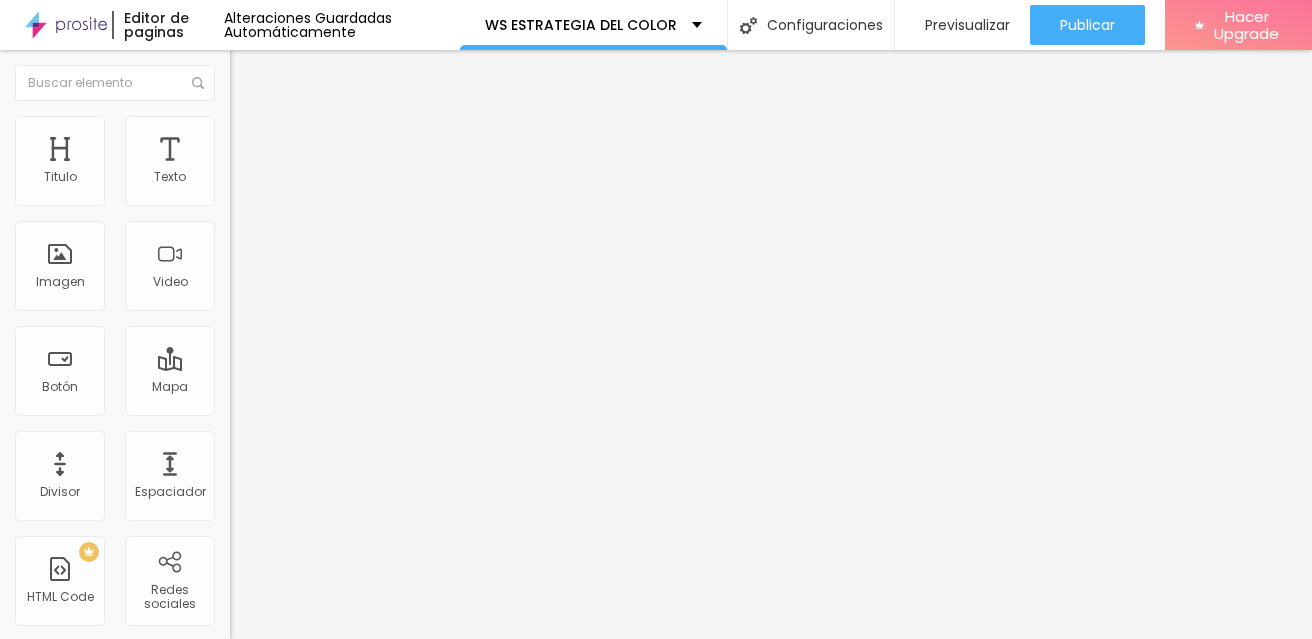 click on "Editar Titulo" at bounding box center (301, 73) 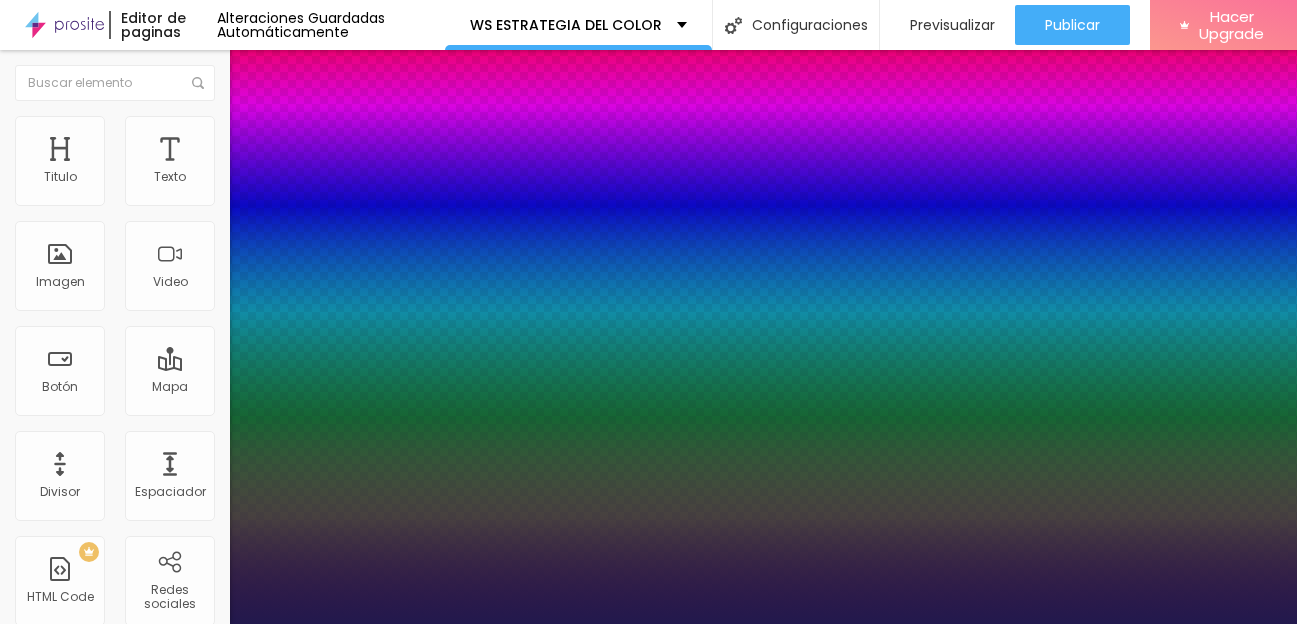 type on "1" 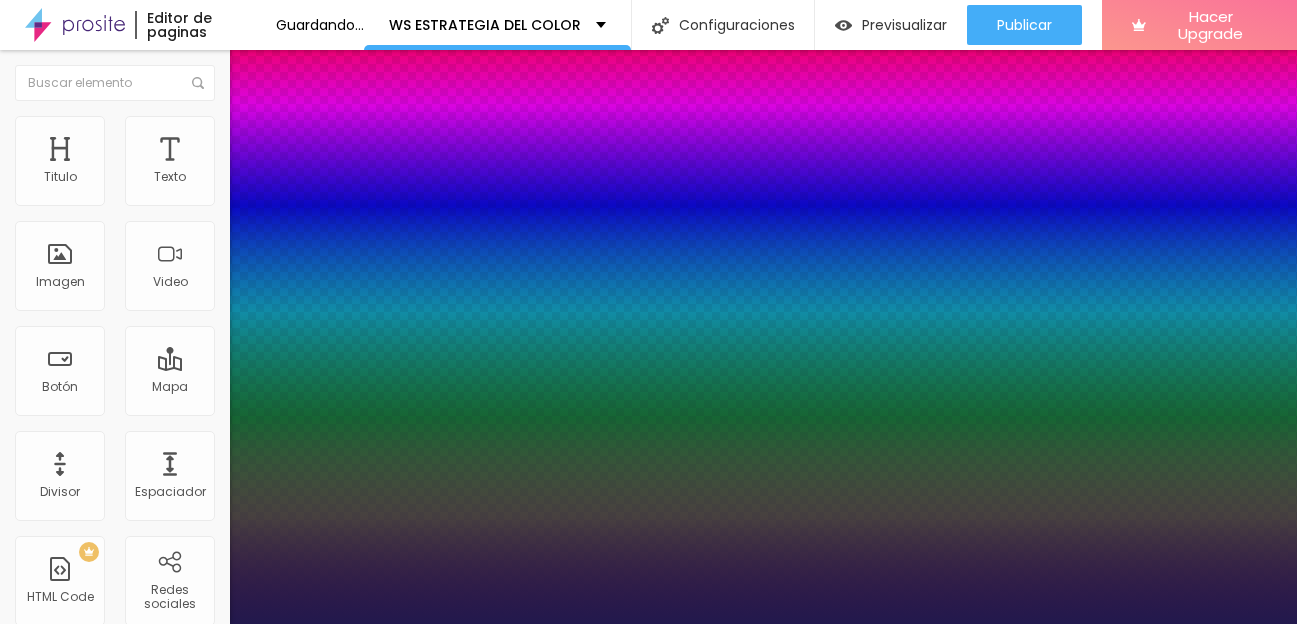 type on "28" 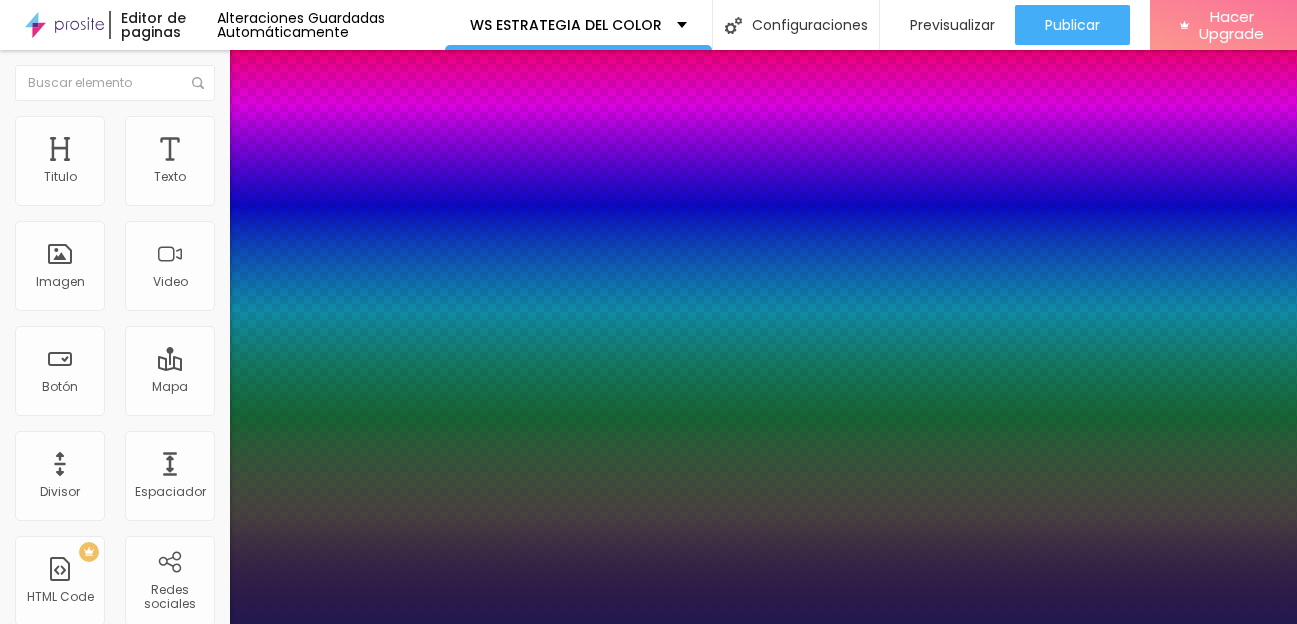 type on "25" 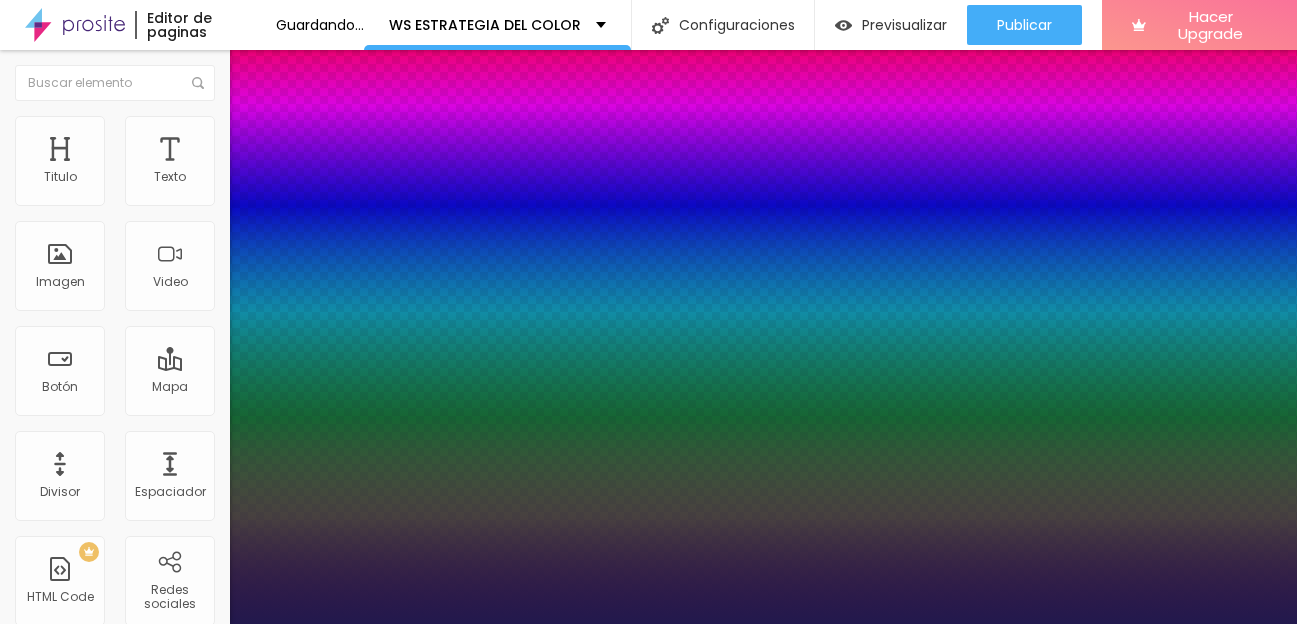 click at bounding box center [648, 624] 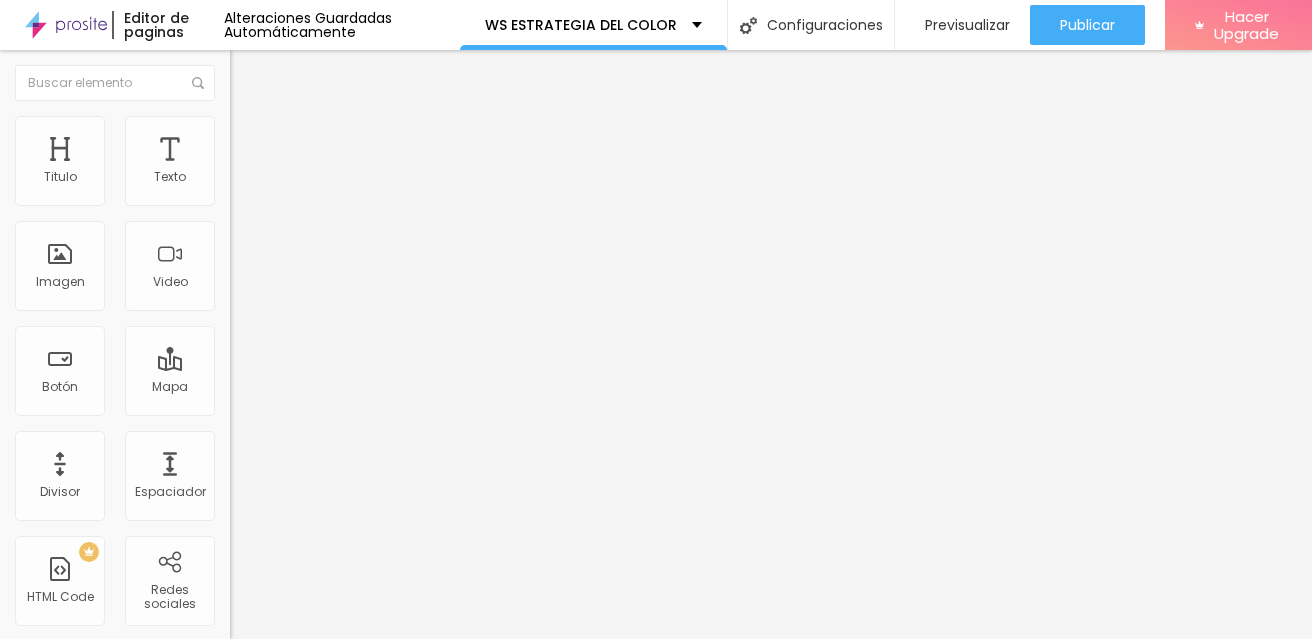 click 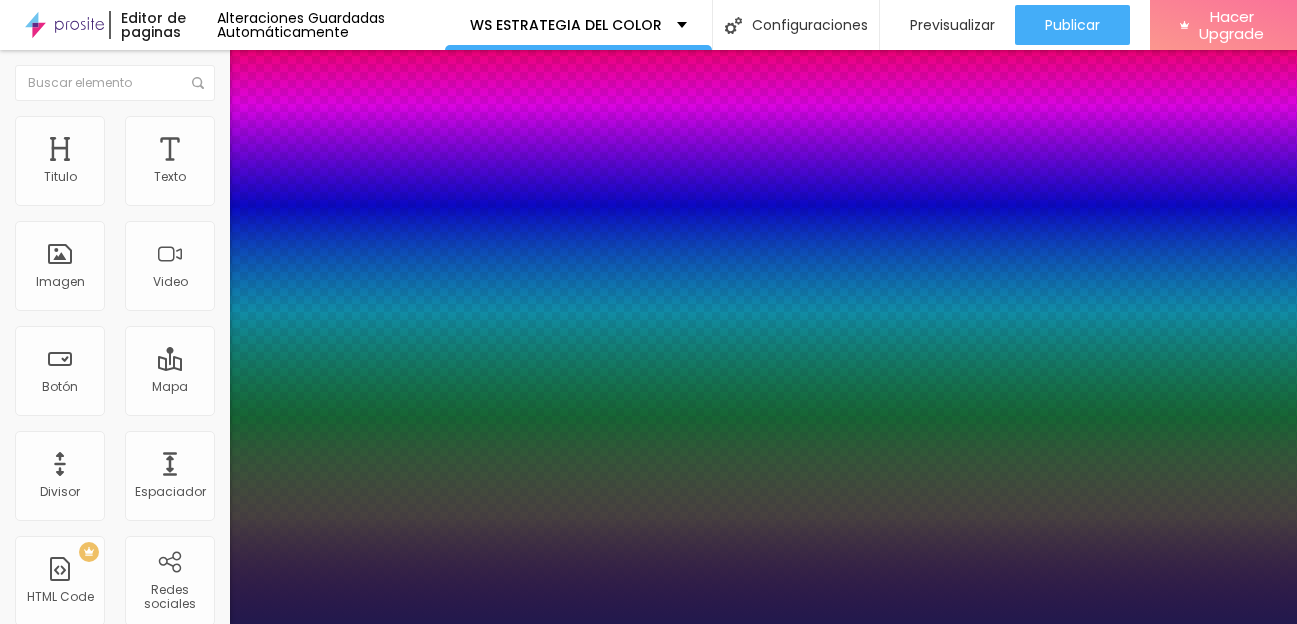 type on "1" 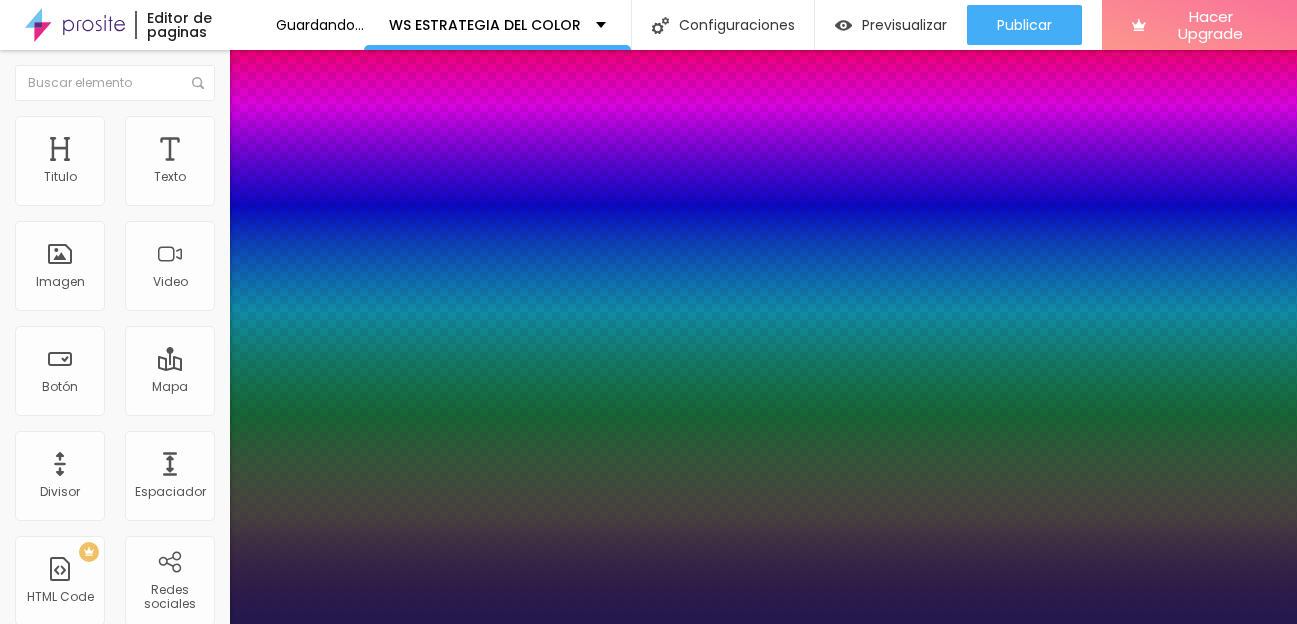 type on "21" 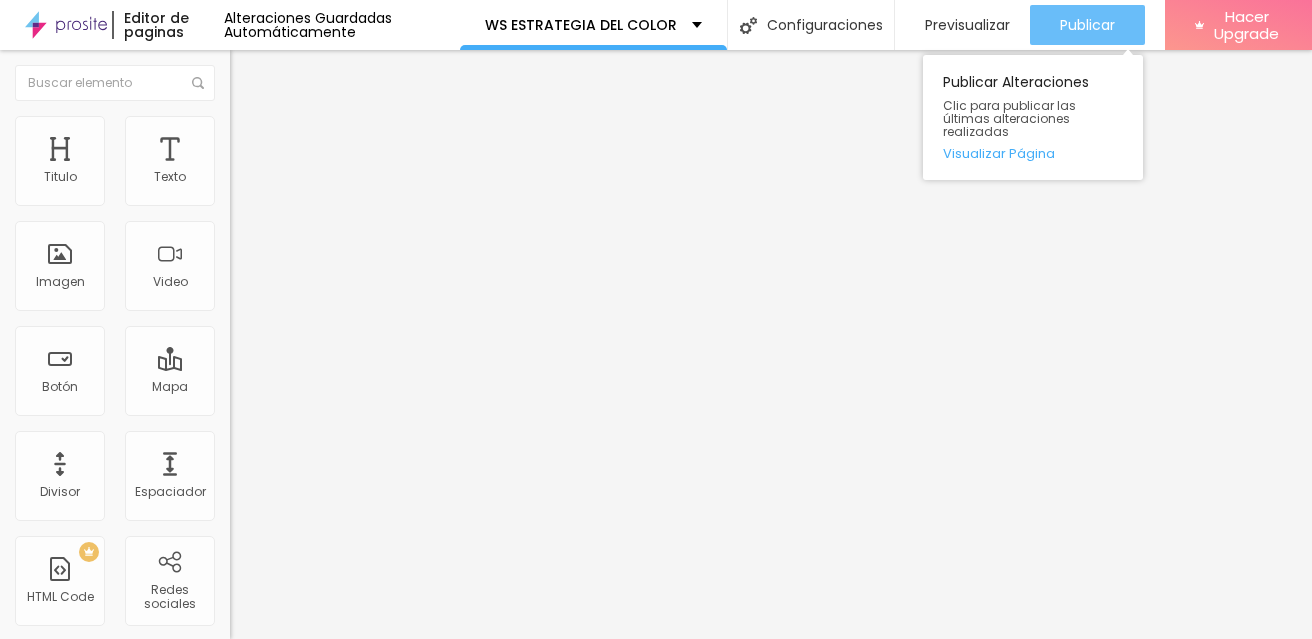 click on "Publicar" at bounding box center [1087, 25] 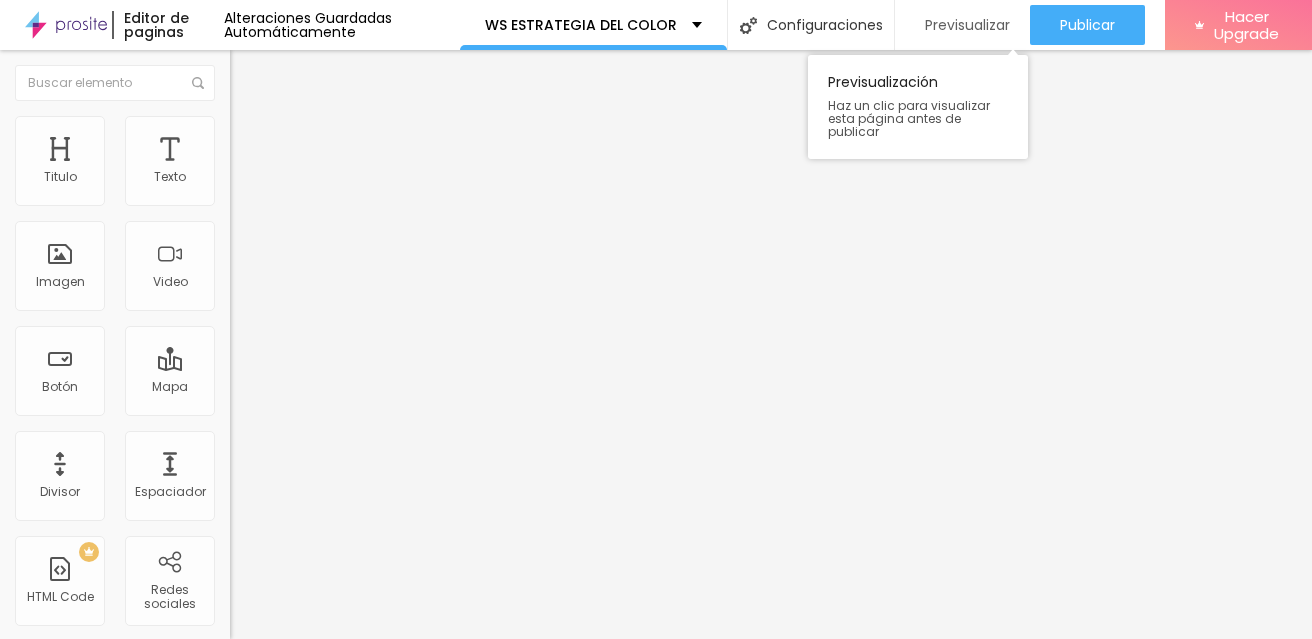 click on "Previsualizar" at bounding box center (967, 25) 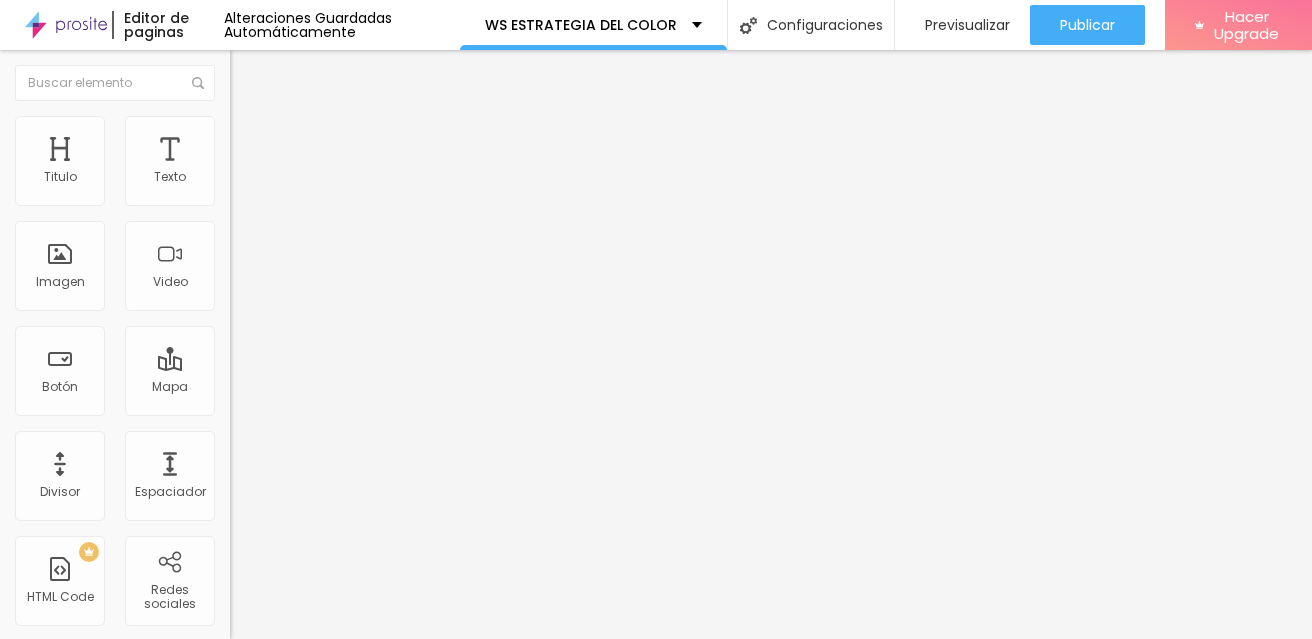 click at bounding box center [239, 125] 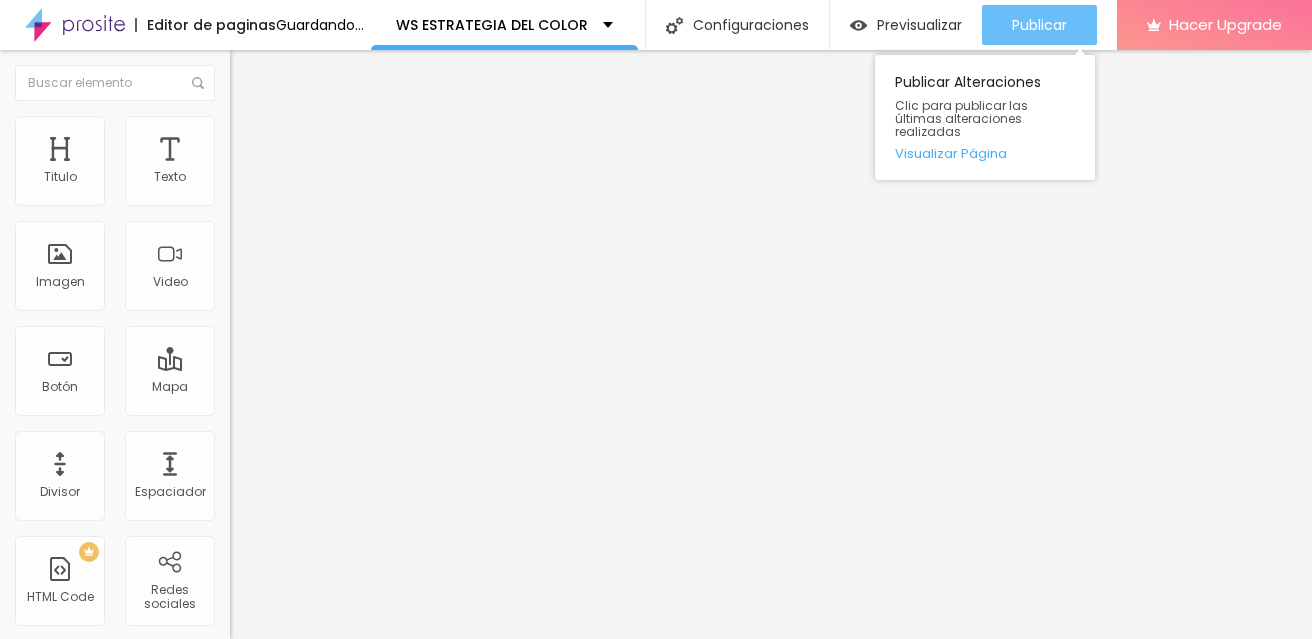 click on "Publicar" at bounding box center [1039, 25] 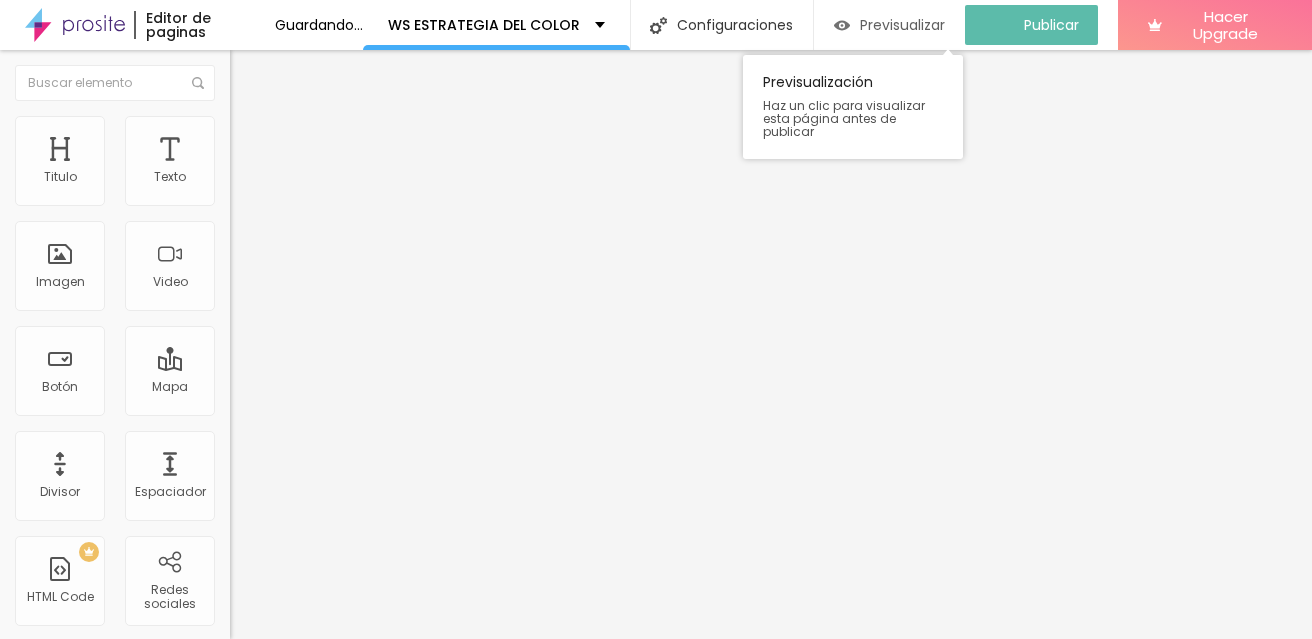 click on "Previsualizar" at bounding box center [902, 25] 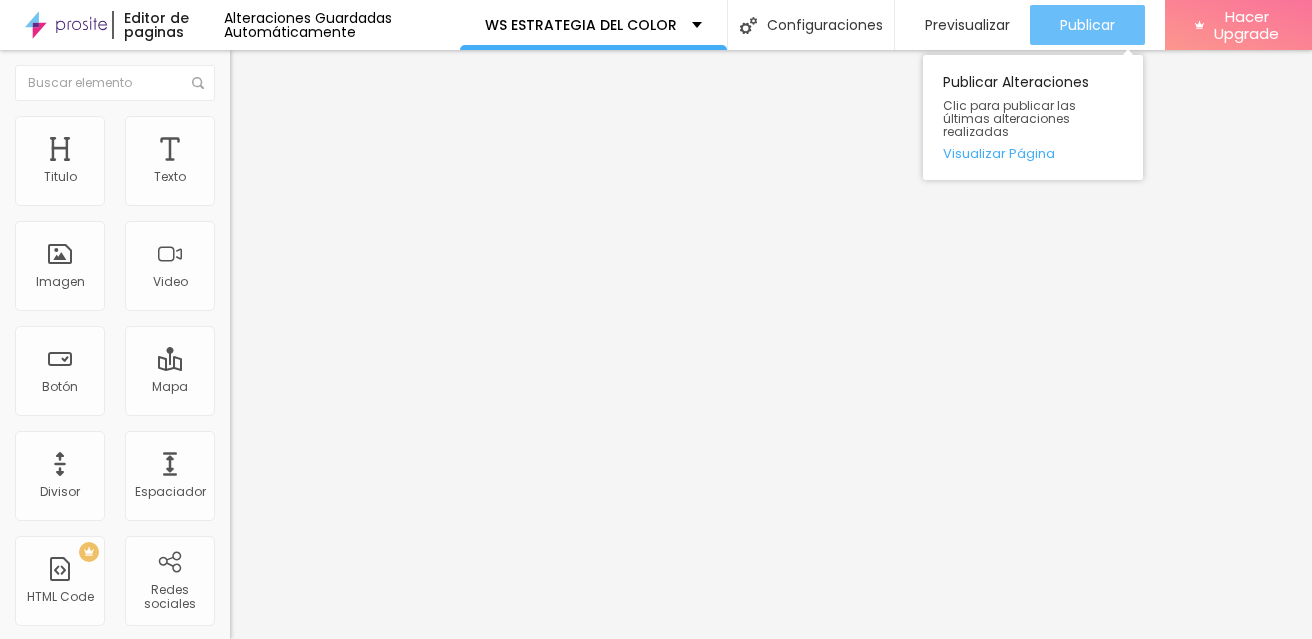 click on "Publicar" at bounding box center [1087, 25] 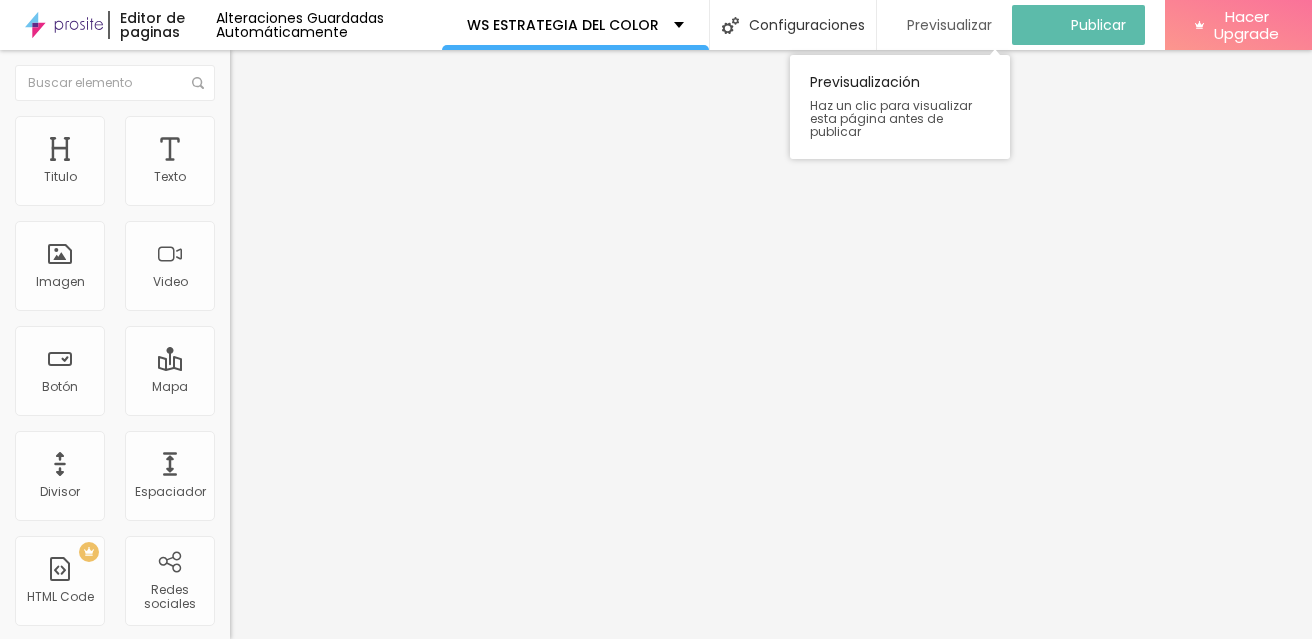 click on "Previsualizar" at bounding box center [949, 25] 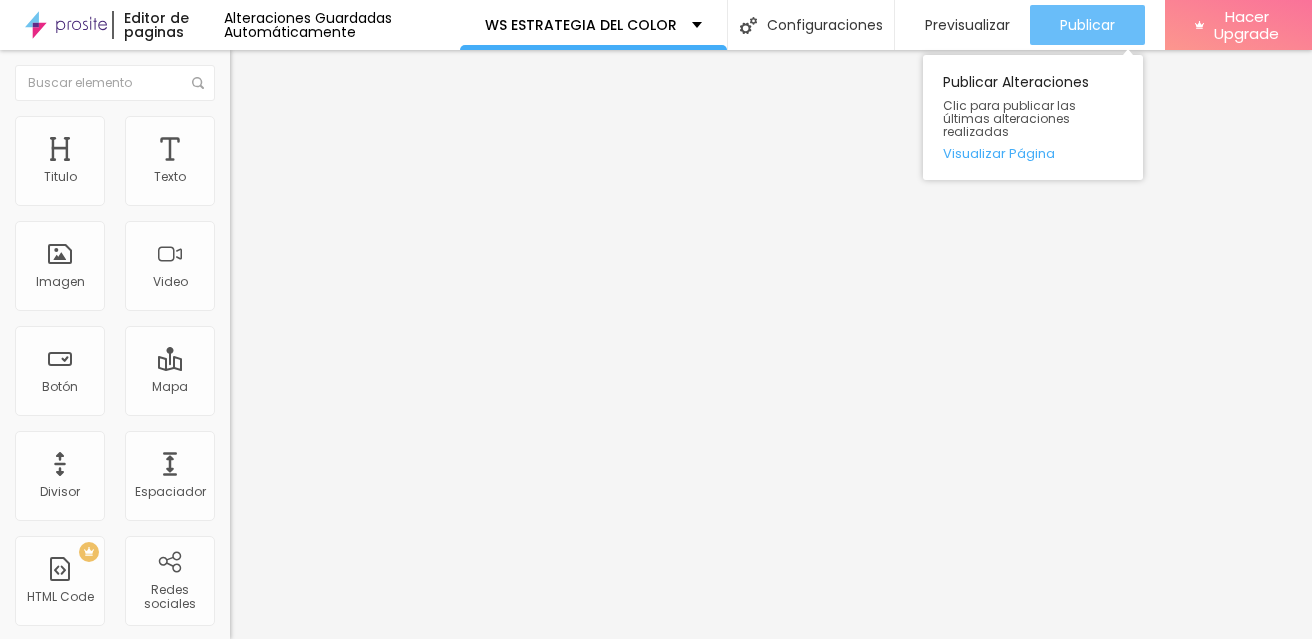 click on "Publicar" at bounding box center (1087, 25) 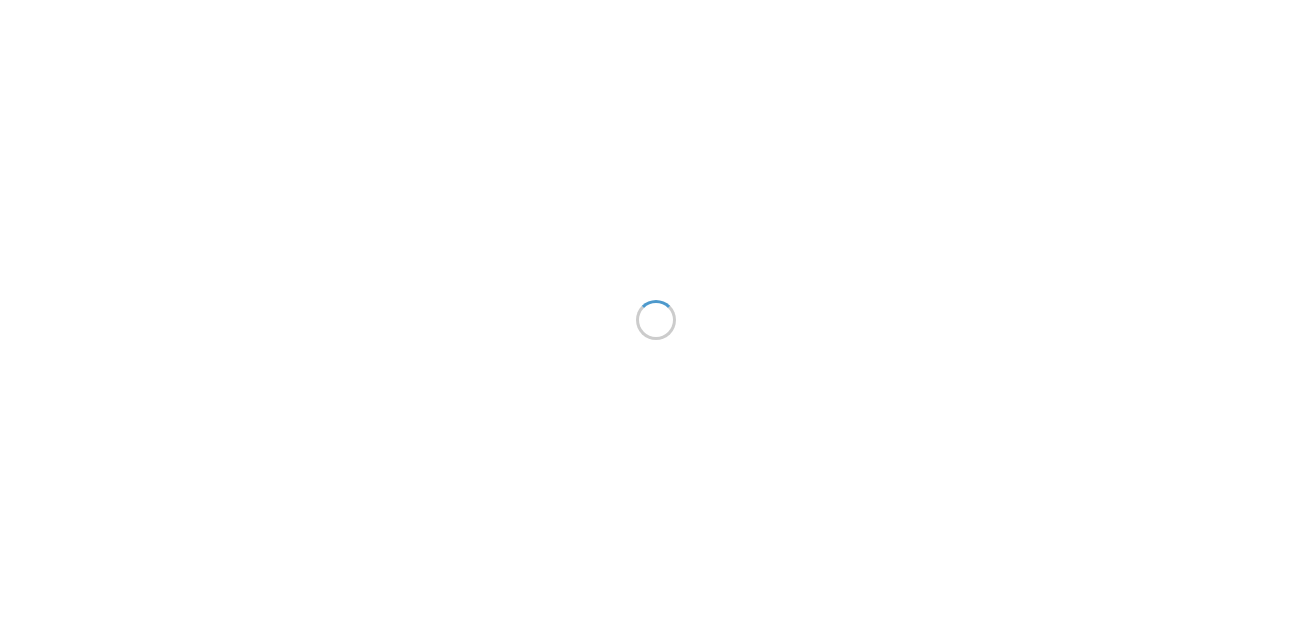 scroll, scrollTop: 0, scrollLeft: 0, axis: both 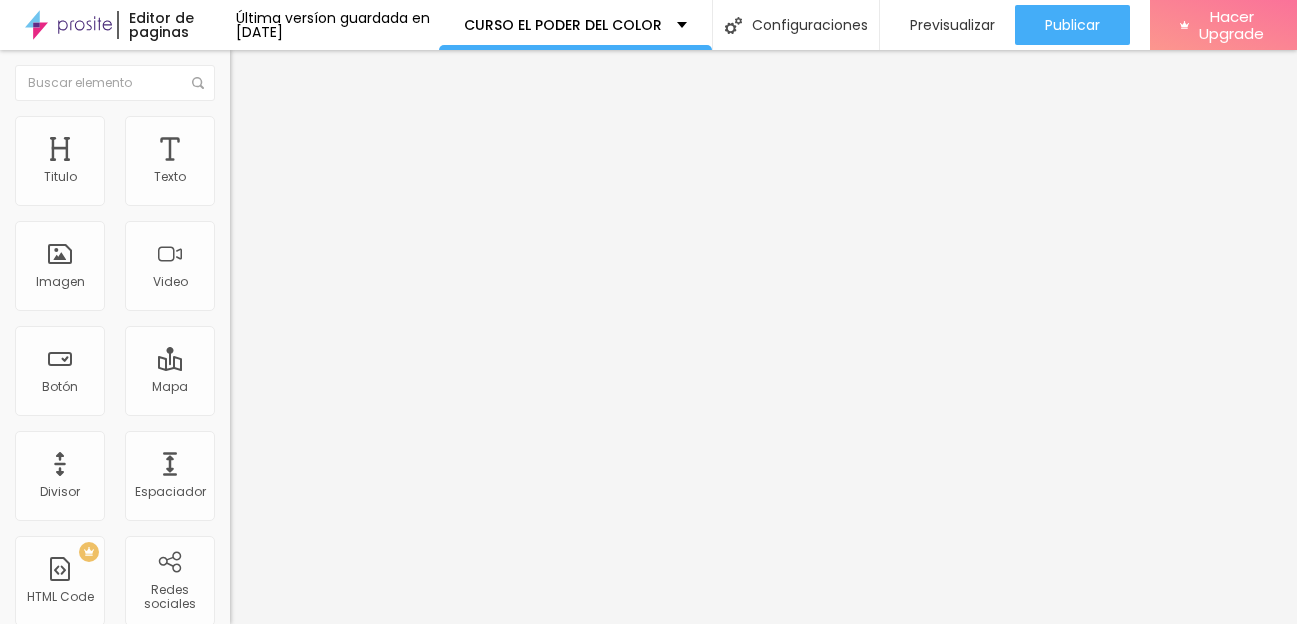 click on "Cambiar image" at bounding box center (286, 163) 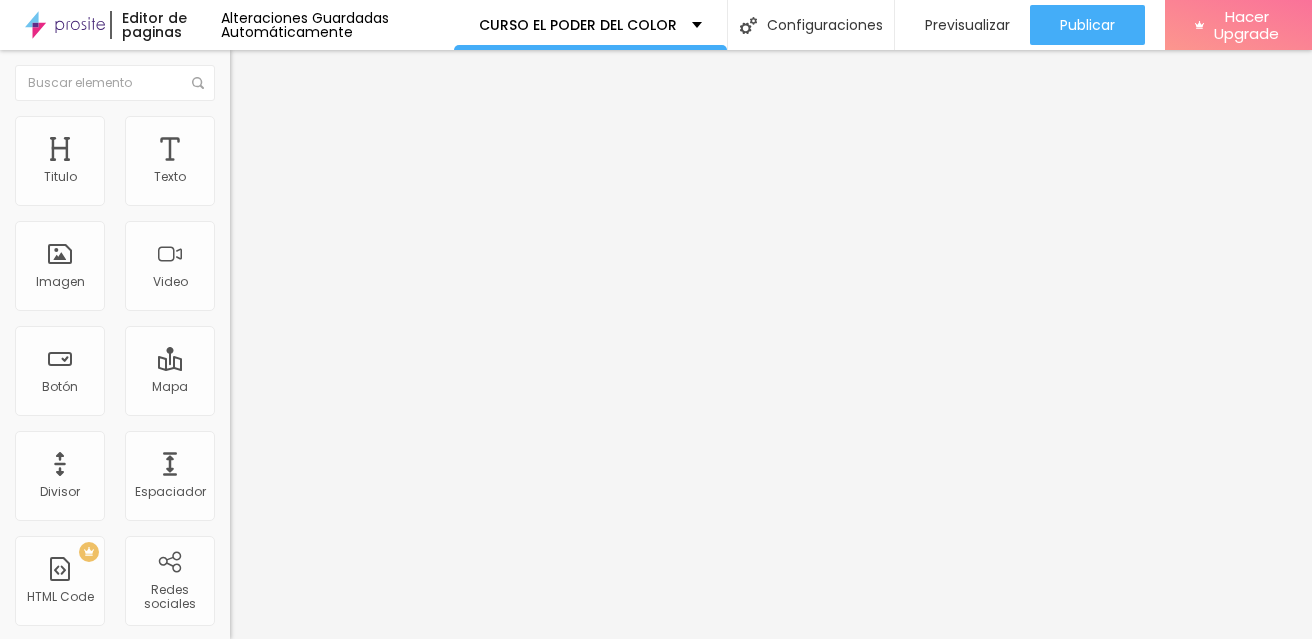 scroll, scrollTop: 581, scrollLeft: 0, axis: vertical 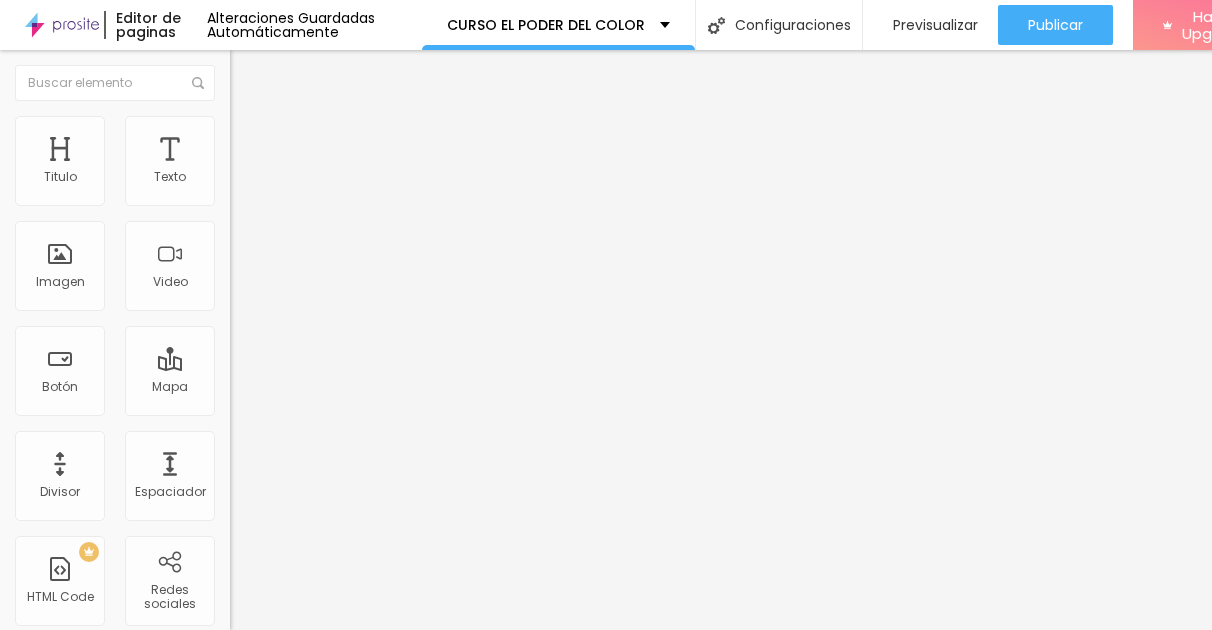 click at bounding box center (606, 651) 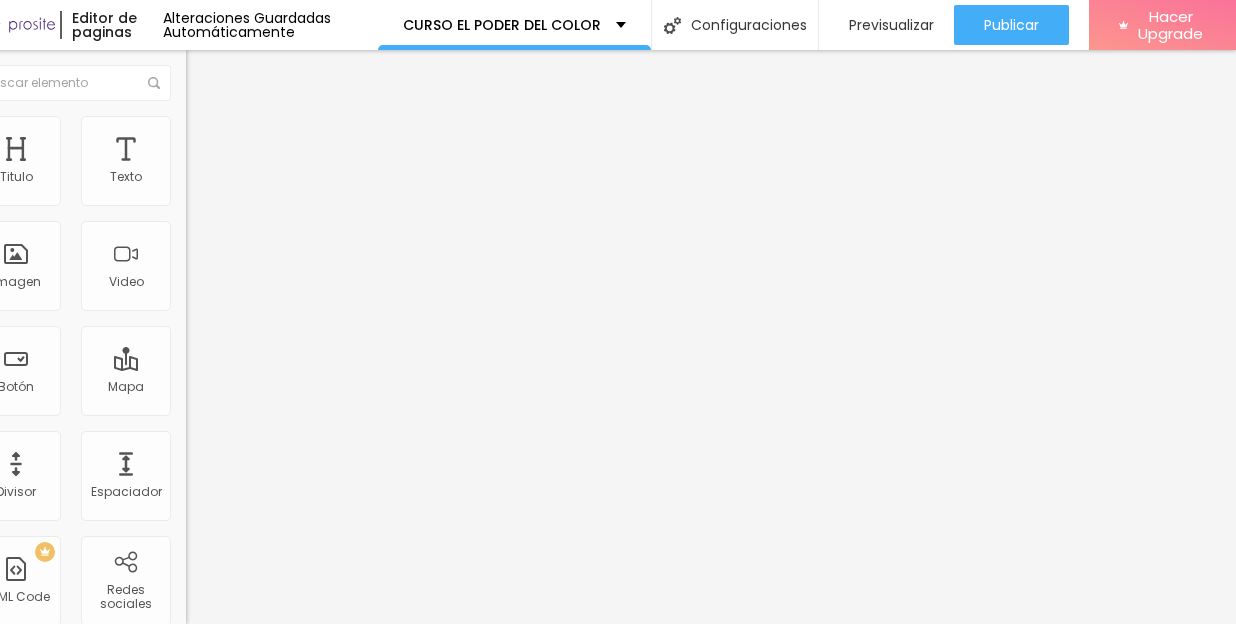 scroll, scrollTop: 0, scrollLeft: 52, axis: horizontal 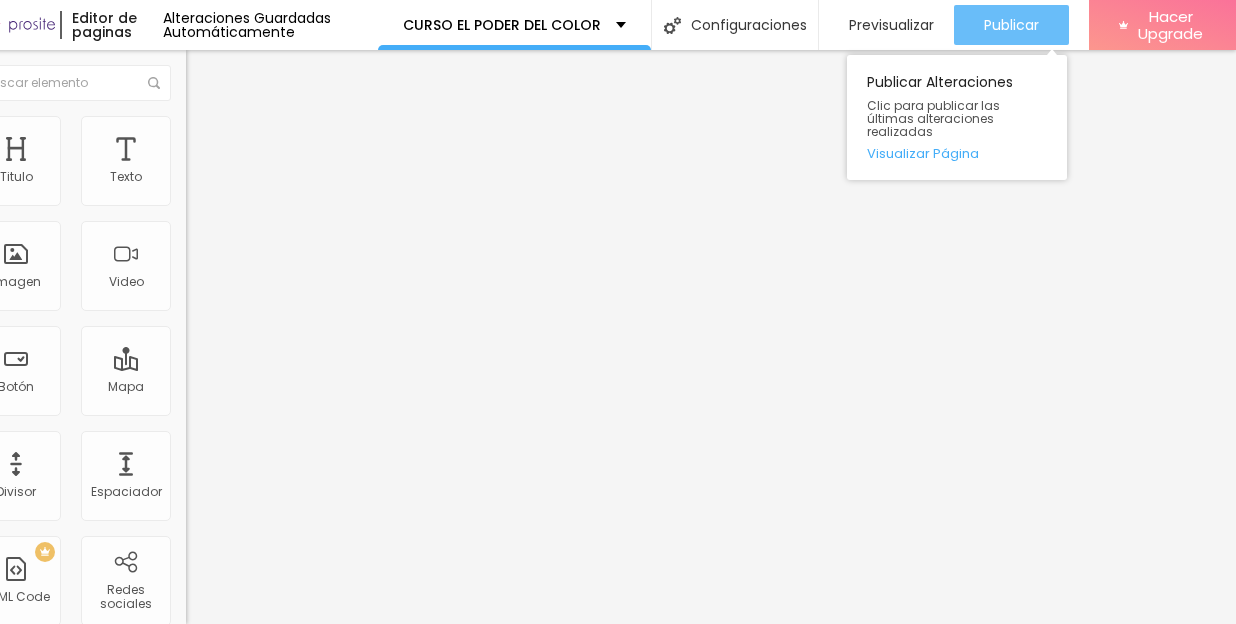 click on "Publicar" at bounding box center (1011, 25) 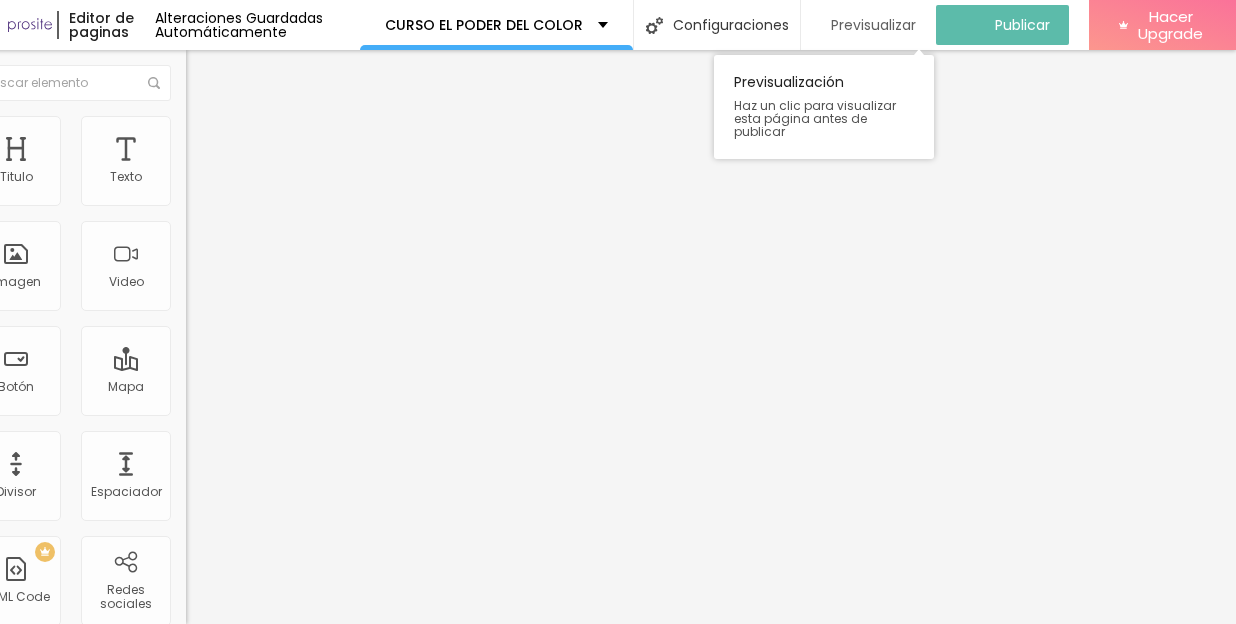 click on "Previsualizar" at bounding box center [873, 25] 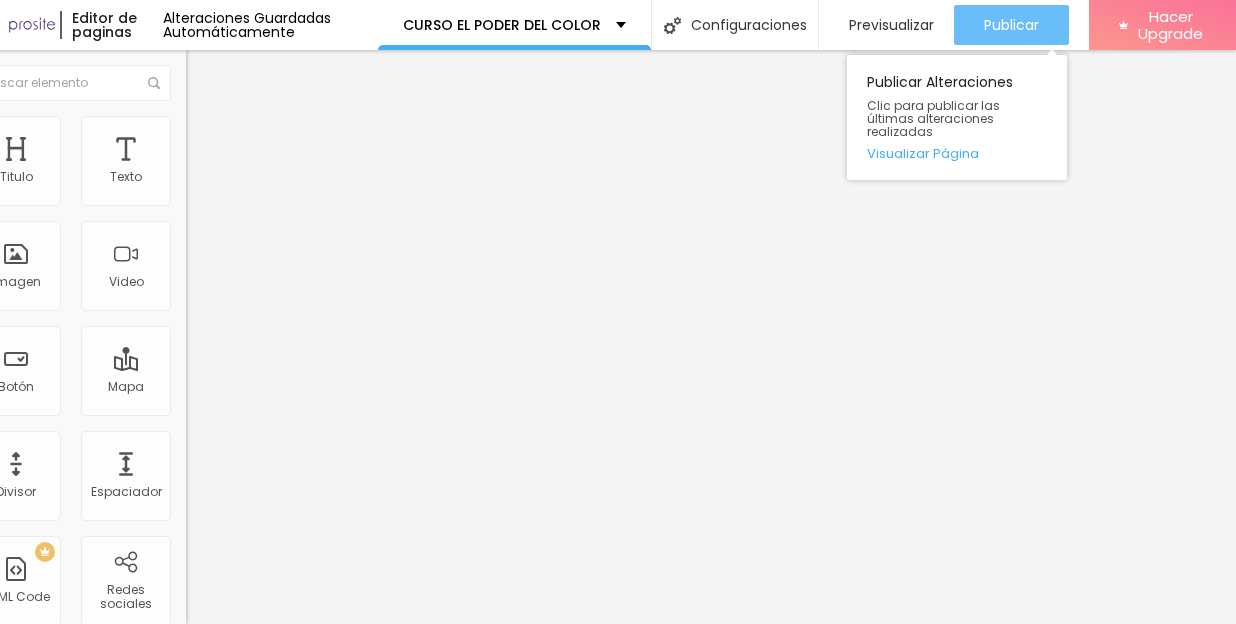 click on "Publicar" at bounding box center (1011, 25) 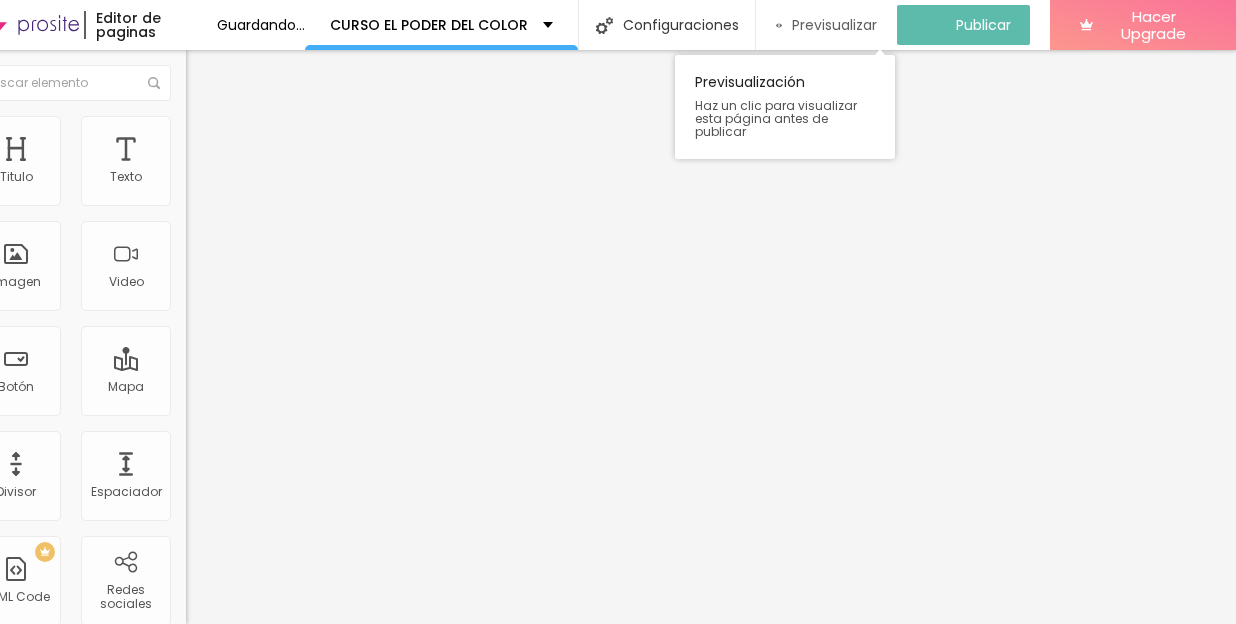click on "Previsualizar" at bounding box center [834, 25] 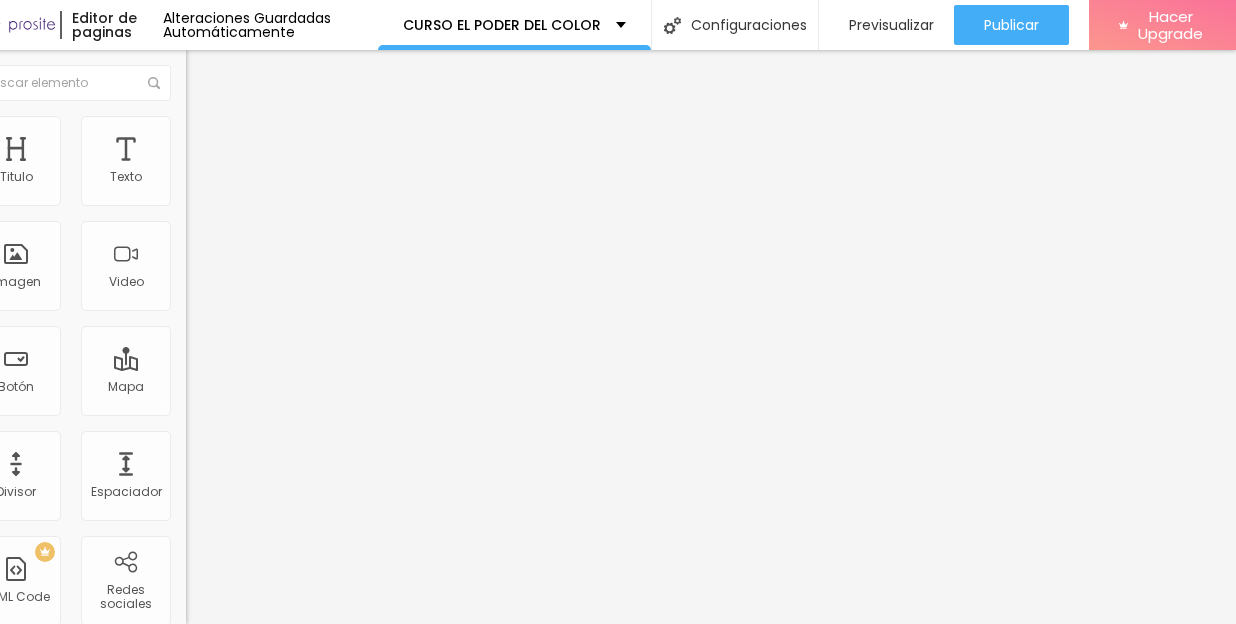 click on "Estilo" at bounding box center [301, 126] 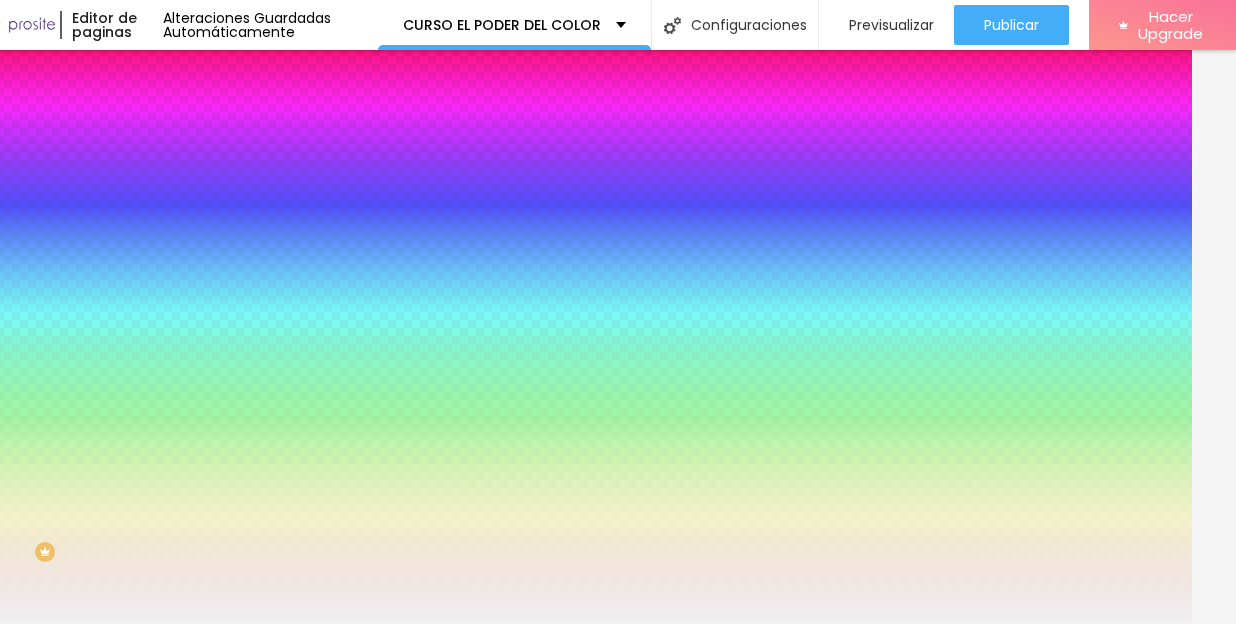 drag, startPoint x: 152, startPoint y: 364, endPoint x: 112, endPoint y: 363, distance: 40.012497 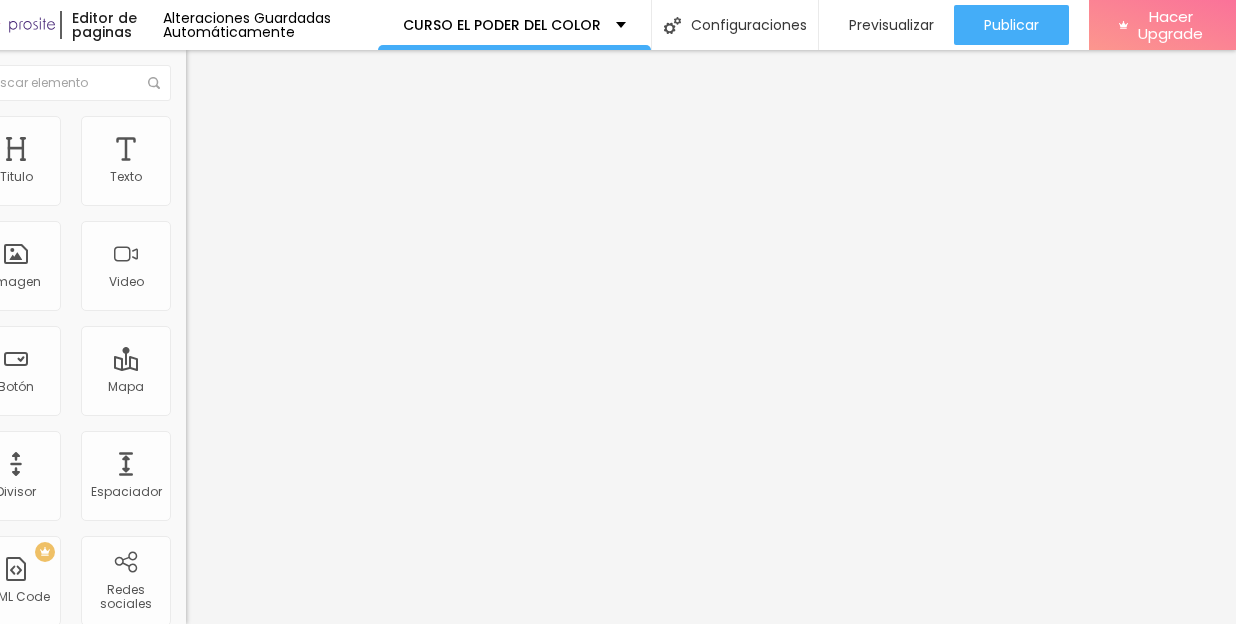 click at bounding box center (195, 125) 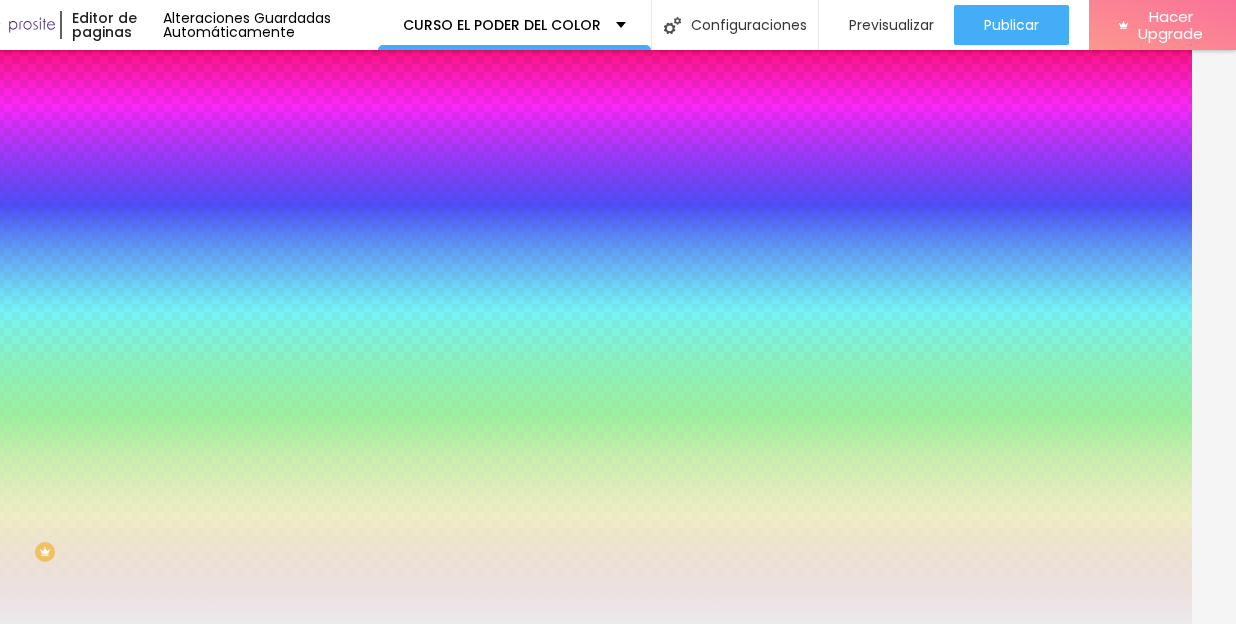 drag, startPoint x: 158, startPoint y: 363, endPoint x: 97, endPoint y: 363, distance: 61 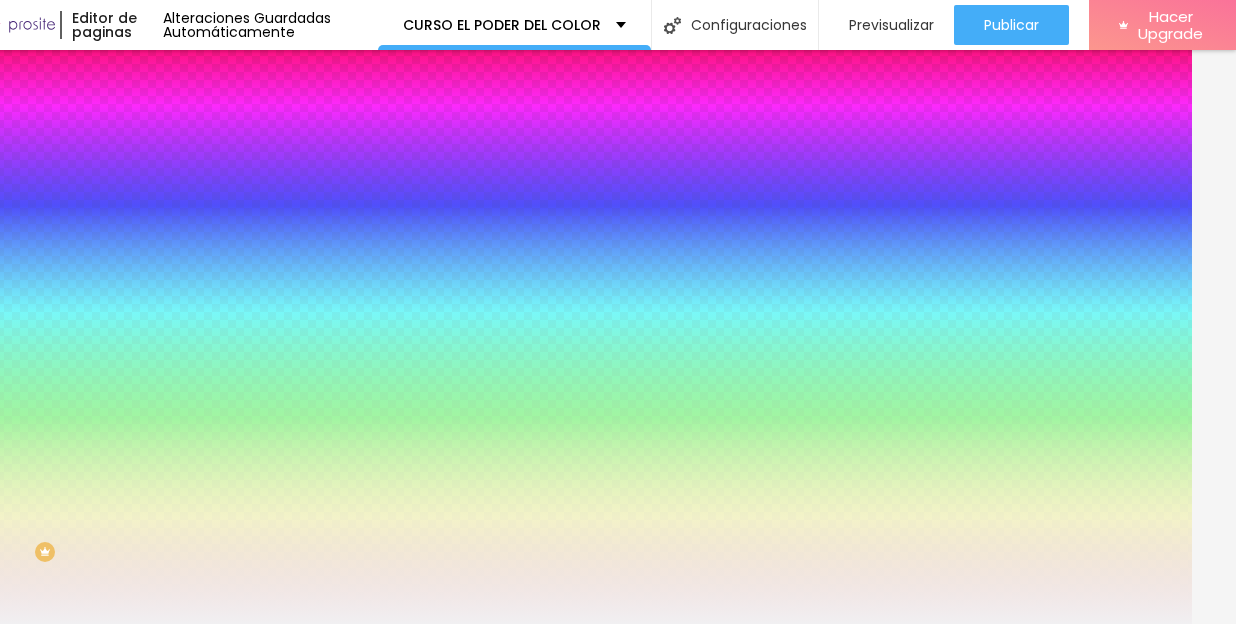 type on "#F1F0F2" 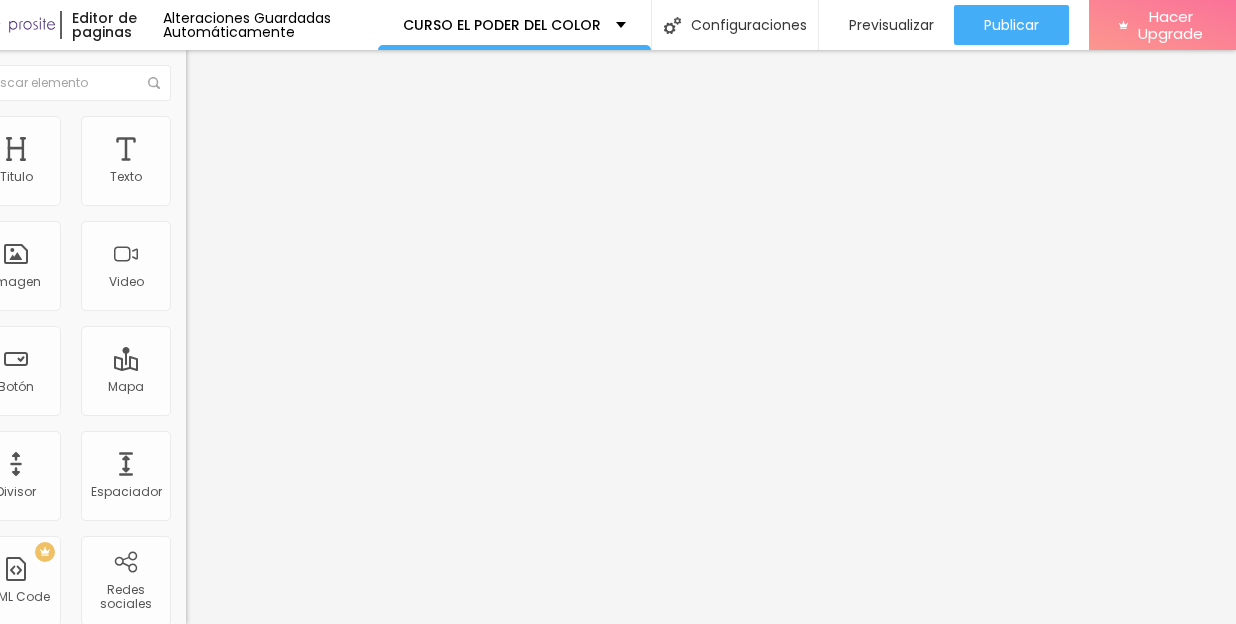 click at bounding box center [195, 125] 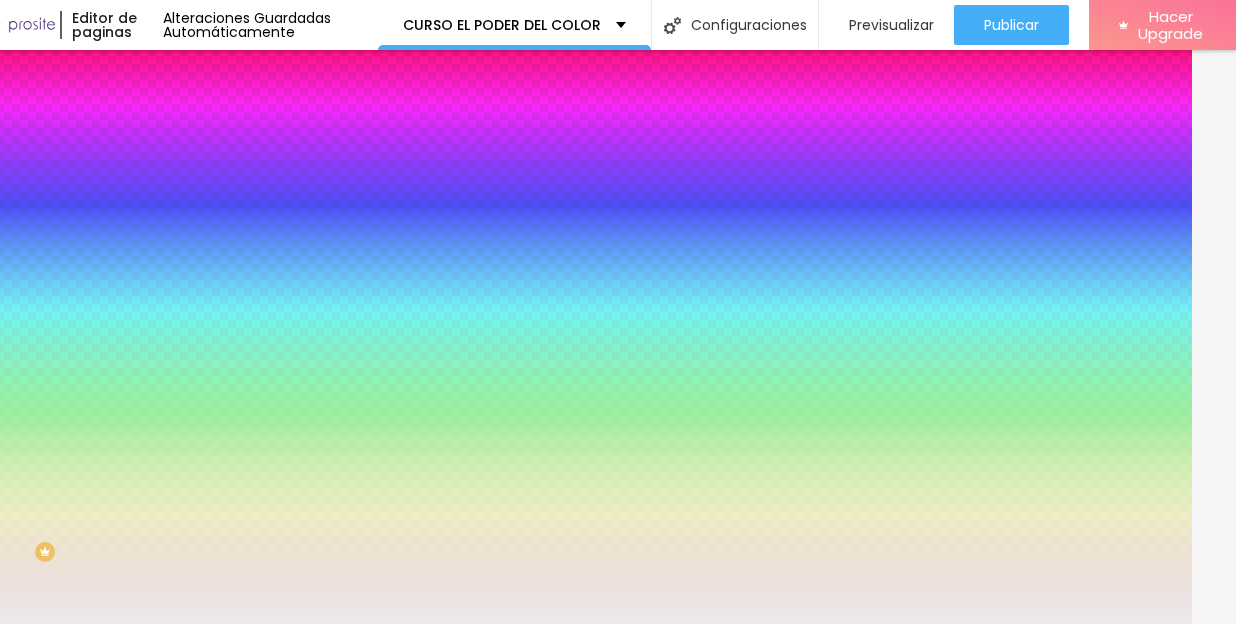 drag, startPoint x: 156, startPoint y: 362, endPoint x: 100, endPoint y: 362, distance: 56 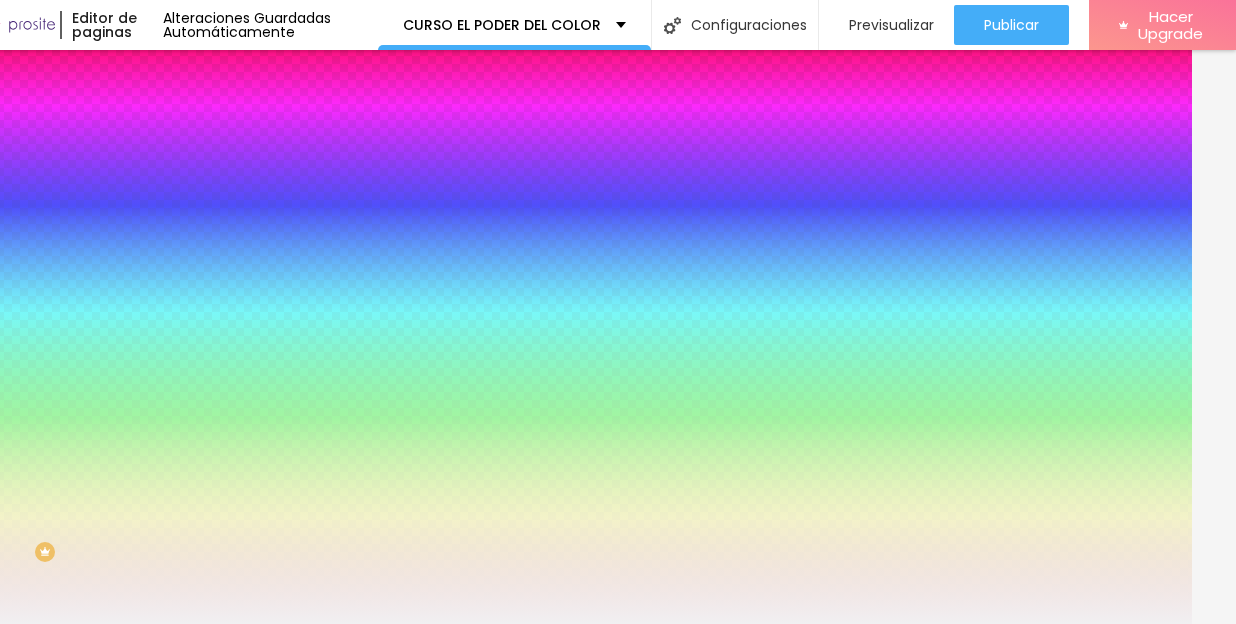 type on "#F1F0F2" 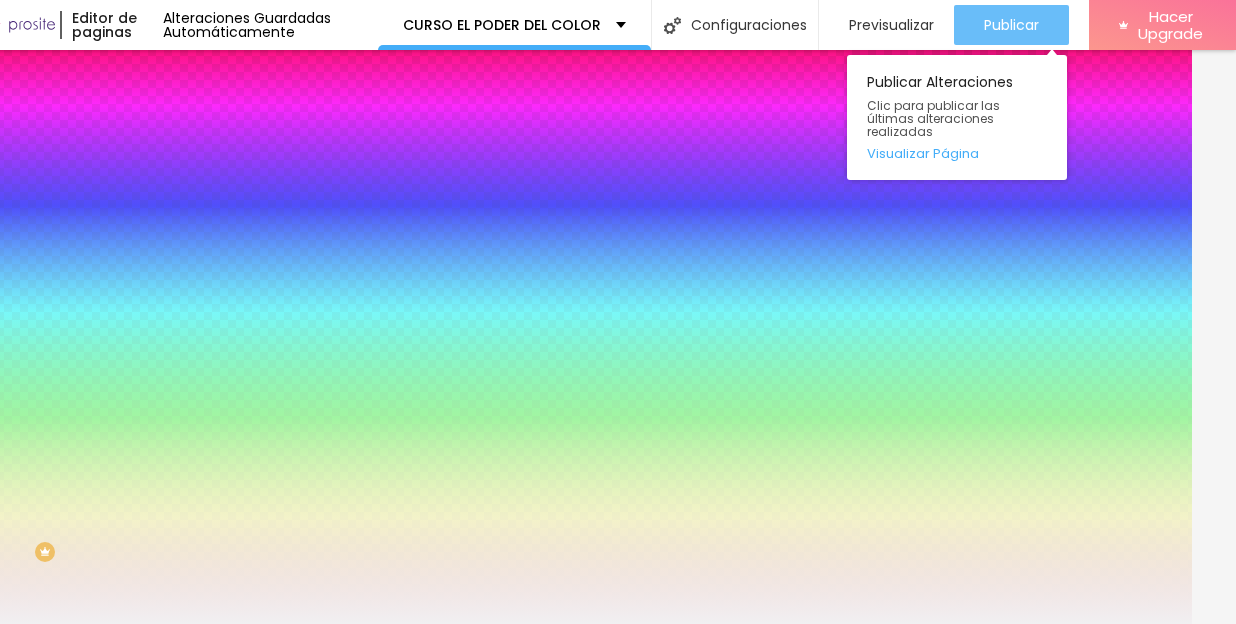 click on "Publicar" at bounding box center [1011, 25] 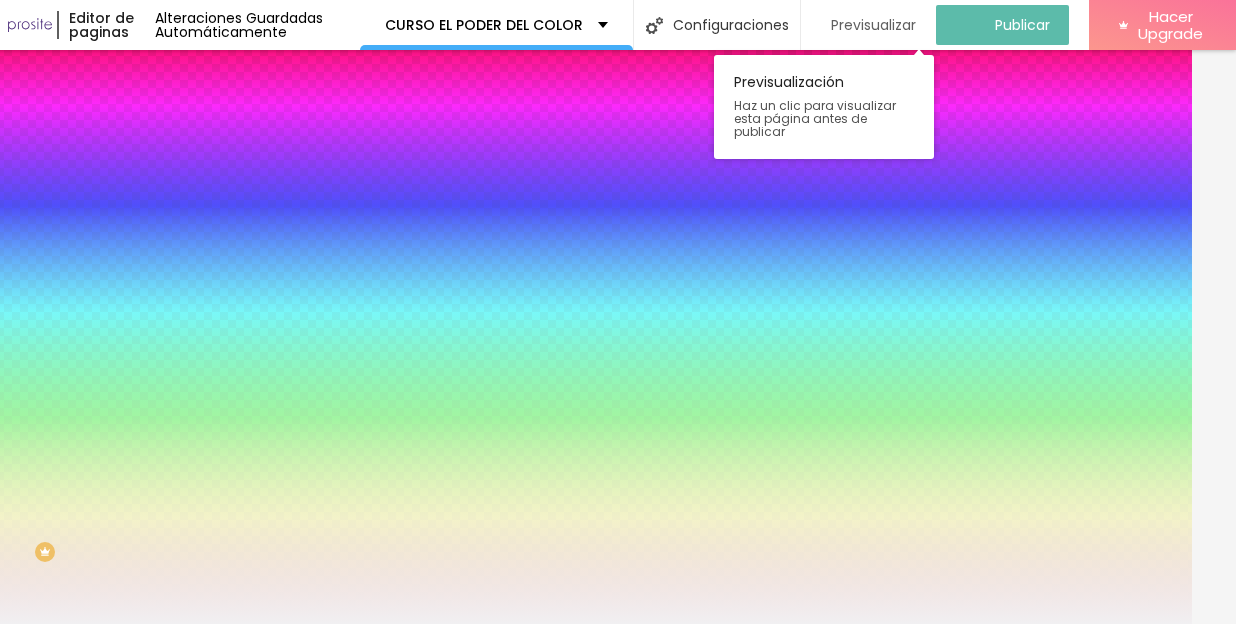 click on "Previsualizar" at bounding box center [873, 25] 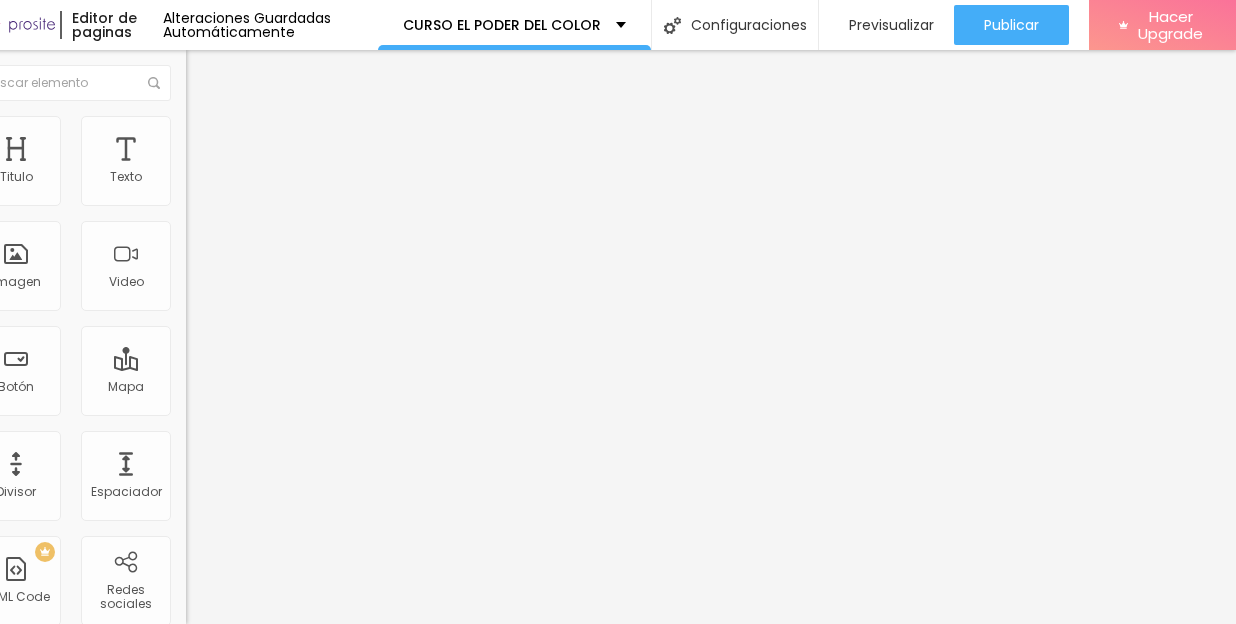 click on "Estilo" at bounding box center [219, 129] 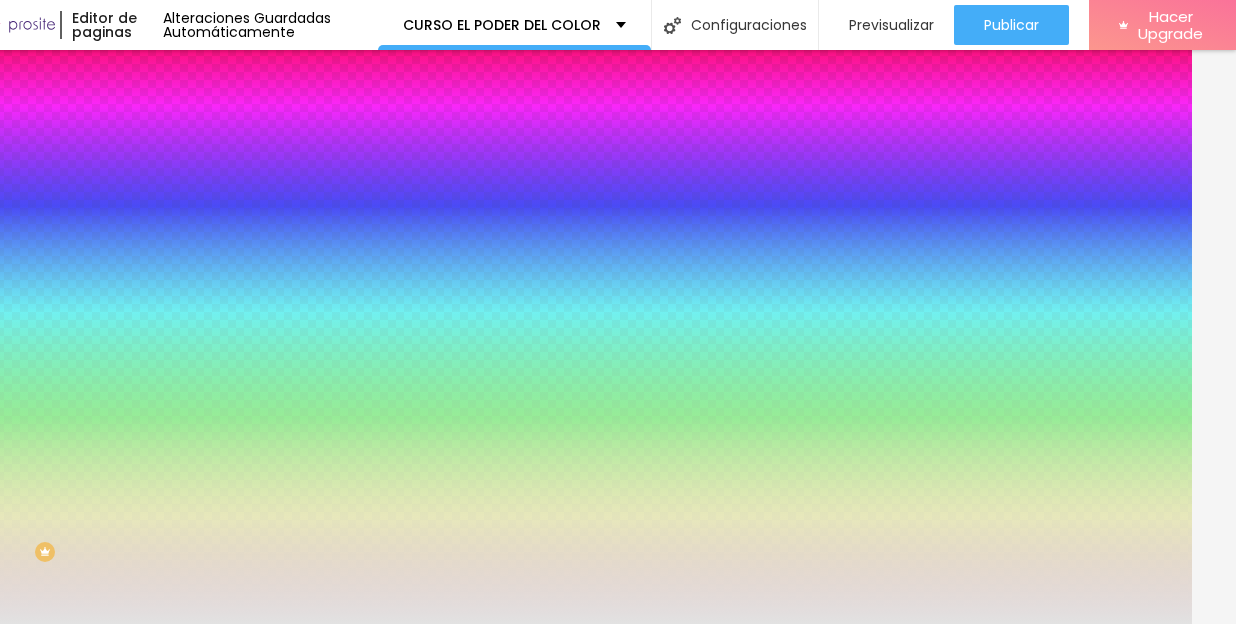 drag, startPoint x: 157, startPoint y: 203, endPoint x: 106, endPoint y: 202, distance: 51.009804 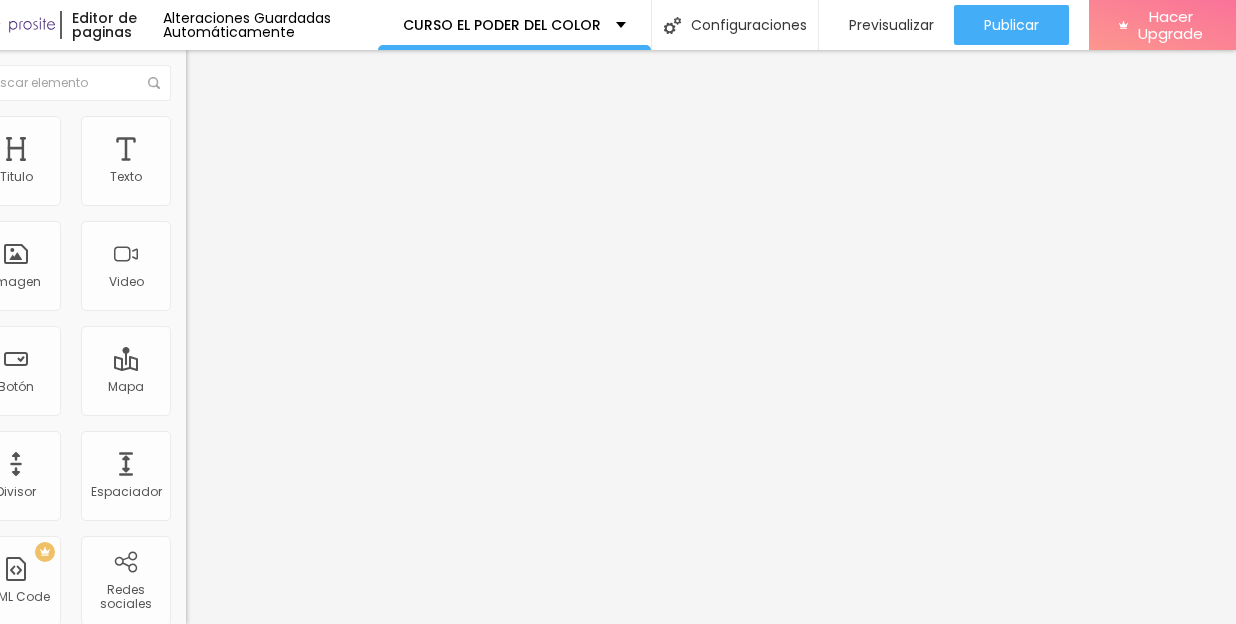 click on "Estilo" at bounding box center (301, 126) 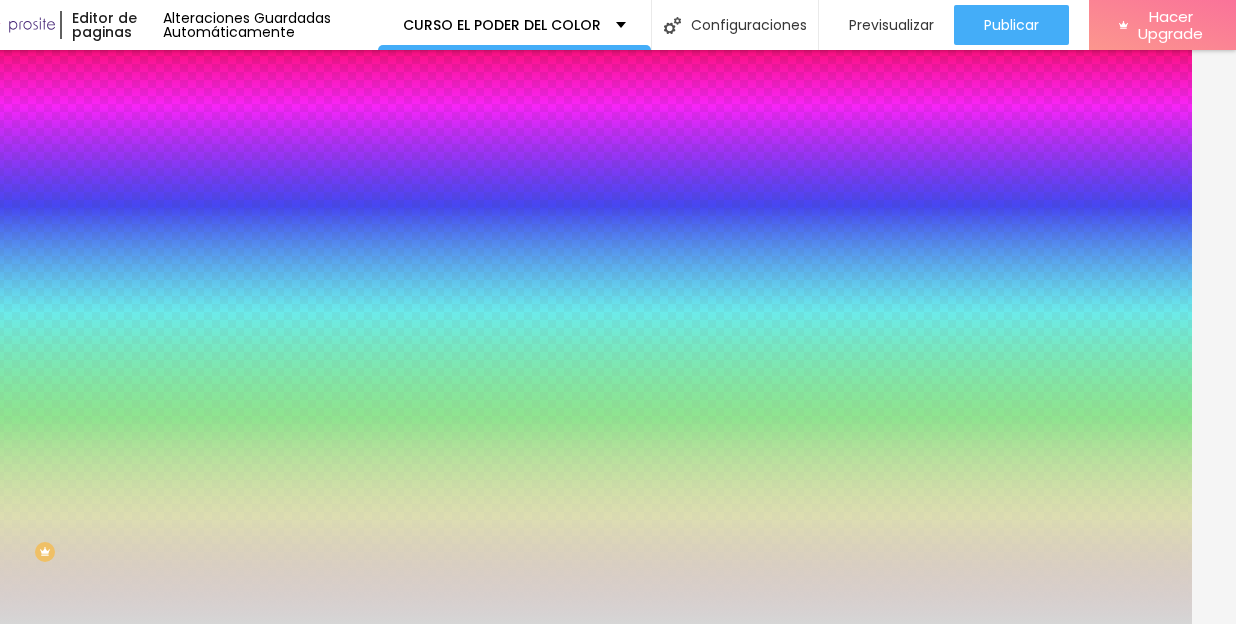 drag, startPoint x: 154, startPoint y: 364, endPoint x: 104, endPoint y: 363, distance: 50.01 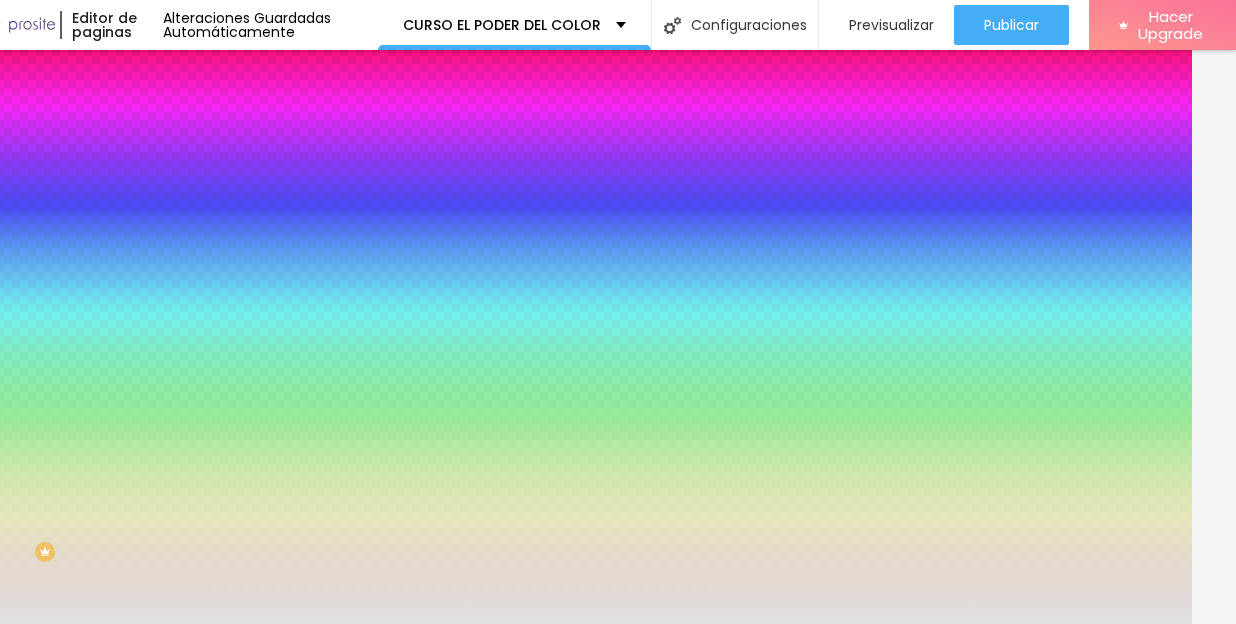 type on "#E2E2E2" 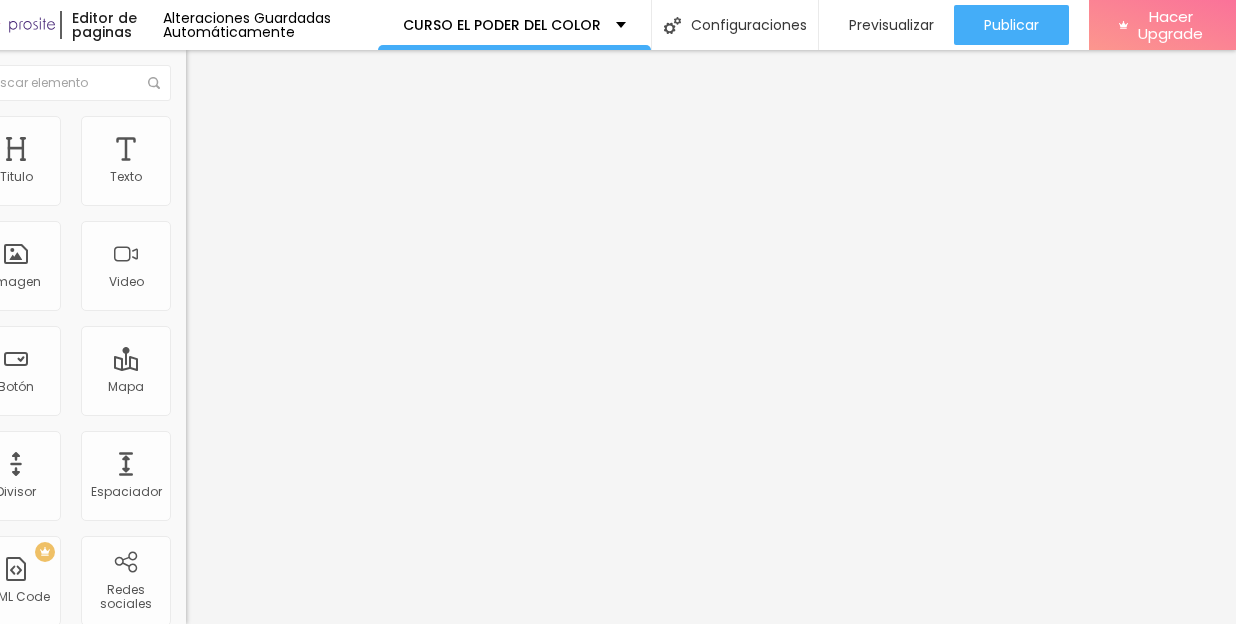click at bounding box center [195, 125] 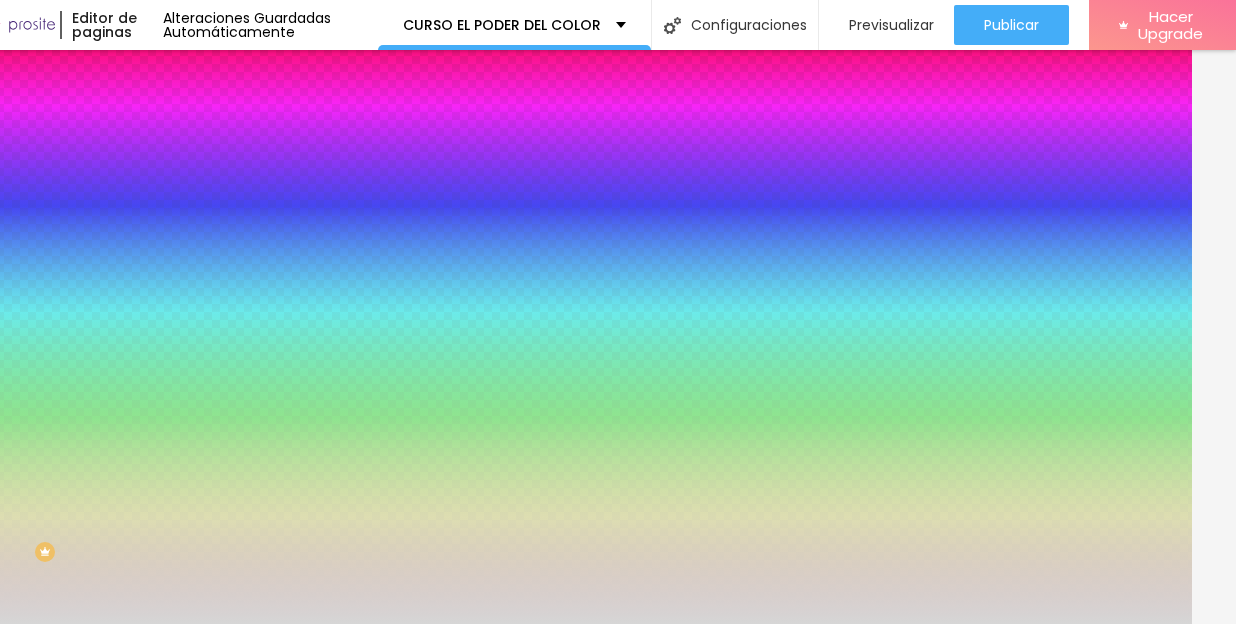 drag, startPoint x: 156, startPoint y: 364, endPoint x: 98, endPoint y: 364, distance: 58 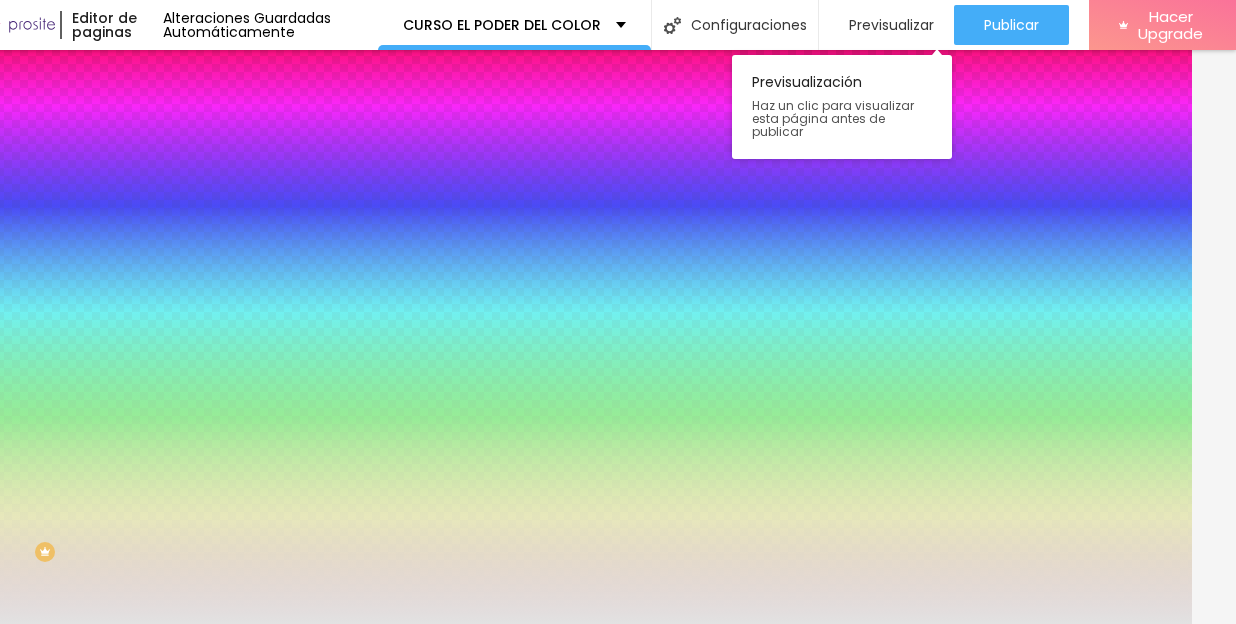 type on "#E2E2E2" 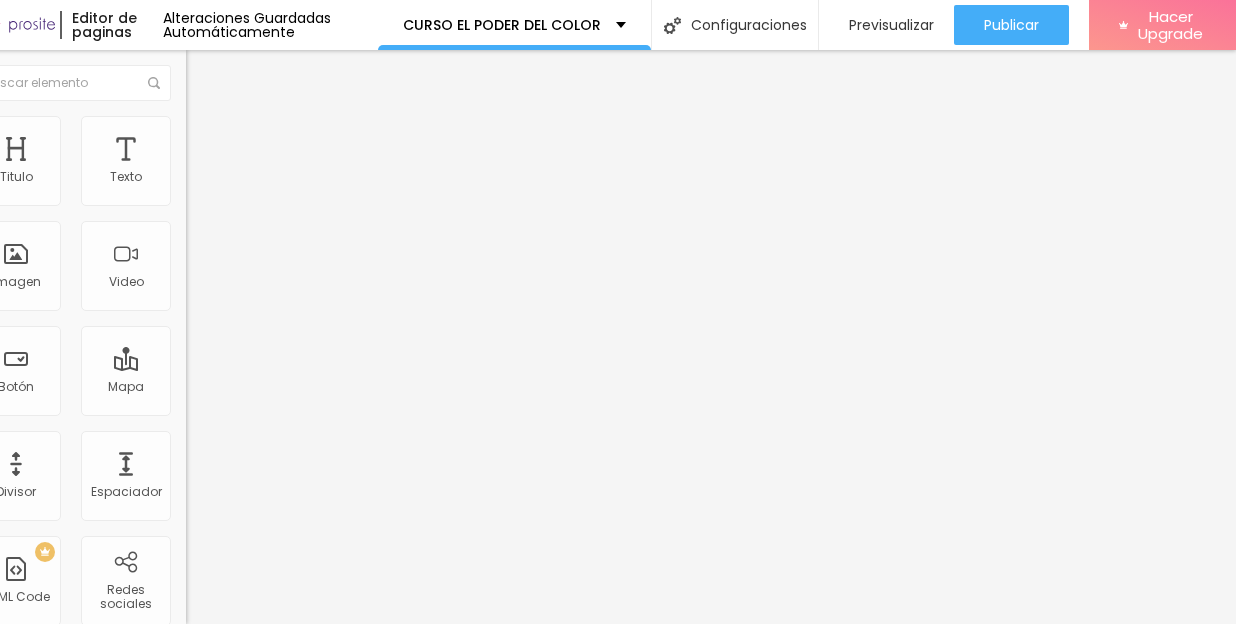 click on "Estilo" at bounding box center (219, 129) 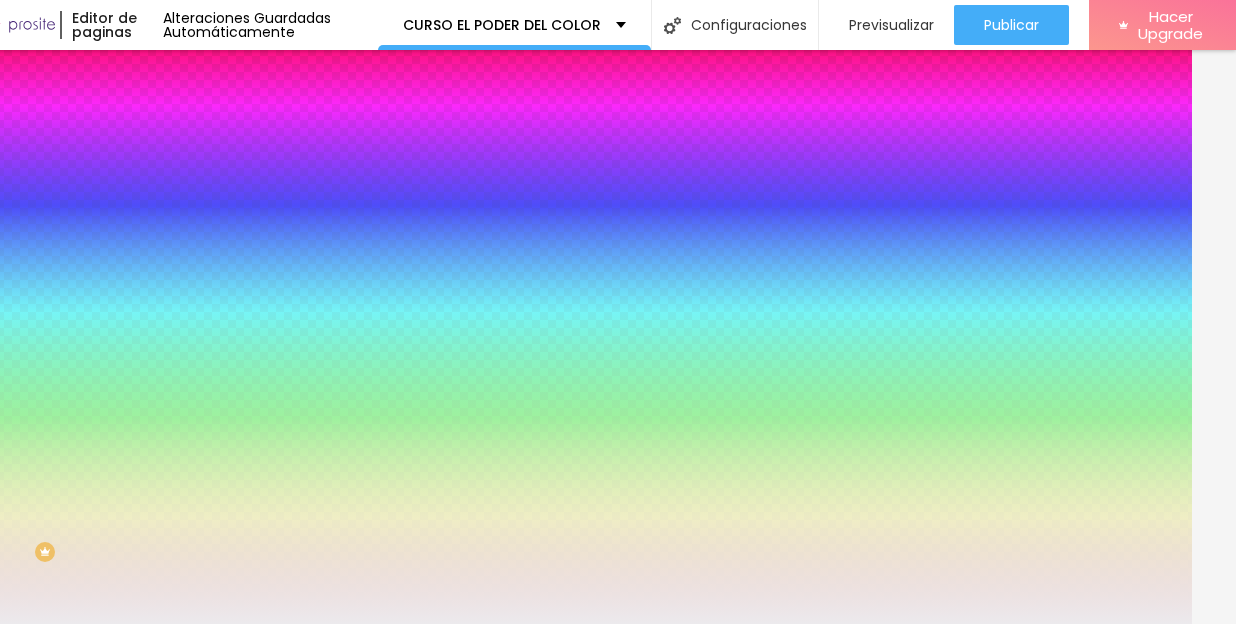 drag, startPoint x: 158, startPoint y: 365, endPoint x: 108, endPoint y: 363, distance: 50.039986 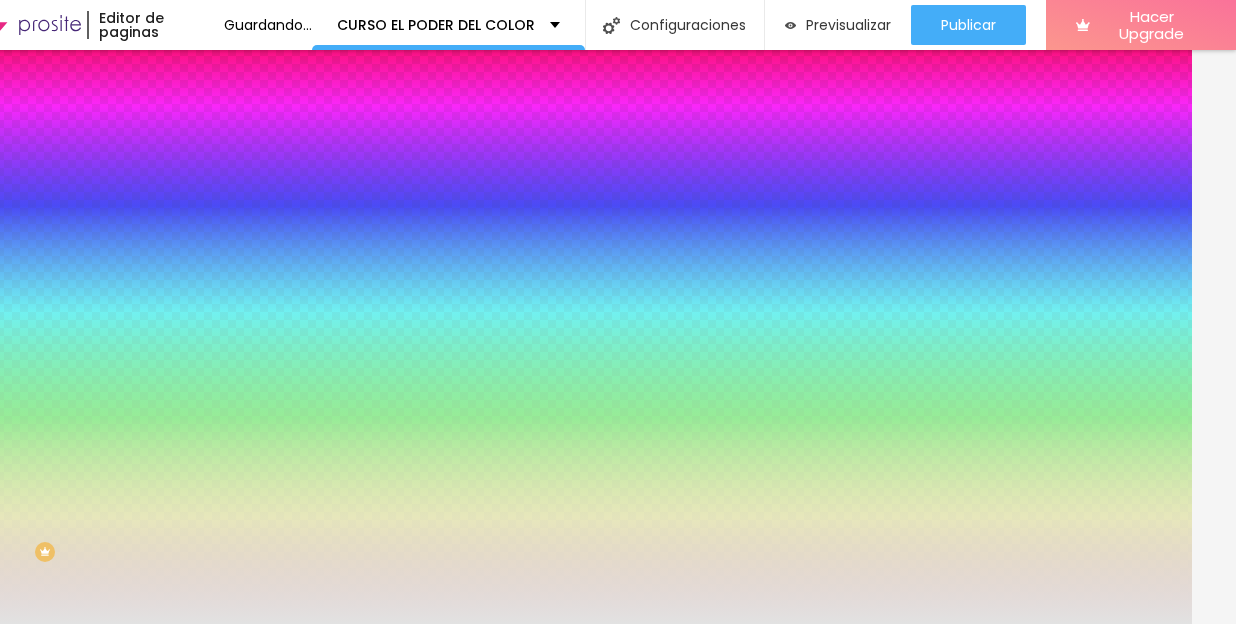 type on "#E2E2E2" 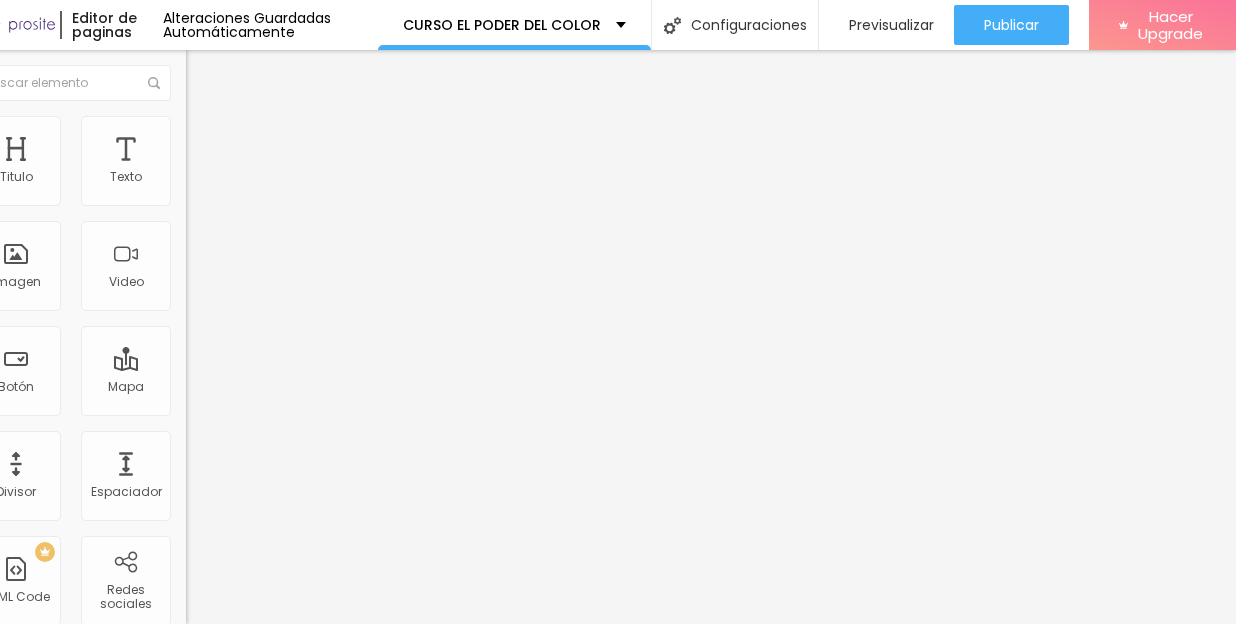 click on "Estilo" at bounding box center [219, 129] 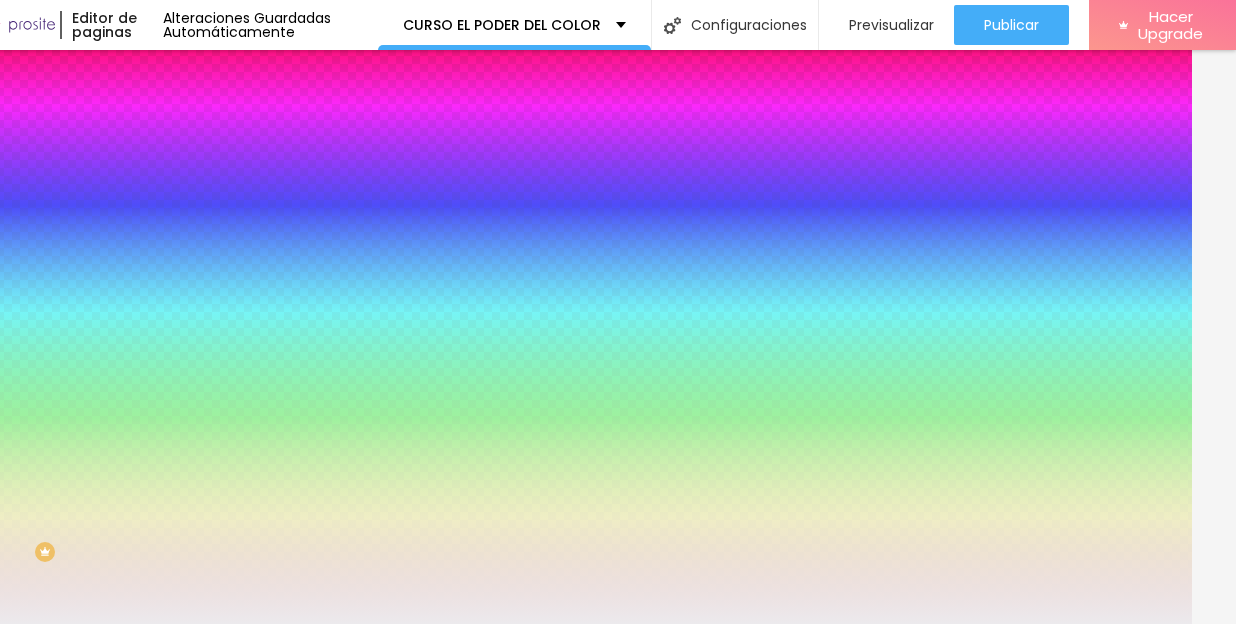 scroll, scrollTop: 0, scrollLeft: 0, axis: both 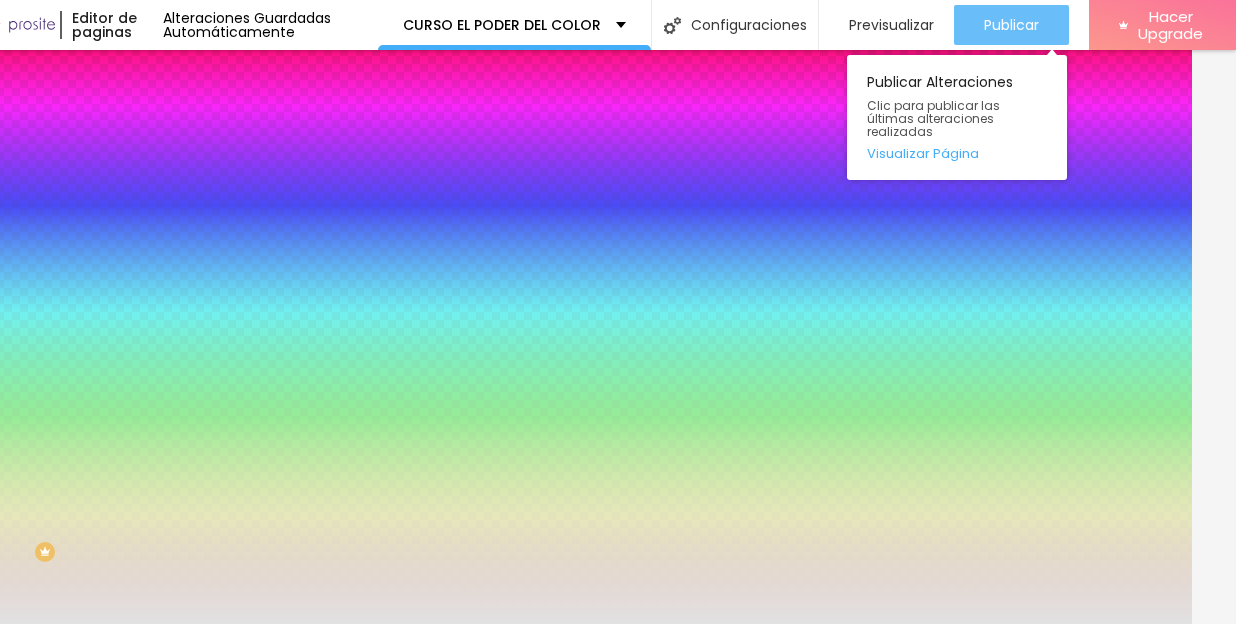 type on "#E2E2E2" 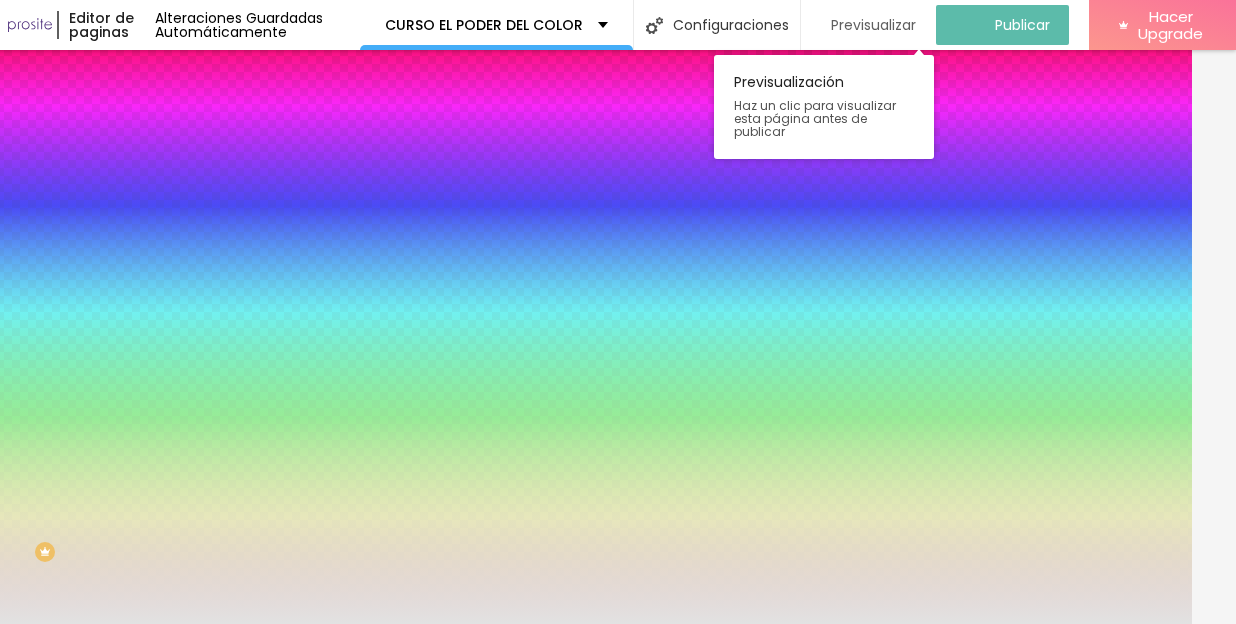 click on "Previsualizar" at bounding box center (873, 25) 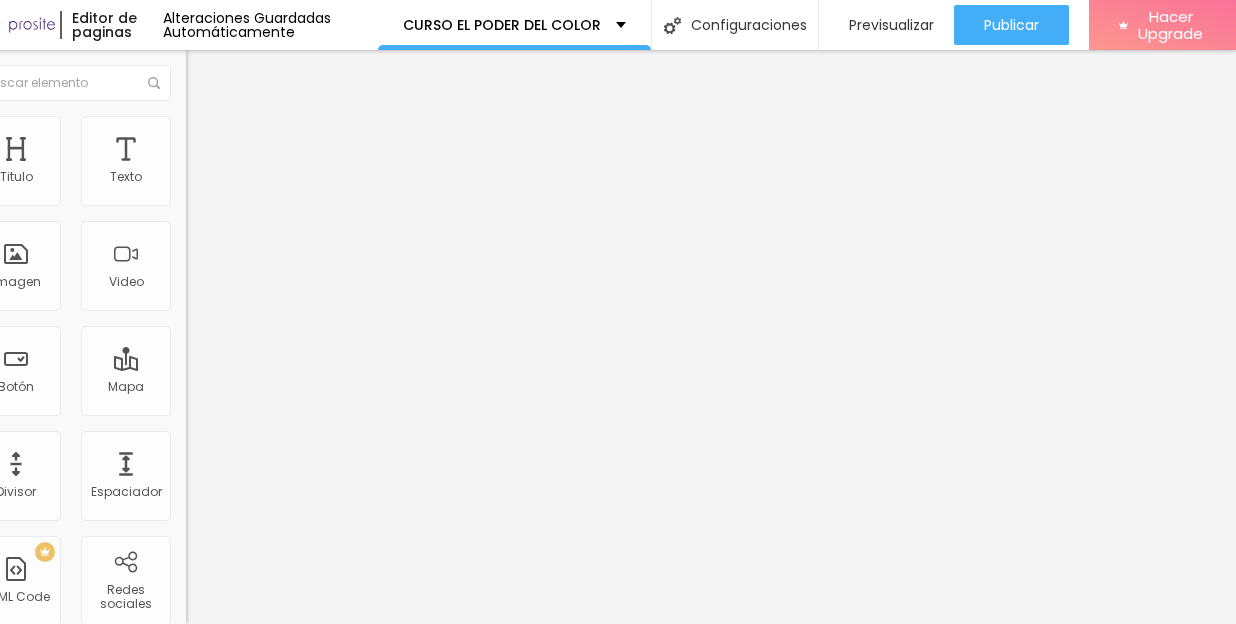 click on "Avanzado" at bounding box center (236, 149) 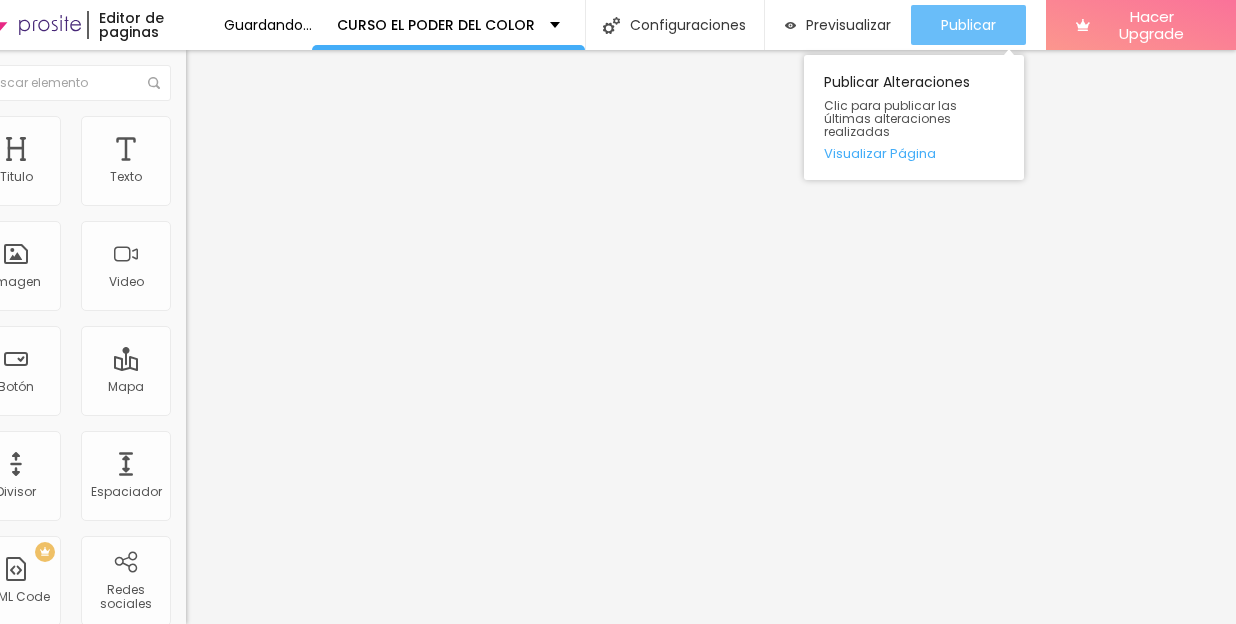 click on "Publicar" at bounding box center [968, 25] 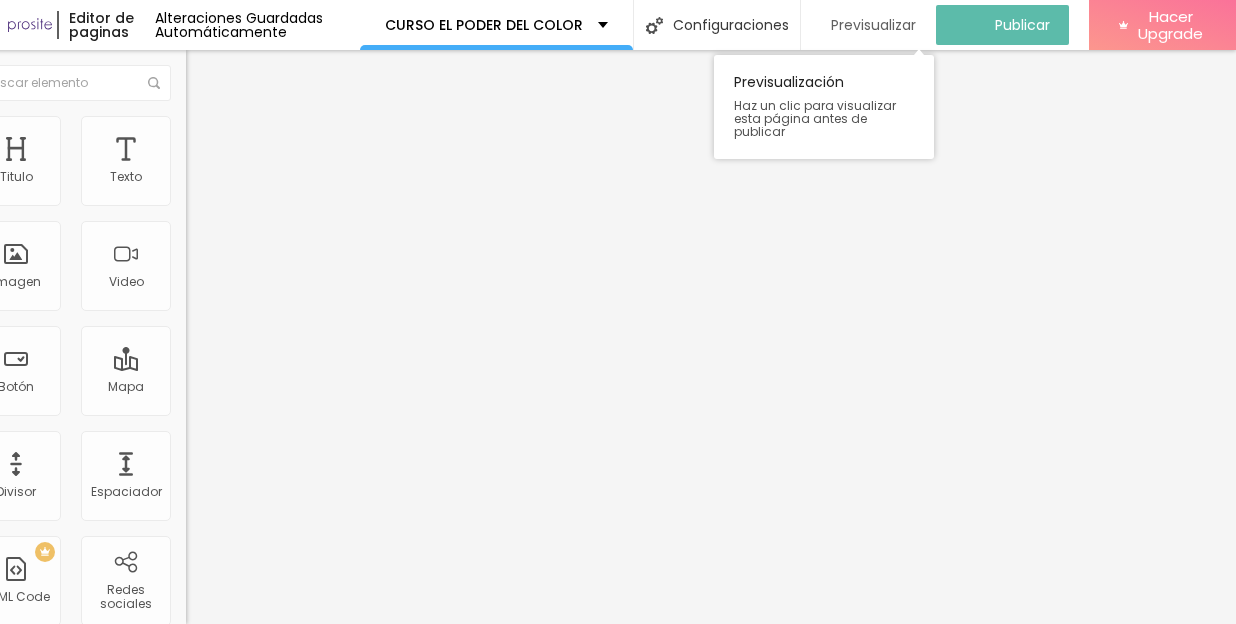 click on "Previsualizar" at bounding box center [873, 25] 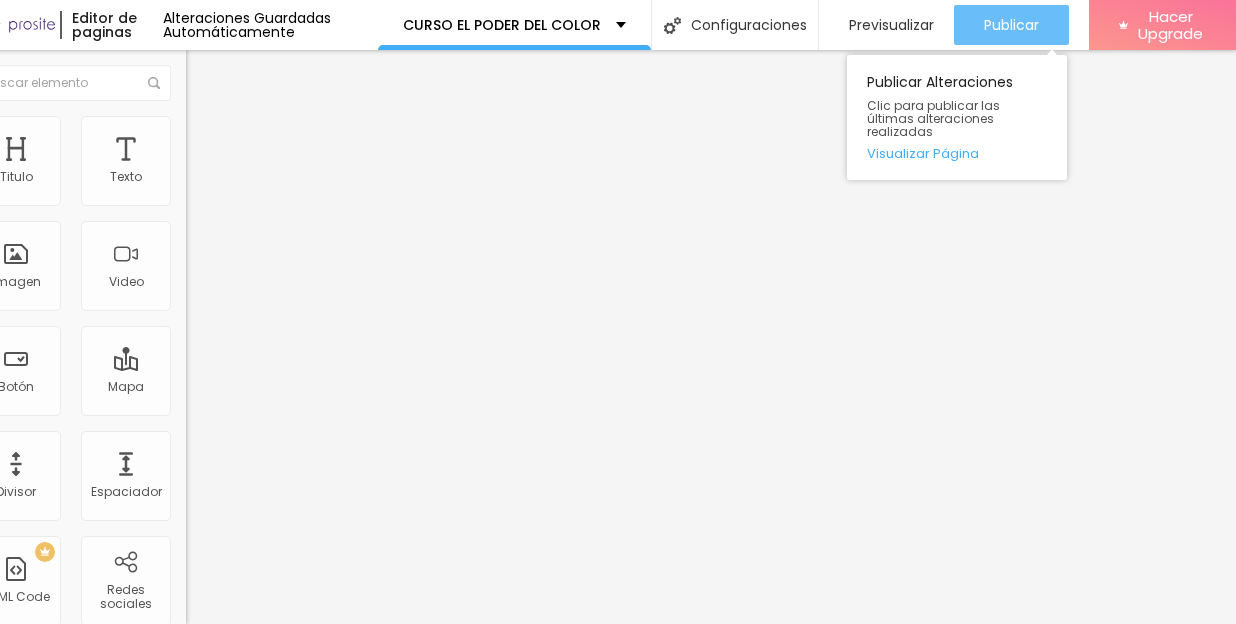 click on "Publicar" at bounding box center (1011, 25) 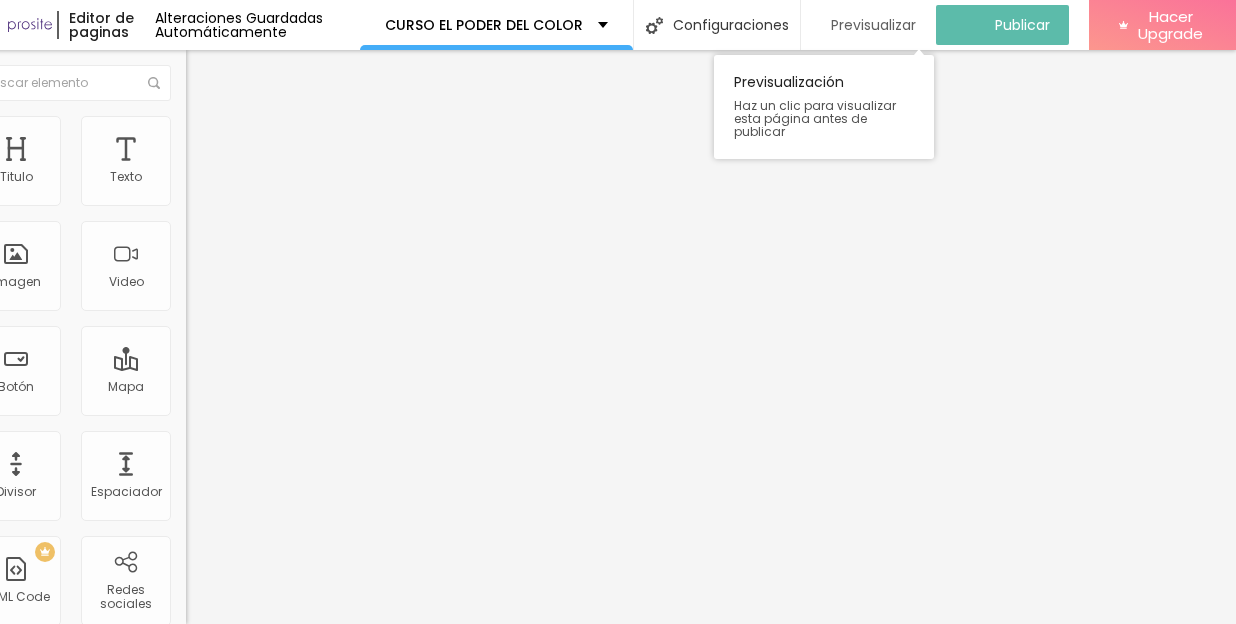 click on "Previsualizar" at bounding box center (873, 25) 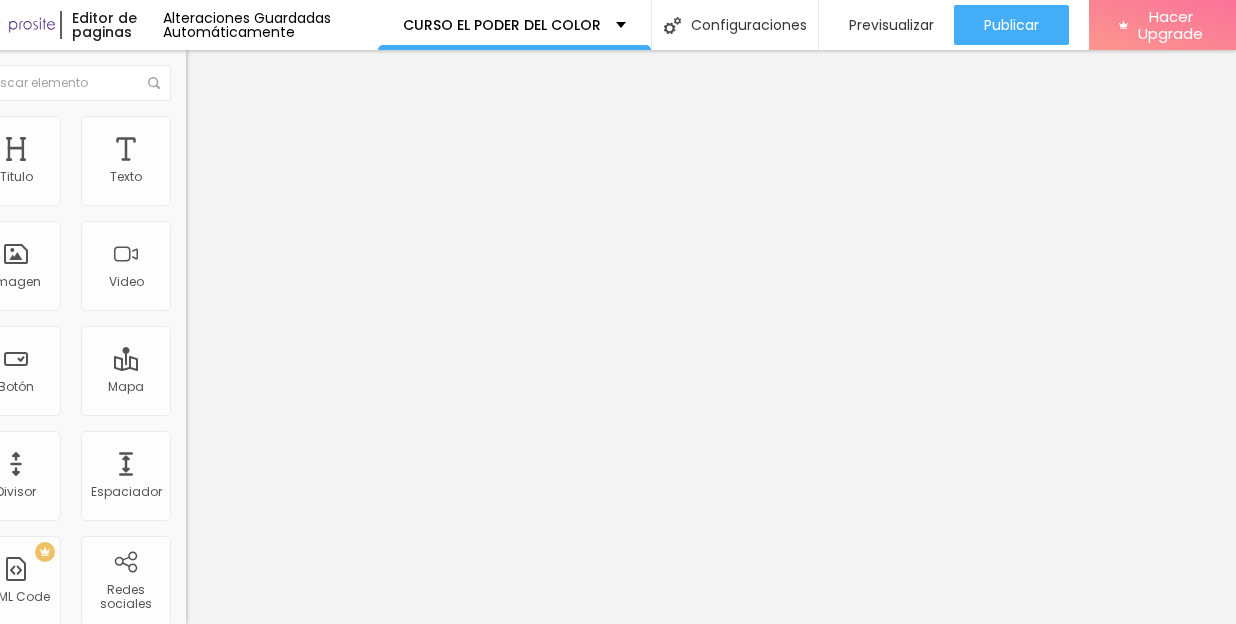 click on "Avanzado" at bounding box center [236, 149] 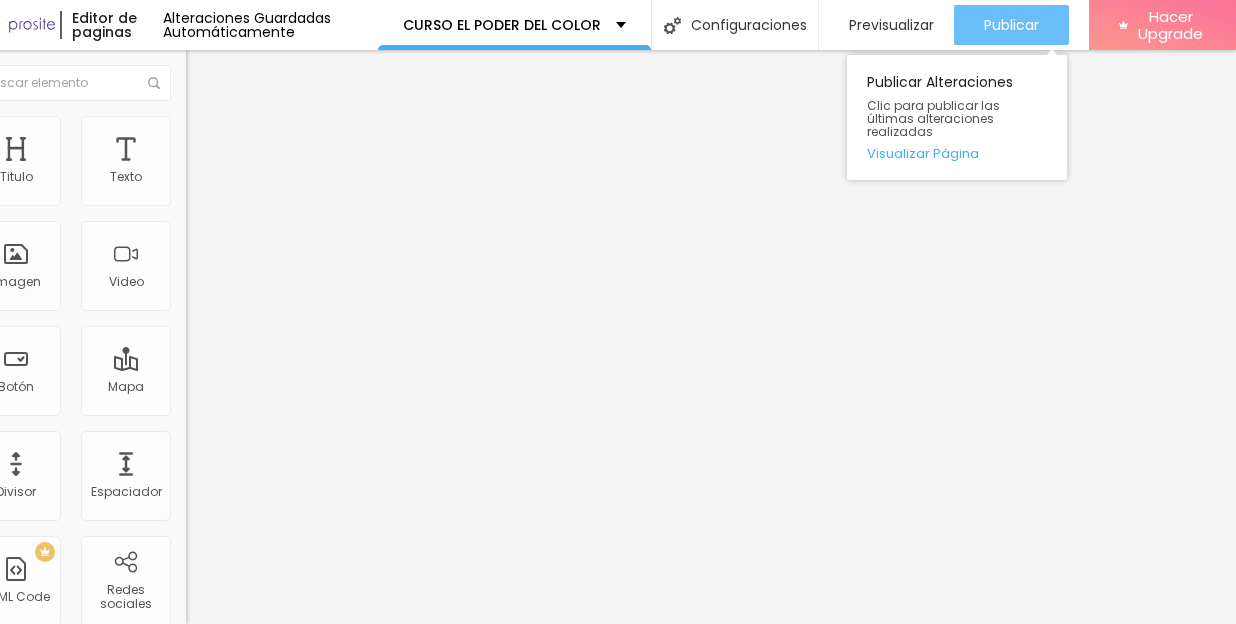 click on "Publicar" at bounding box center [1011, 25] 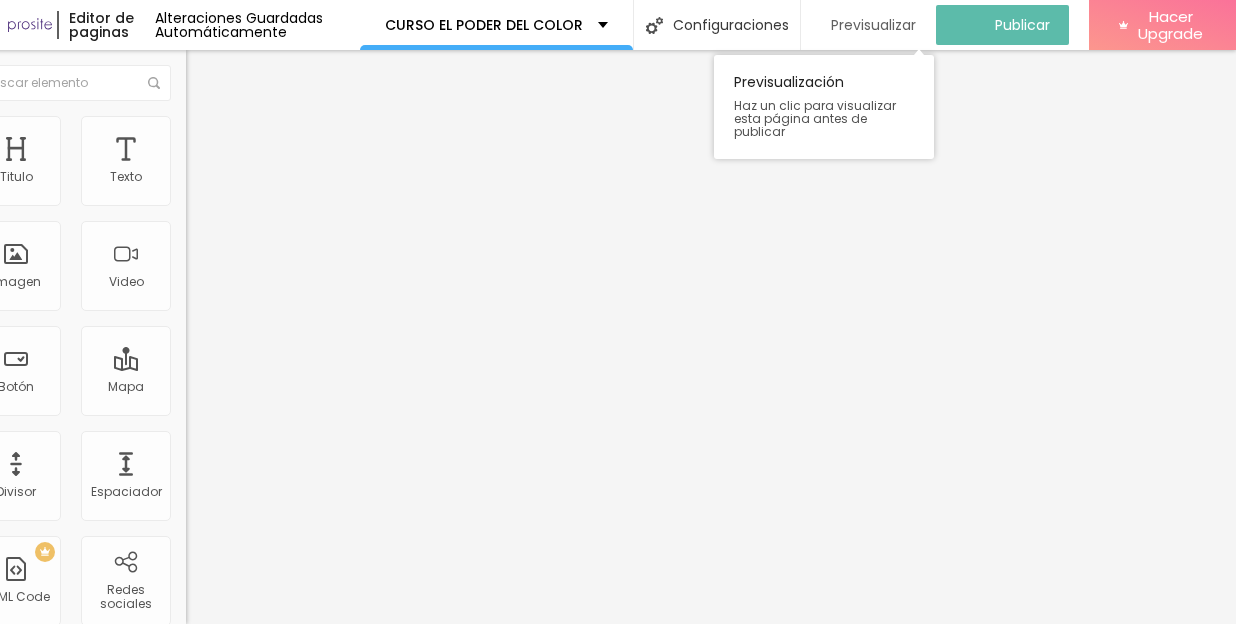 click on "Previsualizar" at bounding box center (873, 25) 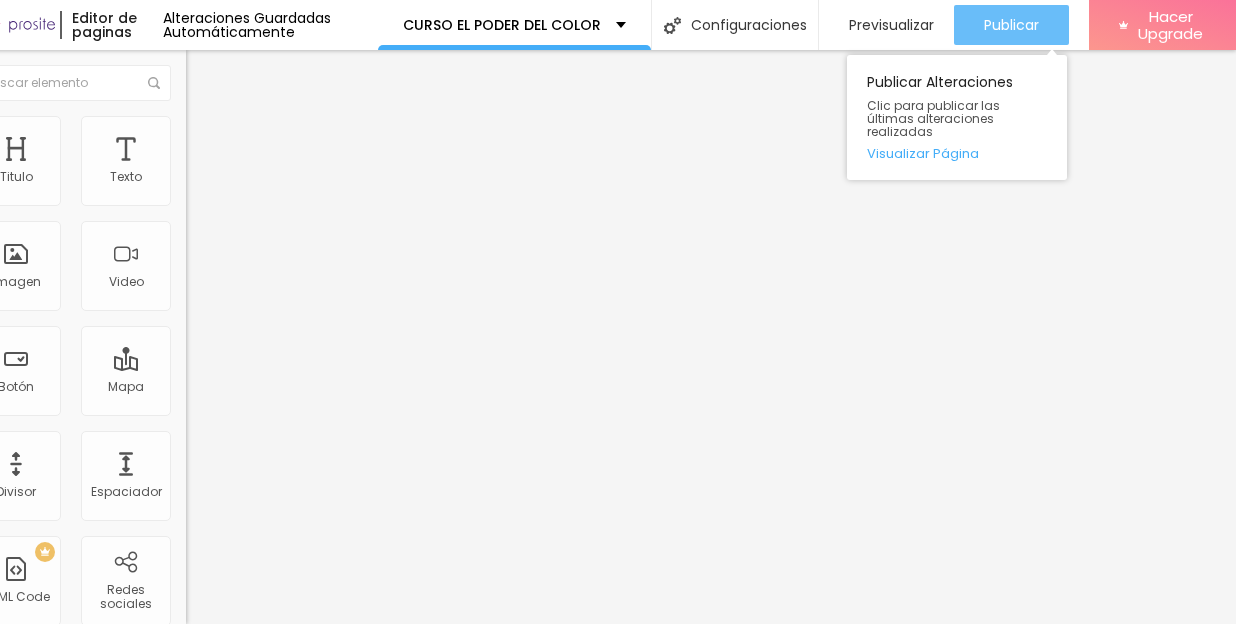 click on "Publicar" at bounding box center [1011, 25] 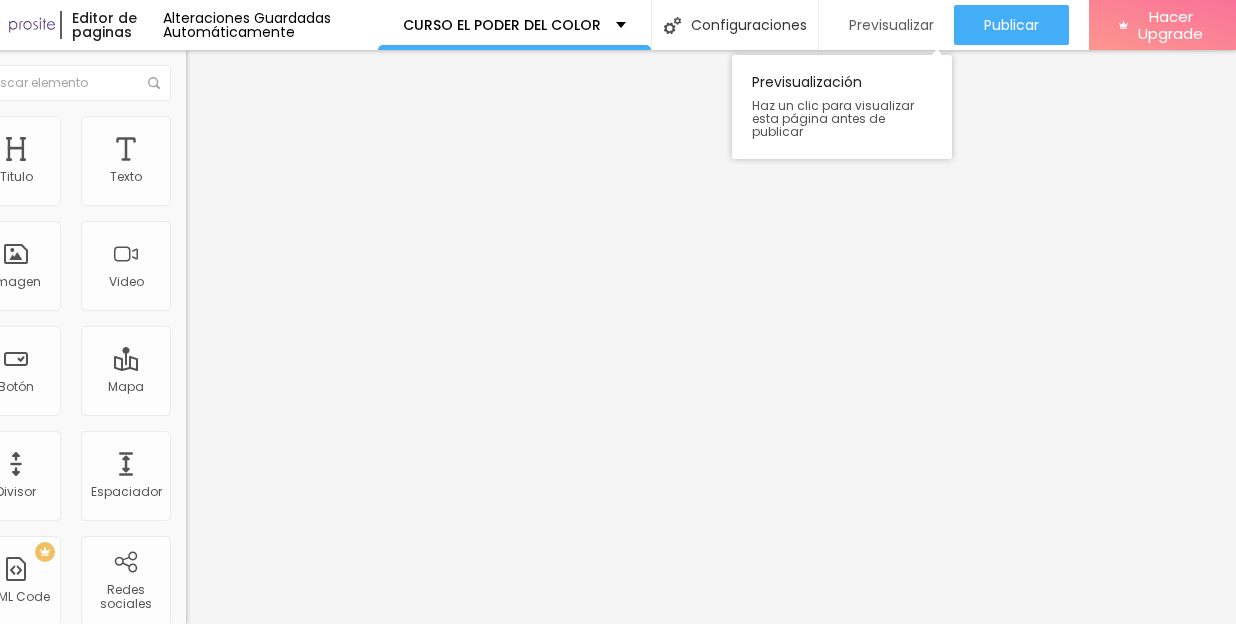 click on "Previsualizar" at bounding box center [891, 25] 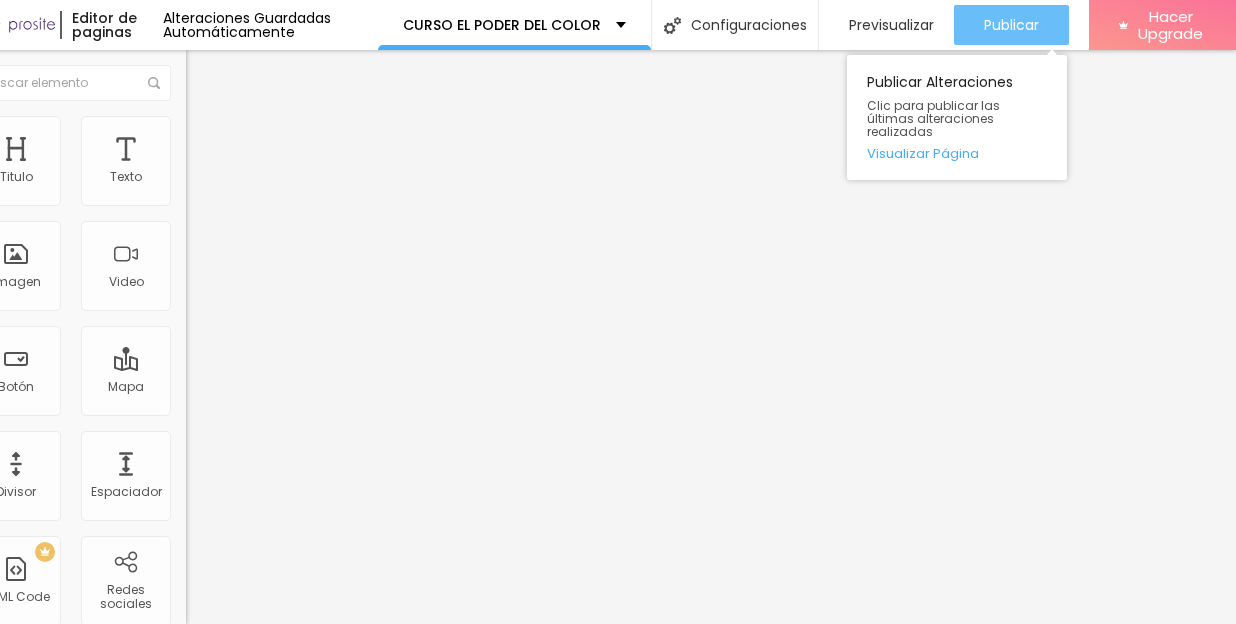 click on "Publicar" at bounding box center (1011, 25) 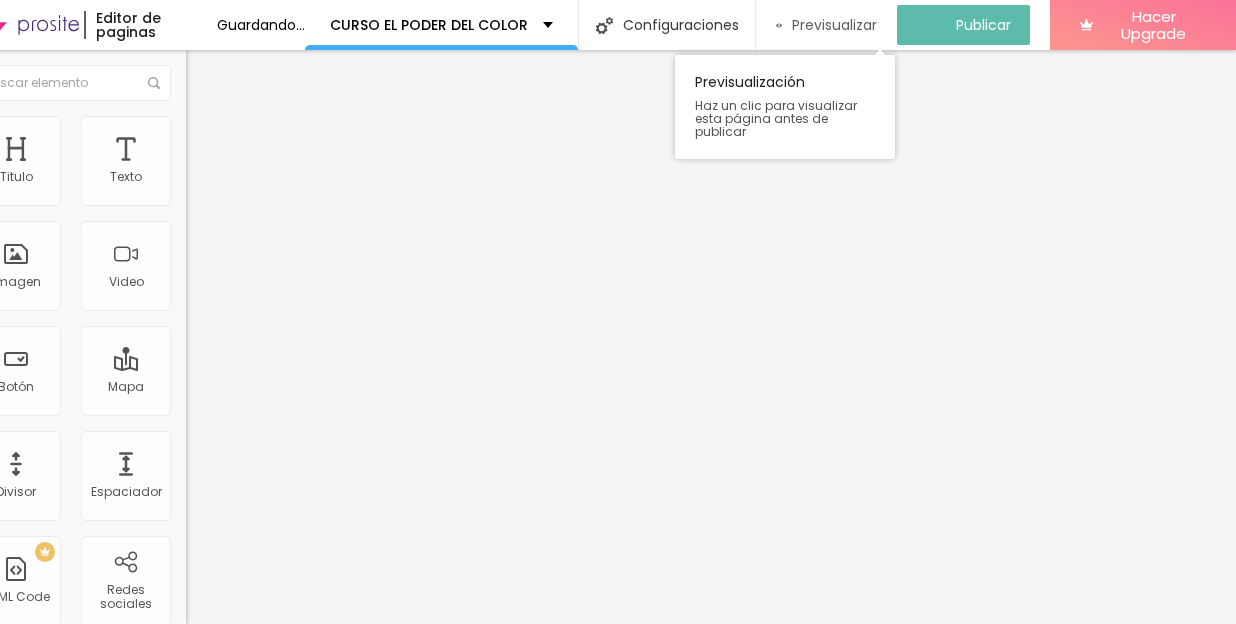 click on "Previsualizar" at bounding box center [834, 25] 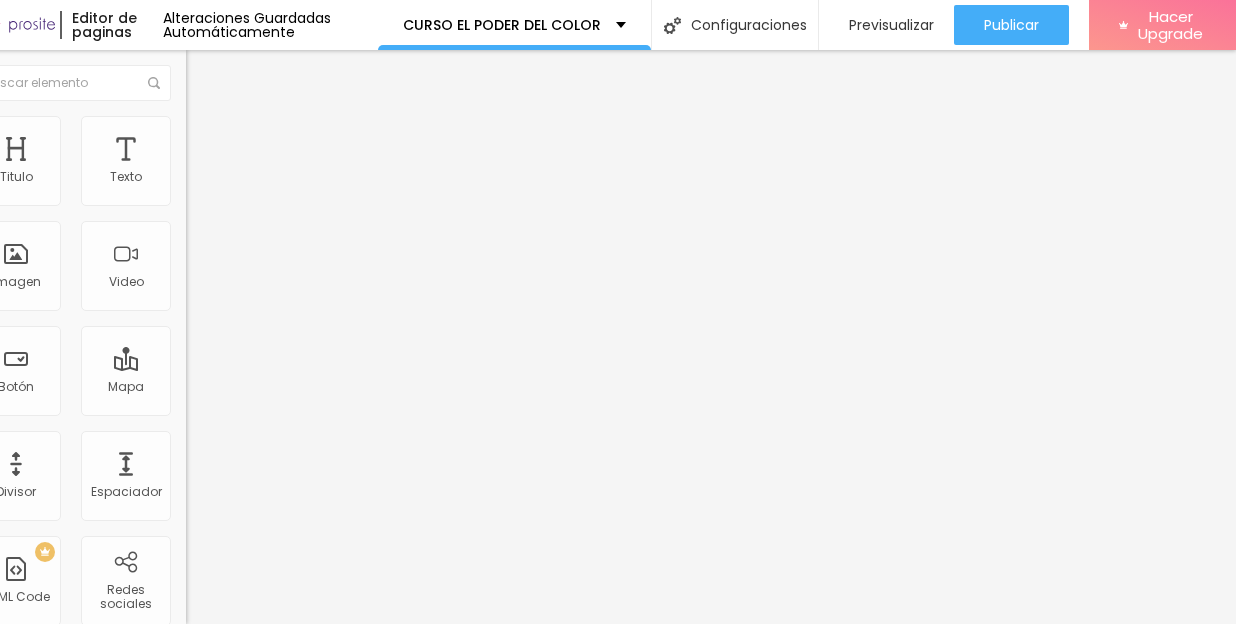 click on "Avanzado" at bounding box center [301, 126] 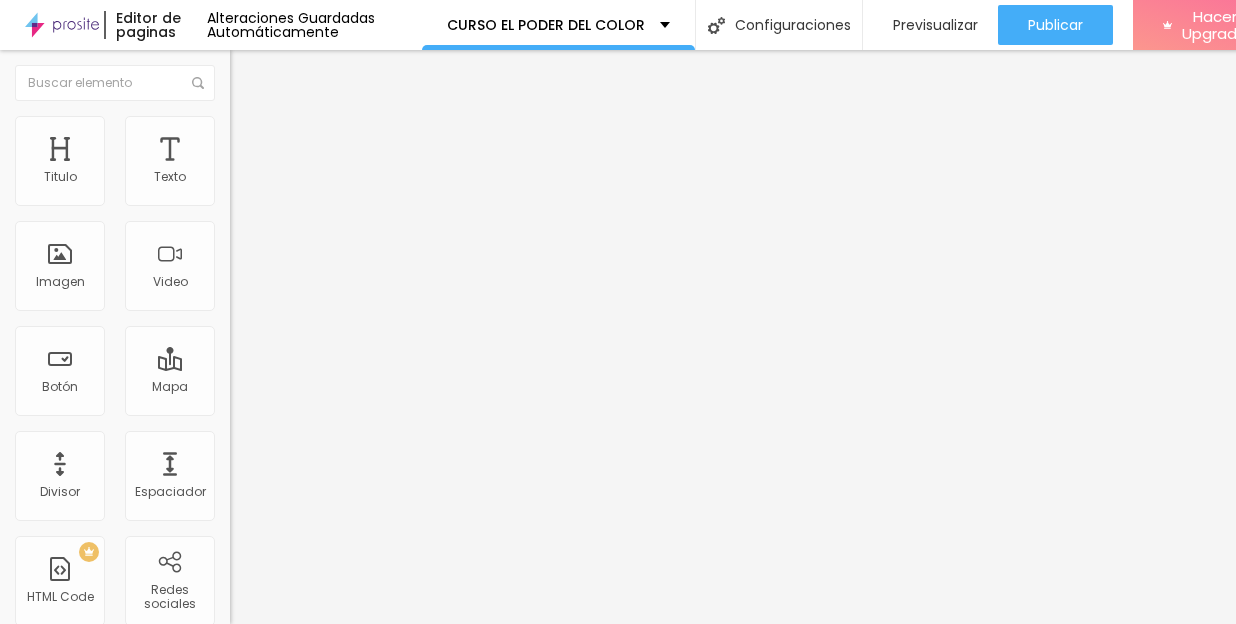 type on "0" 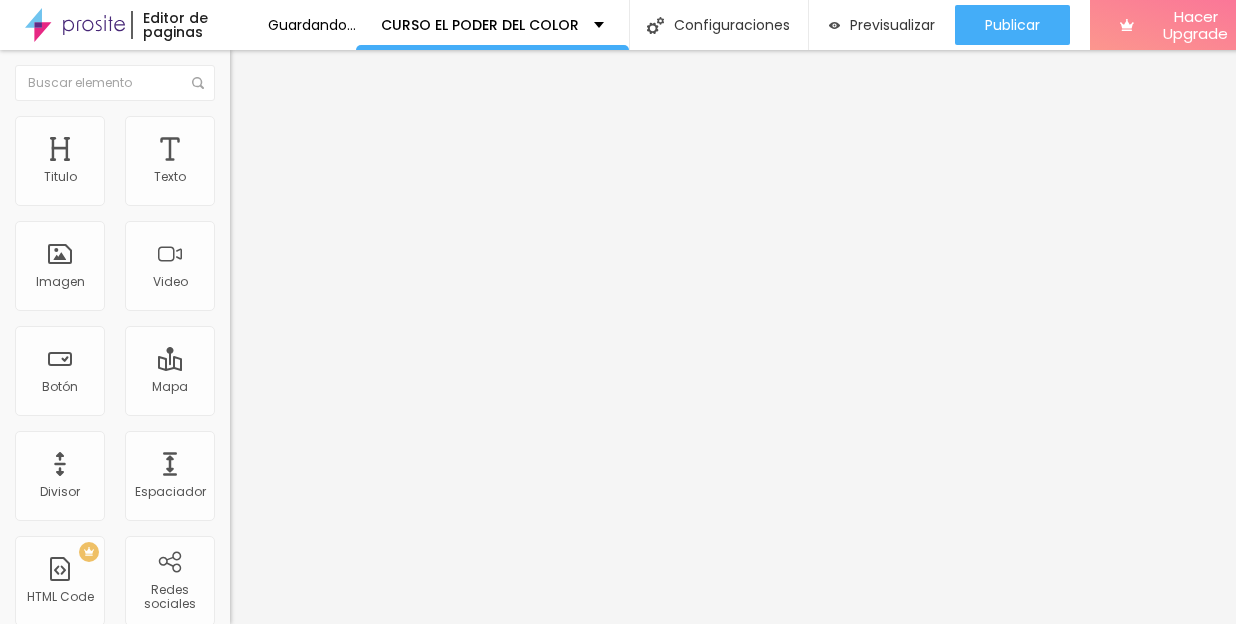 click on "Avanzado" at bounding box center [280, 149] 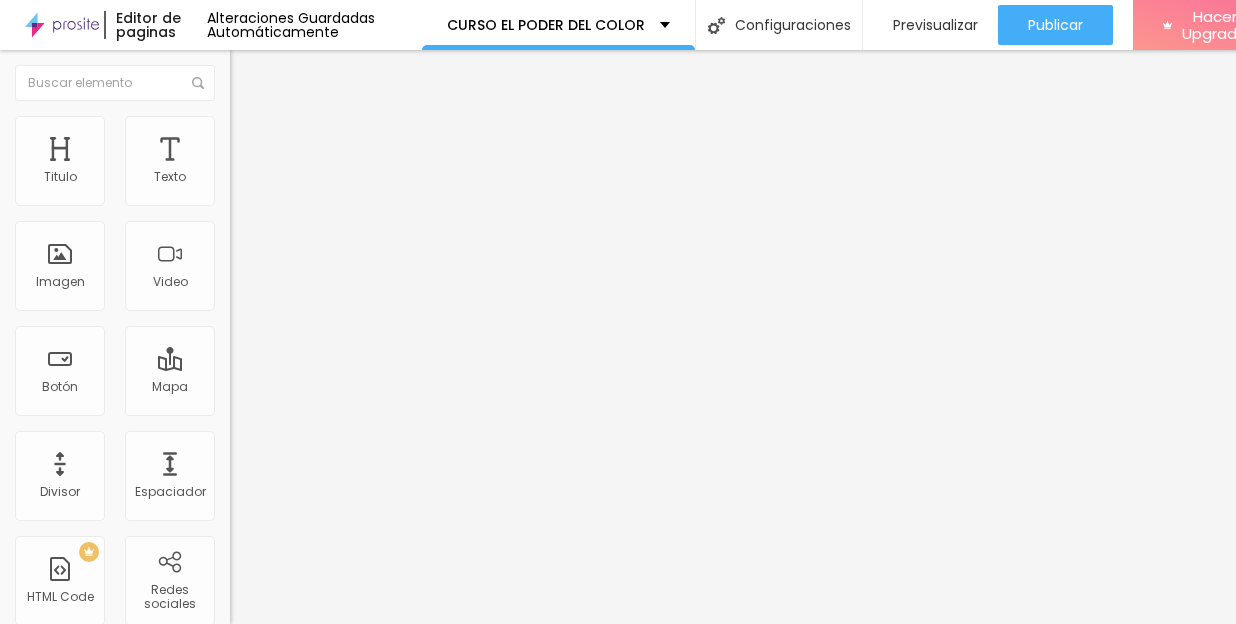type on "15" 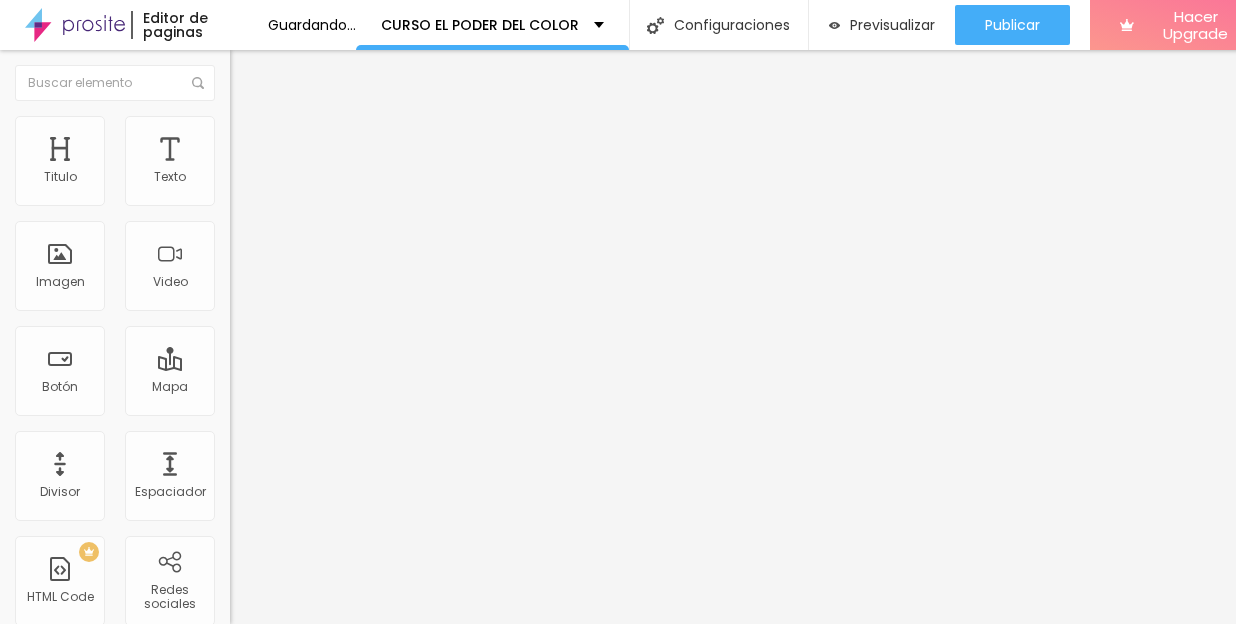 type on "10" 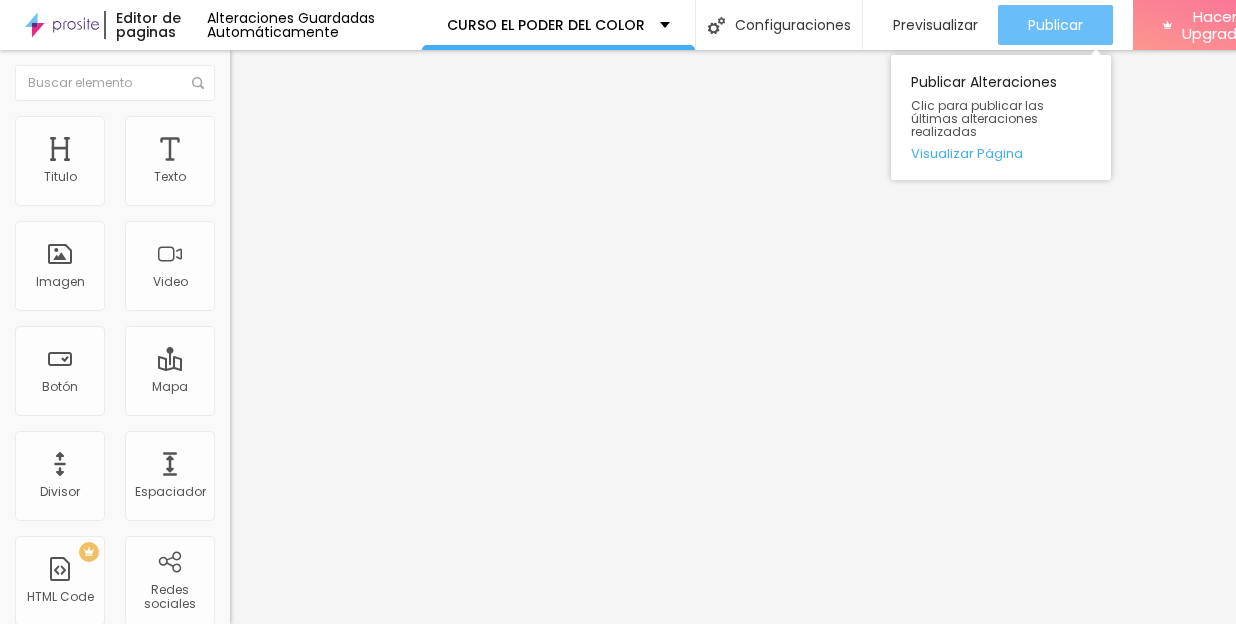 click on "Publicar" at bounding box center (1055, 25) 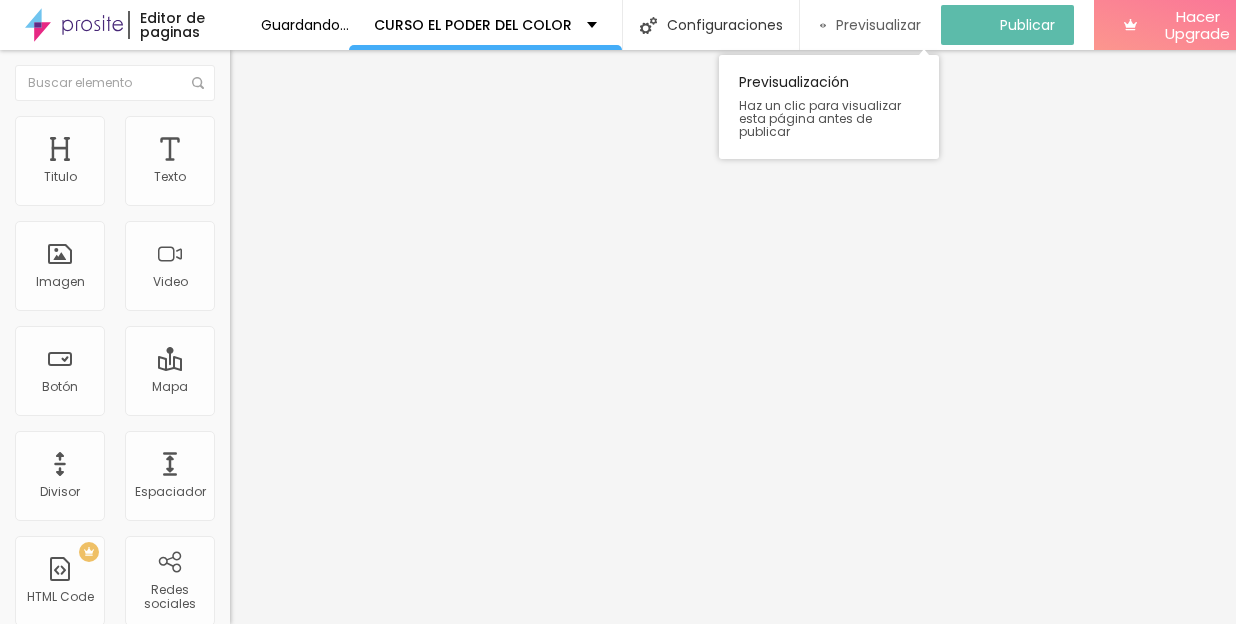 click on "Previsualizar" at bounding box center [878, 25] 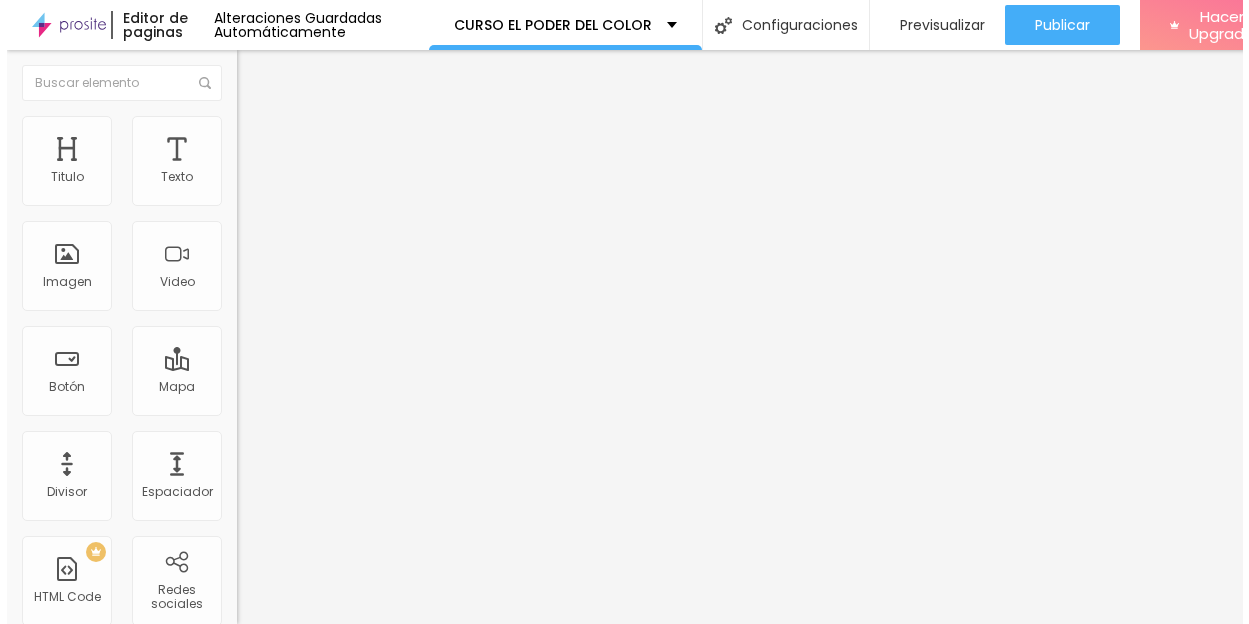 scroll, scrollTop: 0, scrollLeft: 52, axis: horizontal 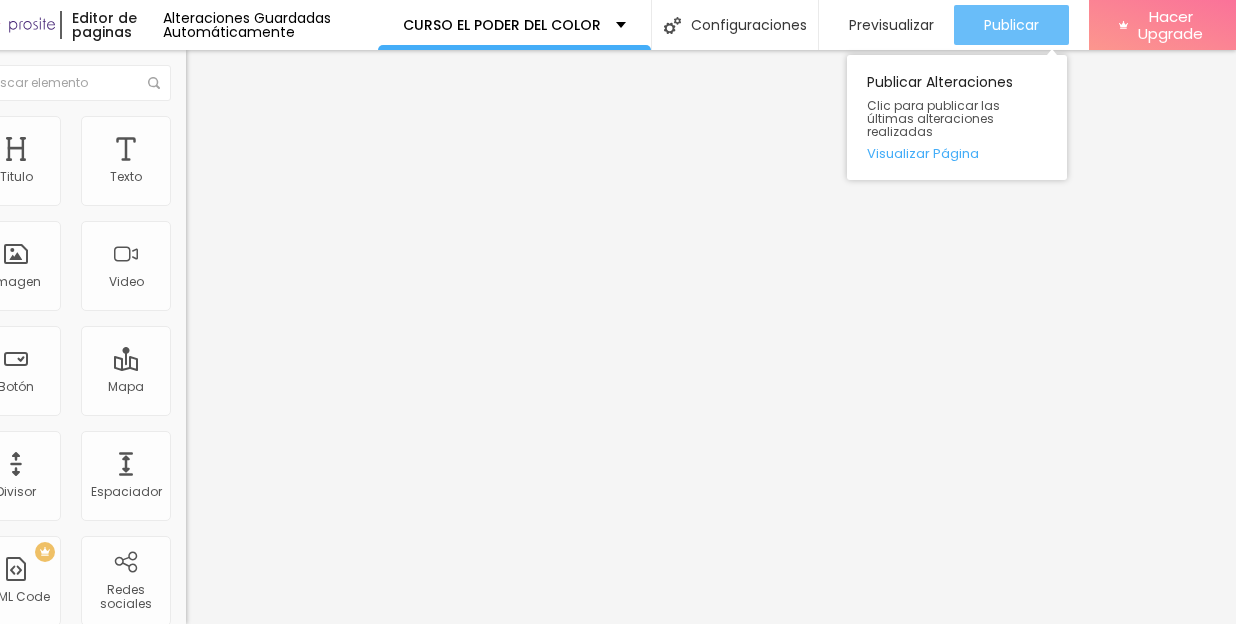click on "Publicar" at bounding box center [1011, 25] 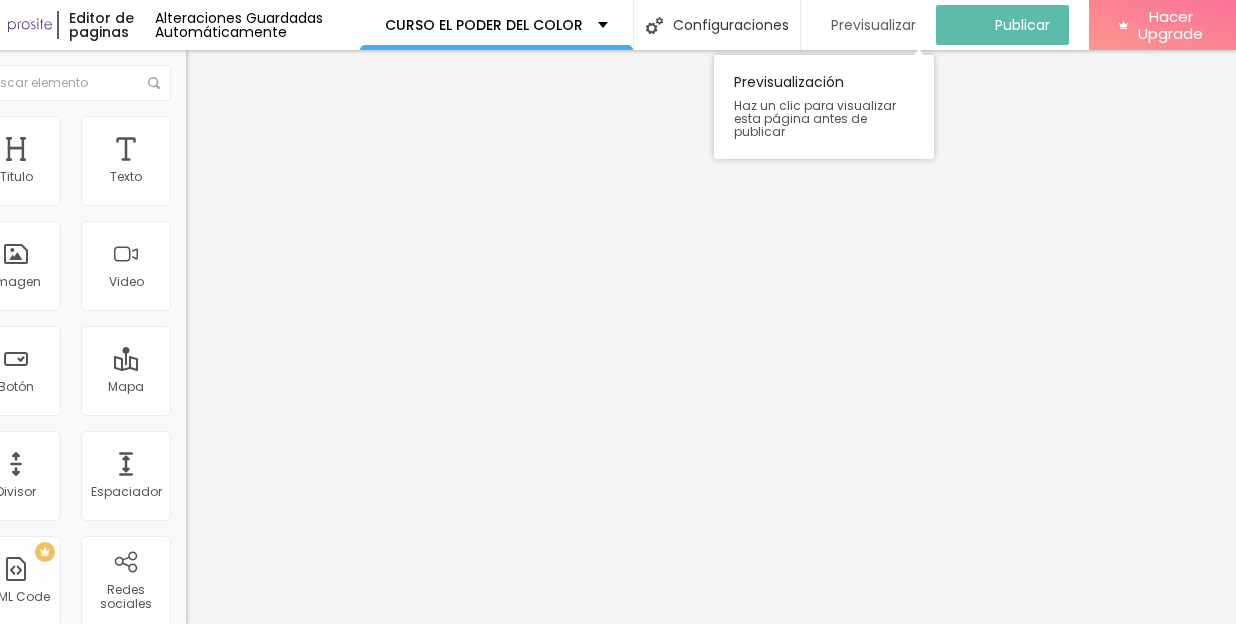 click on "Previsualizar" at bounding box center [873, 25] 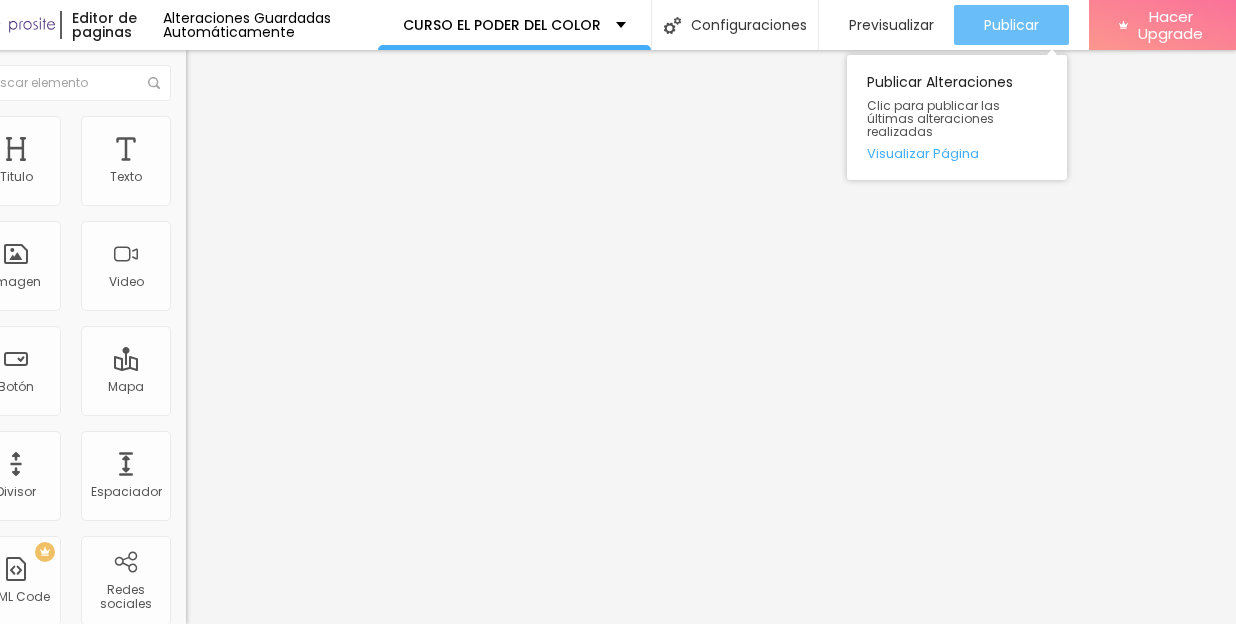 click on "Publicar" at bounding box center (1011, 25) 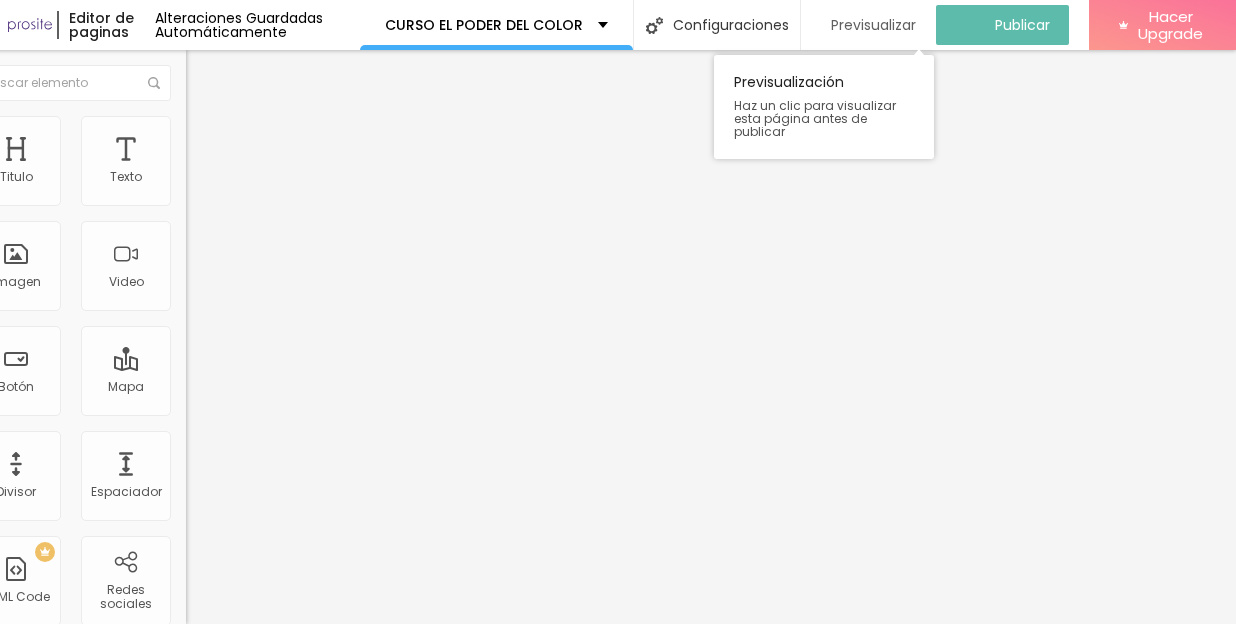 click on "Previsualizar" at bounding box center (873, 25) 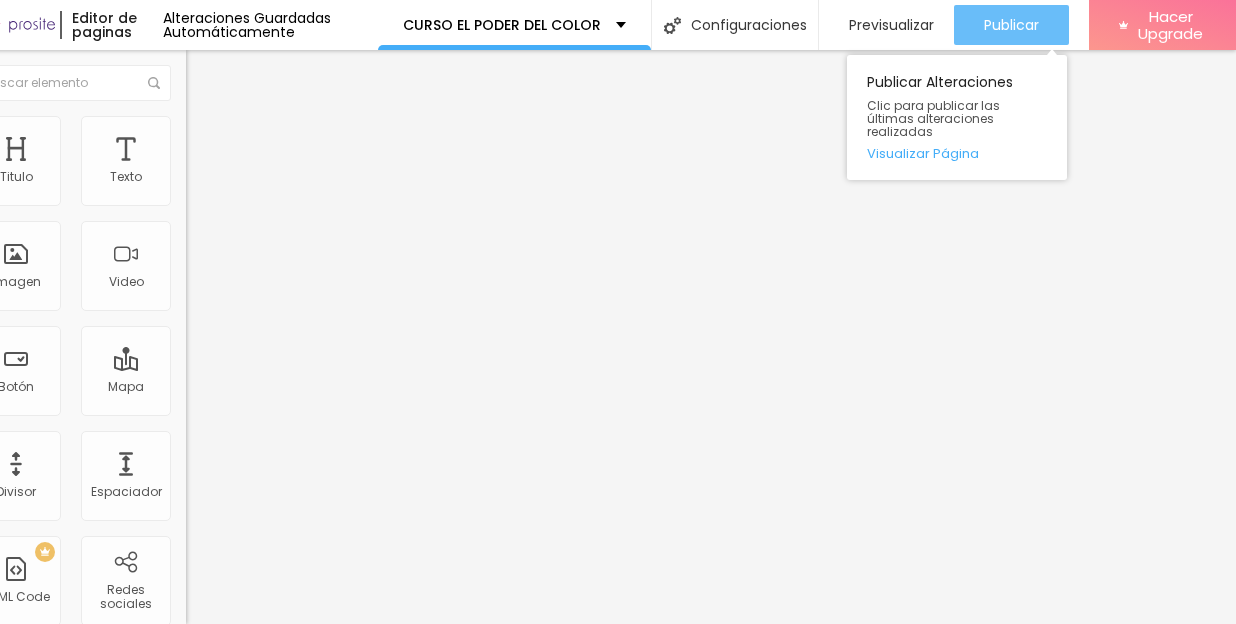 click on "Publicar" at bounding box center (1011, 25) 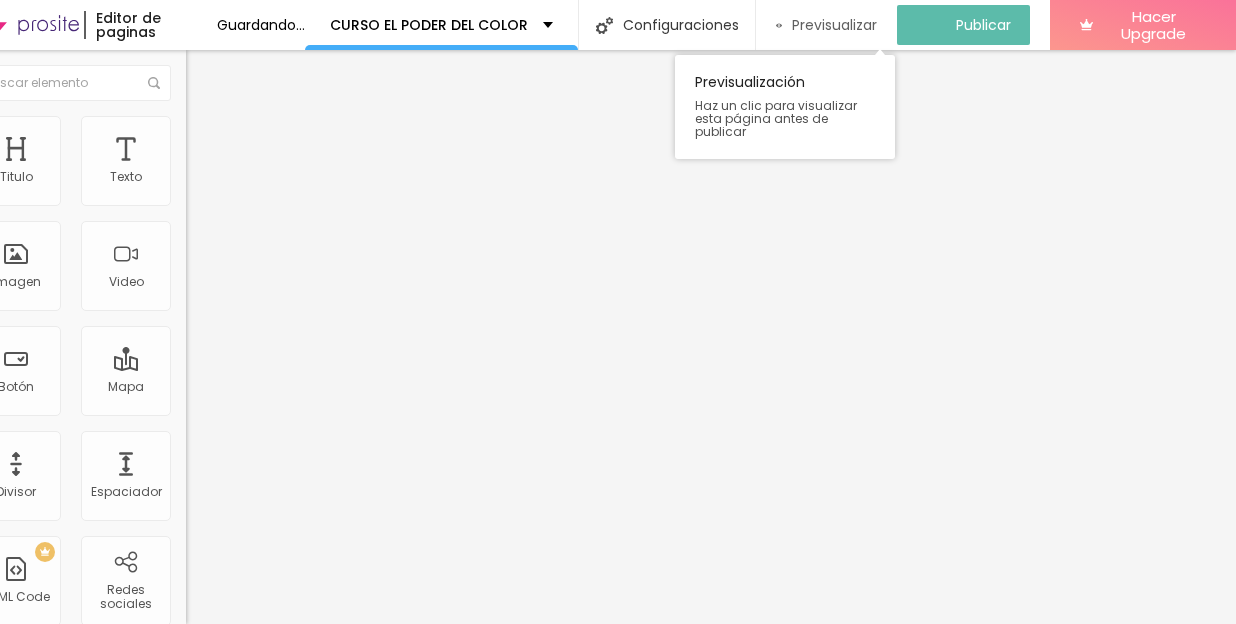 click on "Previsualizar" at bounding box center (834, 25) 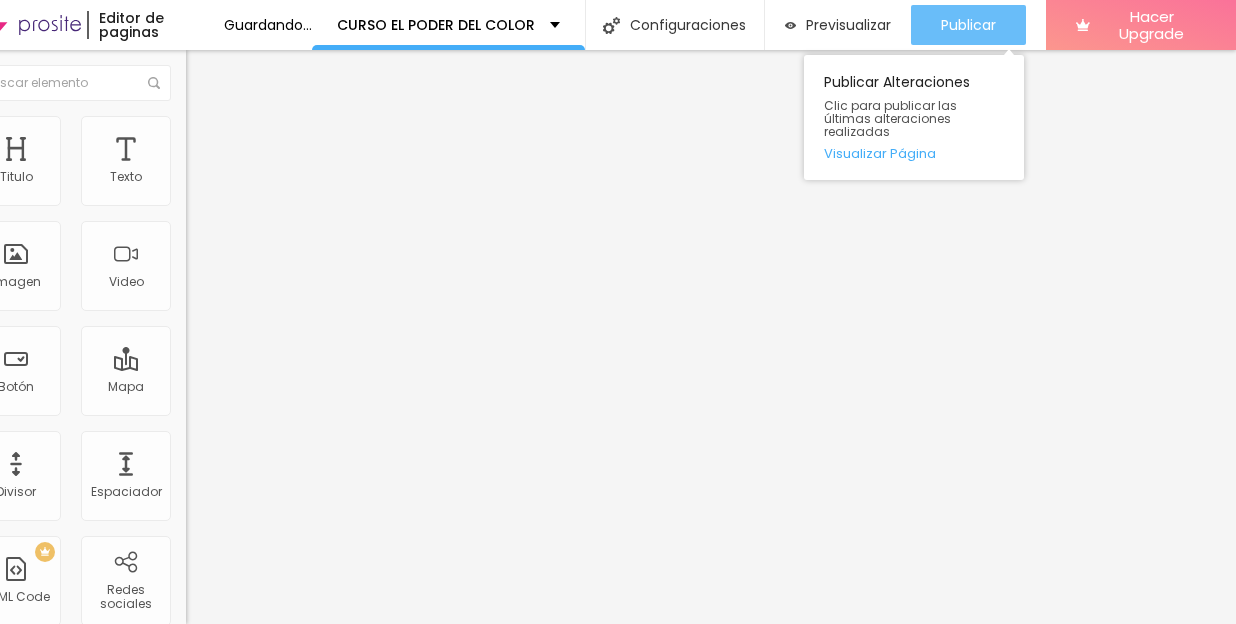click on "Publicar" at bounding box center [968, 25] 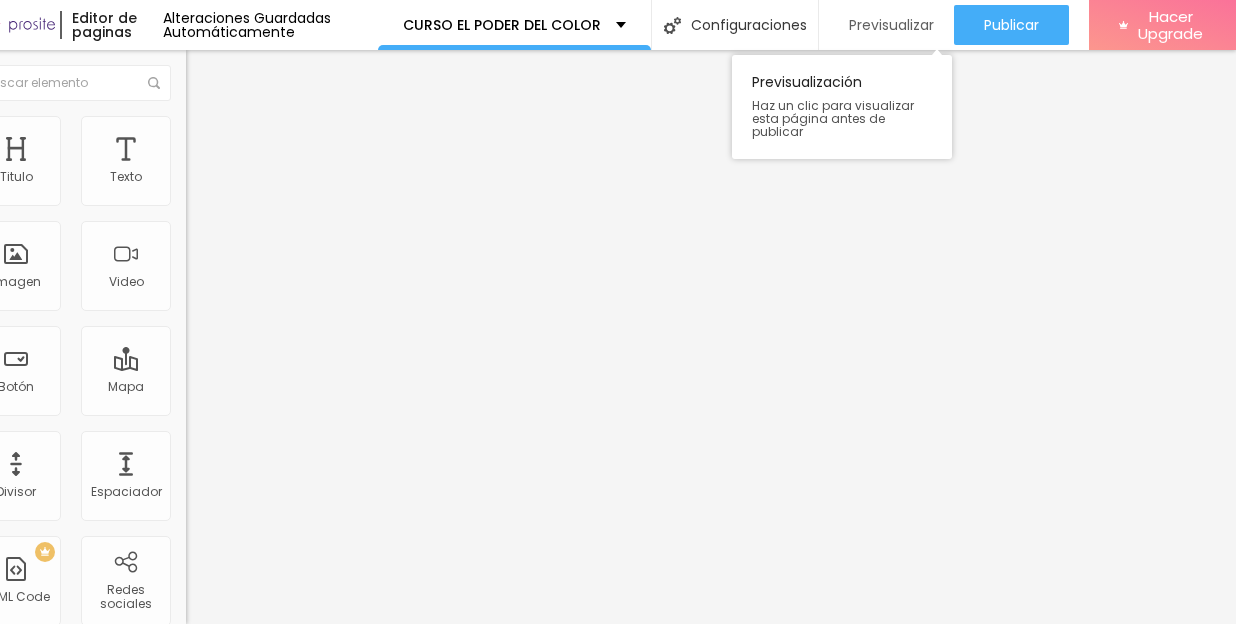 click on "Previsualizar" at bounding box center (891, 25) 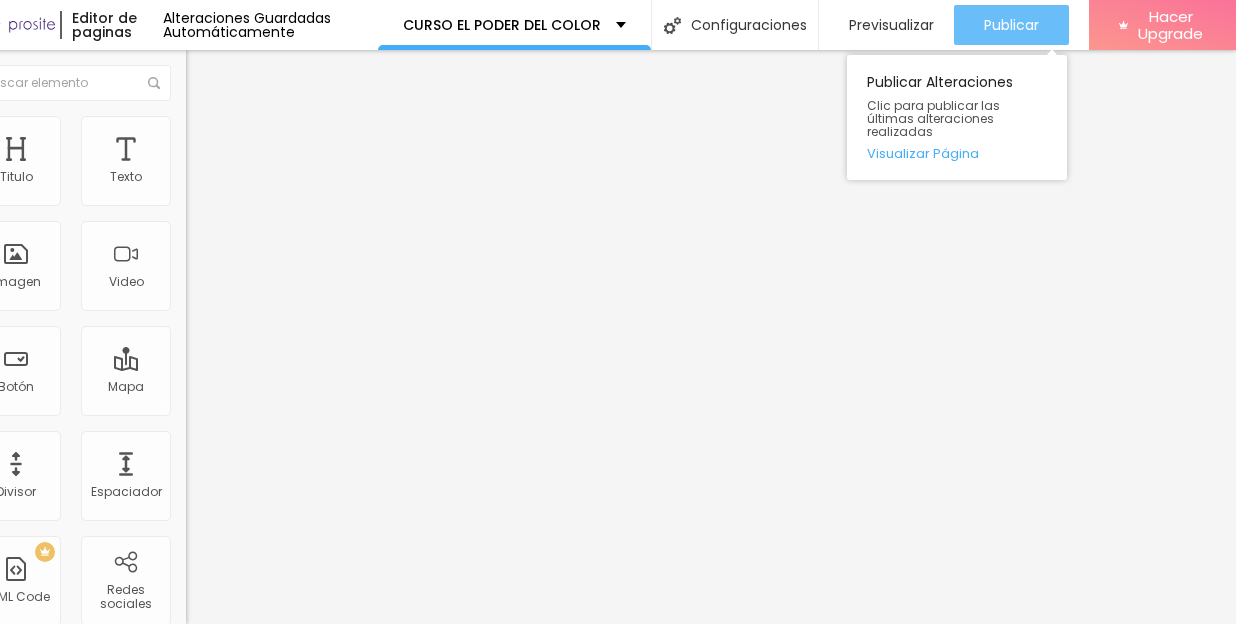 click on "Publicar" at bounding box center [1011, 25] 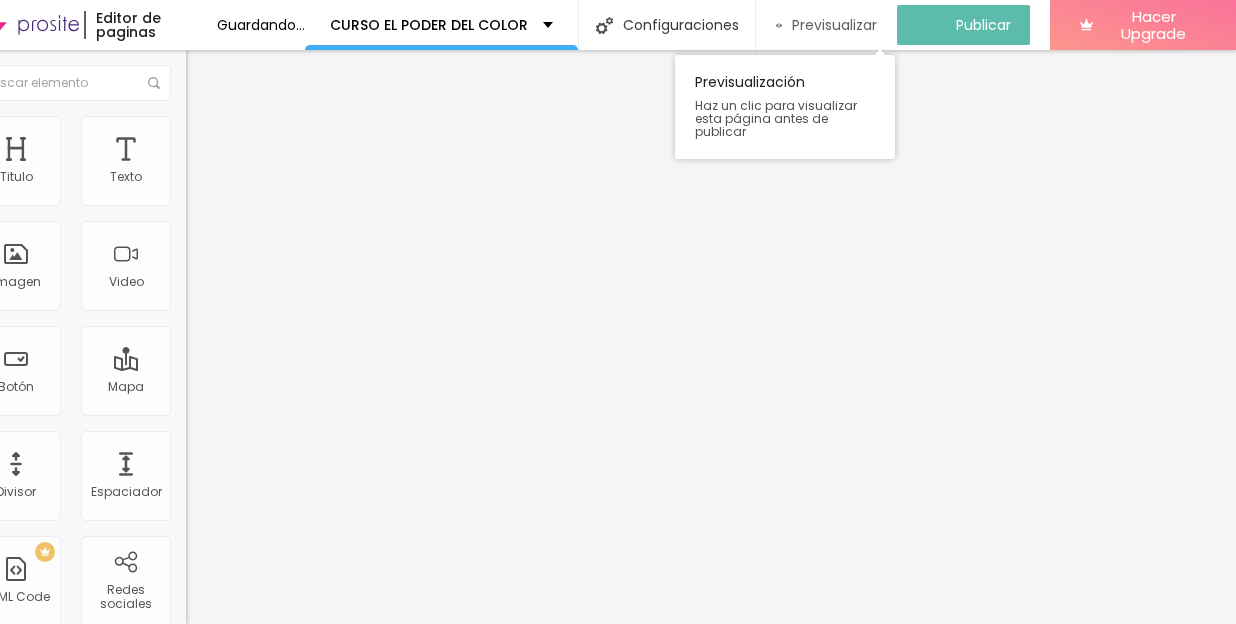click on "Previsualizar" at bounding box center [834, 25] 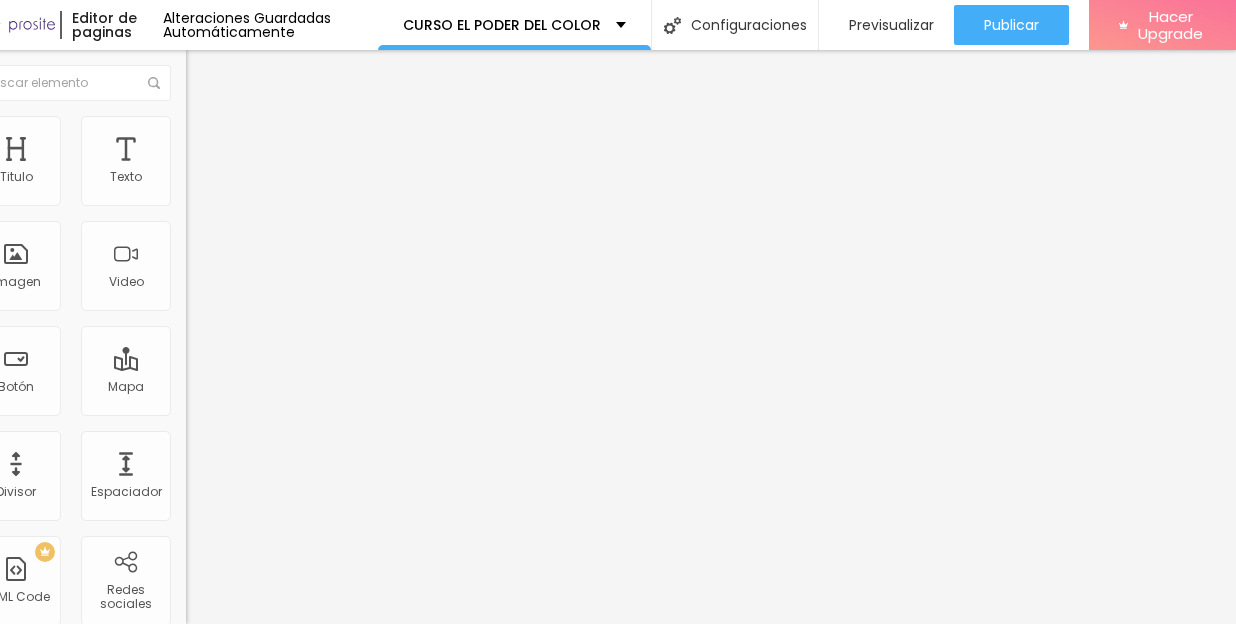 click on "Avanzado" at bounding box center [301, 146] 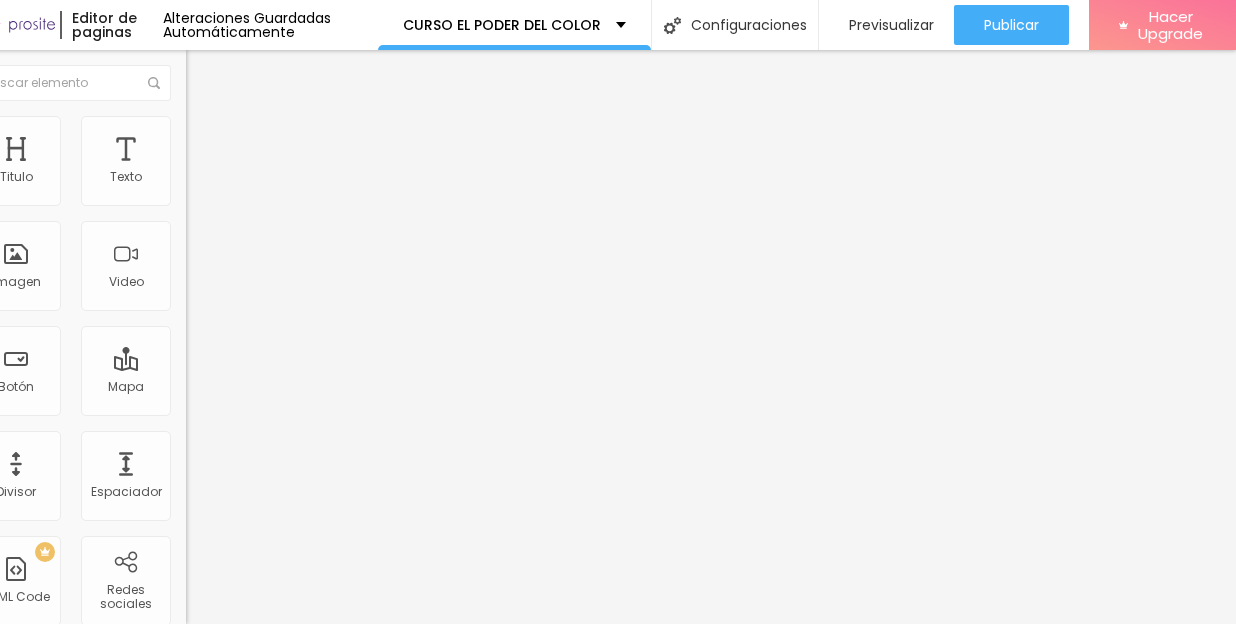 click at bounding box center [301, 860] 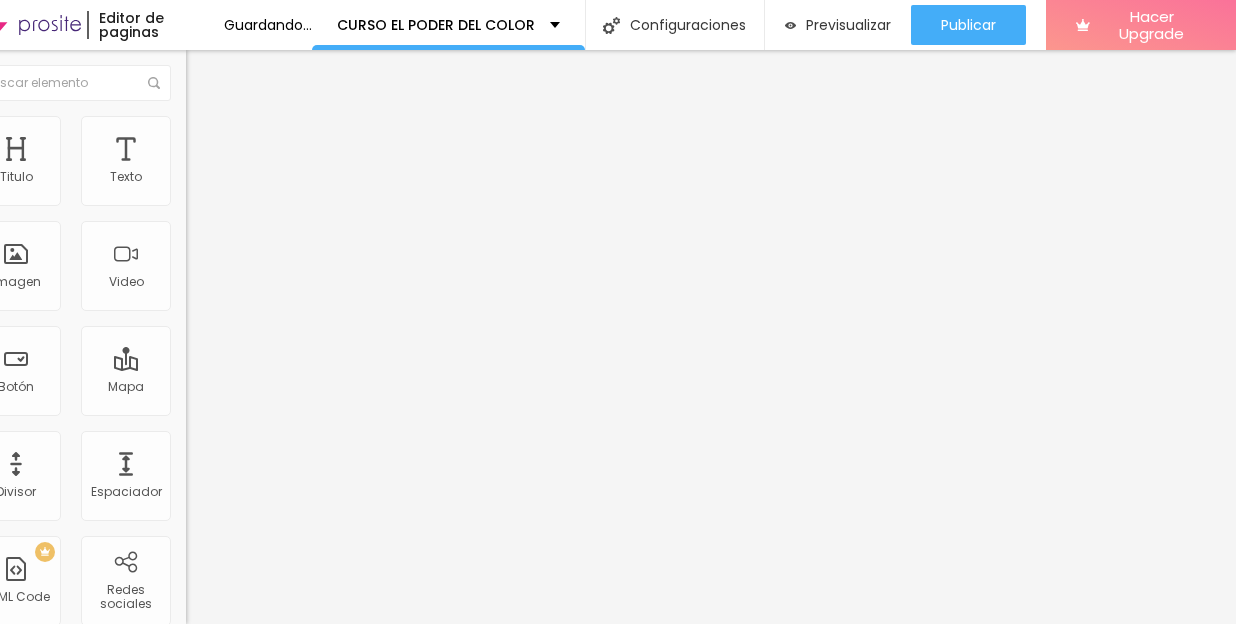 click at bounding box center [301, 884] 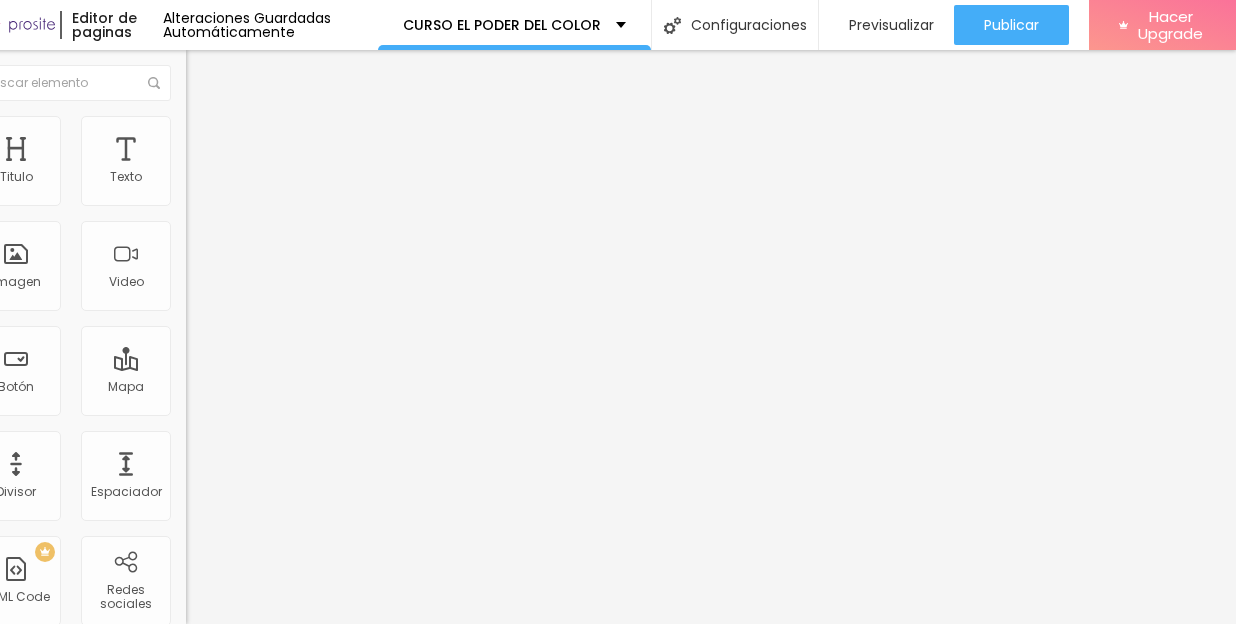 type on "90" 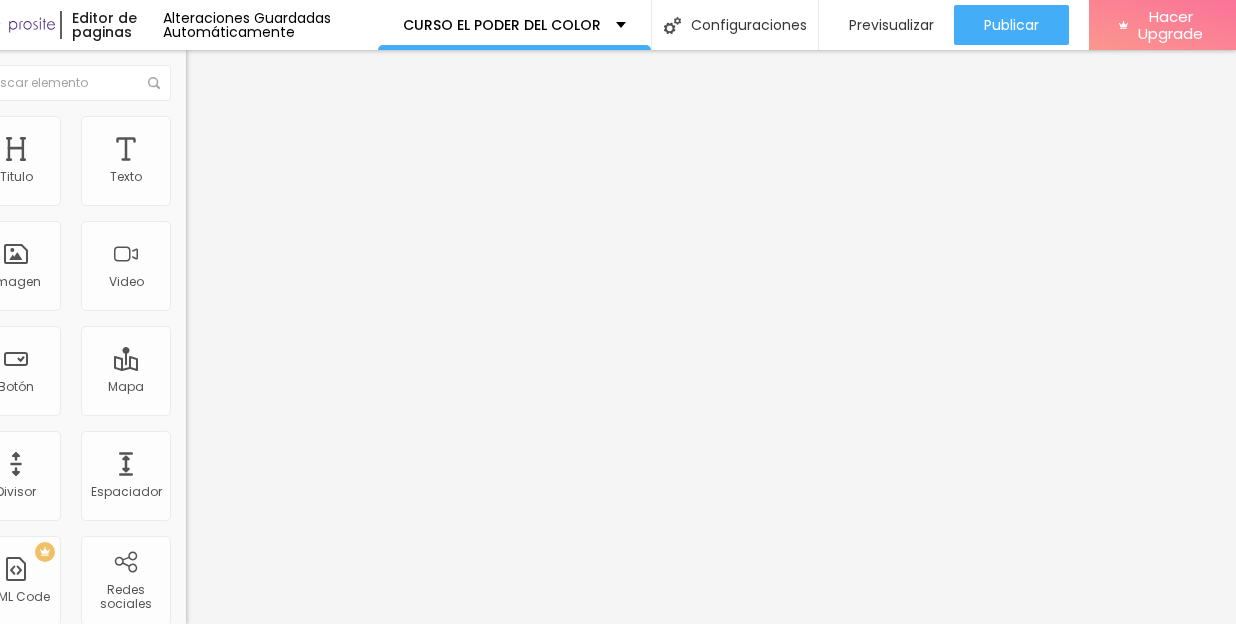 type on "85" 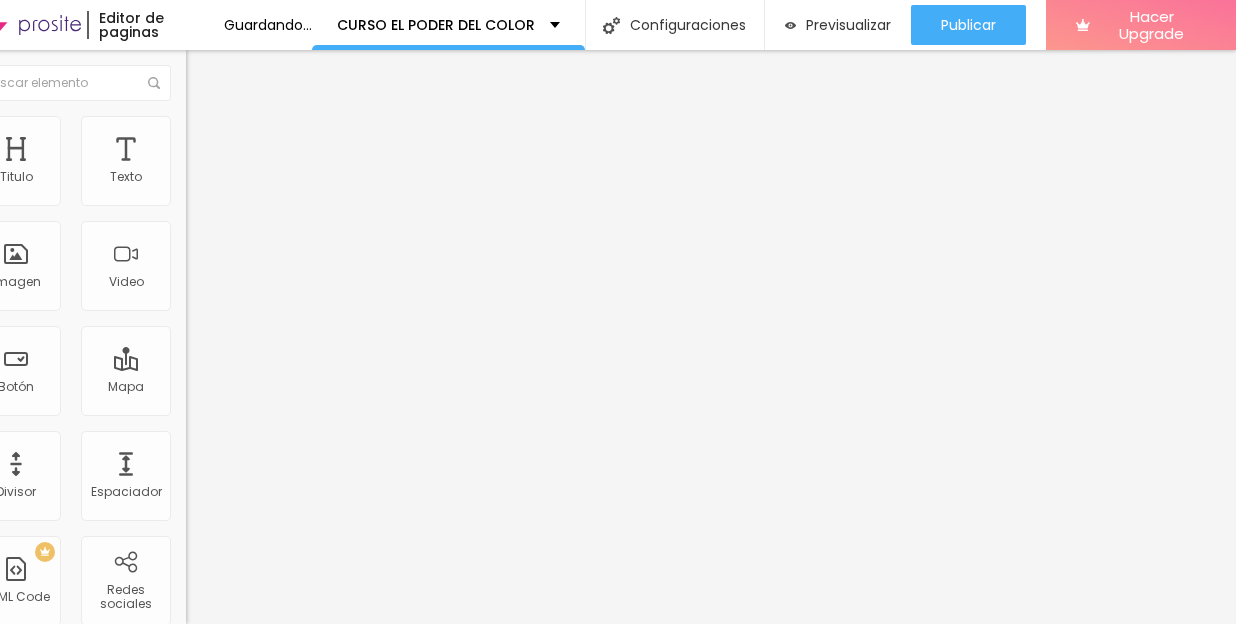 drag, startPoint x: 154, startPoint y: 216, endPoint x: 121, endPoint y: 216, distance: 33 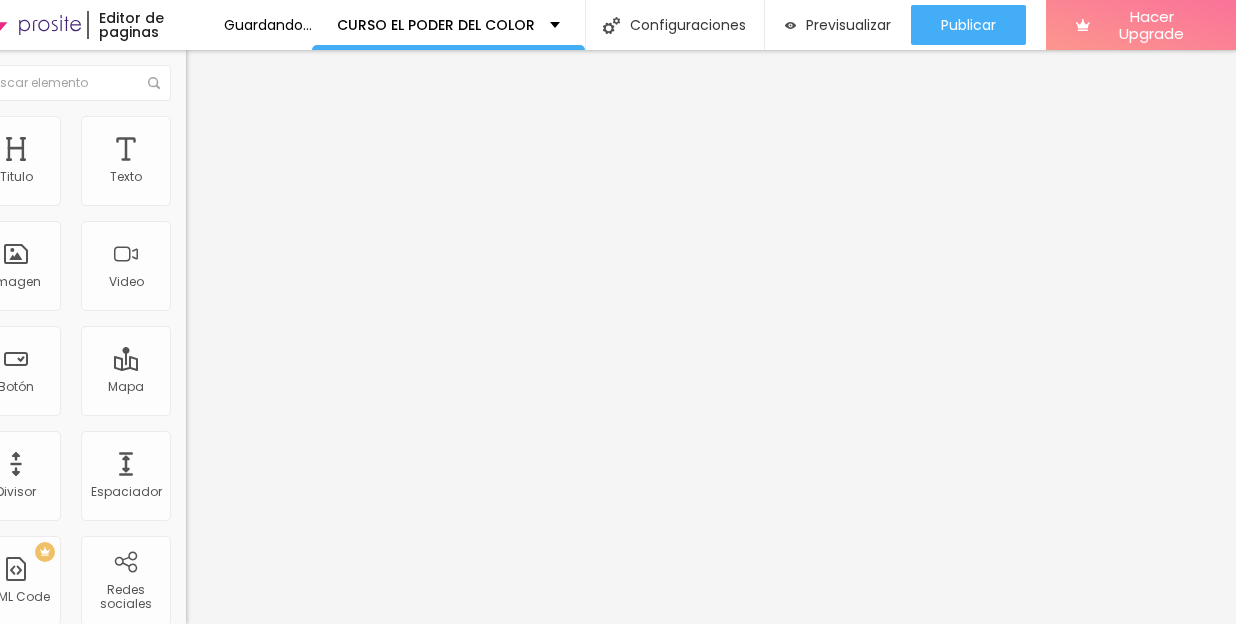 type on "85" 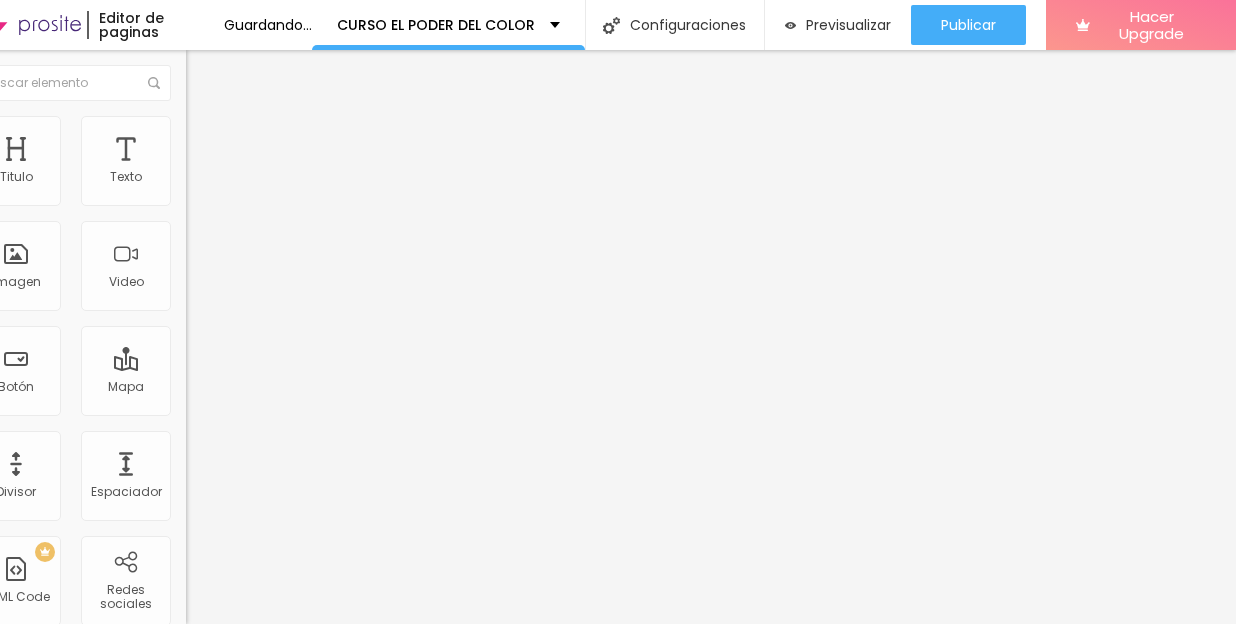 click at bounding box center [250, 197] 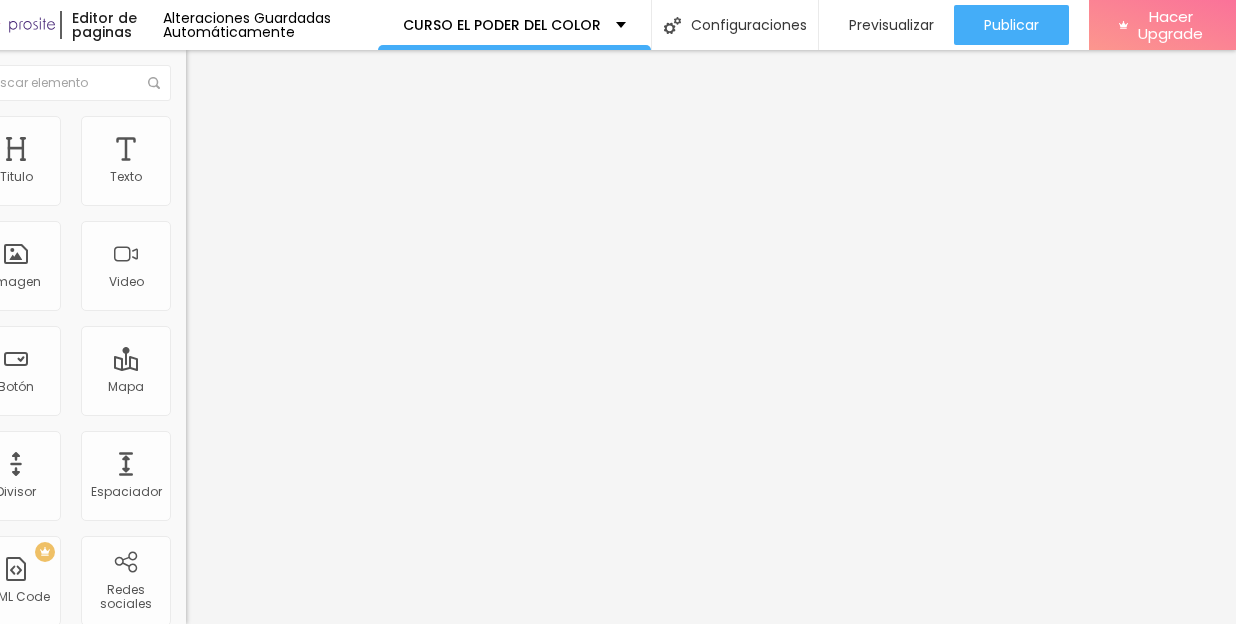 click on "Avanzado" at bounding box center (236, 149) 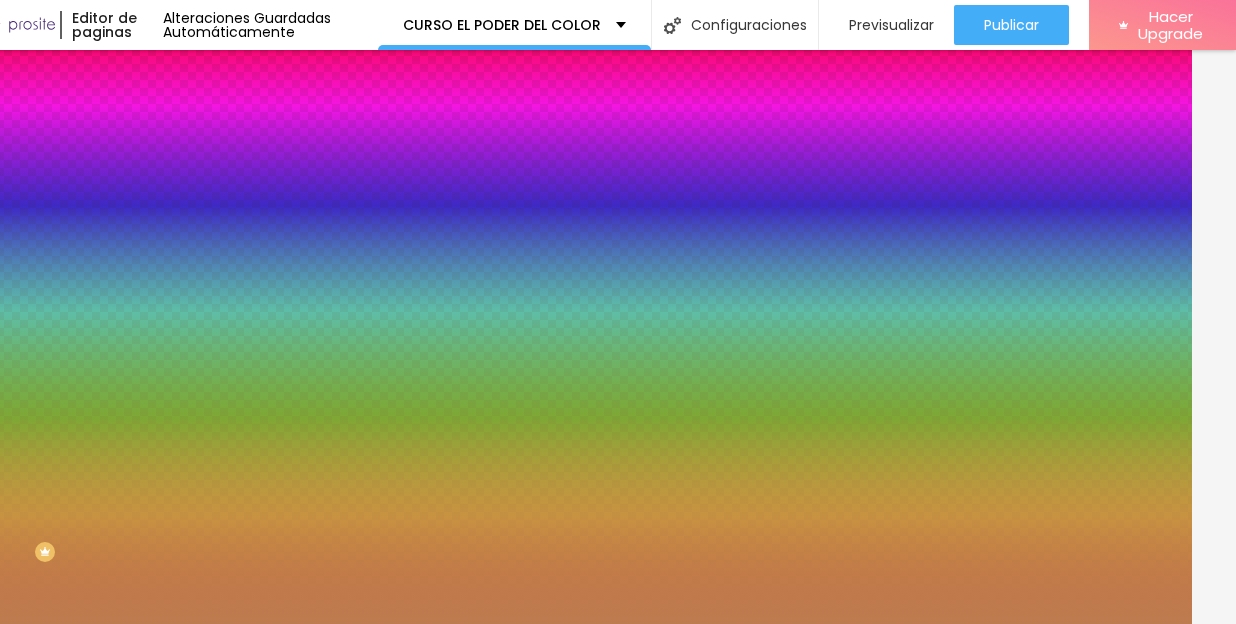drag, startPoint x: 153, startPoint y: 363, endPoint x: 103, endPoint y: 363, distance: 50 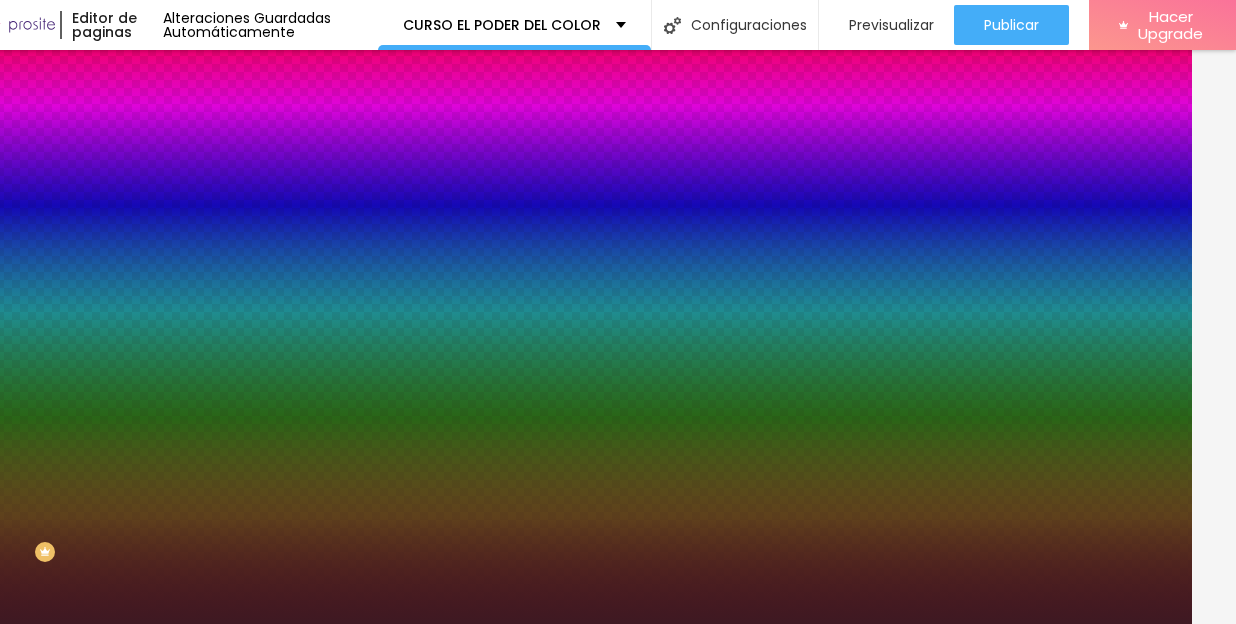 click at bounding box center (301, 272) 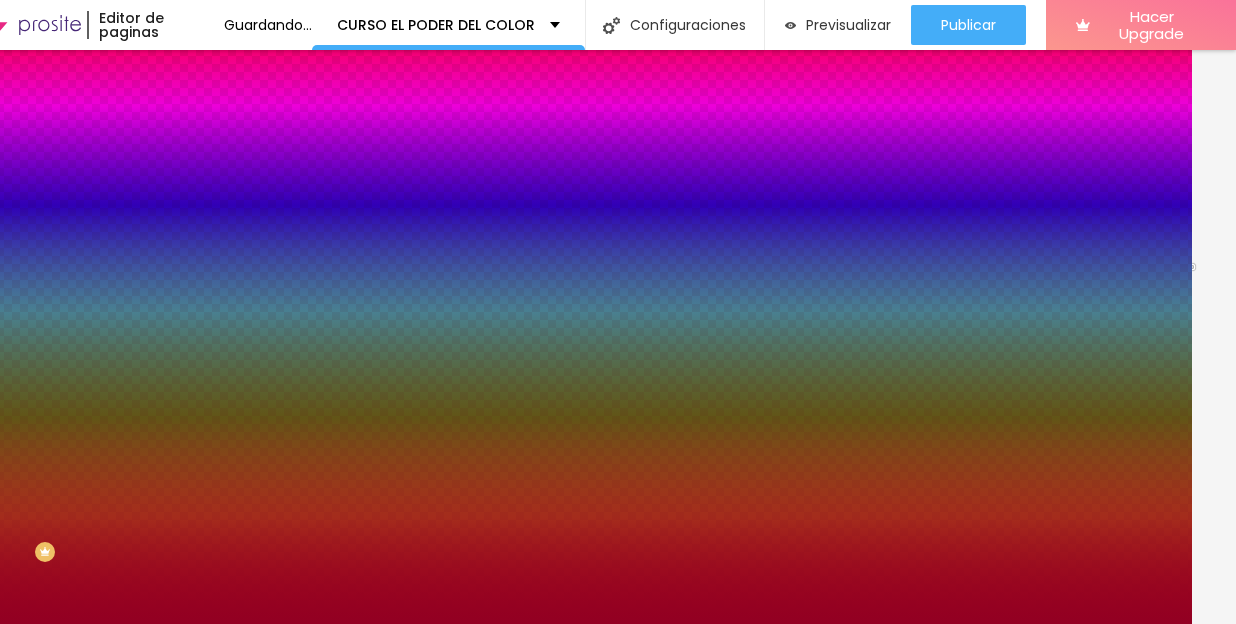 drag, startPoint x: 83, startPoint y: 492, endPoint x: 113, endPoint y: 452, distance: 50 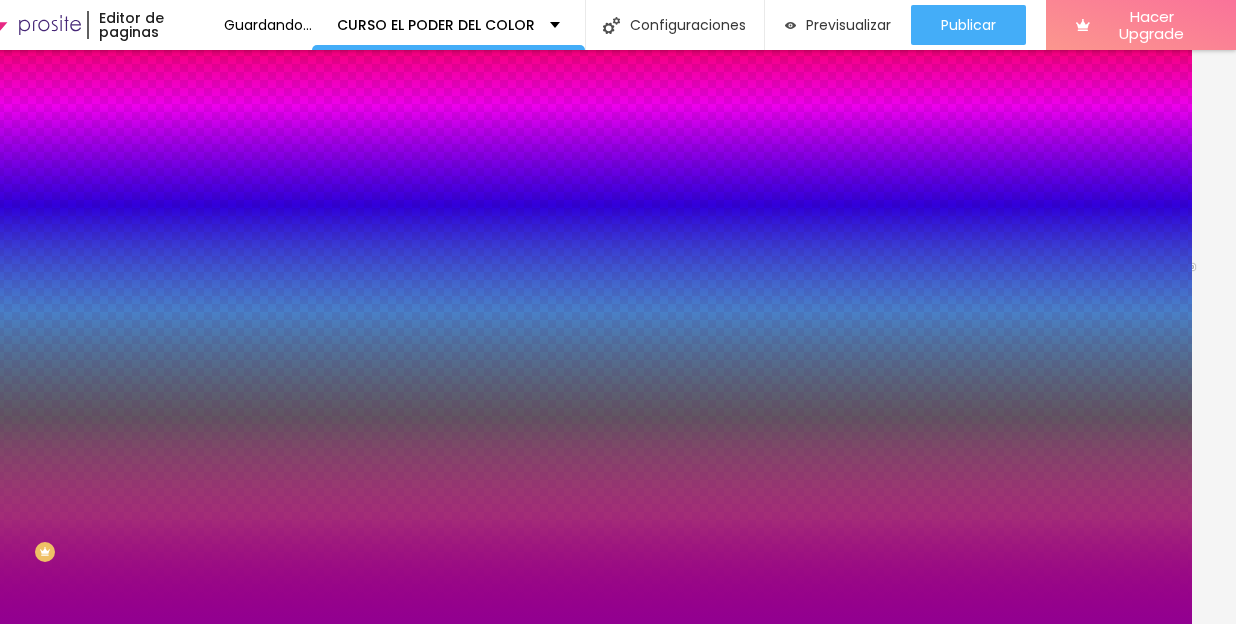 click at bounding box center [-44, 108] 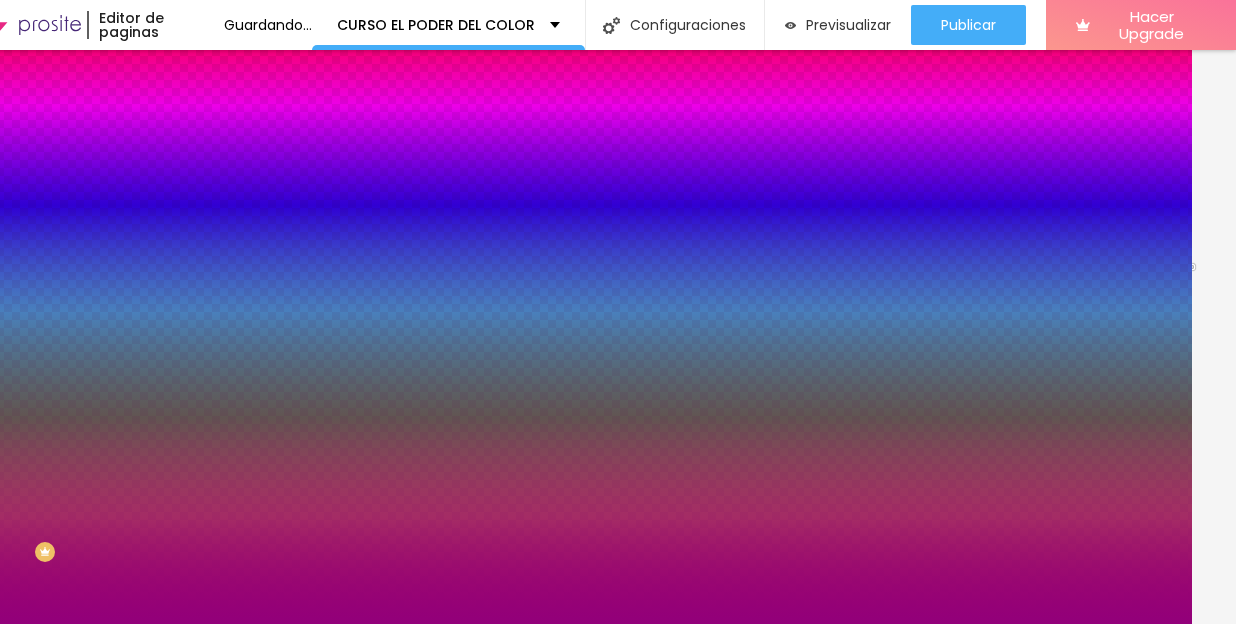 click at bounding box center (574, 312) 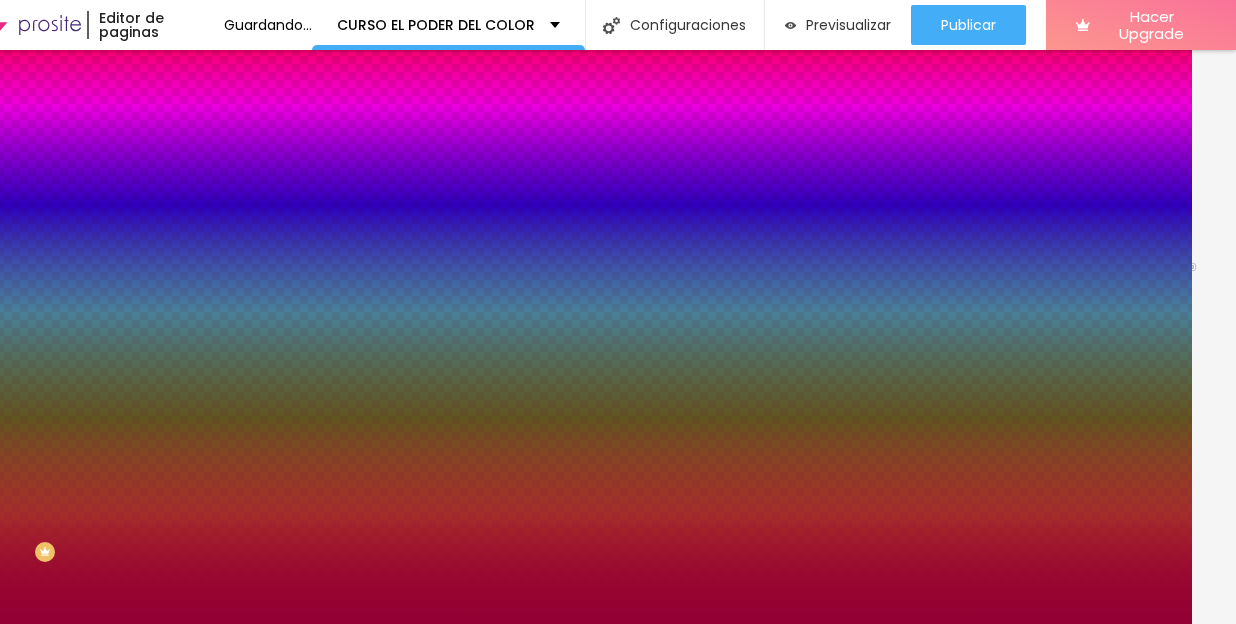 click at bounding box center [574, 312] 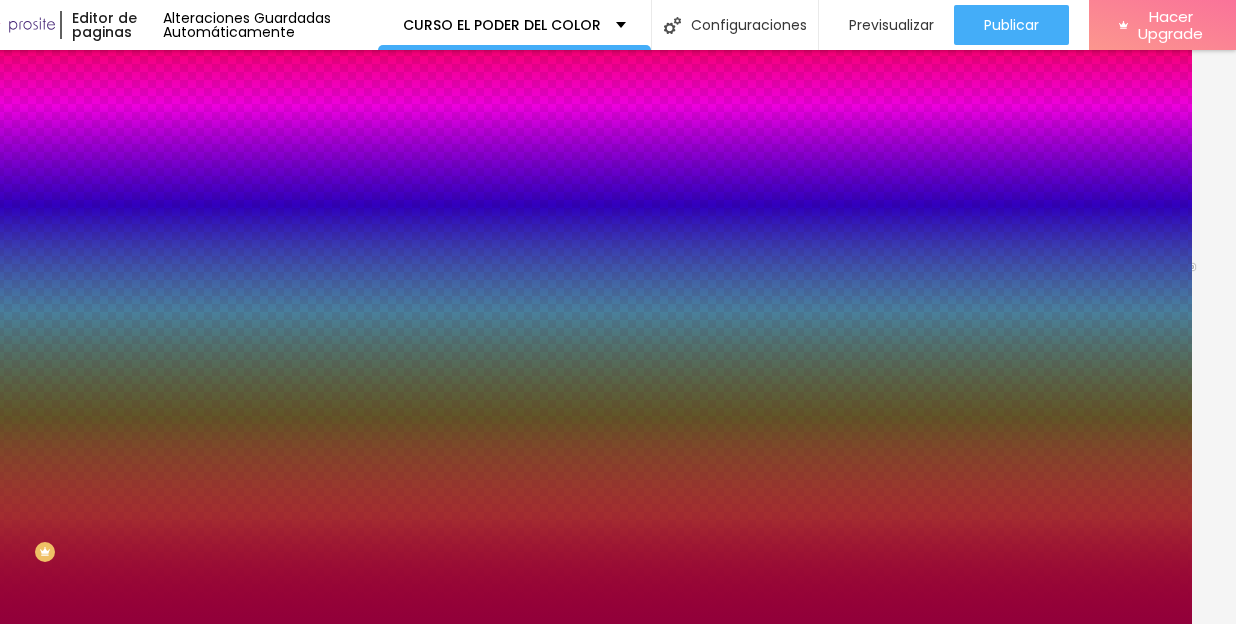 click at bounding box center [574, 312] 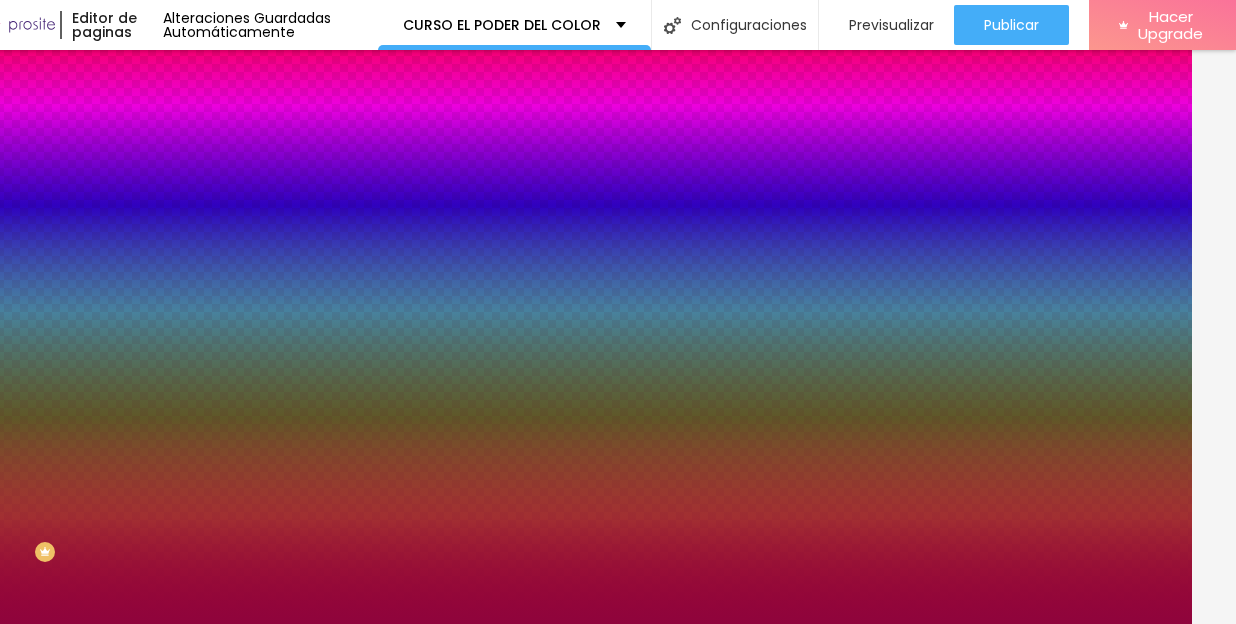 type on "#8C033A" 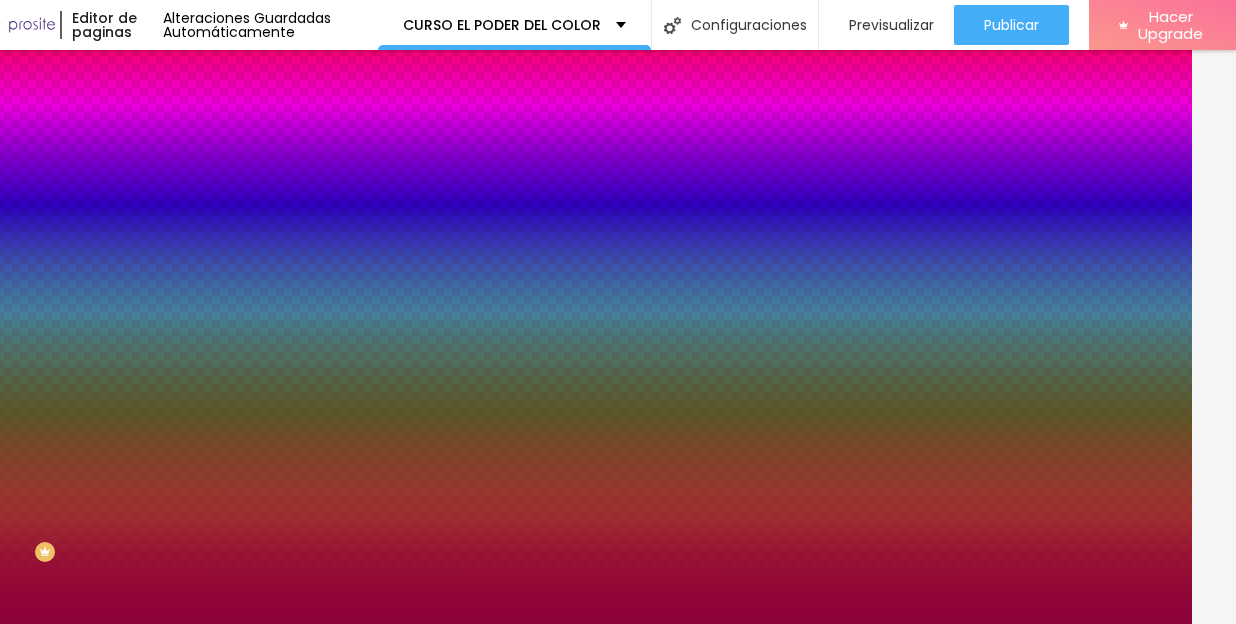 drag, startPoint x: 106, startPoint y: 439, endPoint x: 107, endPoint y: 456, distance: 17.029387 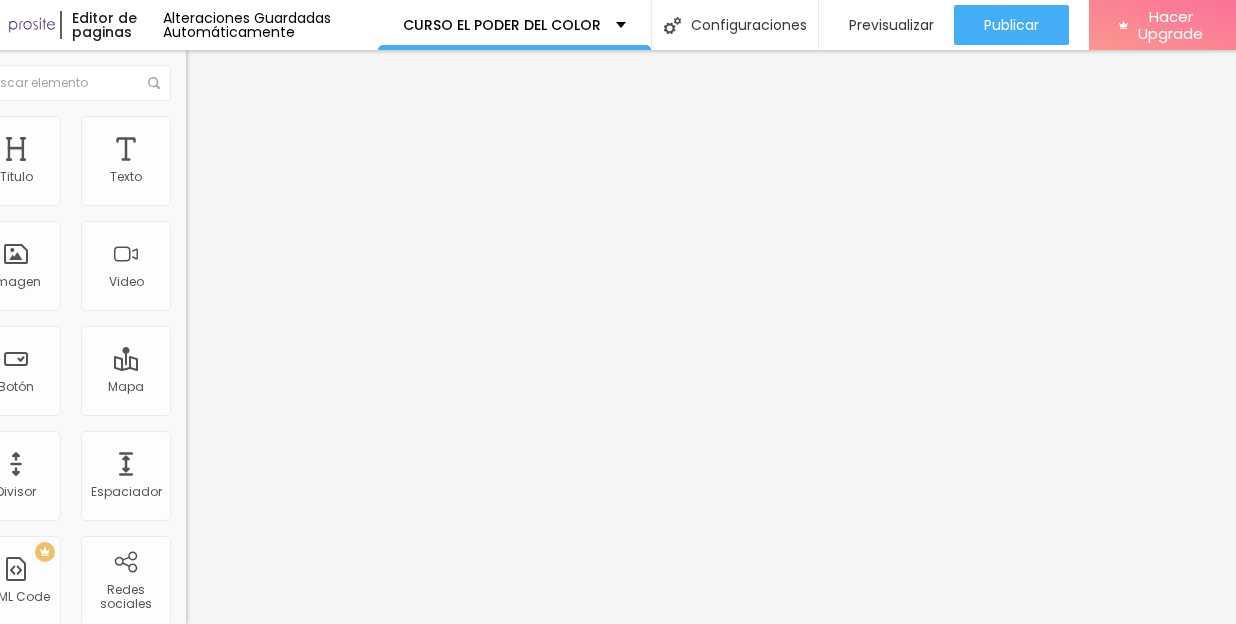 click at bounding box center [195, 125] 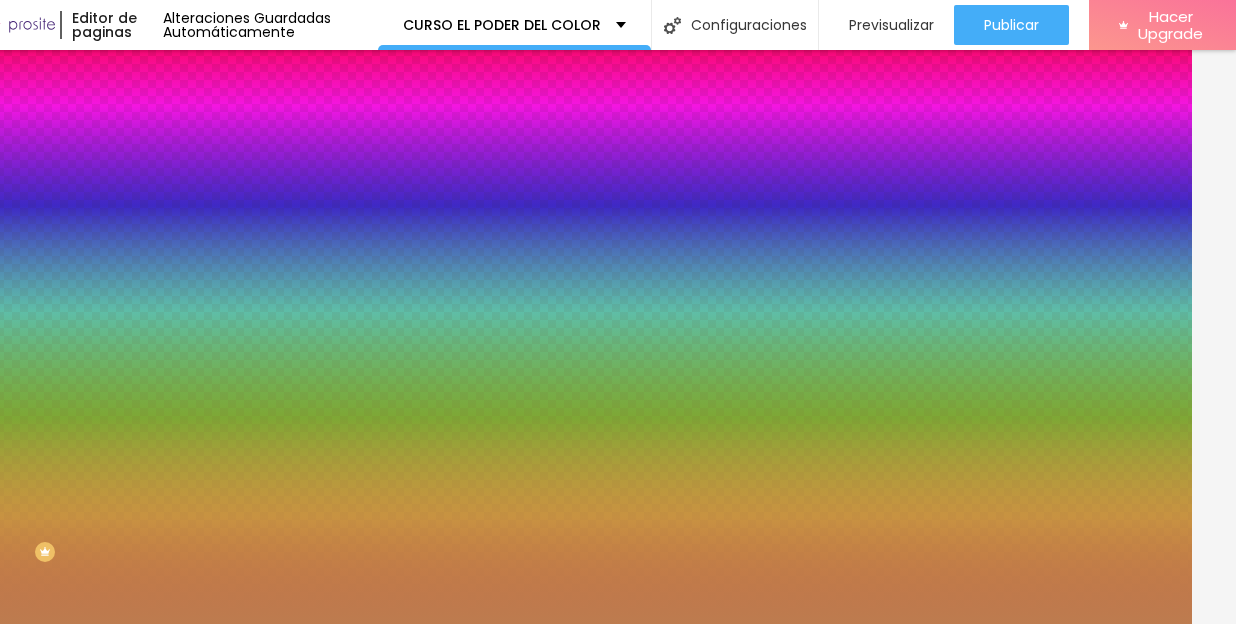 drag, startPoint x: 156, startPoint y: 366, endPoint x: 104, endPoint y: 365, distance: 52.009613 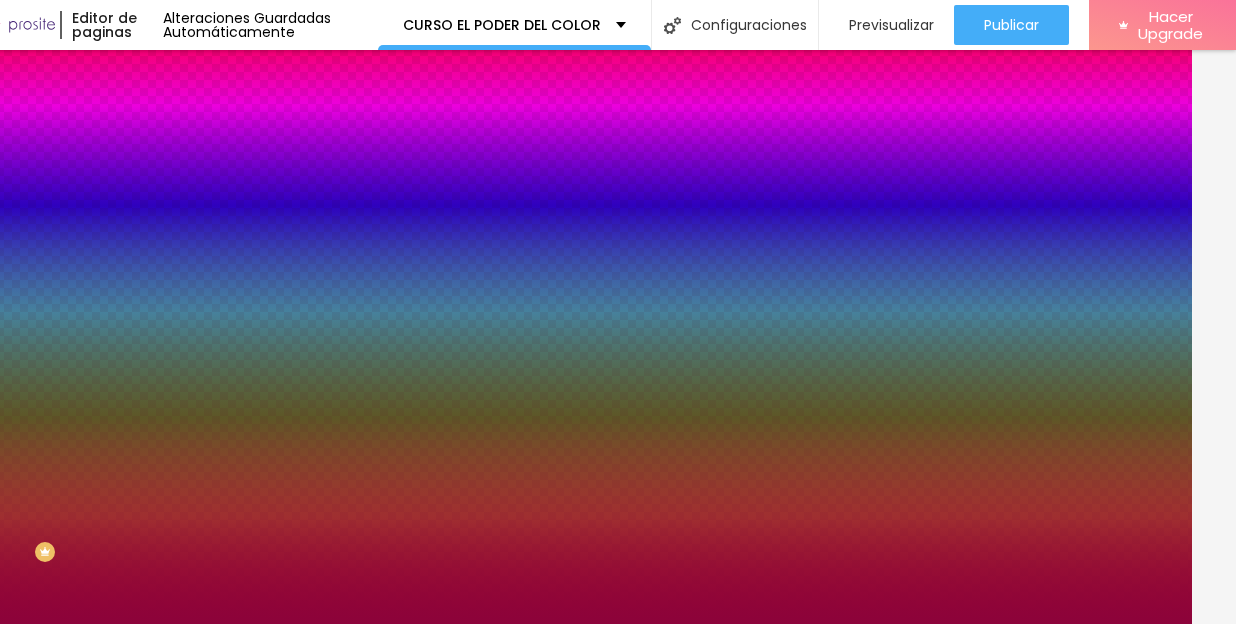 type on "#8C033A" 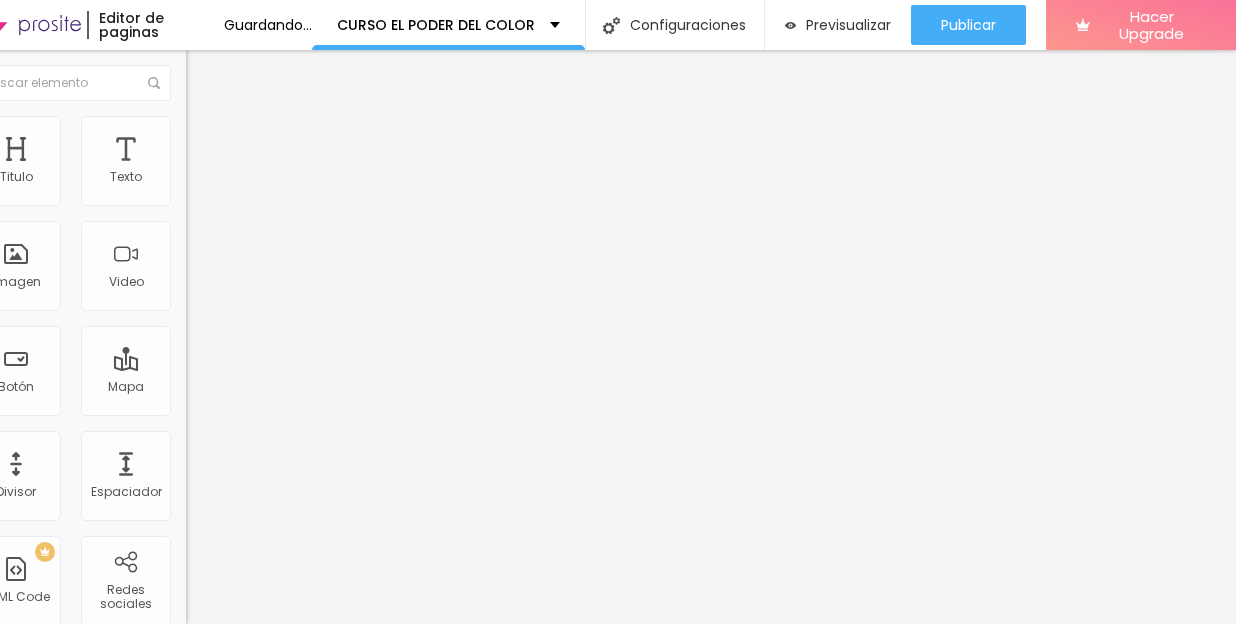 click on "Estilo" at bounding box center (301, 126) 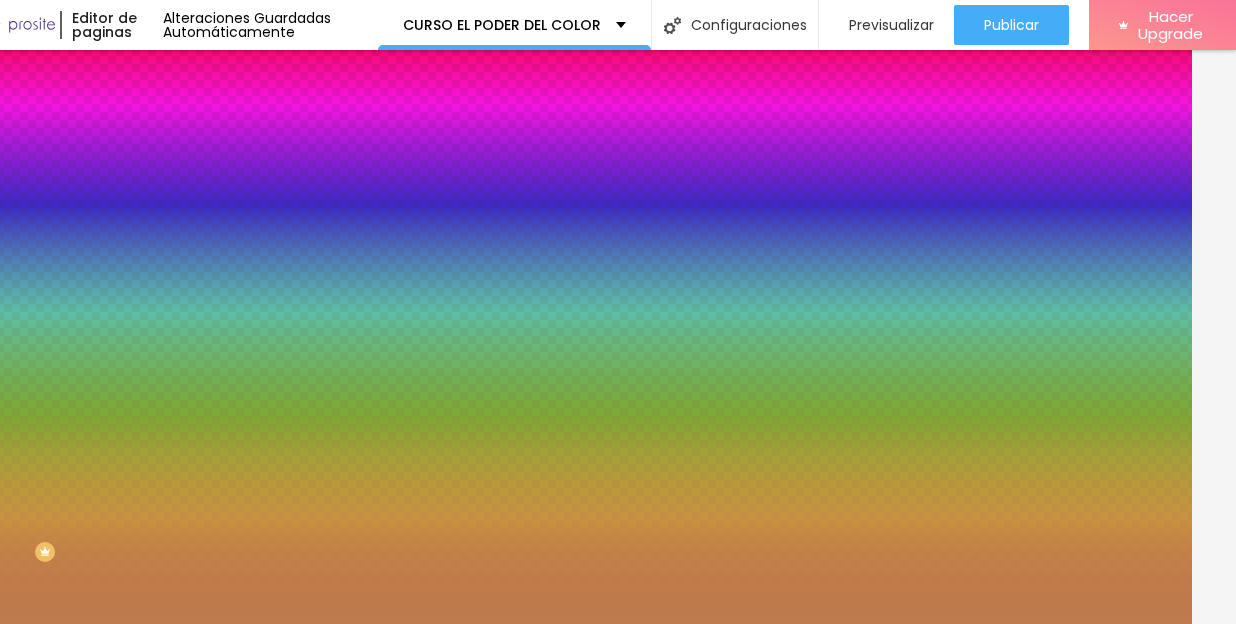 drag, startPoint x: 156, startPoint y: 361, endPoint x: 101, endPoint y: 362, distance: 55.00909 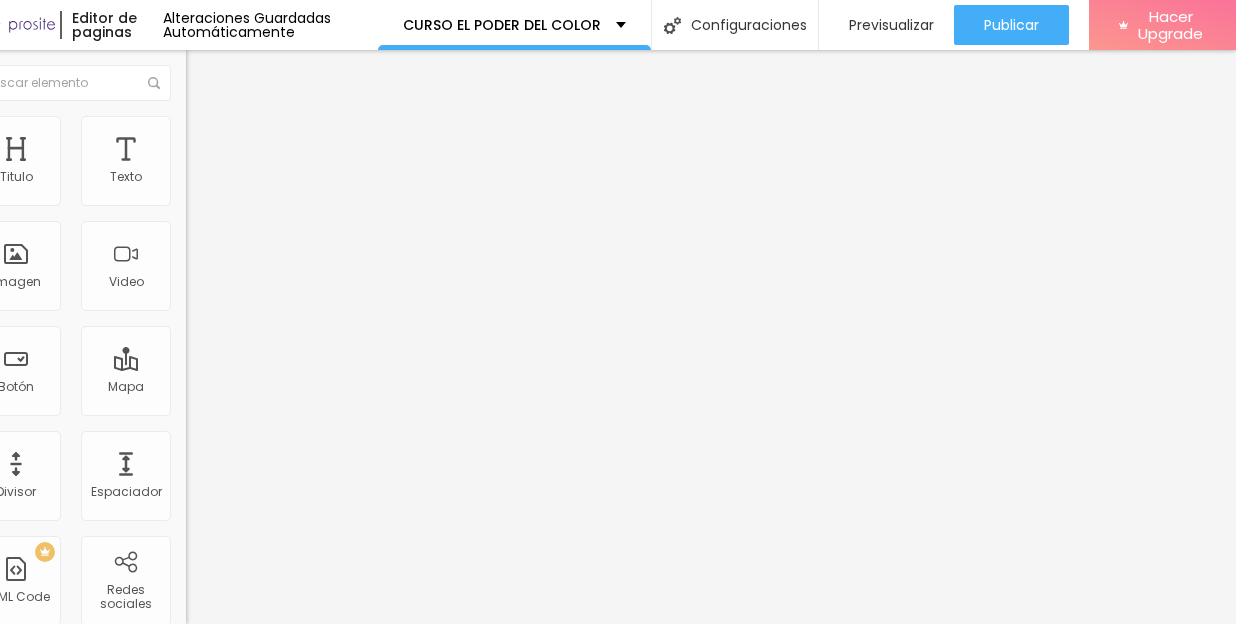 click on "Estilo" at bounding box center [219, 129] 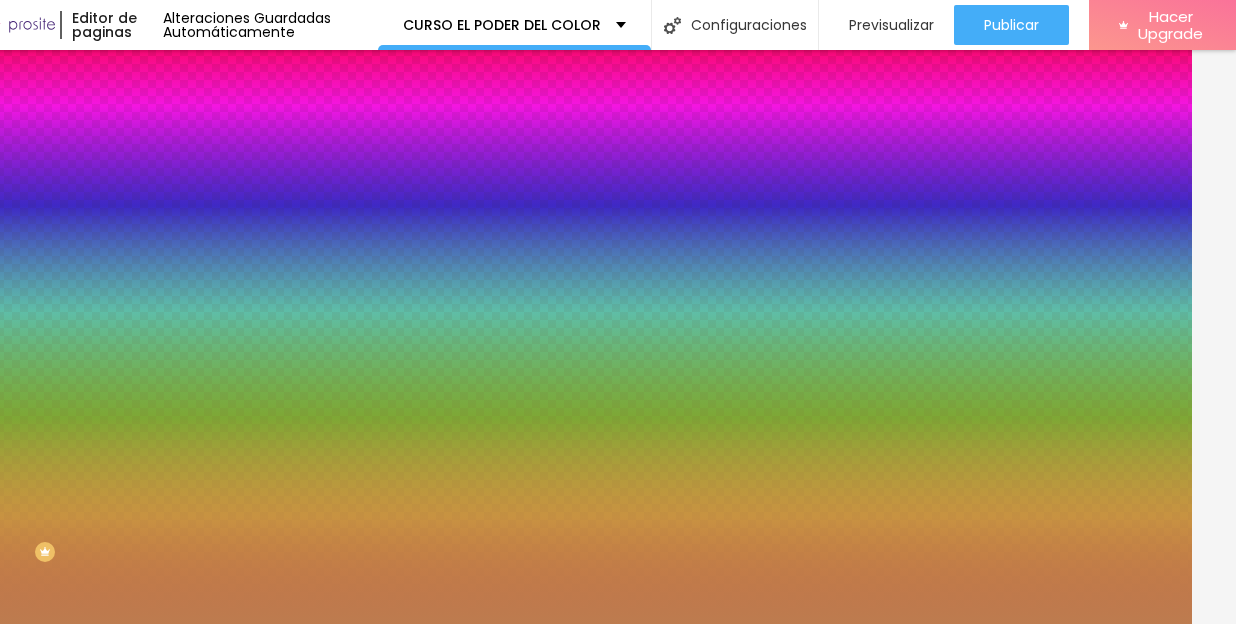 drag, startPoint x: 158, startPoint y: 364, endPoint x: 106, endPoint y: 364, distance: 52 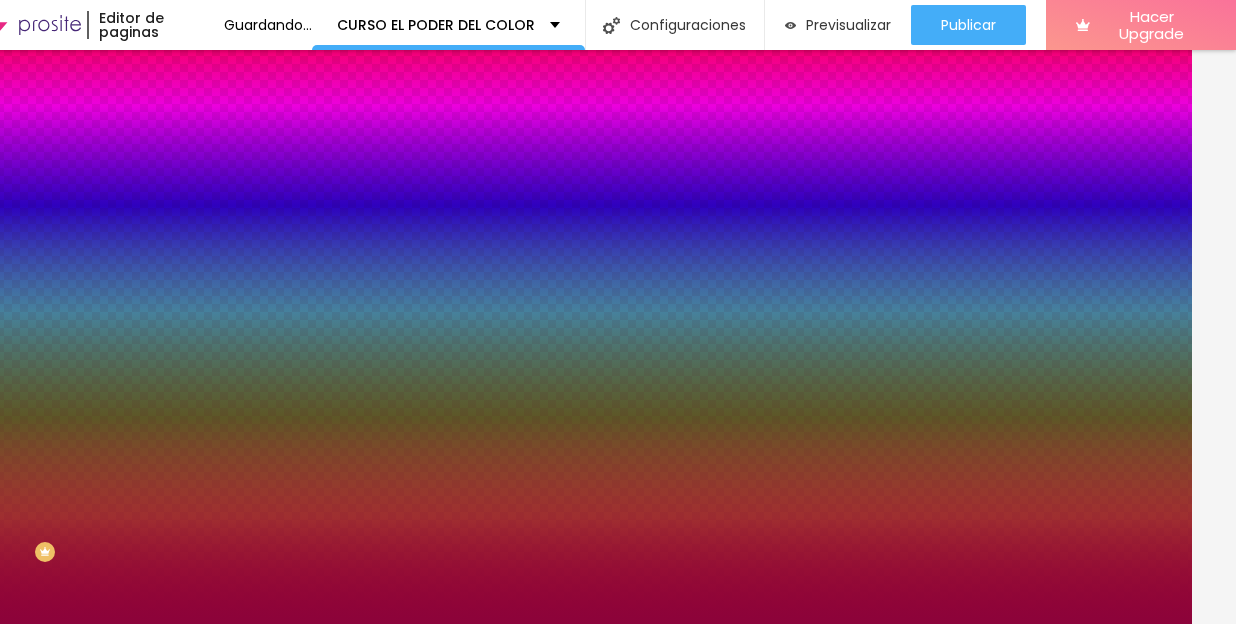 type on "#8C033A" 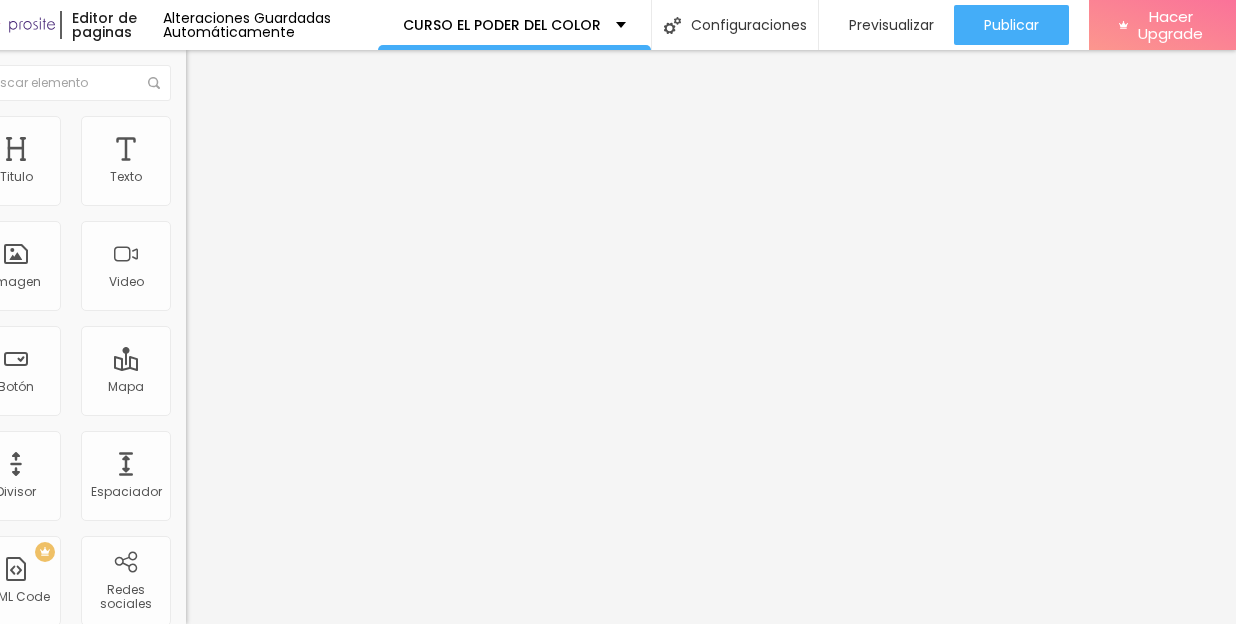 click at bounding box center (195, 125) 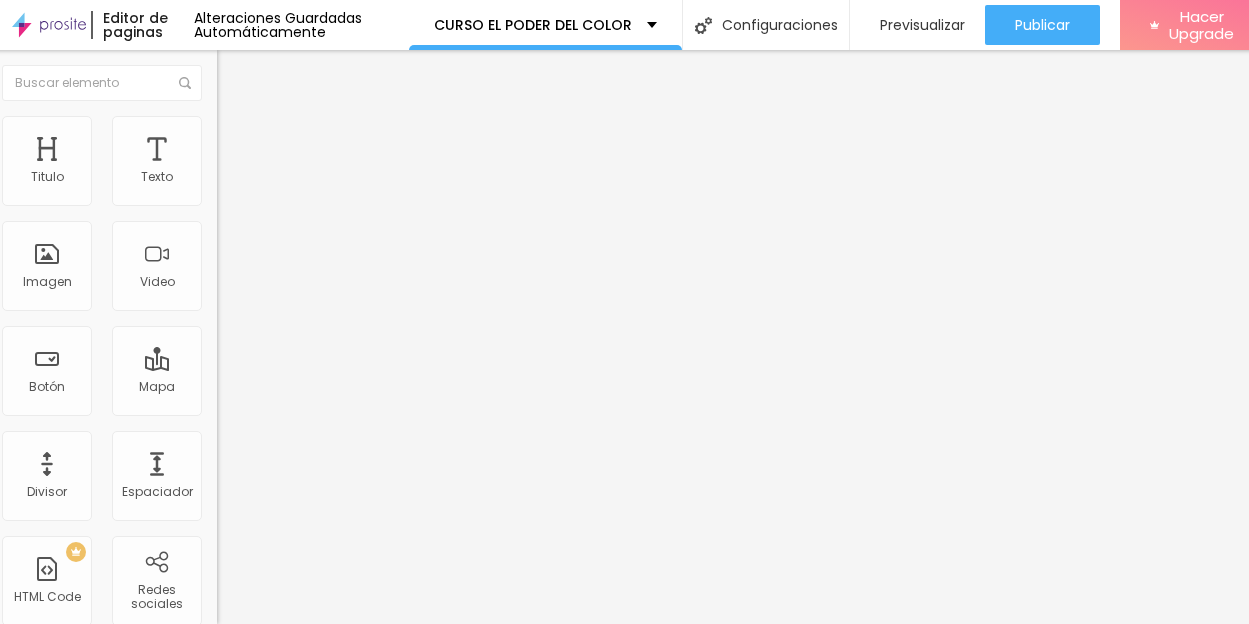 scroll, scrollTop: 0, scrollLeft: 0, axis: both 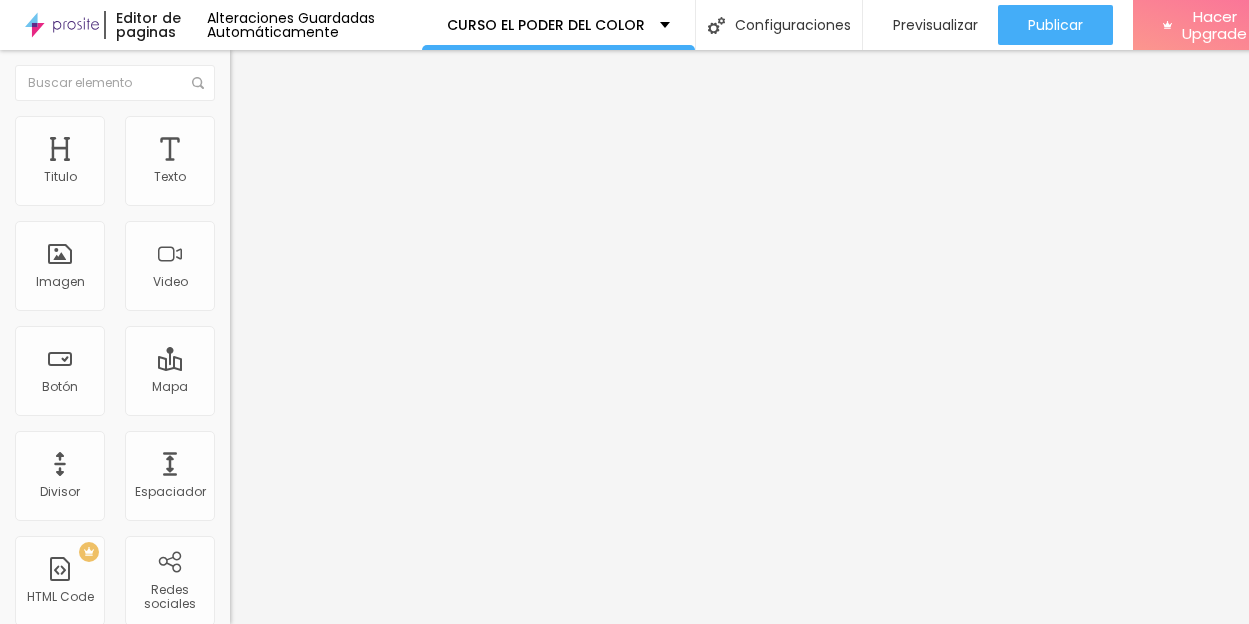 type on "0" 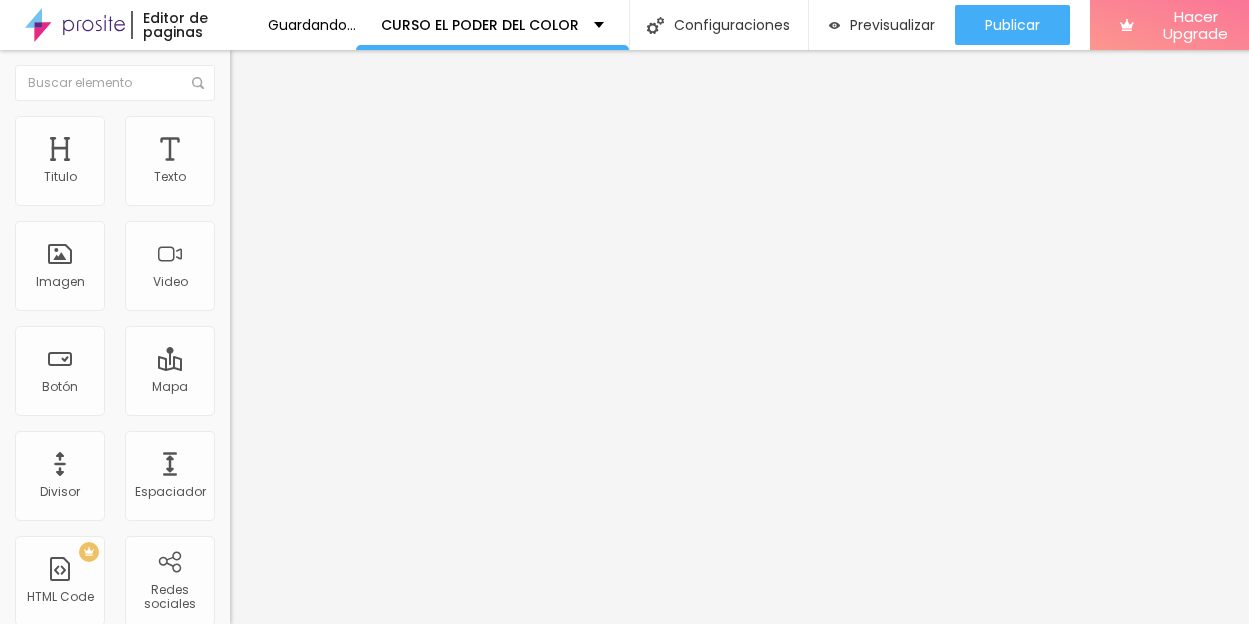 type on "10" 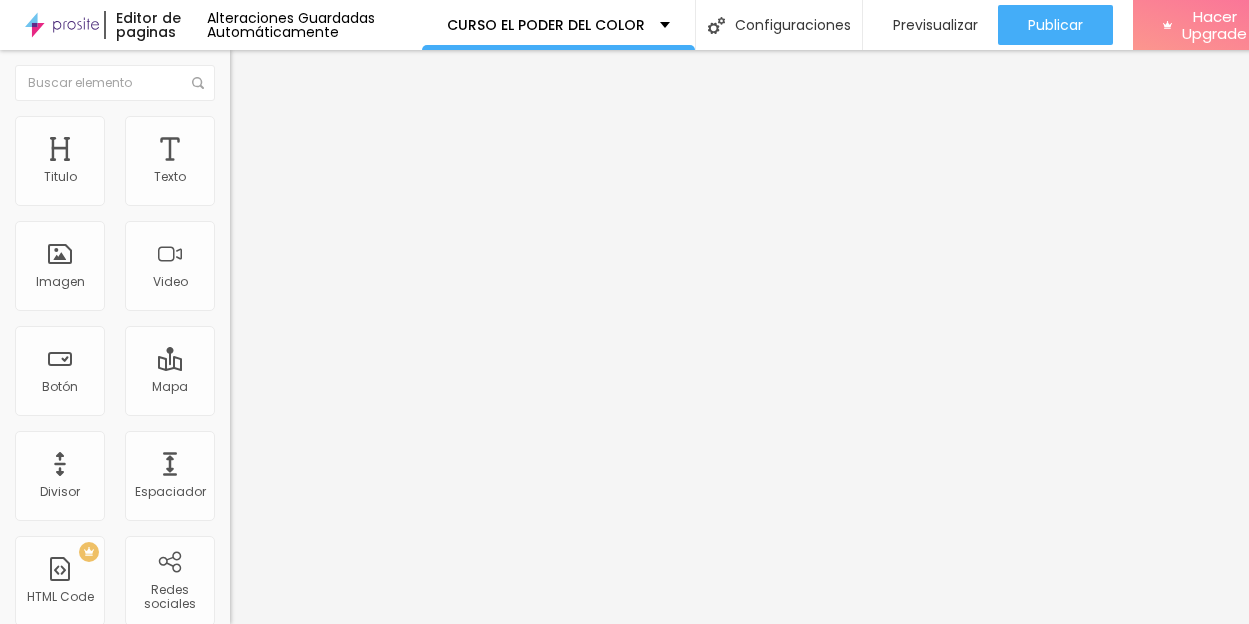 click on "Avanzado" at bounding box center (345, 146) 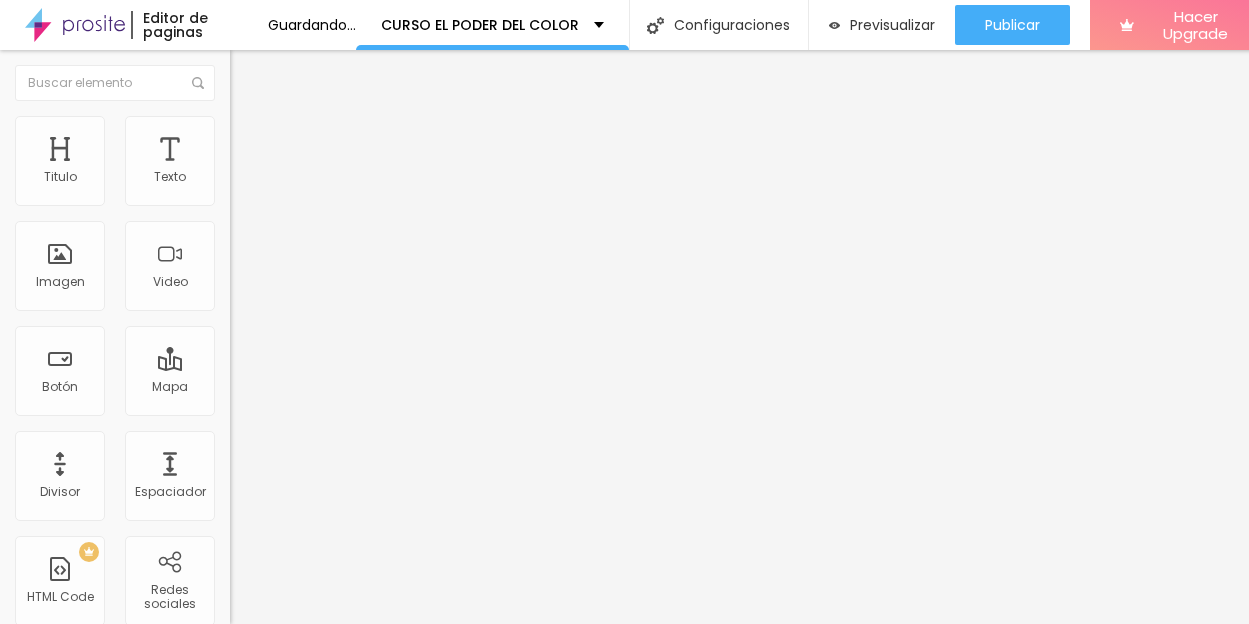 type on "12" 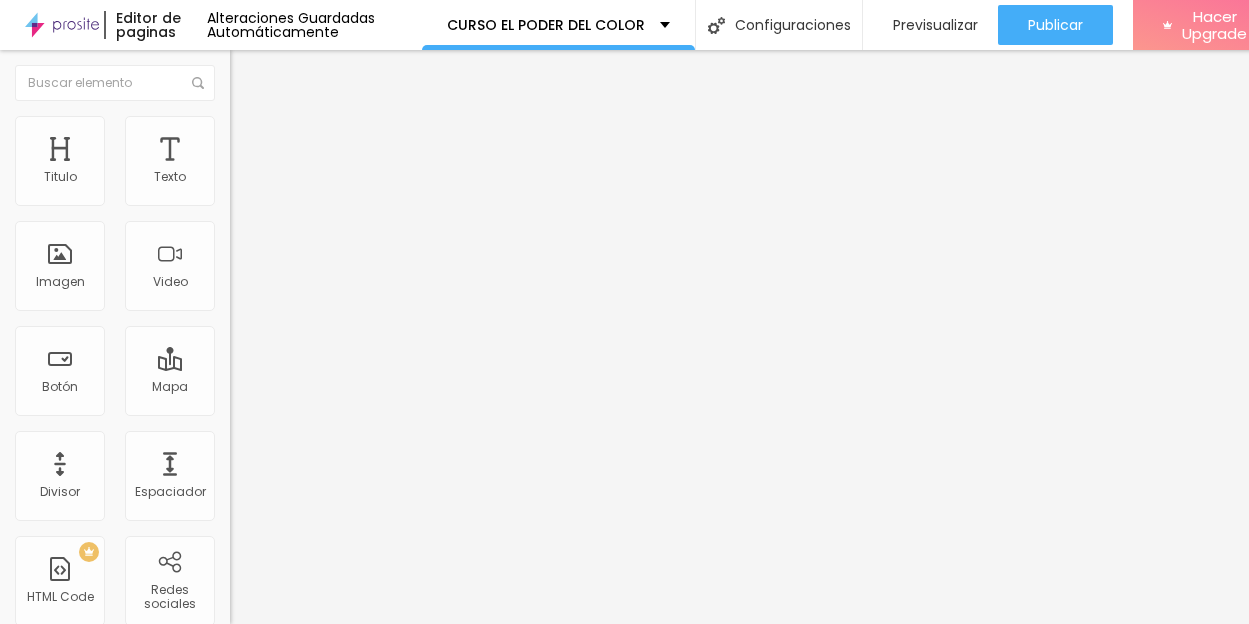 type on "11" 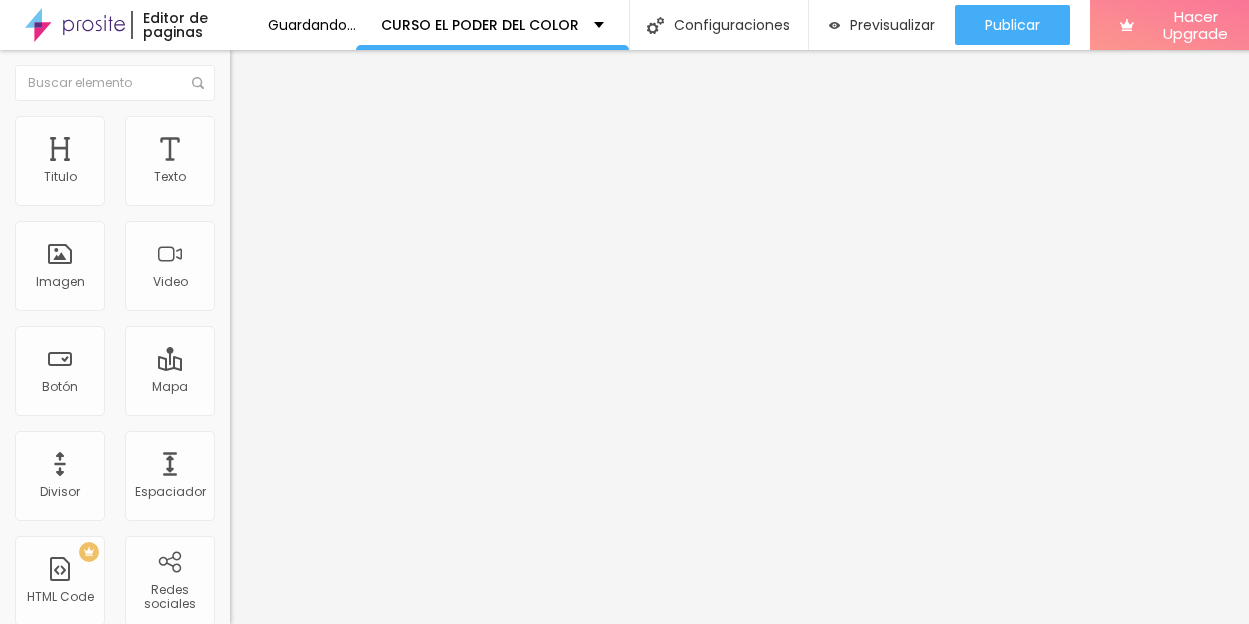 type on "14" 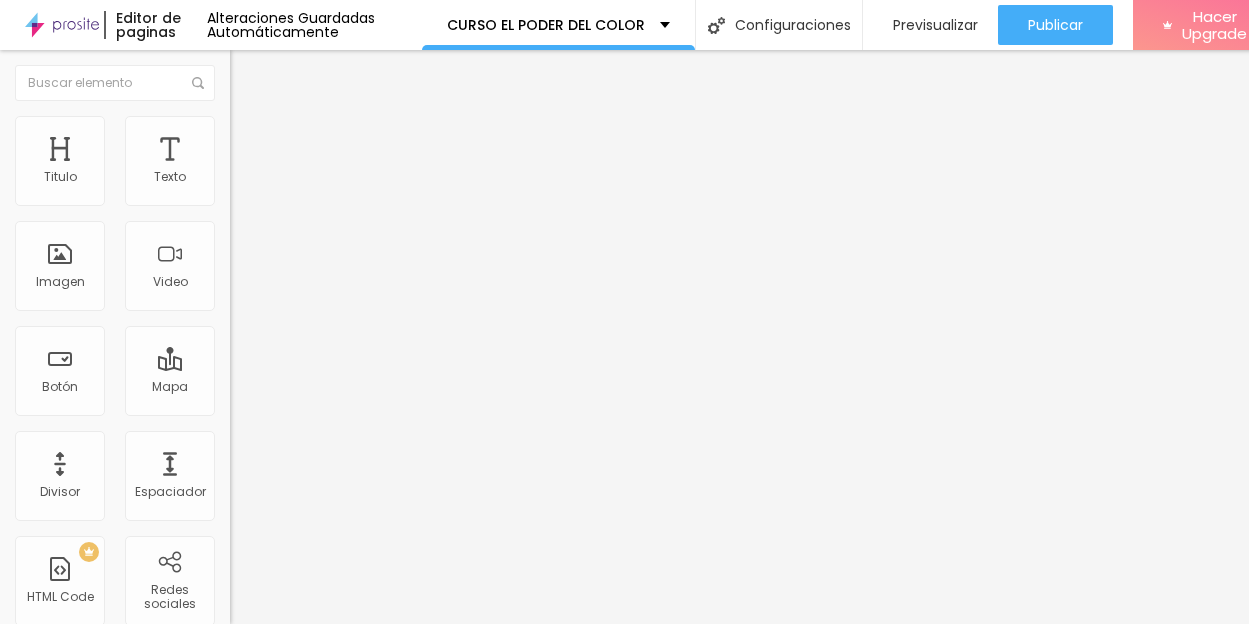 scroll, scrollTop: 0, scrollLeft: 64, axis: horizontal 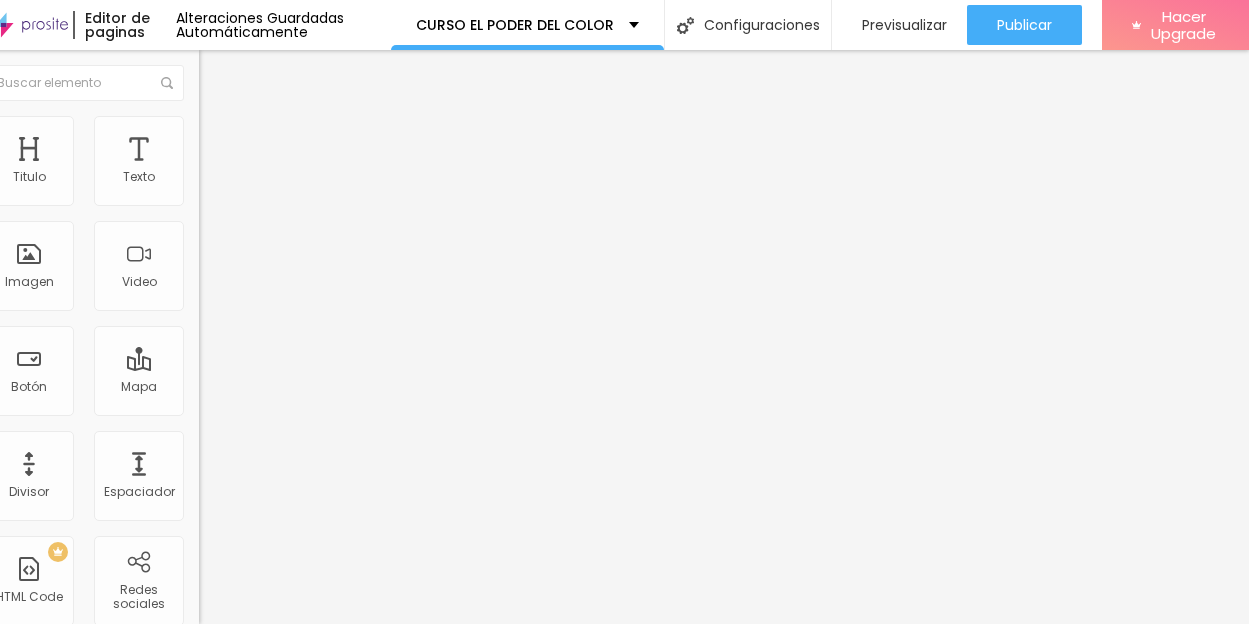 click at bounding box center [208, 145] 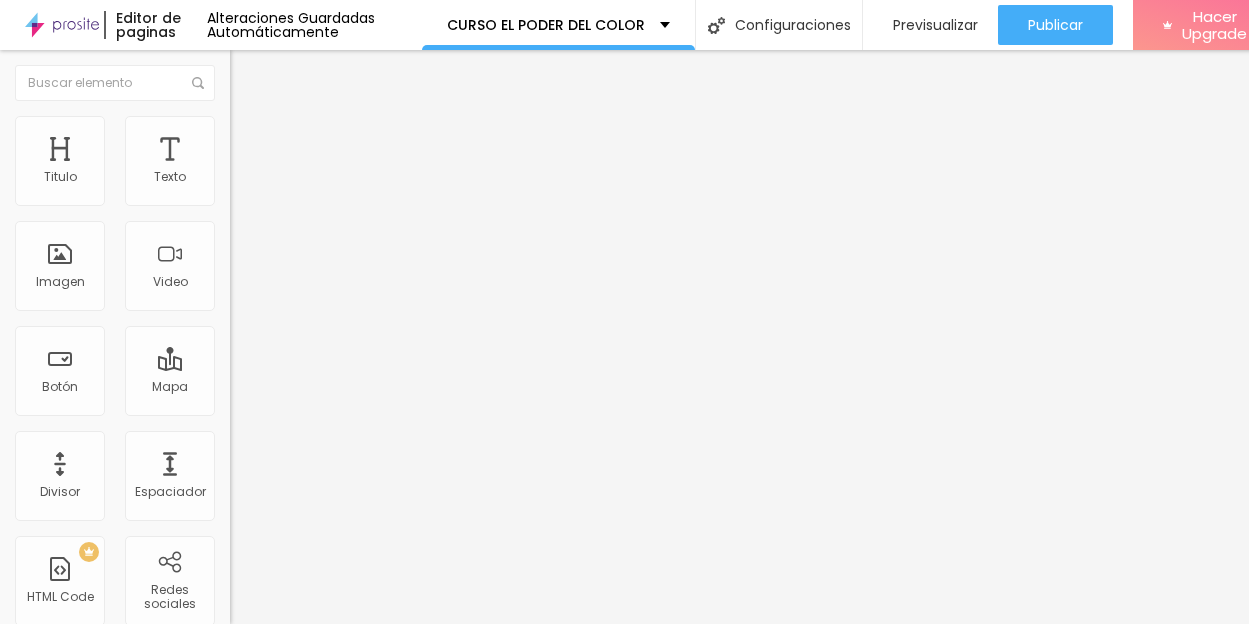 type on "36" 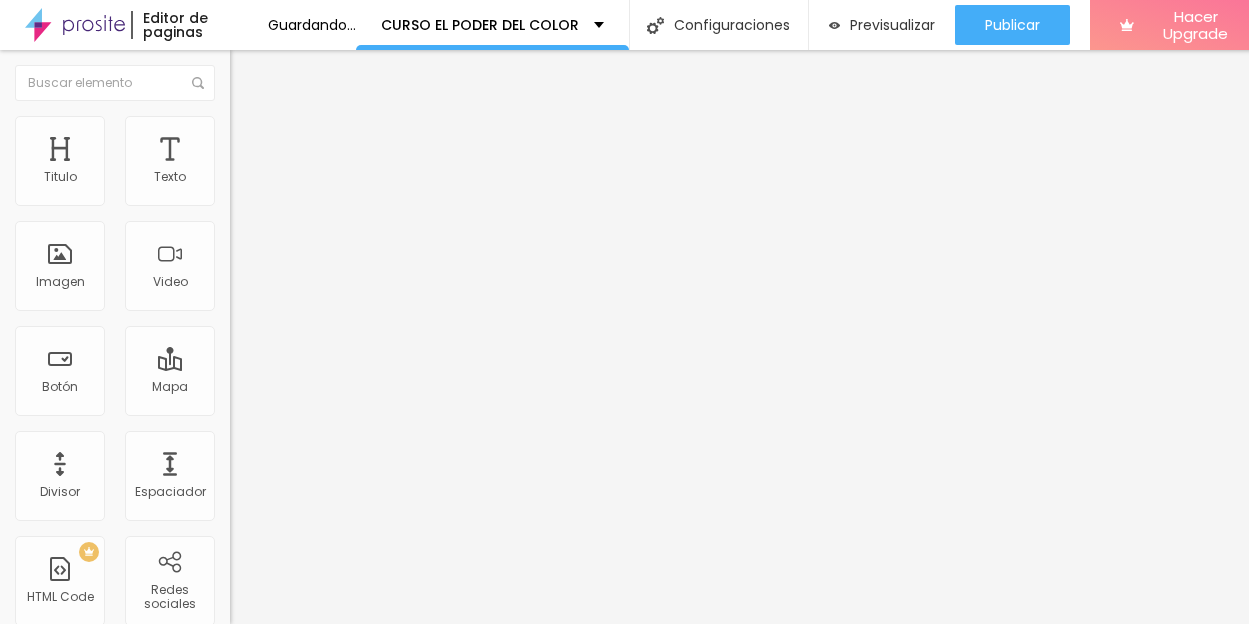 click on "Avanzado" at bounding box center [280, 149] 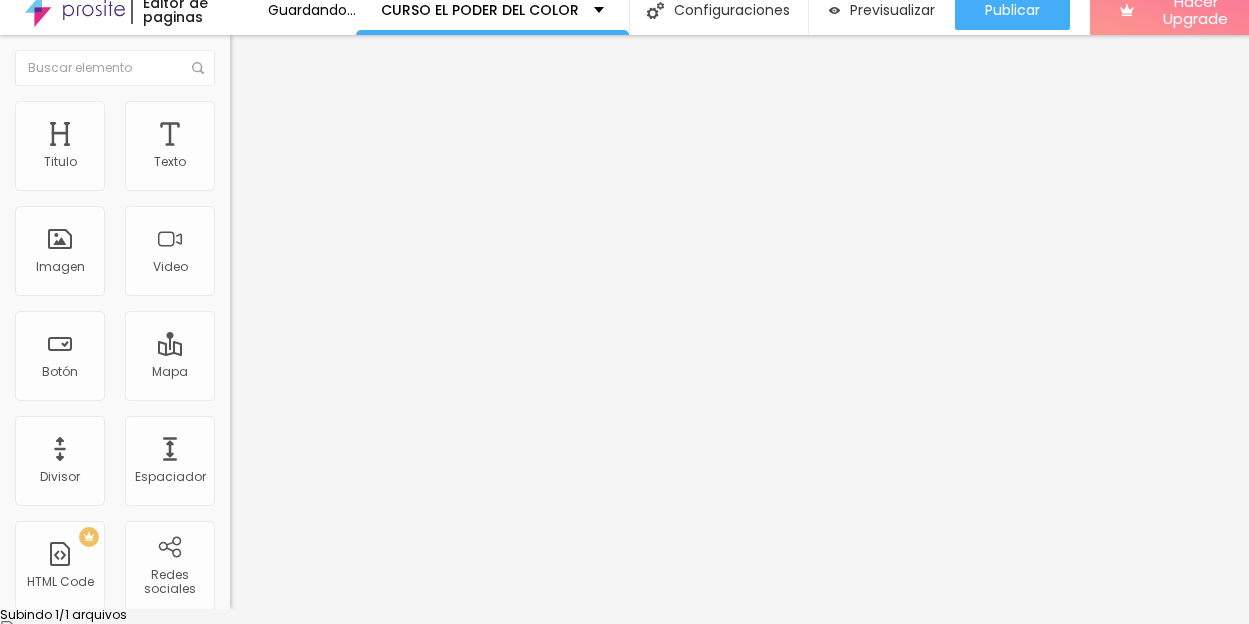 scroll, scrollTop: 15, scrollLeft: 64, axis: both 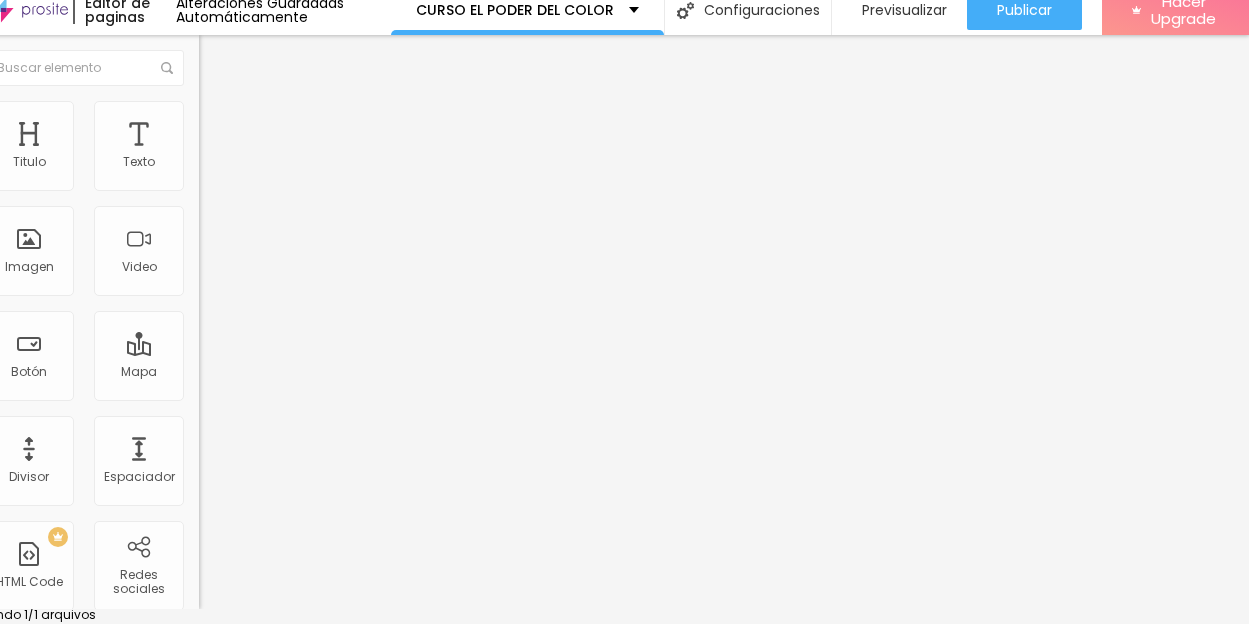click 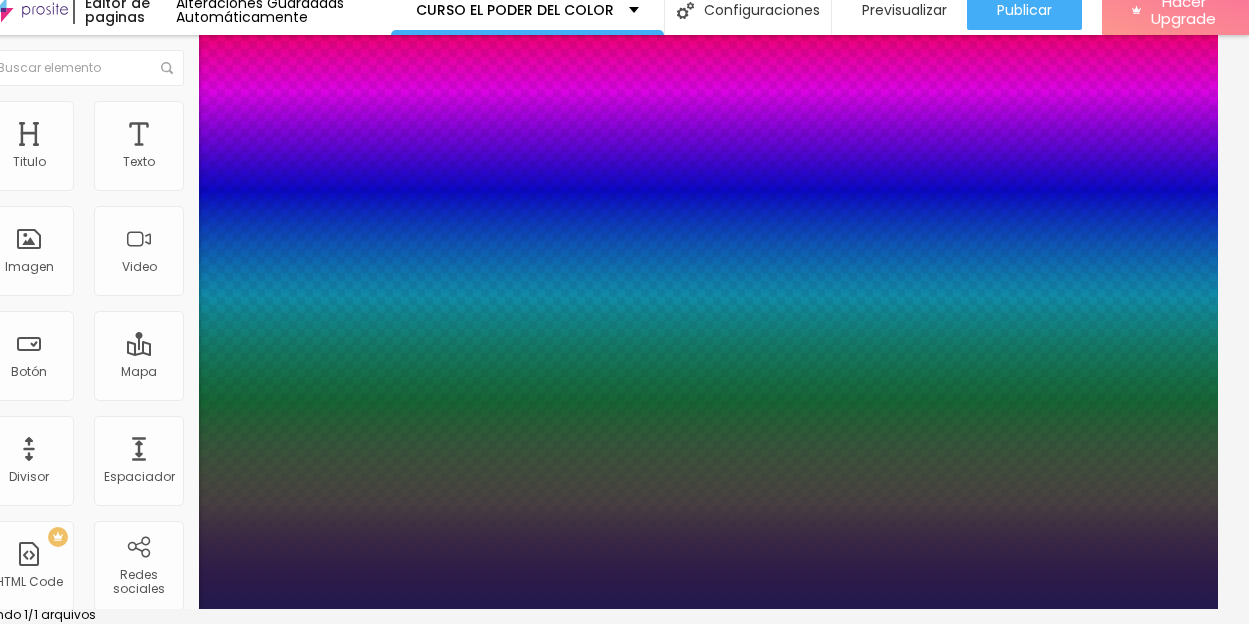 type on "1" 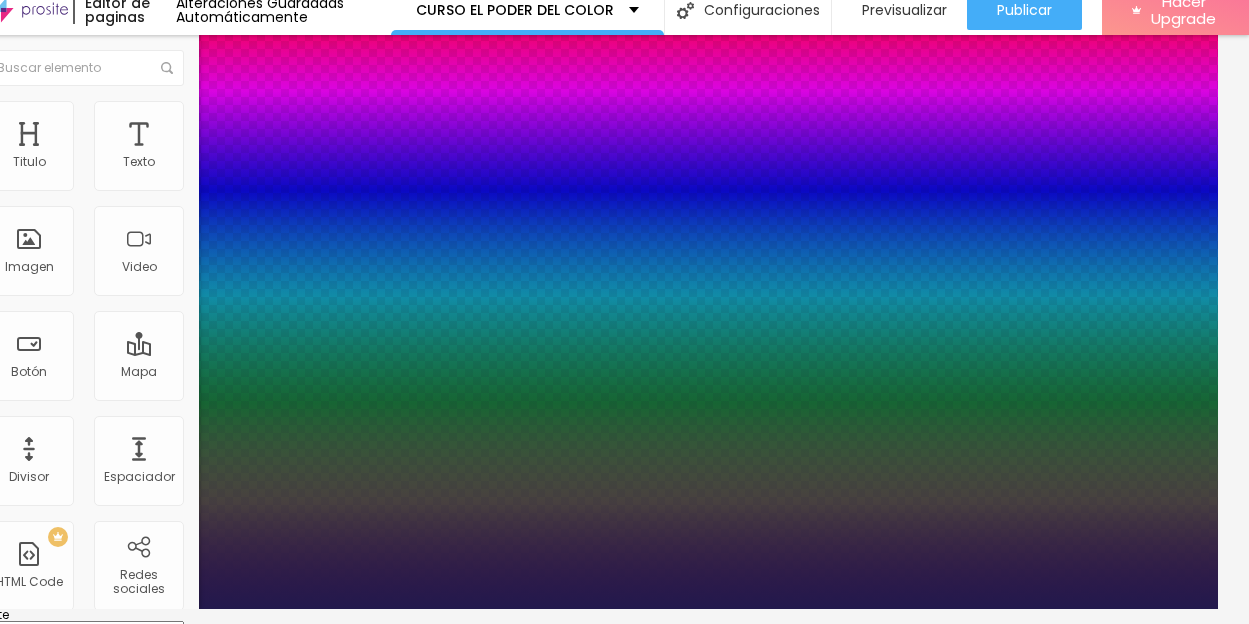 type on "27" 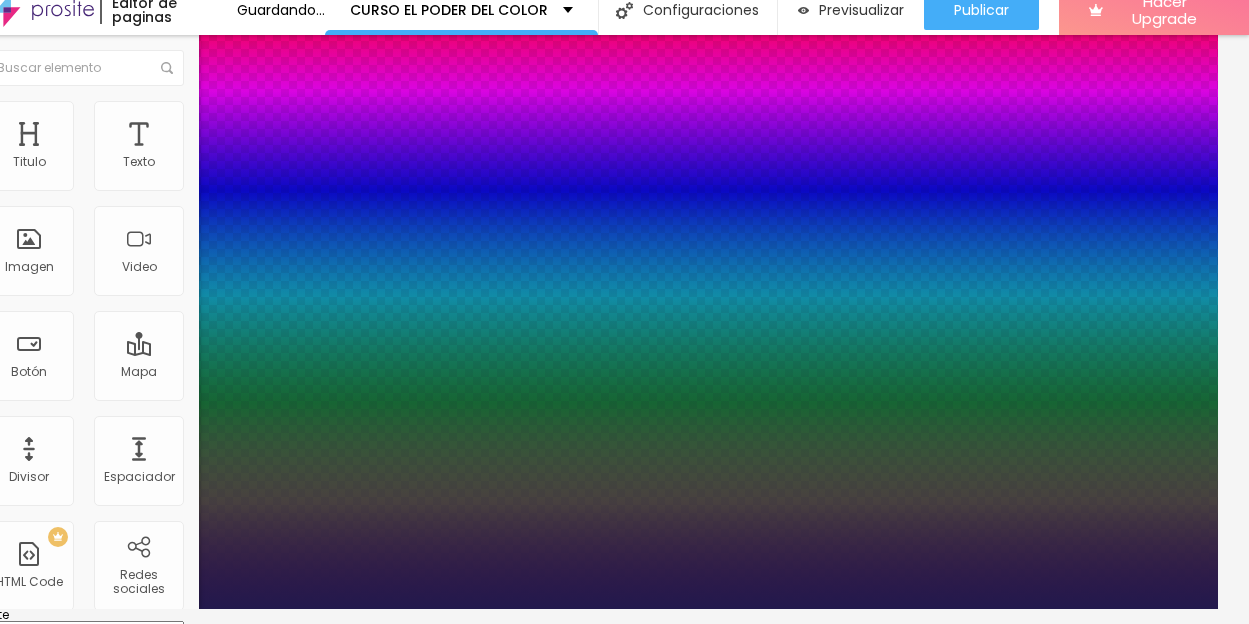 click at bounding box center (593, 609) 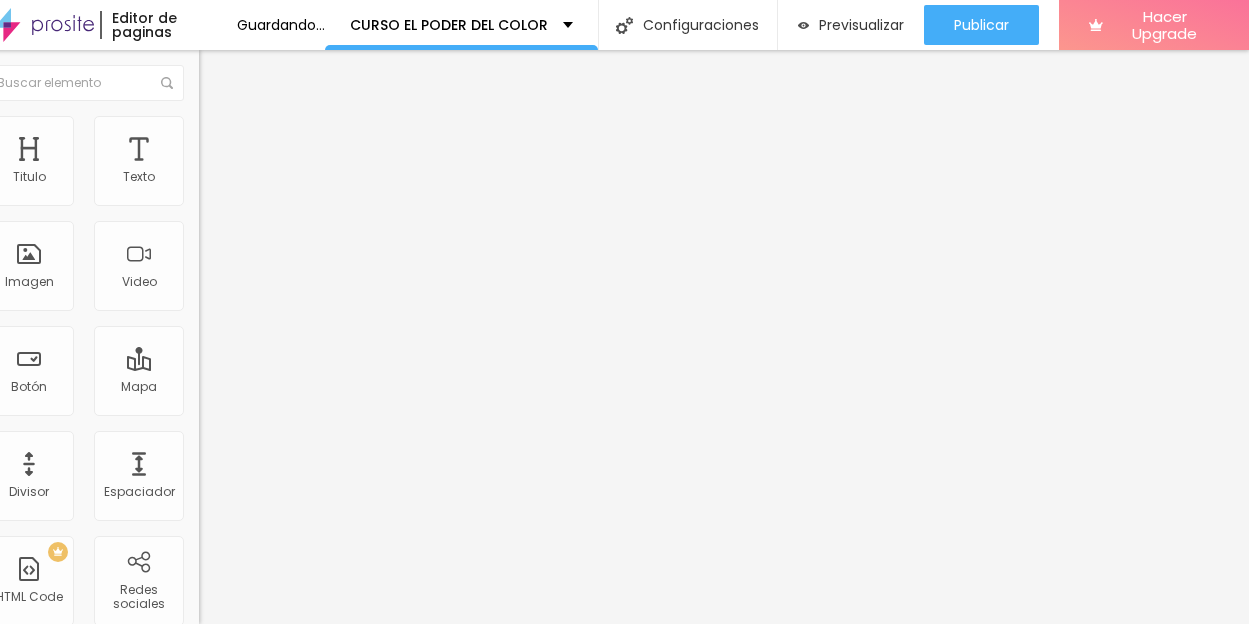 click 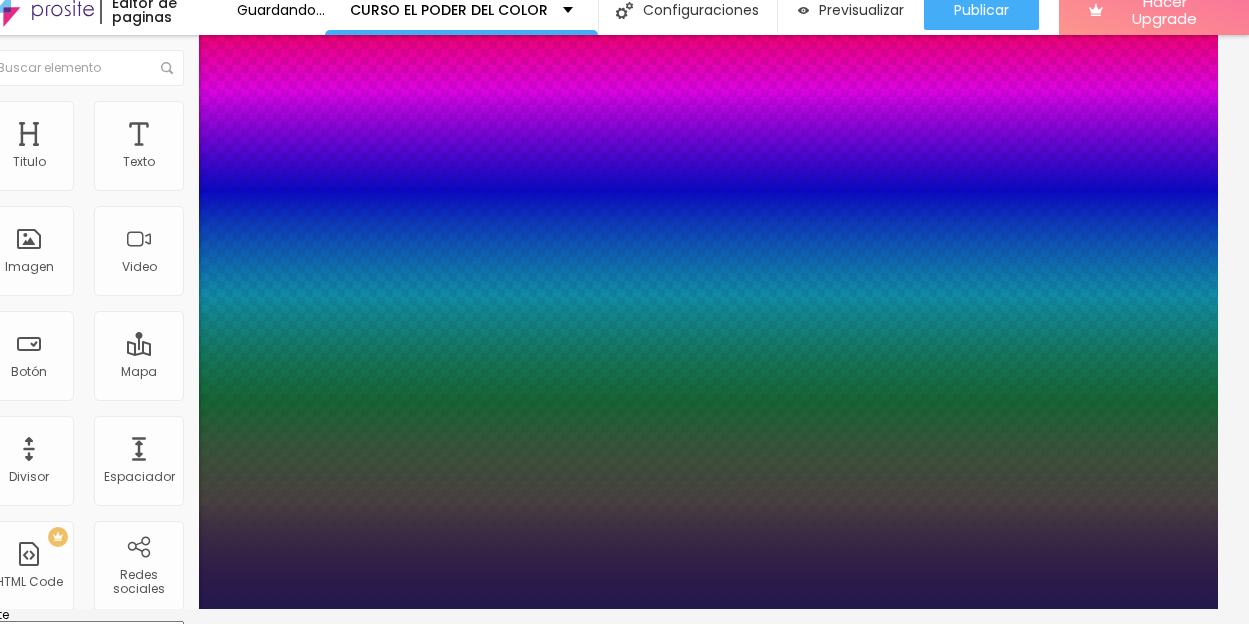 type on "1" 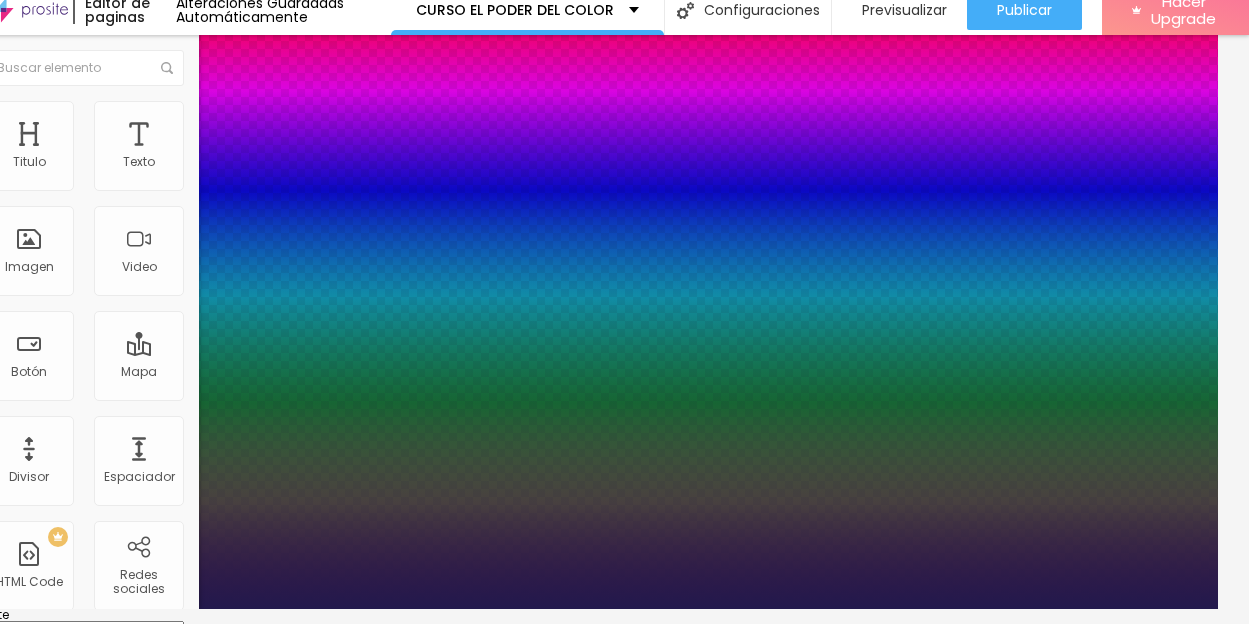 type on "26" 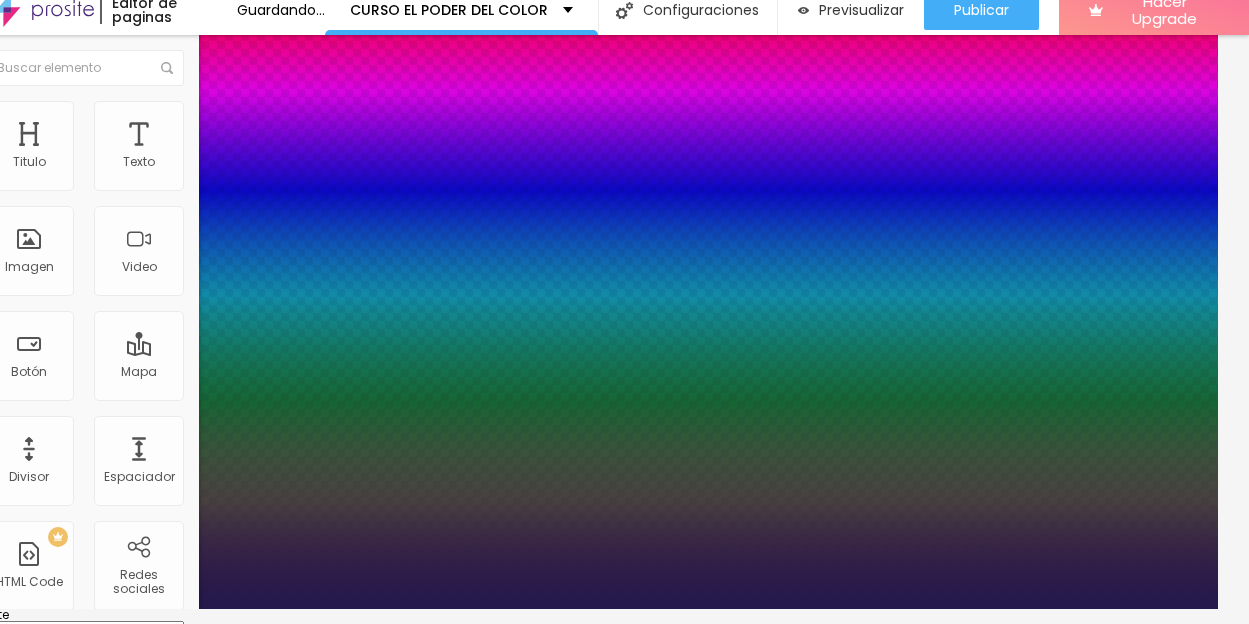 type on "24" 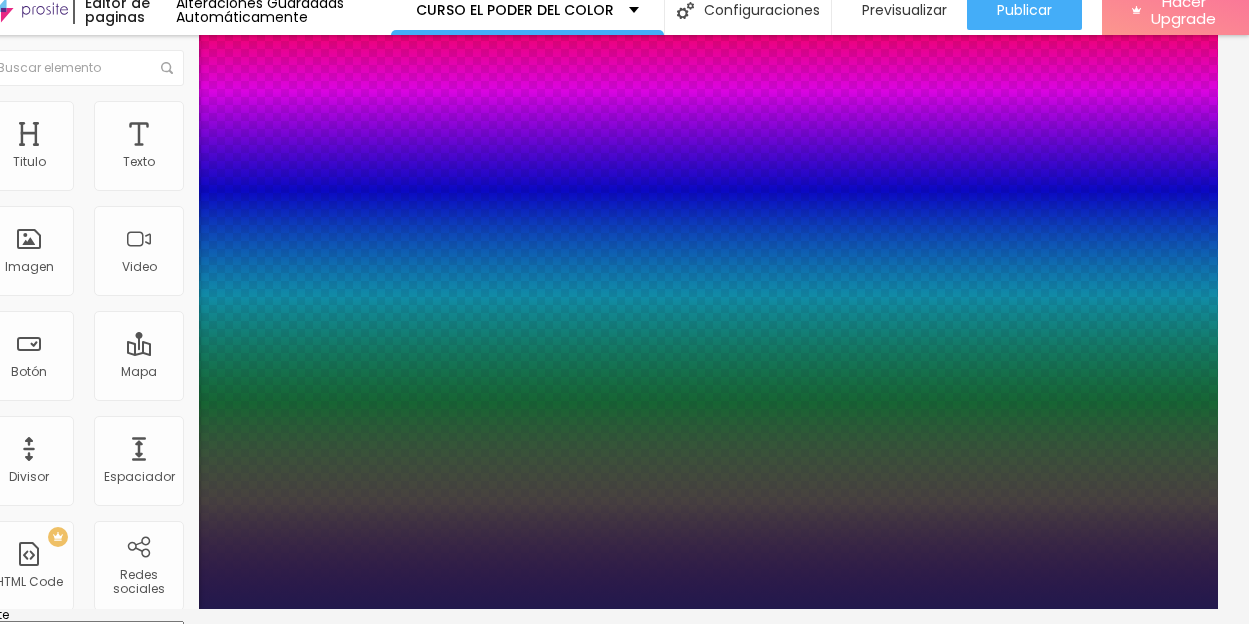 click at bounding box center [593, 609] 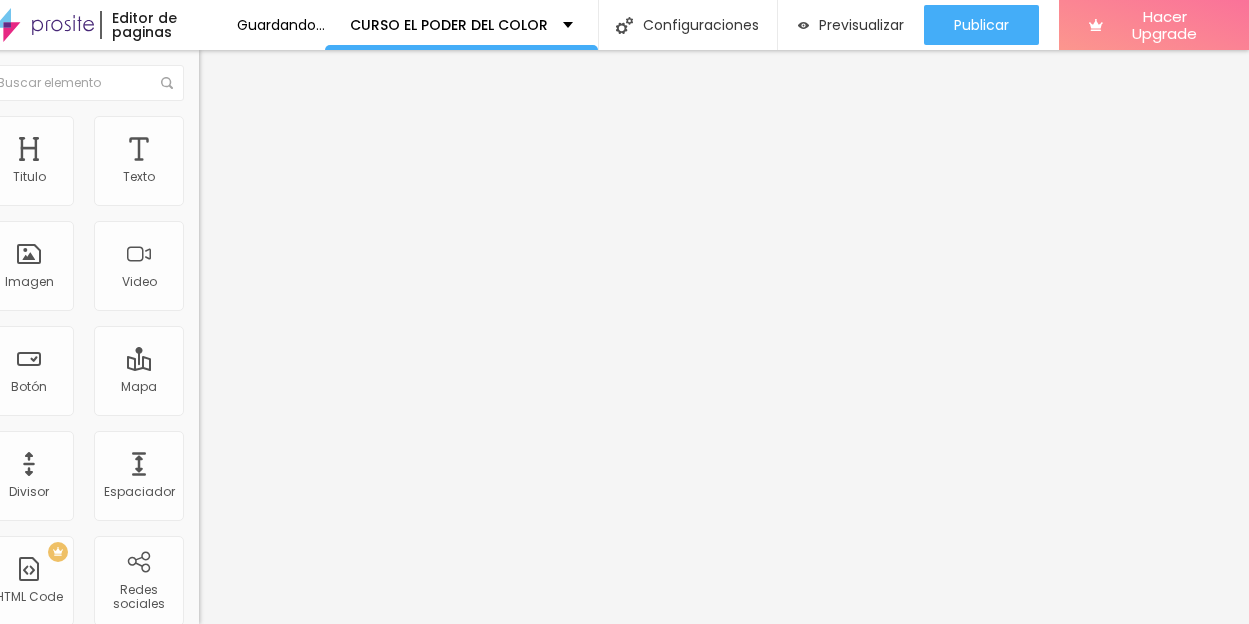 click at bounding box center [213, 285] 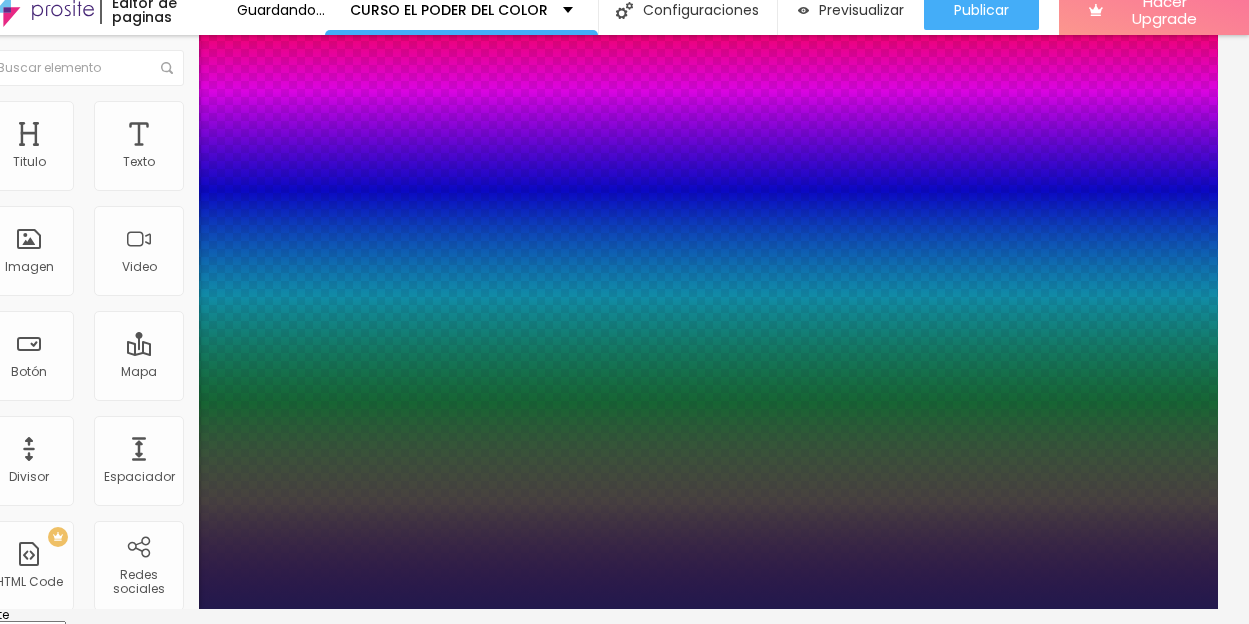 type on "1" 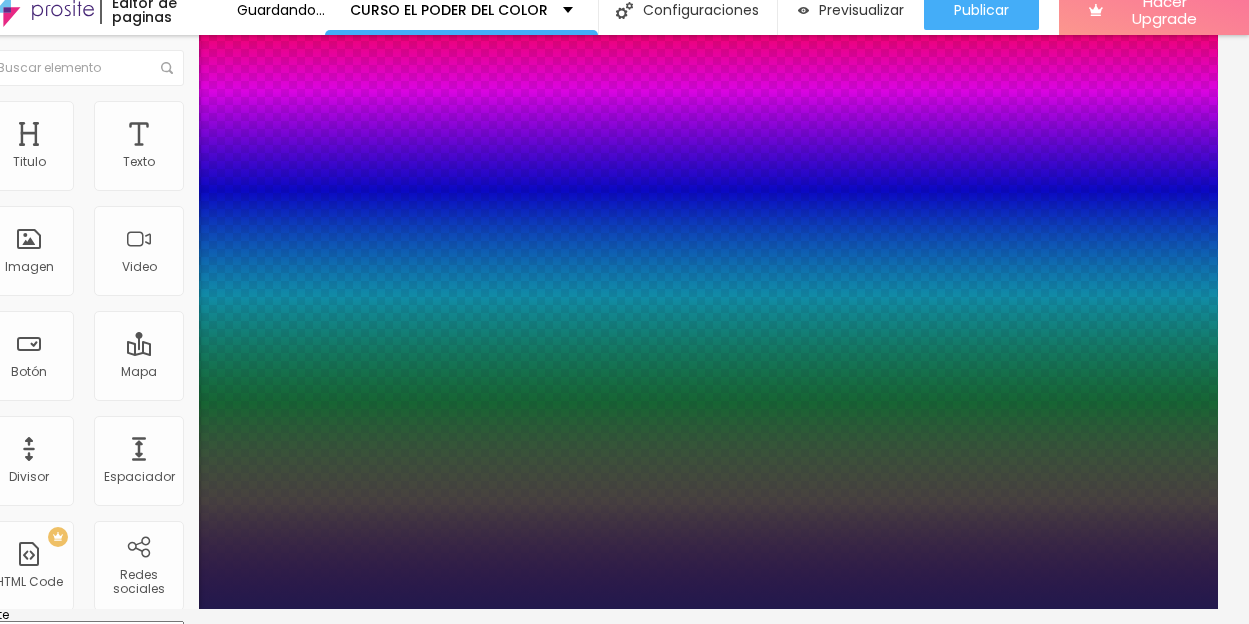 type on "29" 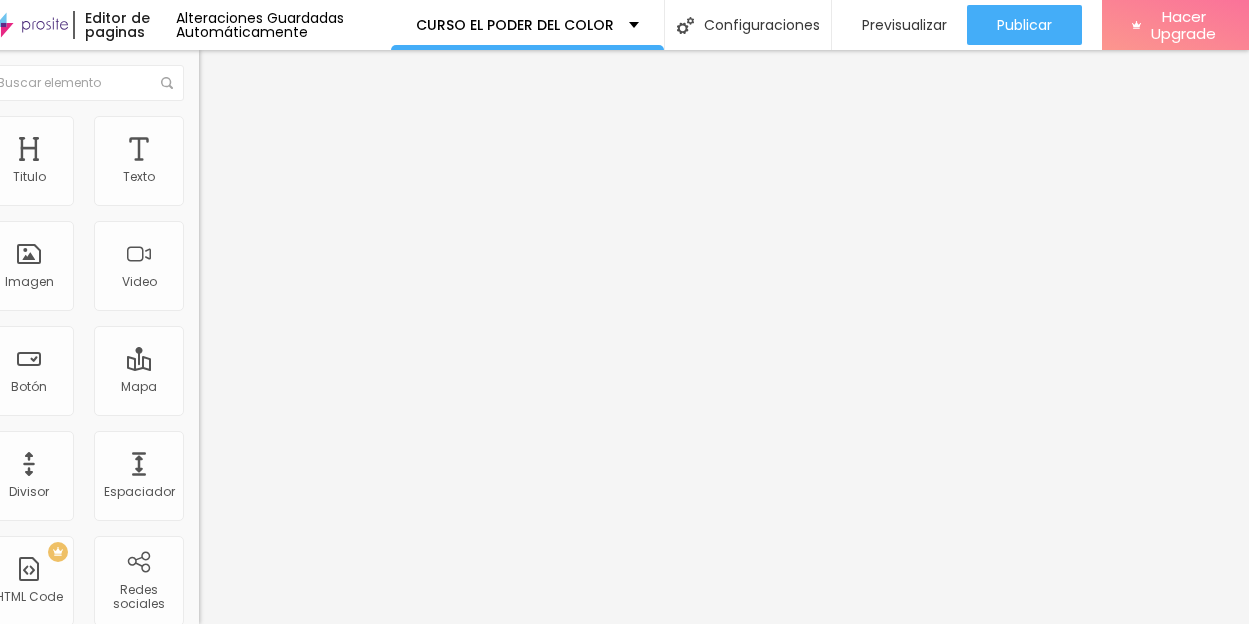 click 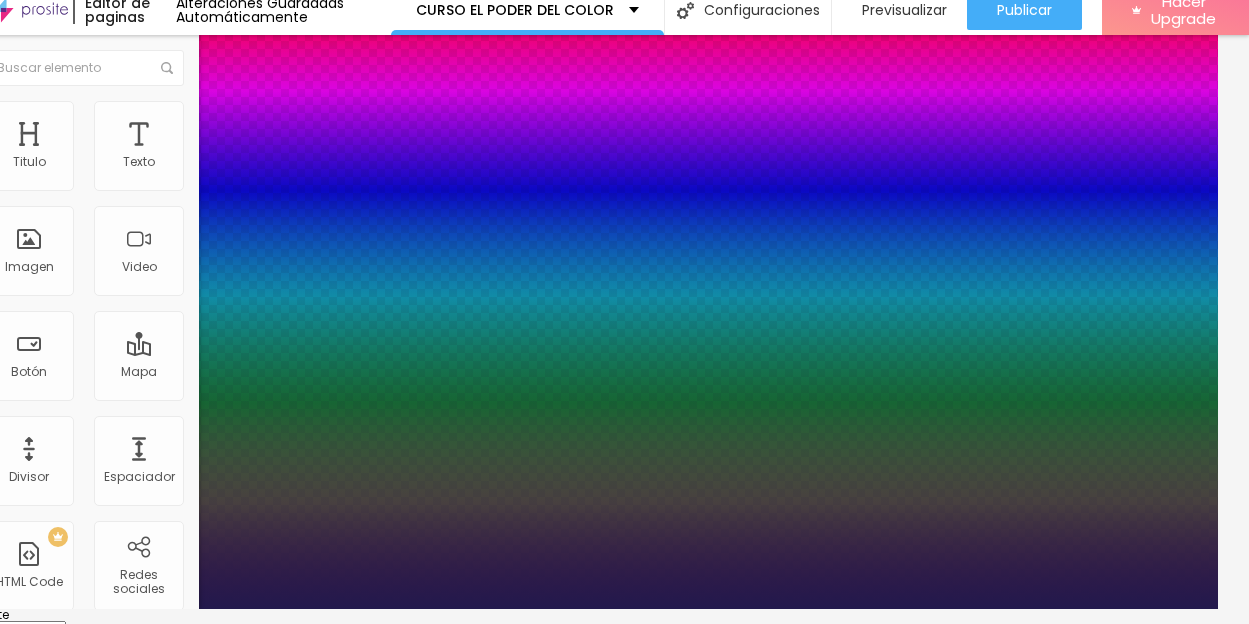 type on "1" 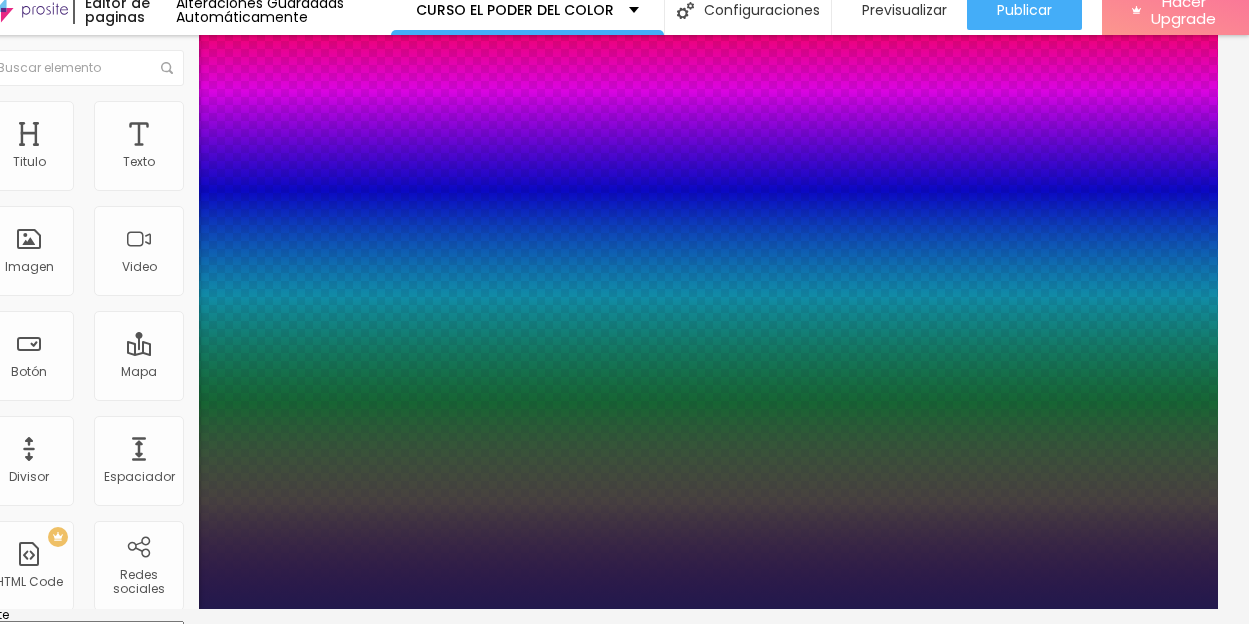 click at bounding box center [593, 609] 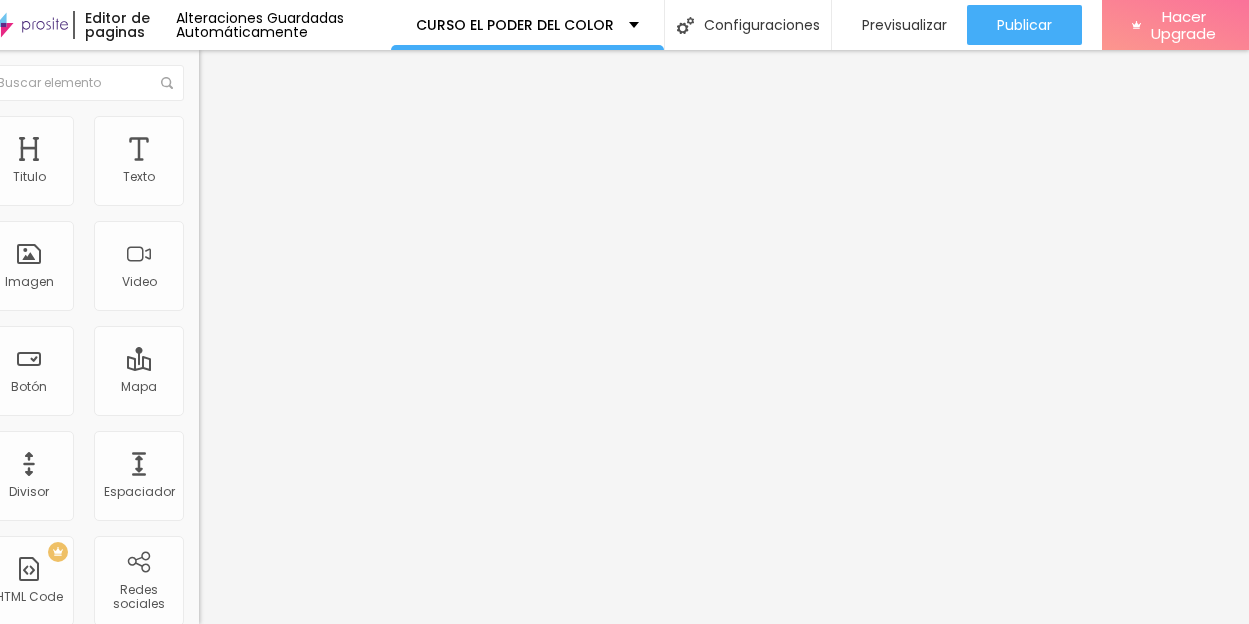 click 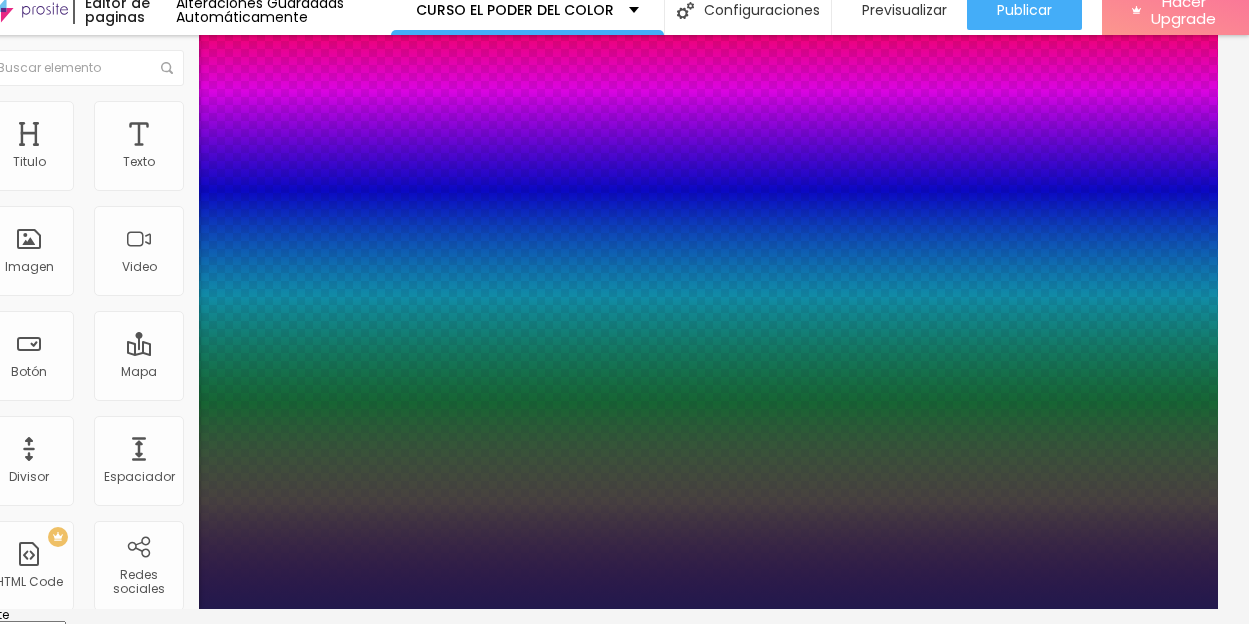 type on "1" 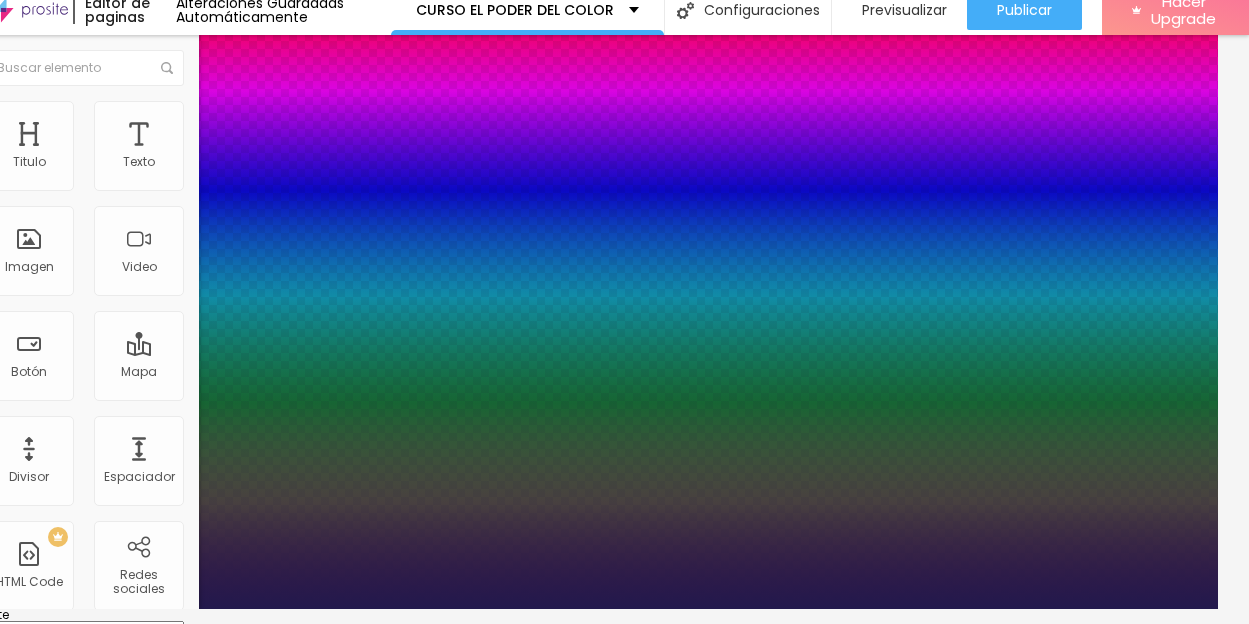 type on "24" 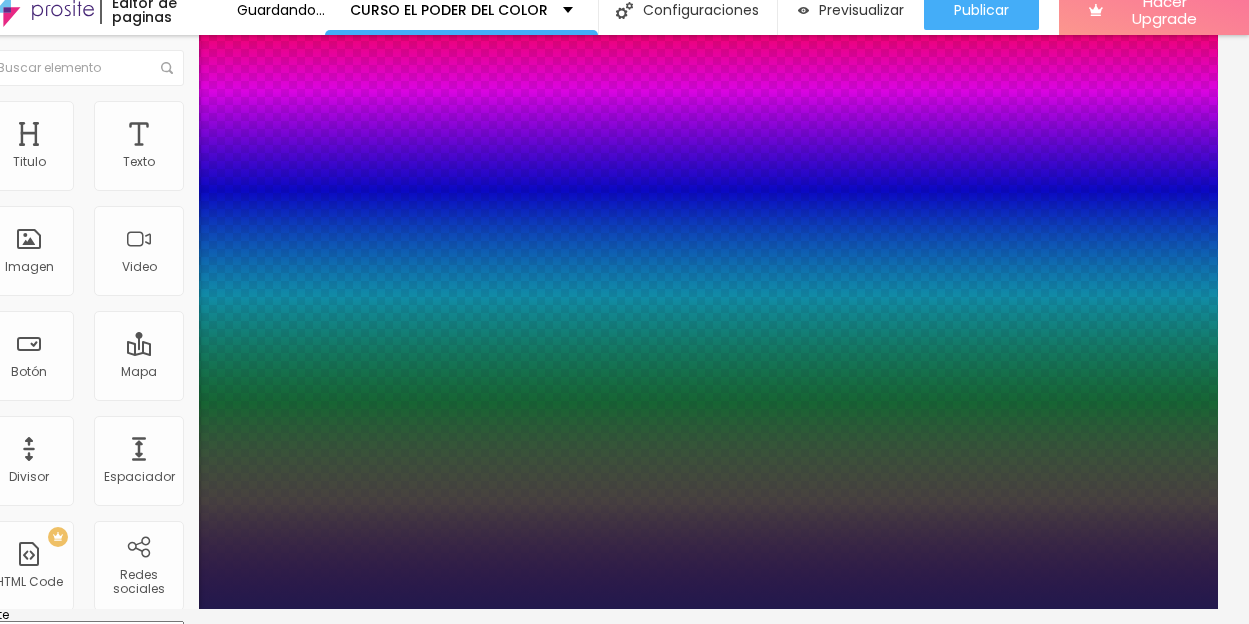 click at bounding box center [593, 609] 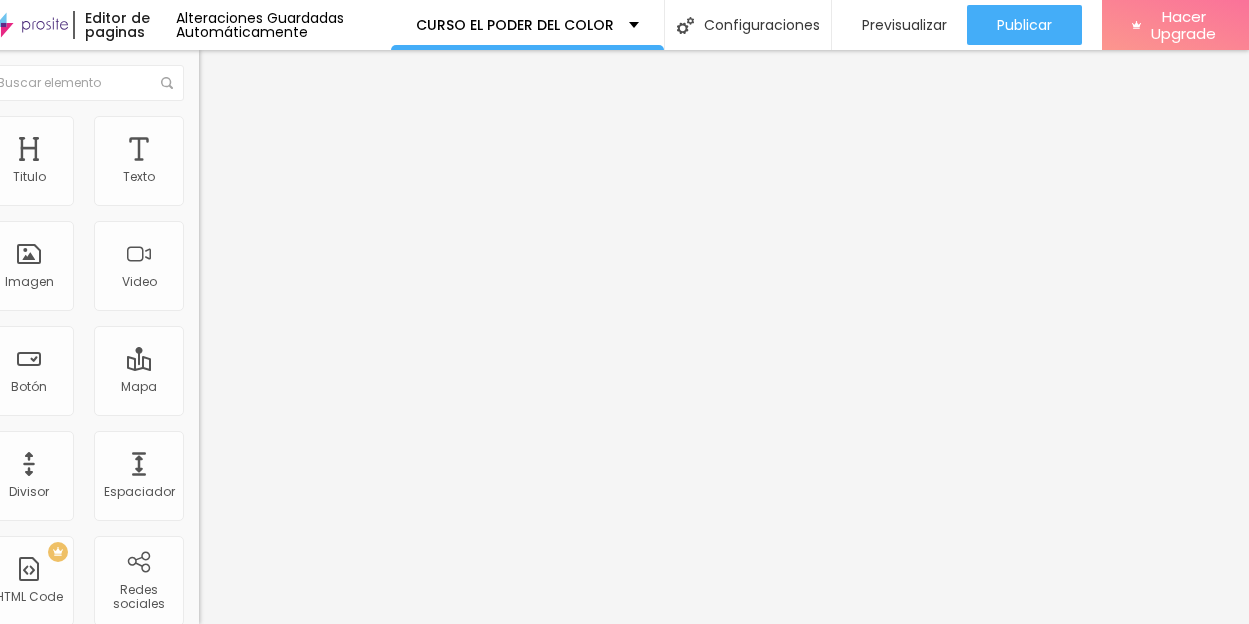 click 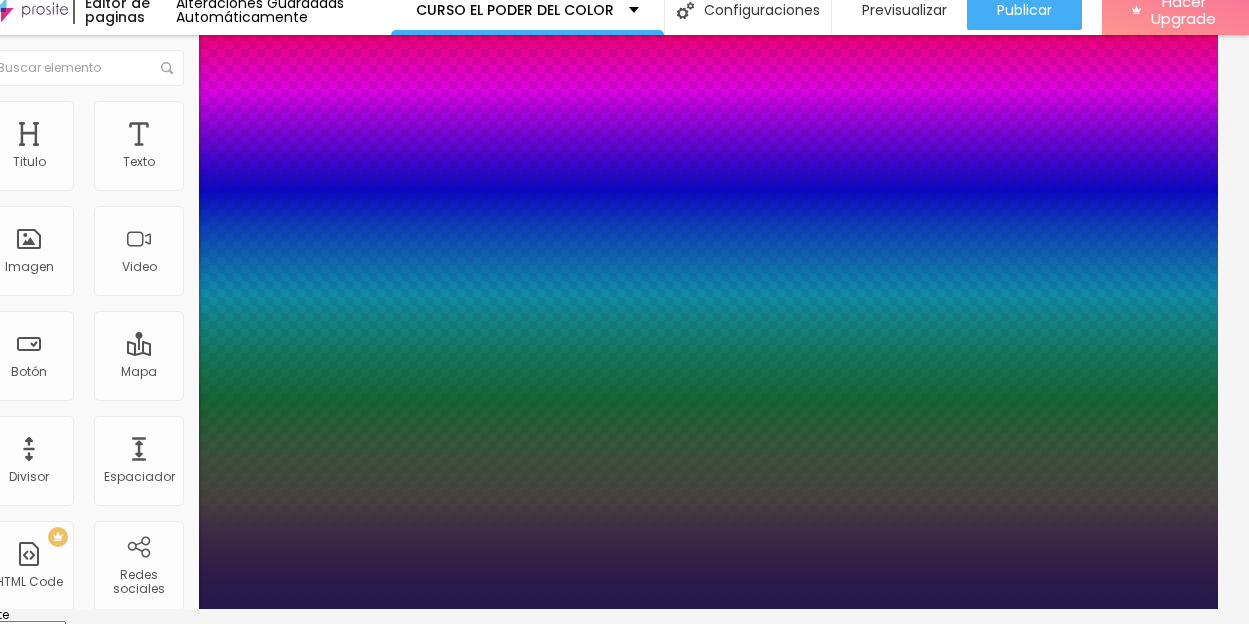 type on "1" 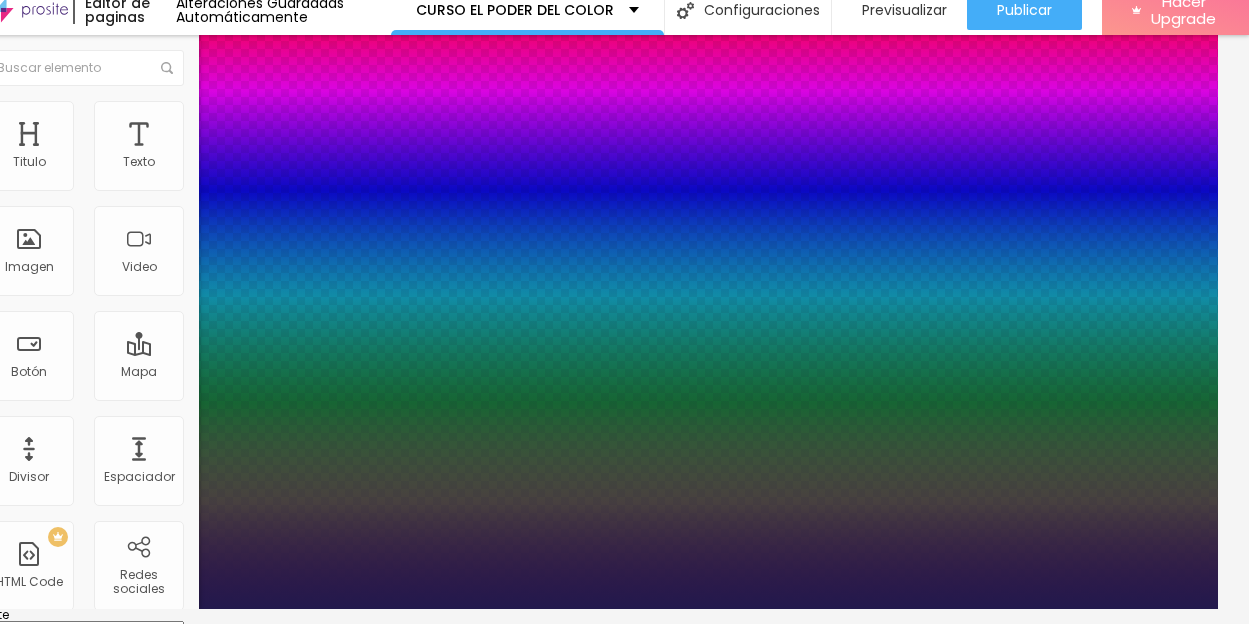 type on "26" 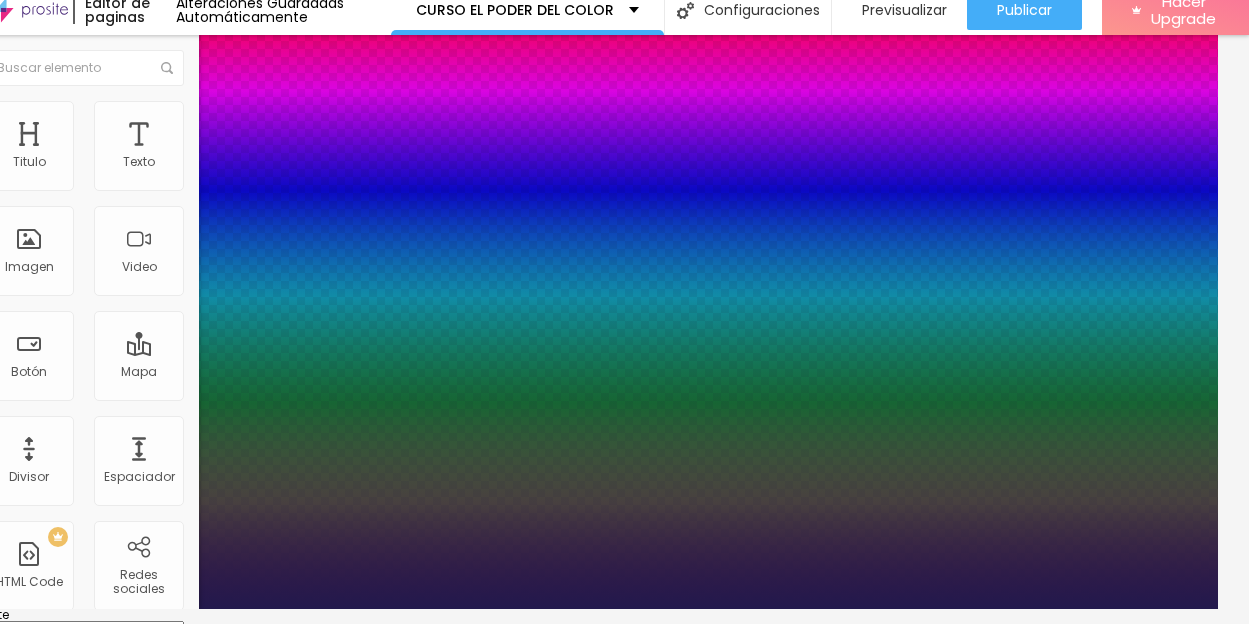 type on "25" 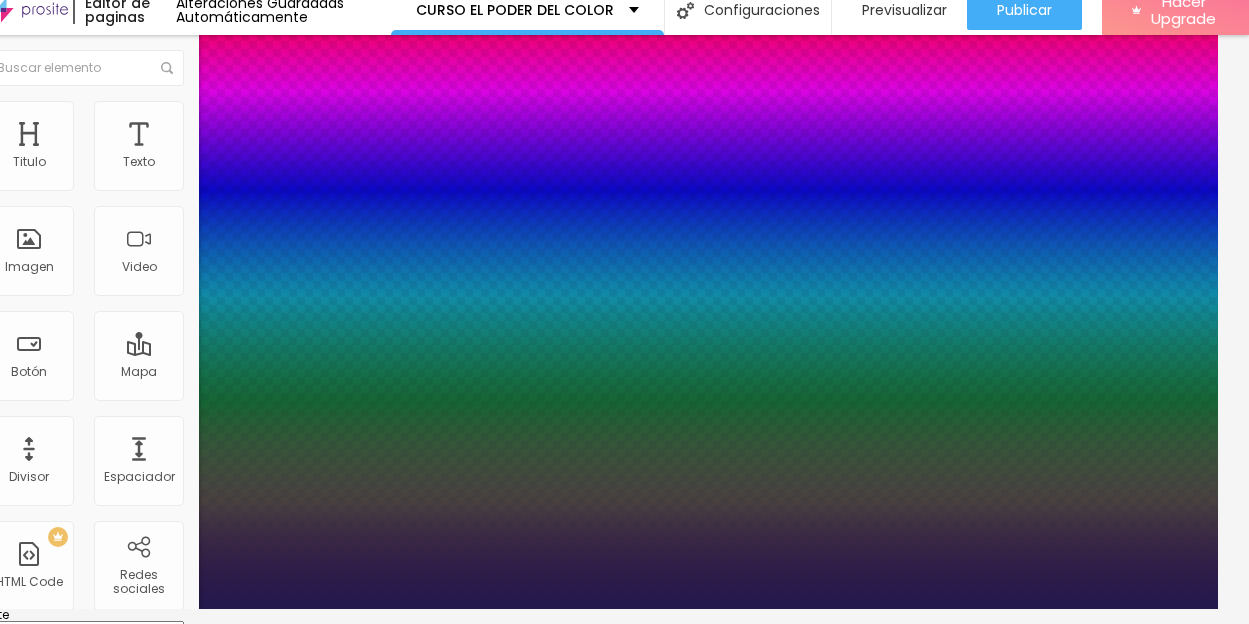 type on "1" 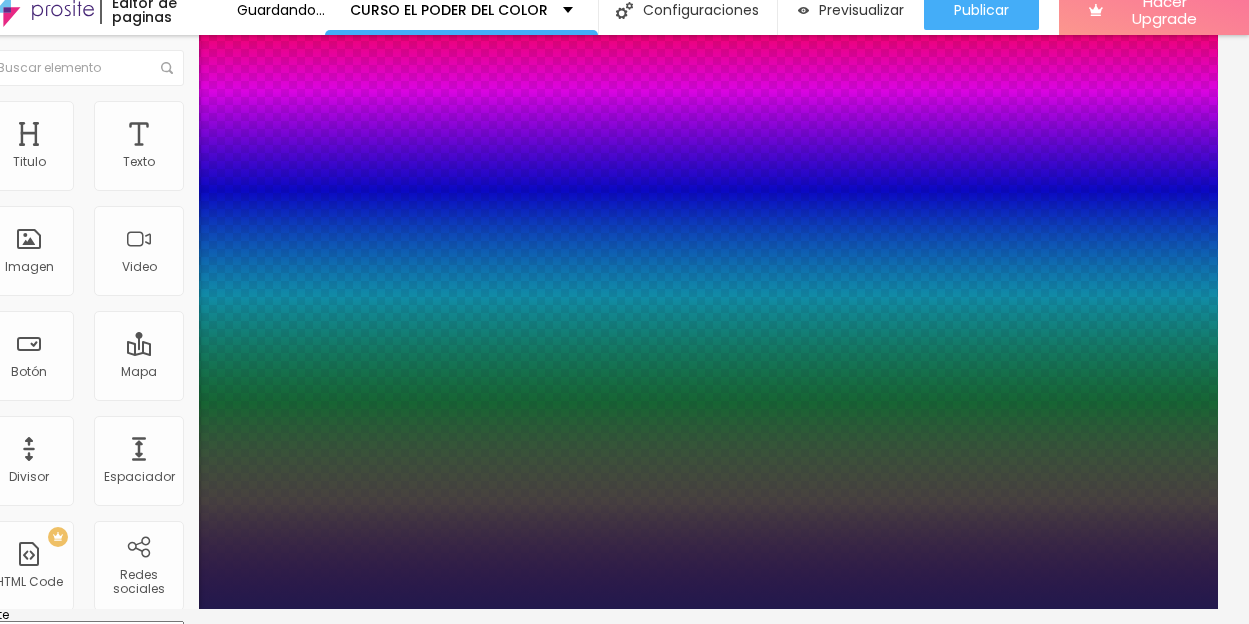 type on "25" 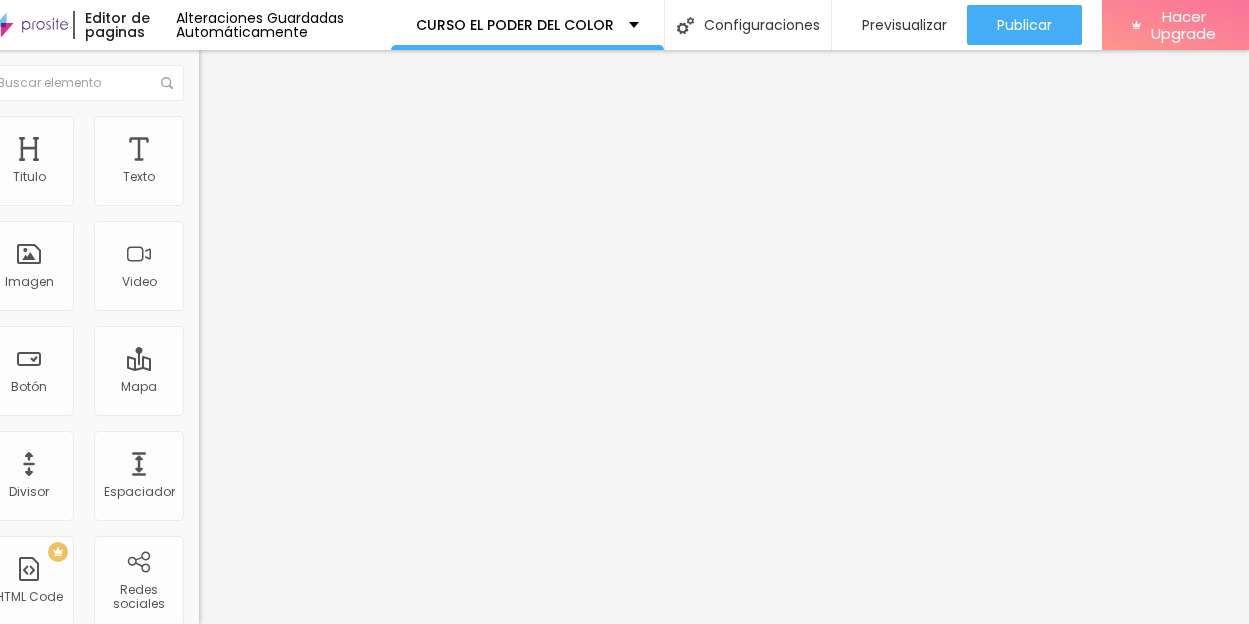 click 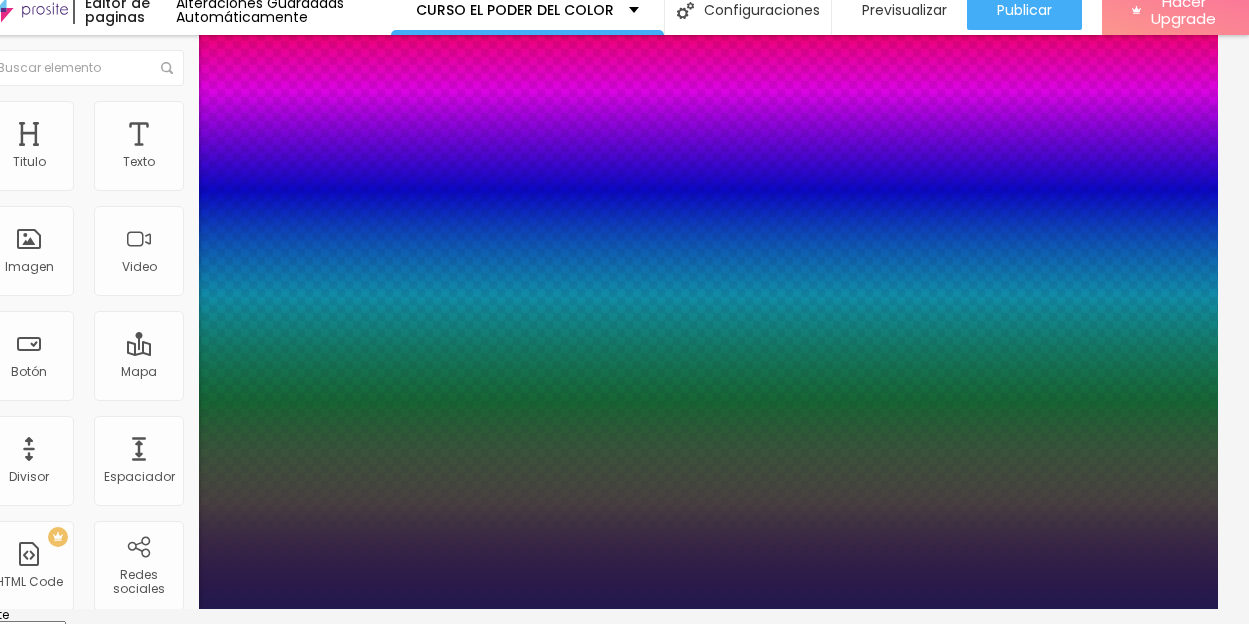 type on "1" 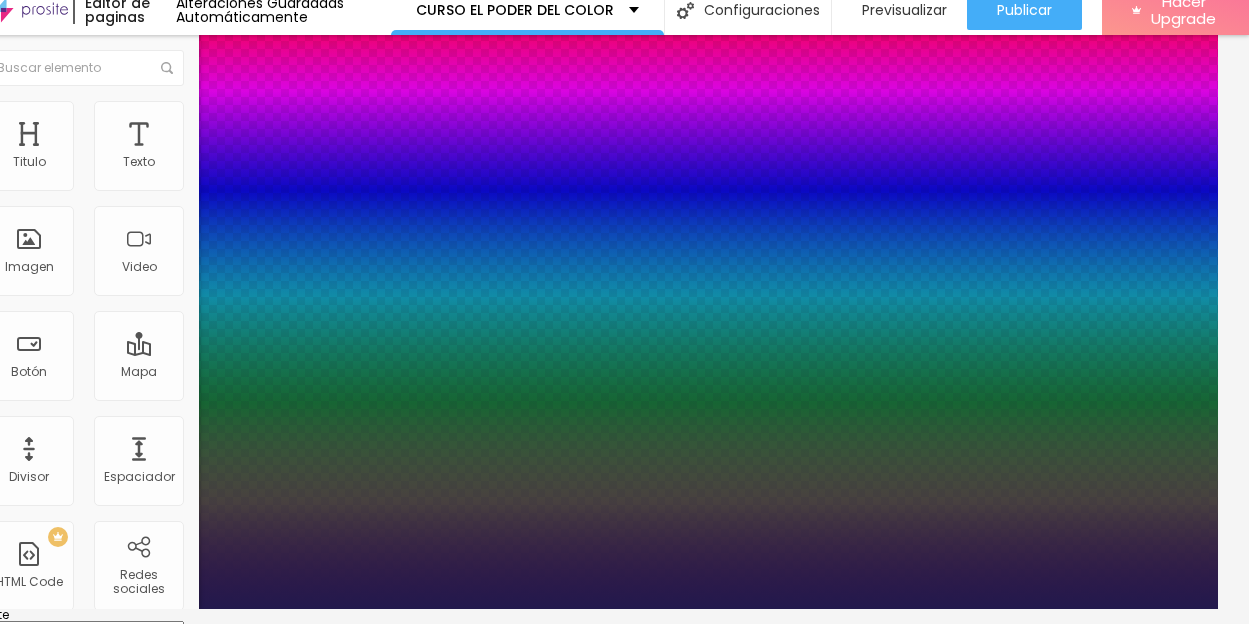 type on "26" 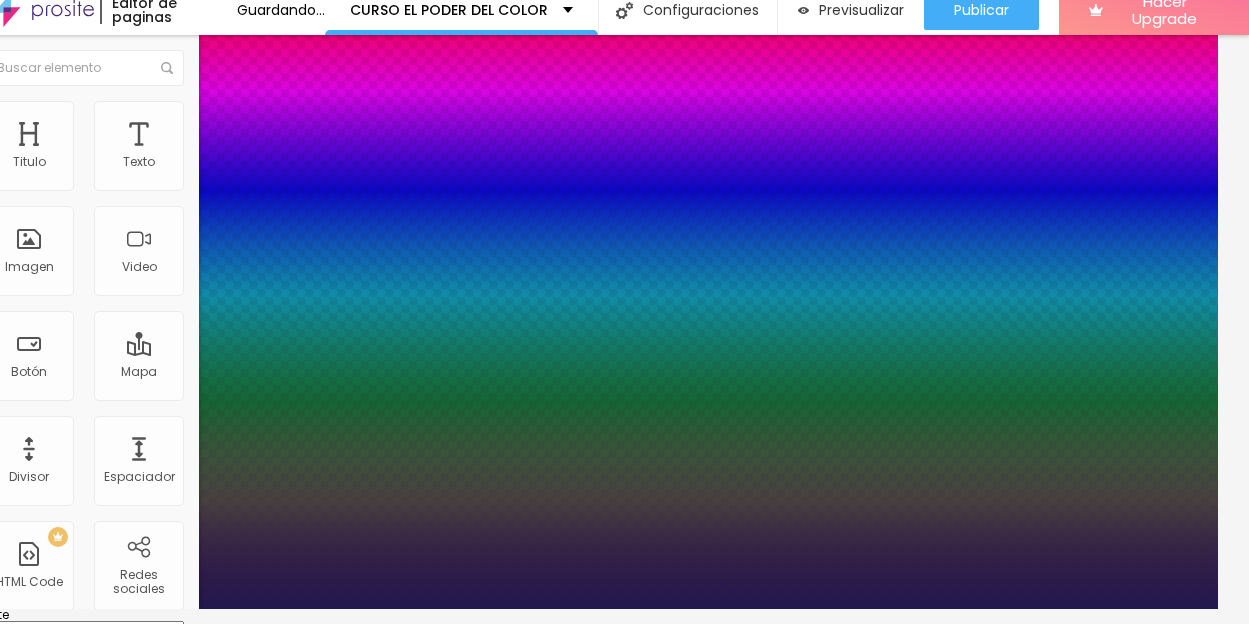 type on "23" 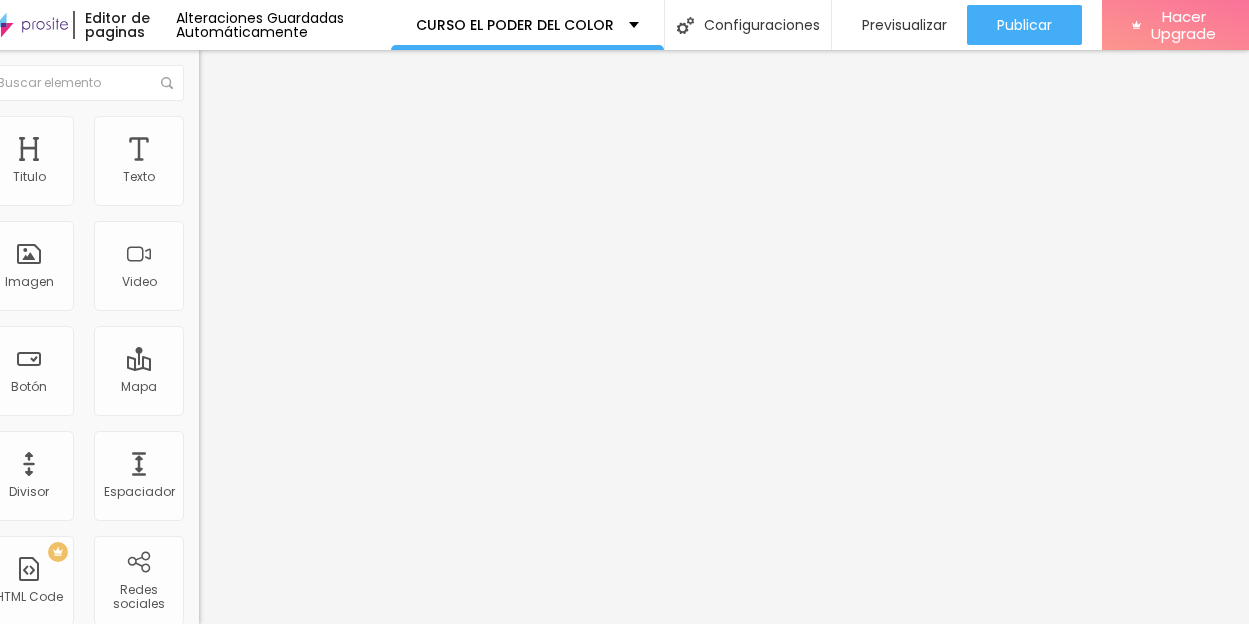 click on "Estilo" at bounding box center [232, 129] 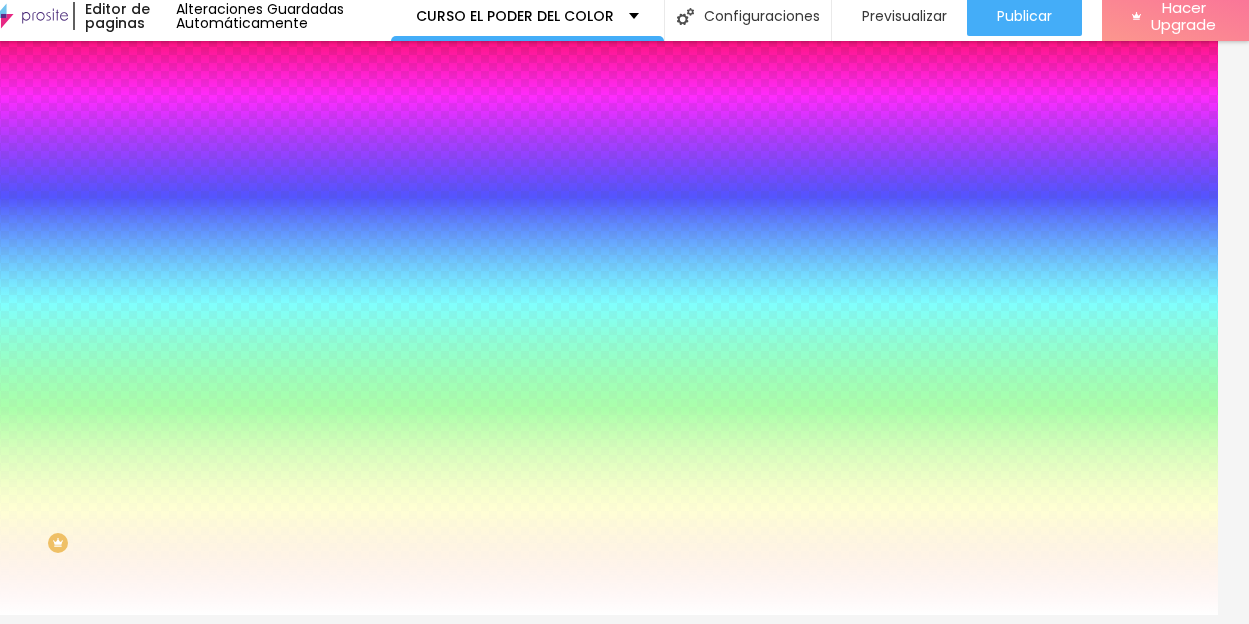 drag, startPoint x: 131, startPoint y: 185, endPoint x: 87, endPoint y: 185, distance: 44 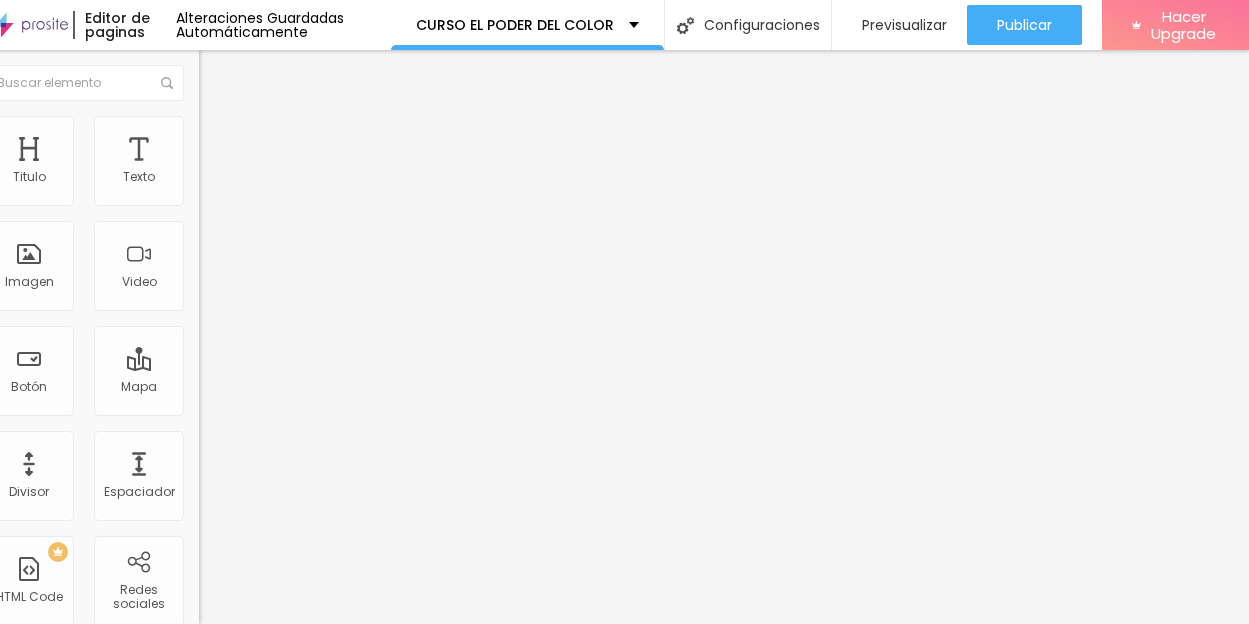 click on "Avanzado" at bounding box center [249, 149] 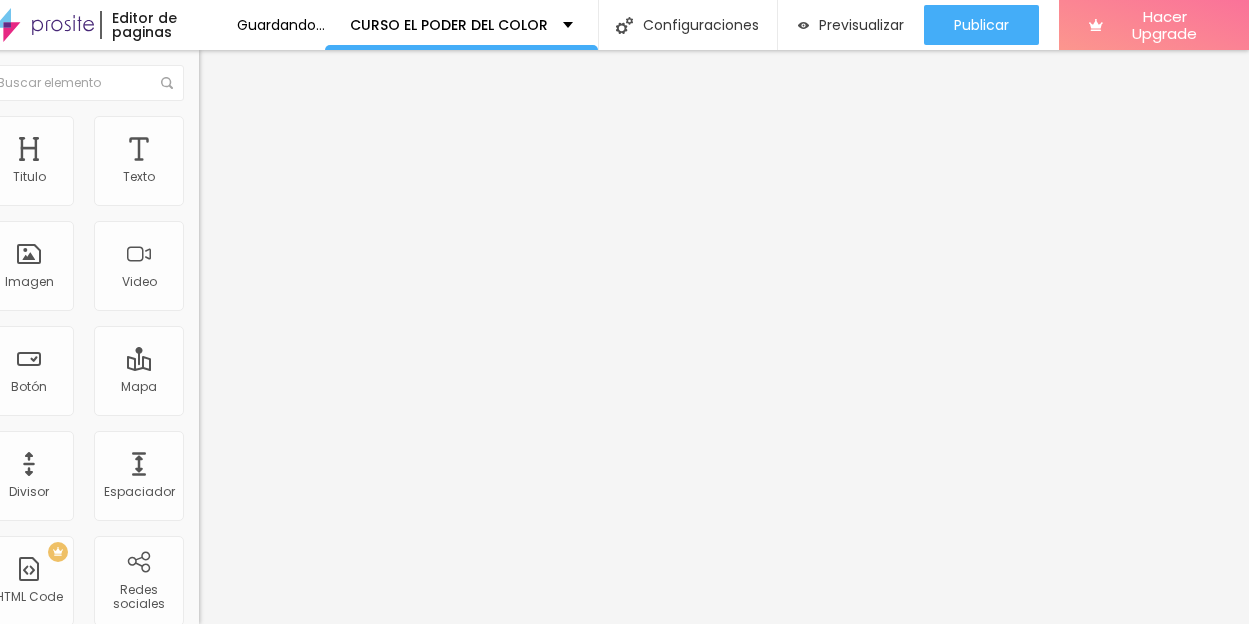 click on "Estilo" at bounding box center (232, 129) 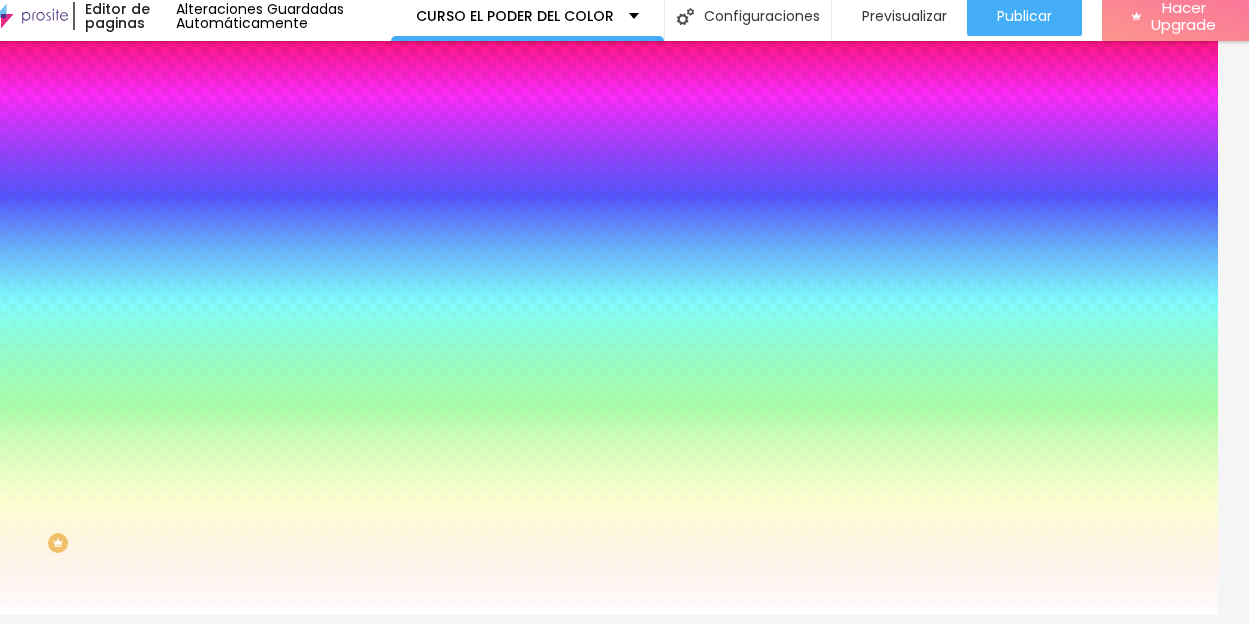 drag, startPoint x: 128, startPoint y: 185, endPoint x: 80, endPoint y: 185, distance: 48 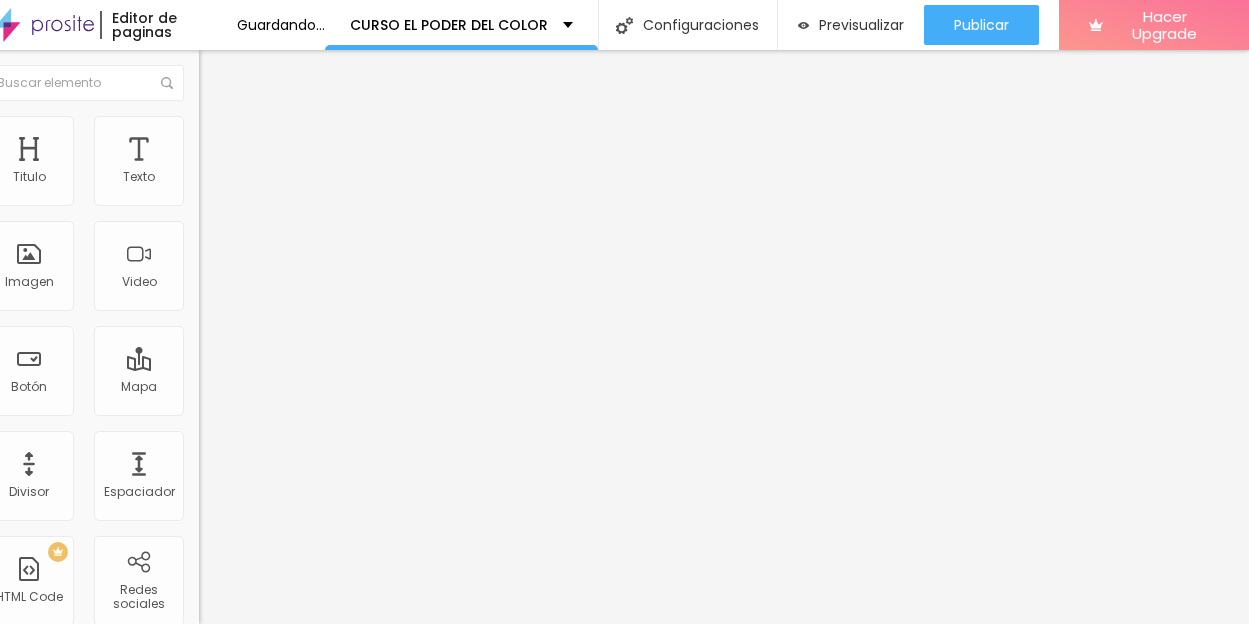 click on "Avanzado" at bounding box center (314, 146) 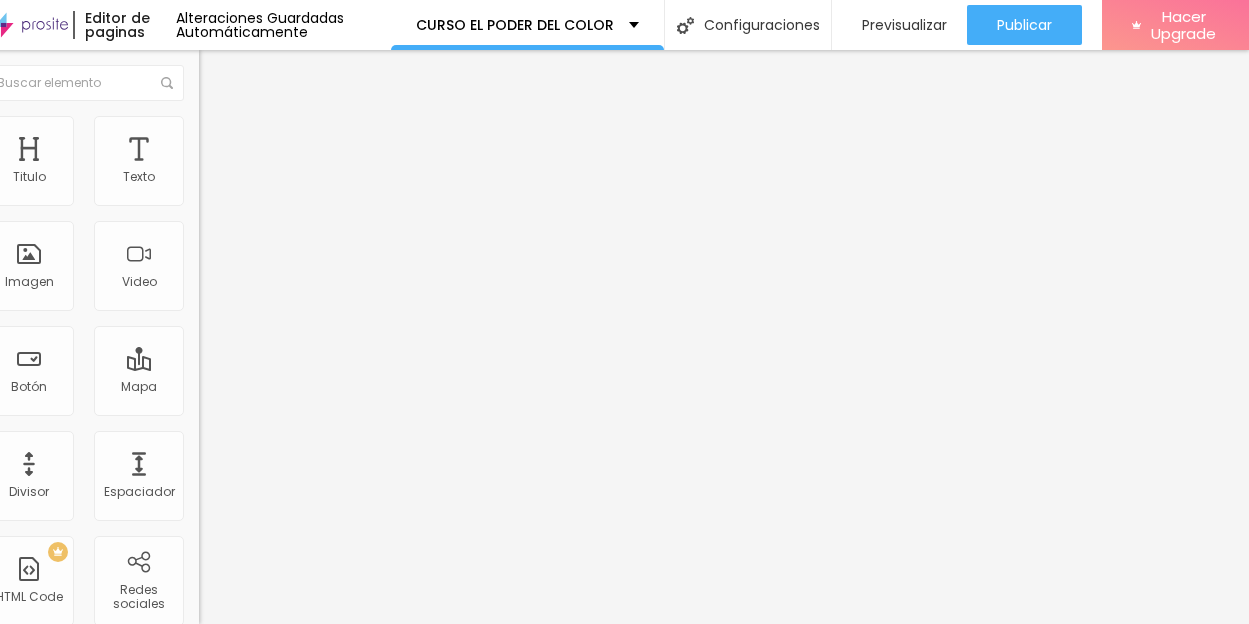 click on "Estilo" at bounding box center [232, 129] 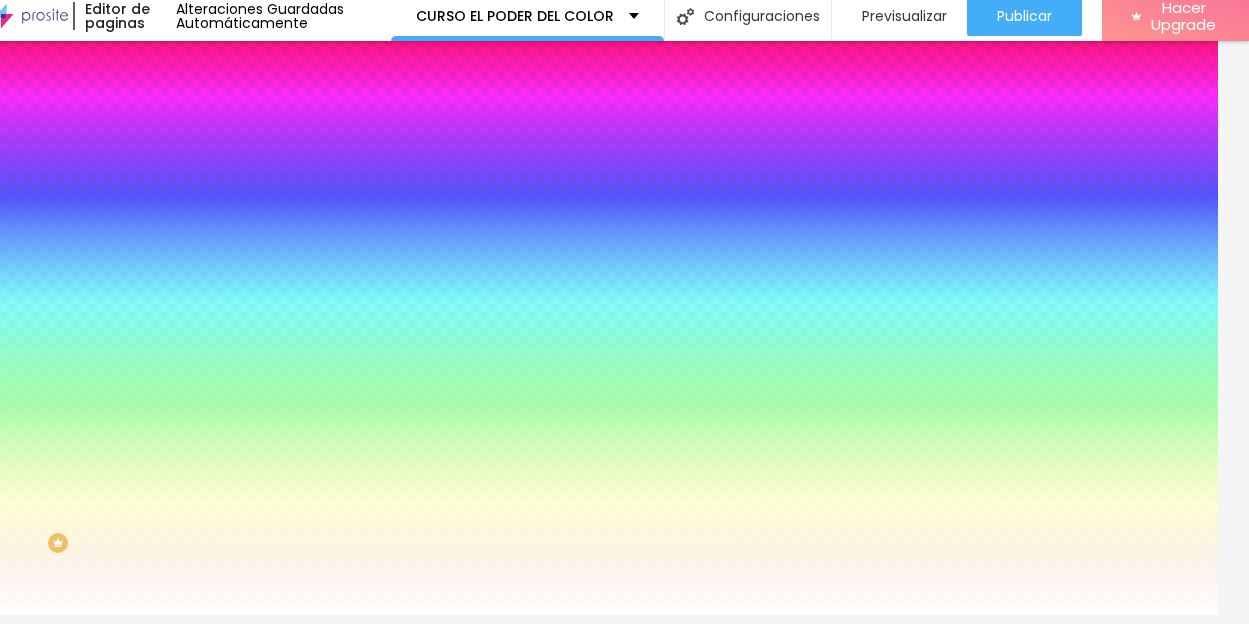drag, startPoint x: 131, startPoint y: 184, endPoint x: 67, endPoint y: 184, distance: 64 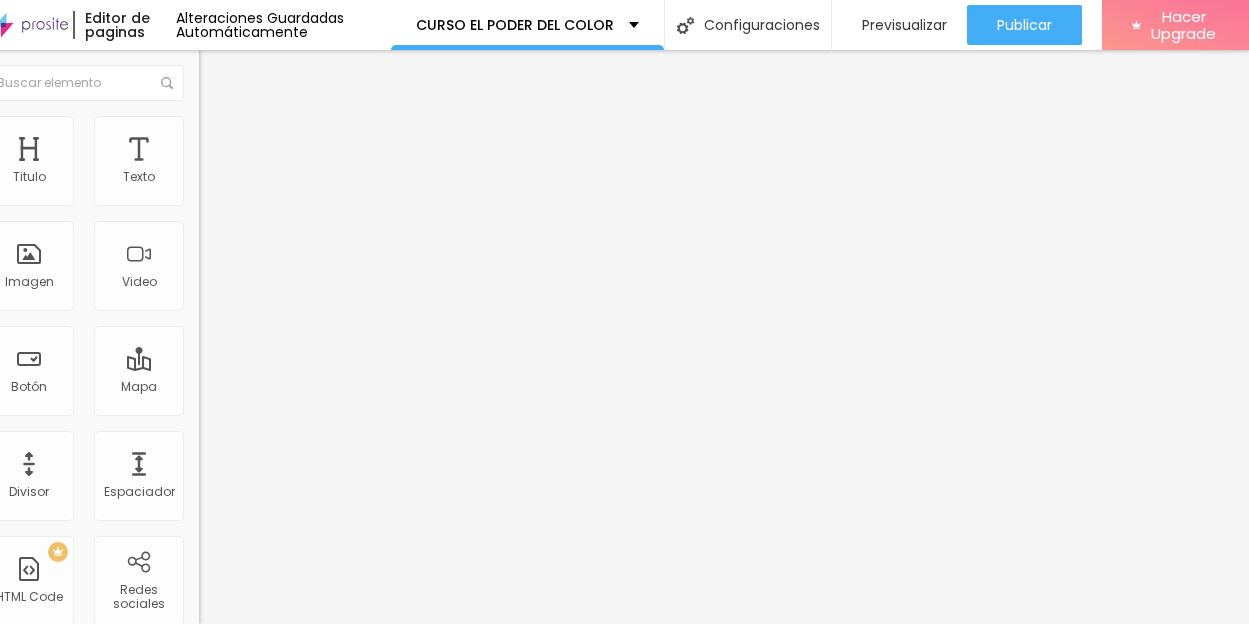 click on "Avanzado" at bounding box center (249, 129) 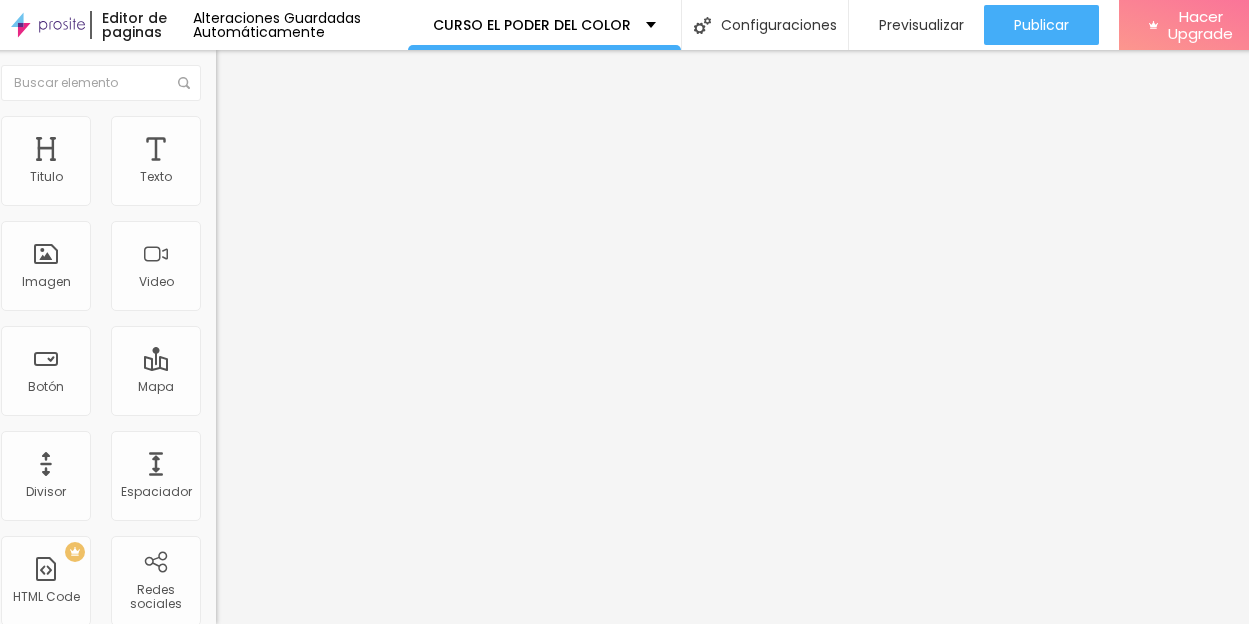 scroll, scrollTop: 15, scrollLeft: 0, axis: vertical 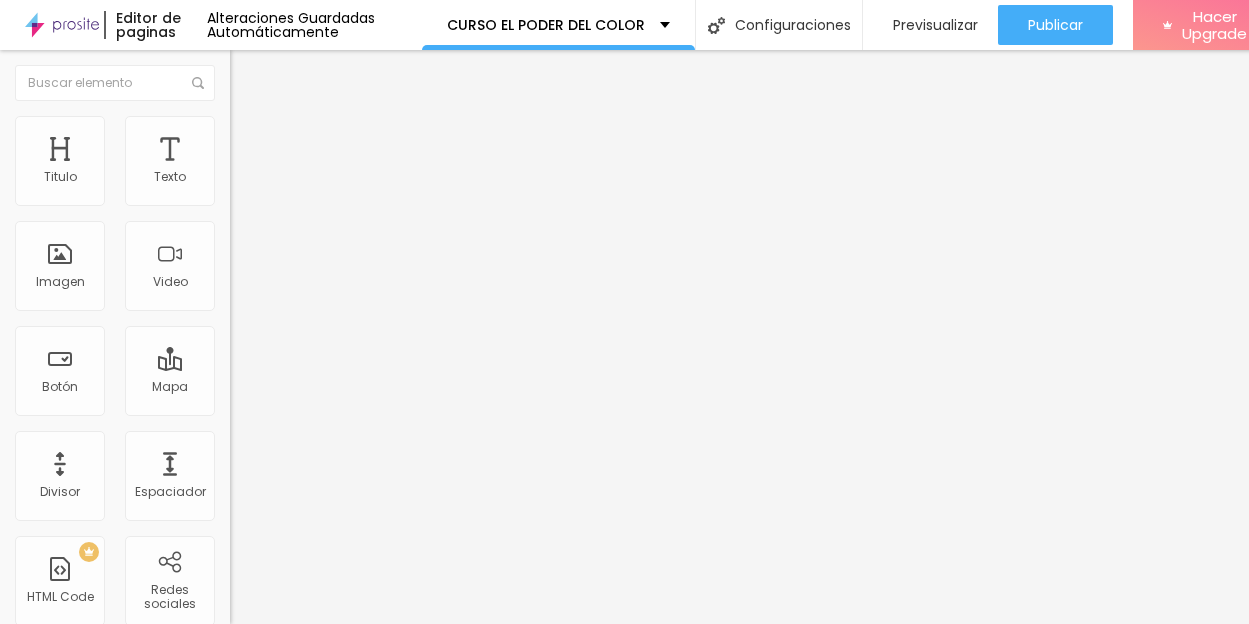 type on "0" 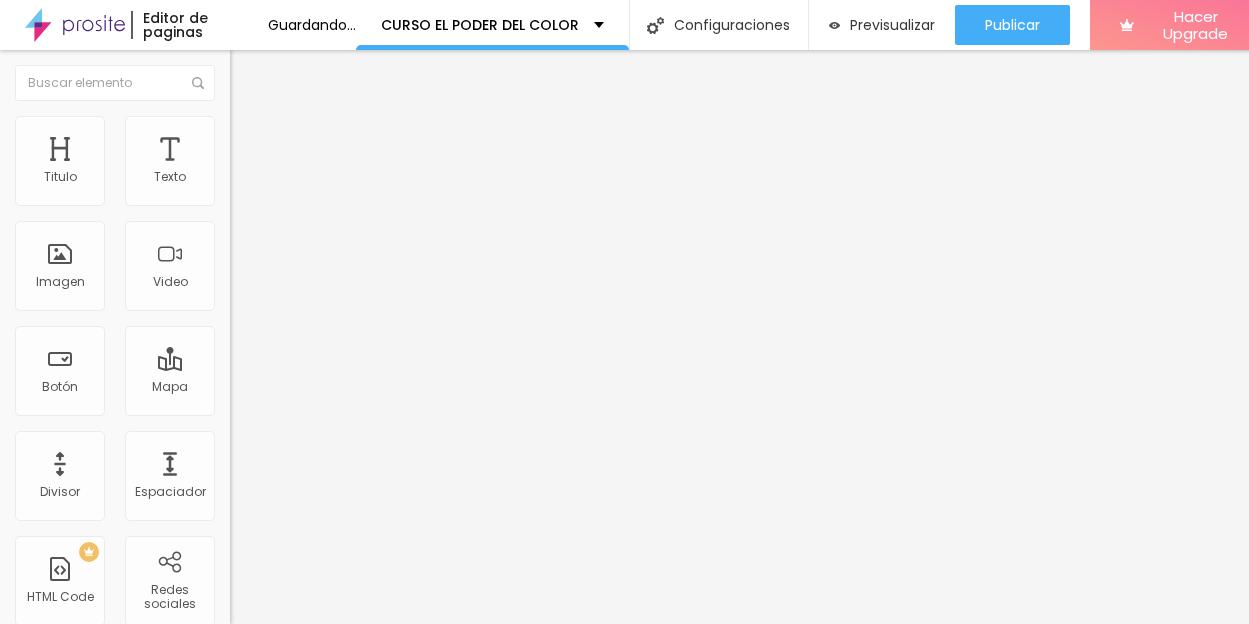 type on "11" 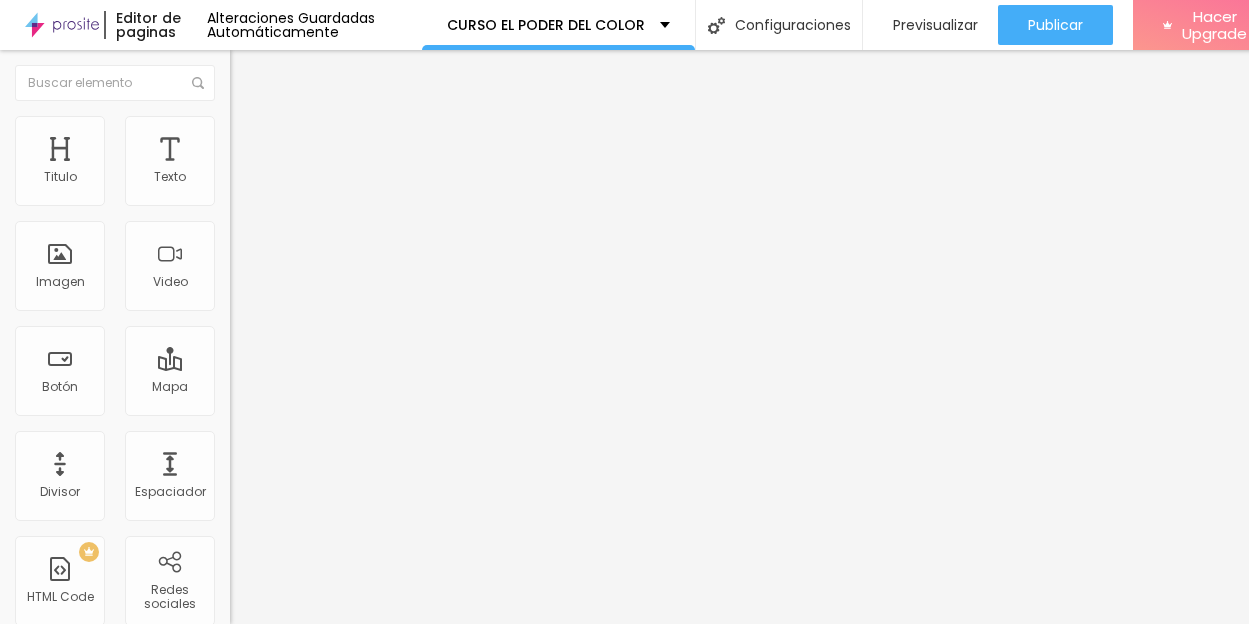 click at bounding box center (239, 105) 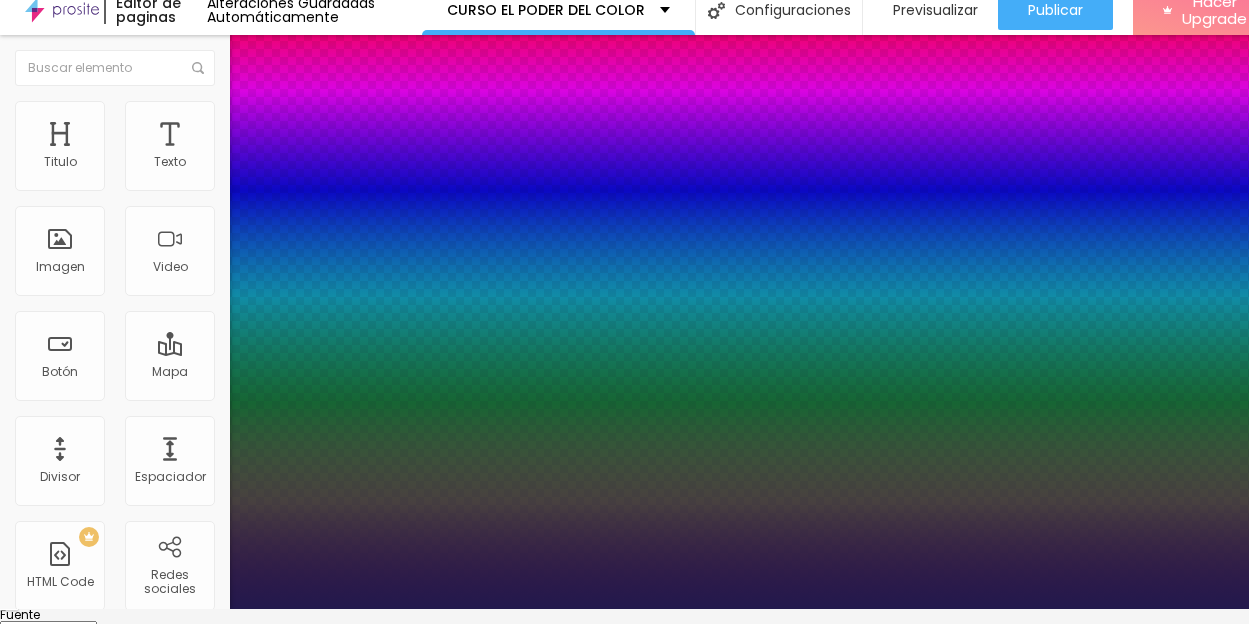 type on "1" 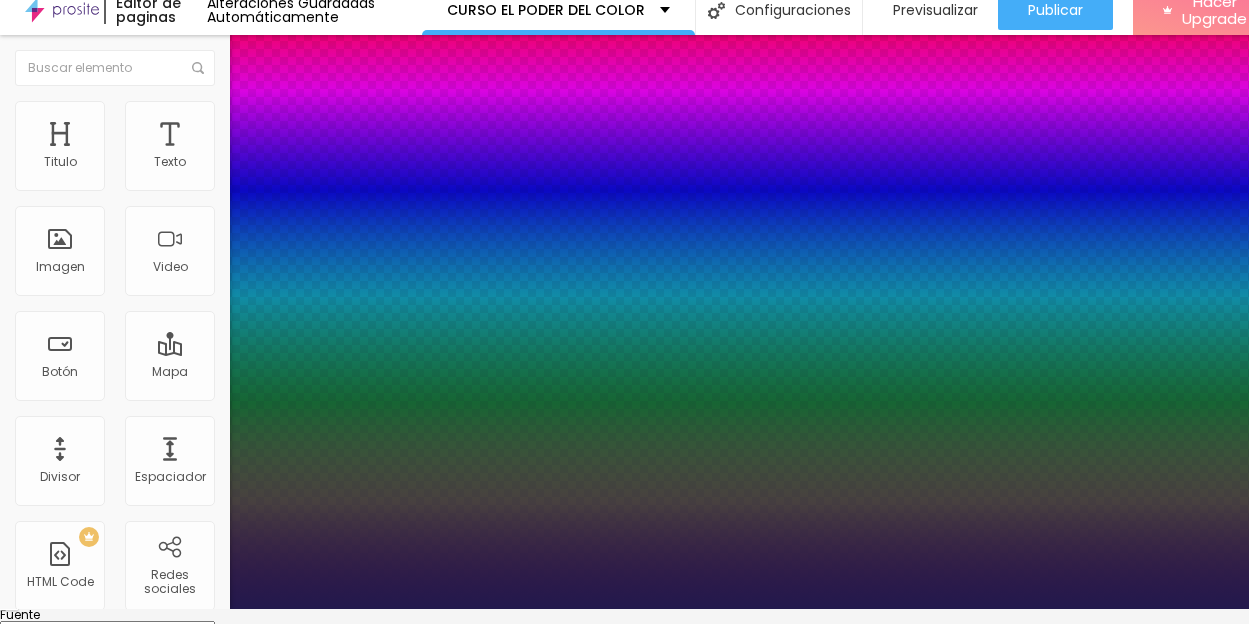 type on "23" 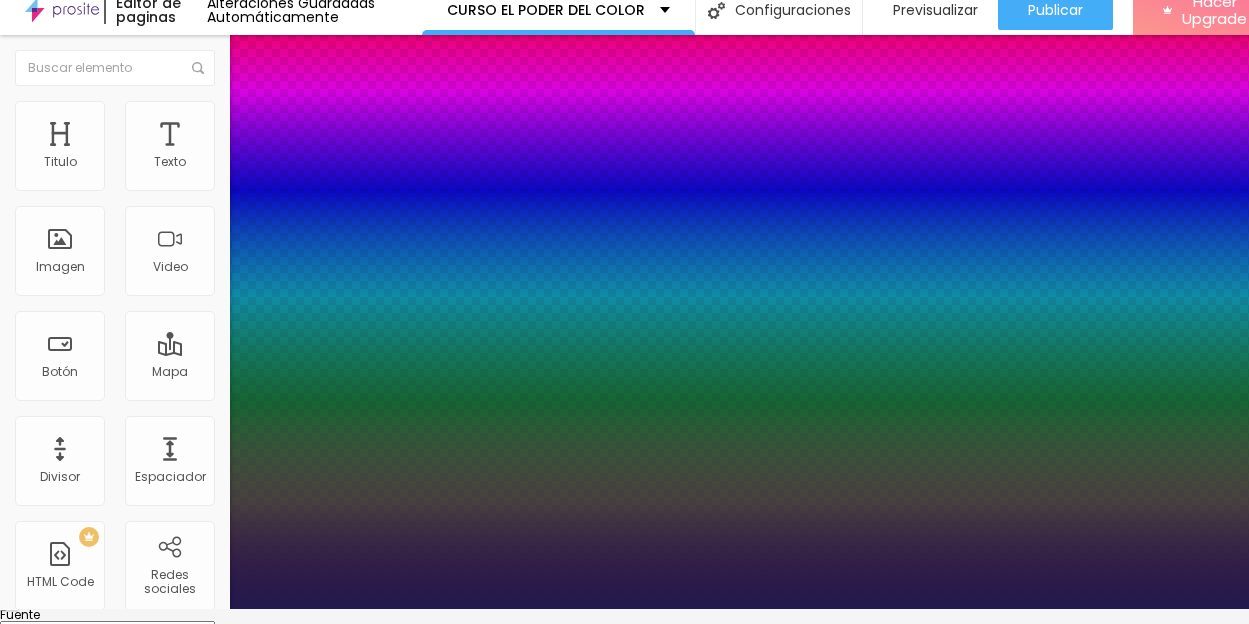 type on "21" 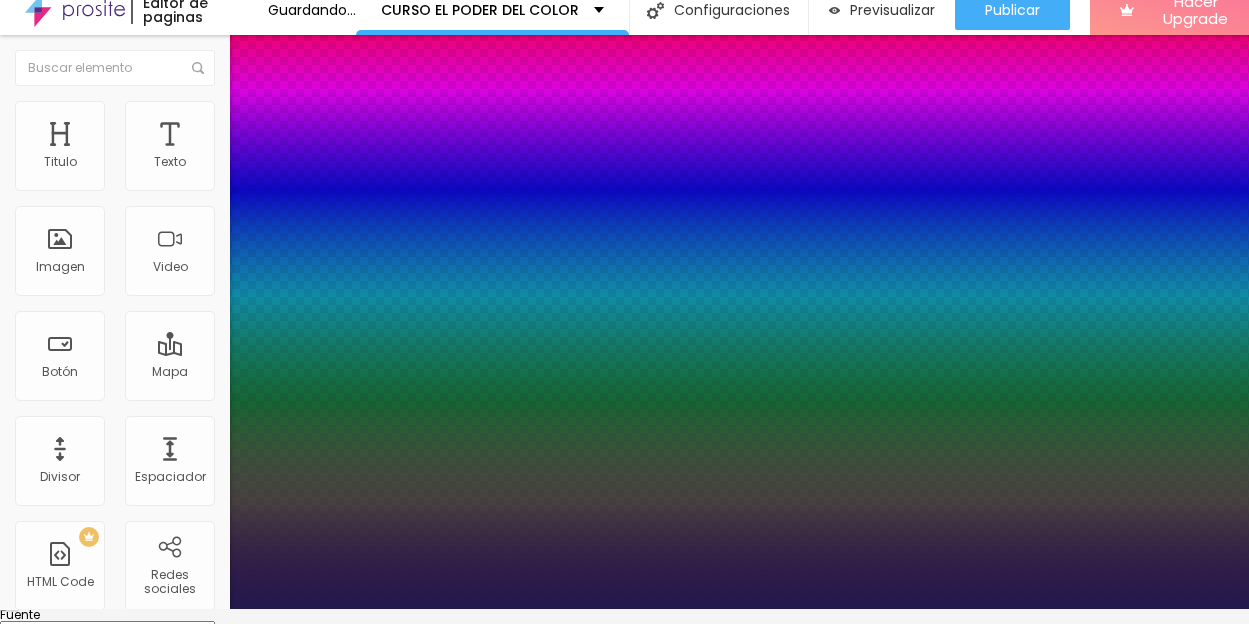 type on "21" 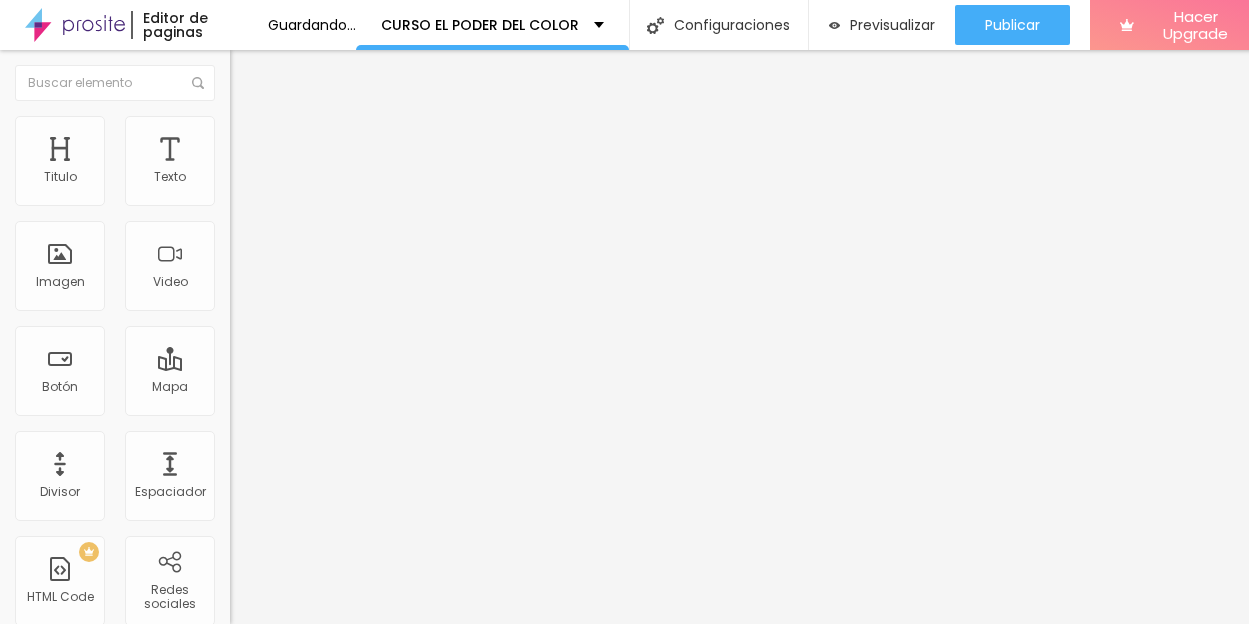drag, startPoint x: 127, startPoint y: 210, endPoint x: 22, endPoint y: 209, distance: 105.00476 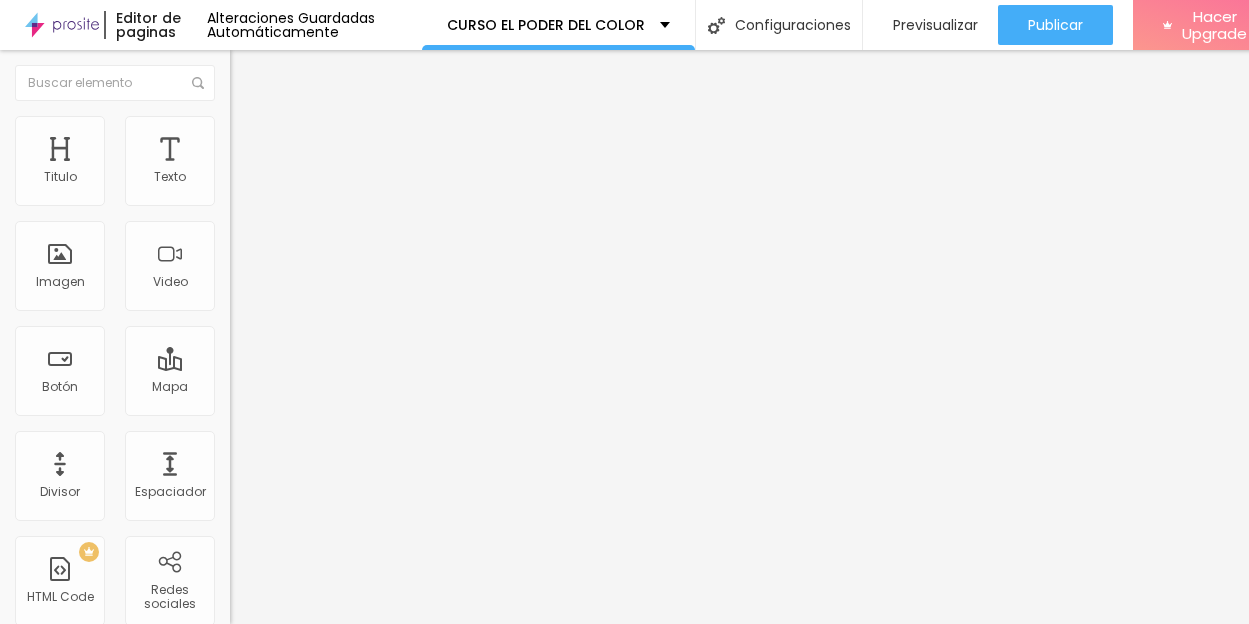 click on "1 pago  $85.900" at bounding box center [350, 178] 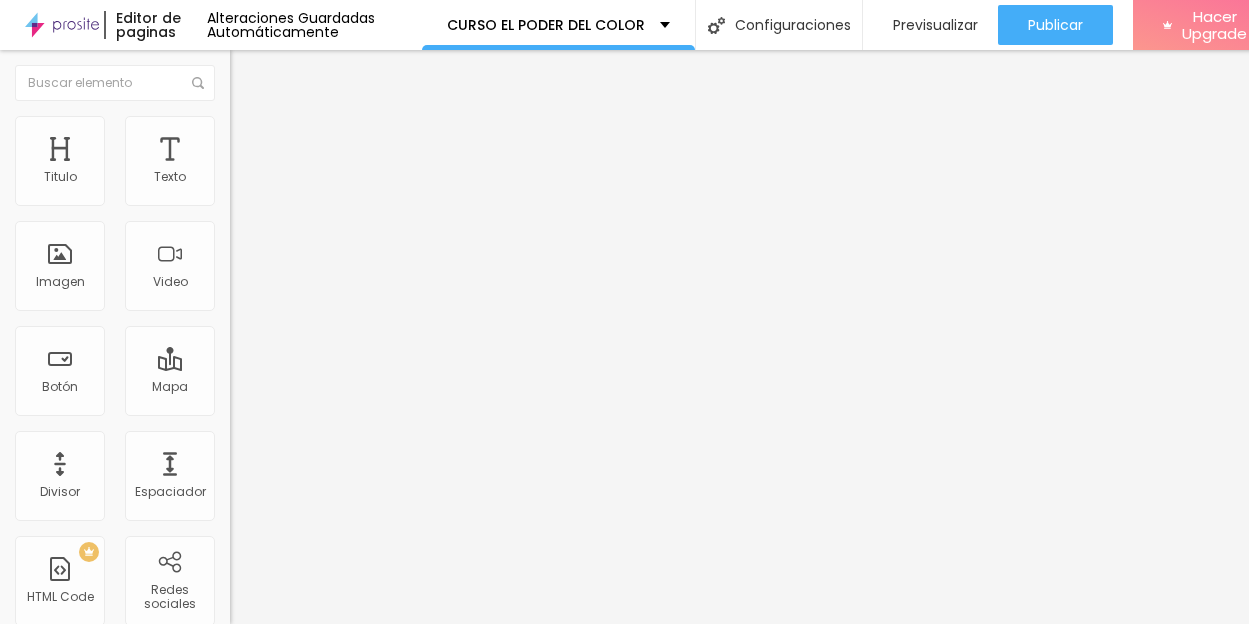 type on "1 pago de $85.900" 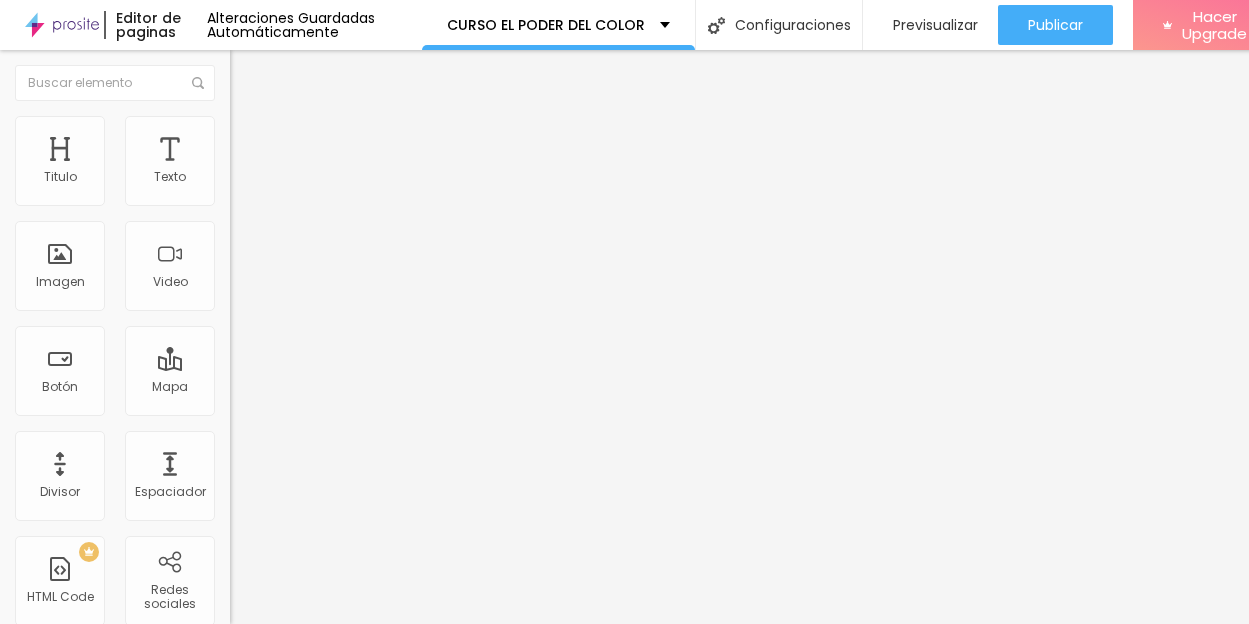 drag, startPoint x: 145, startPoint y: 206, endPoint x: 7, endPoint y: 206, distance: 138 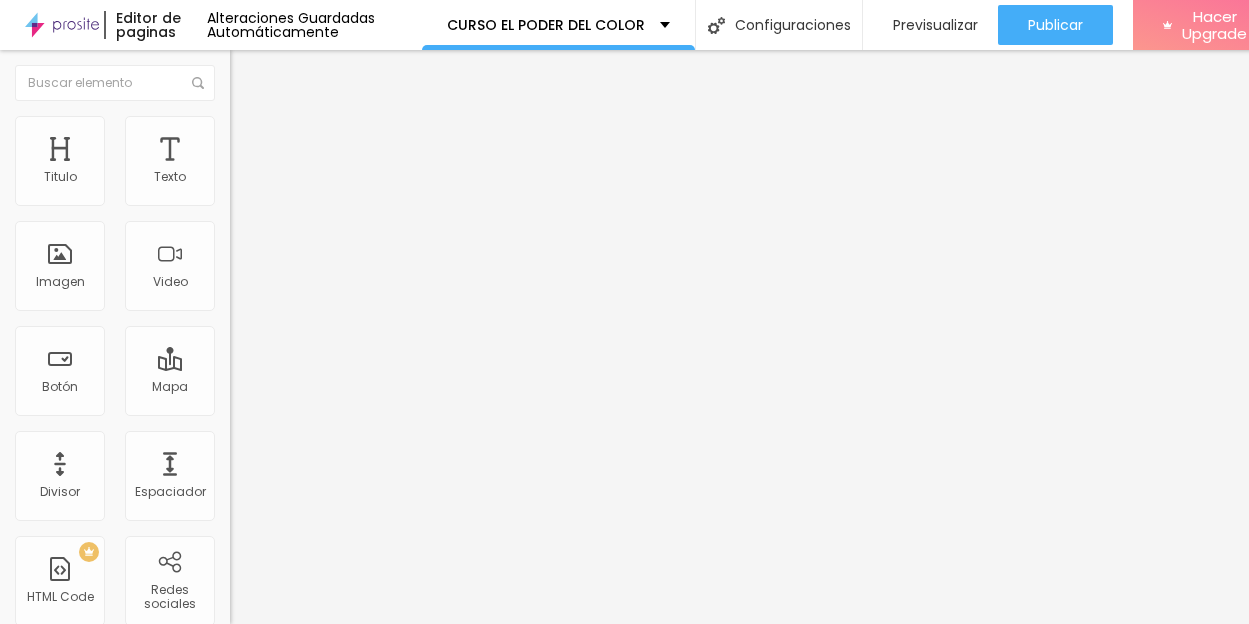 type on "2 cuotas de $44.900" 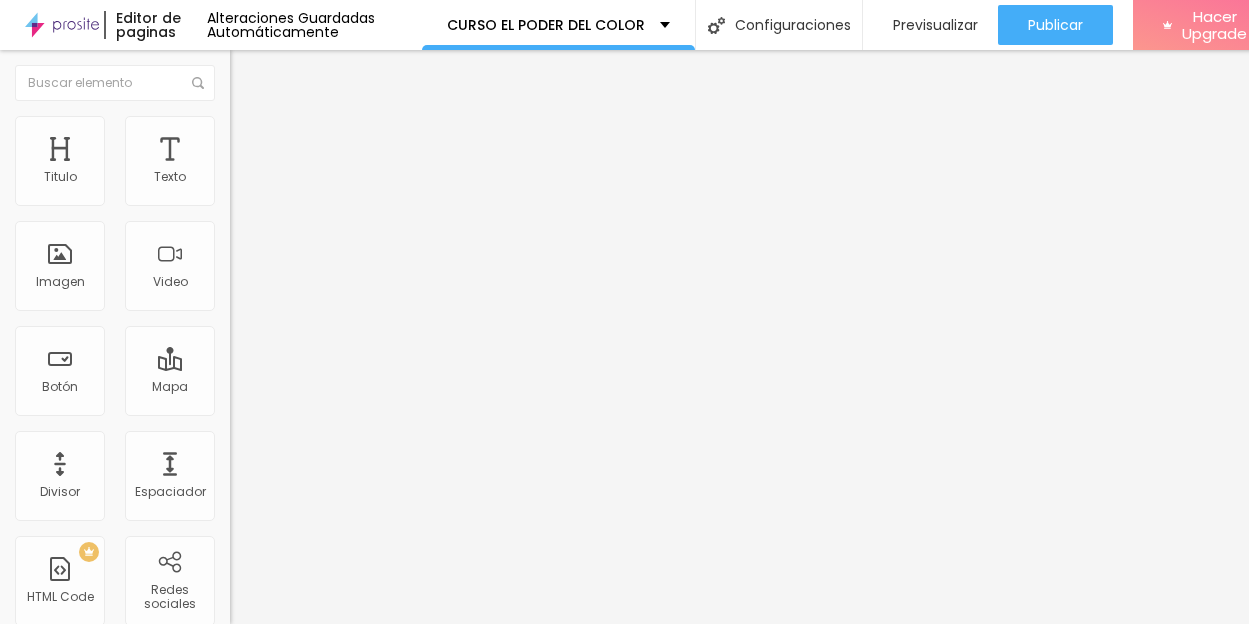 drag, startPoint x: 145, startPoint y: 208, endPoint x: 22, endPoint y: 208, distance: 123 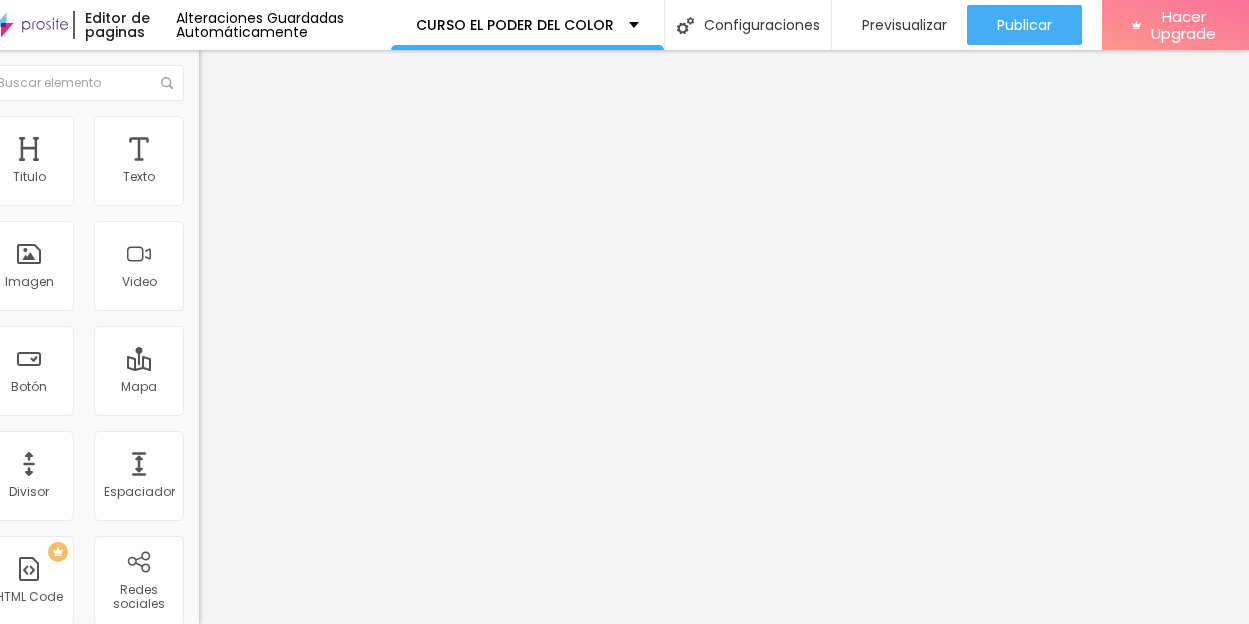 scroll, scrollTop: 15, scrollLeft: 64, axis: both 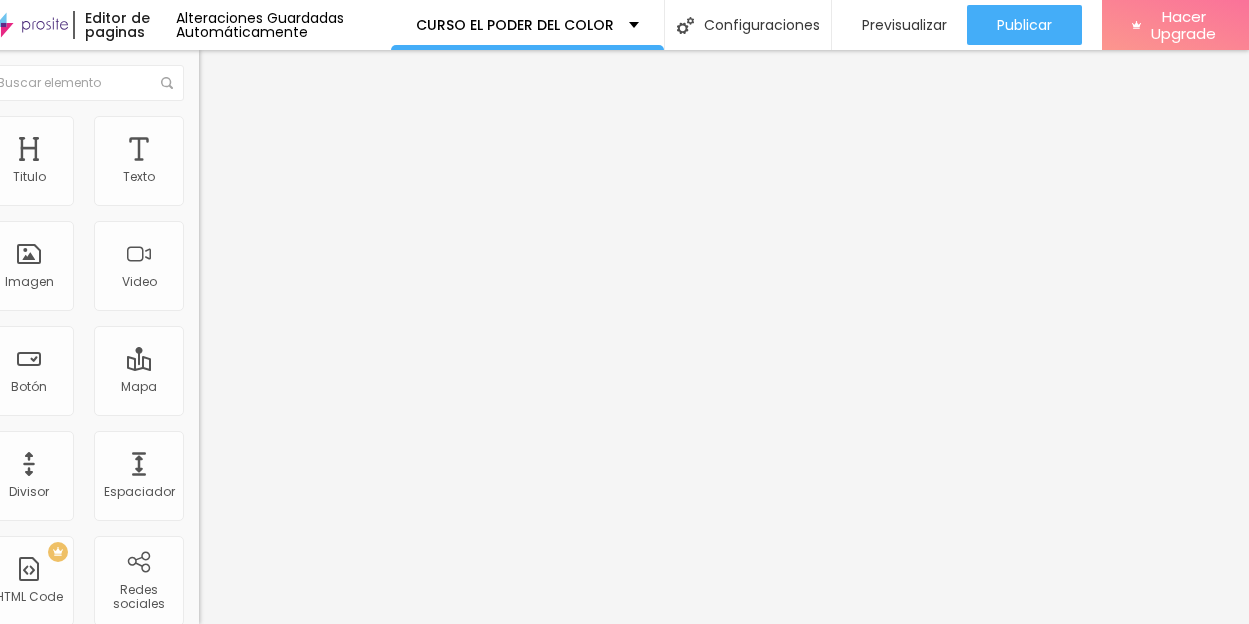 type on "3 cuotas de $33.000" 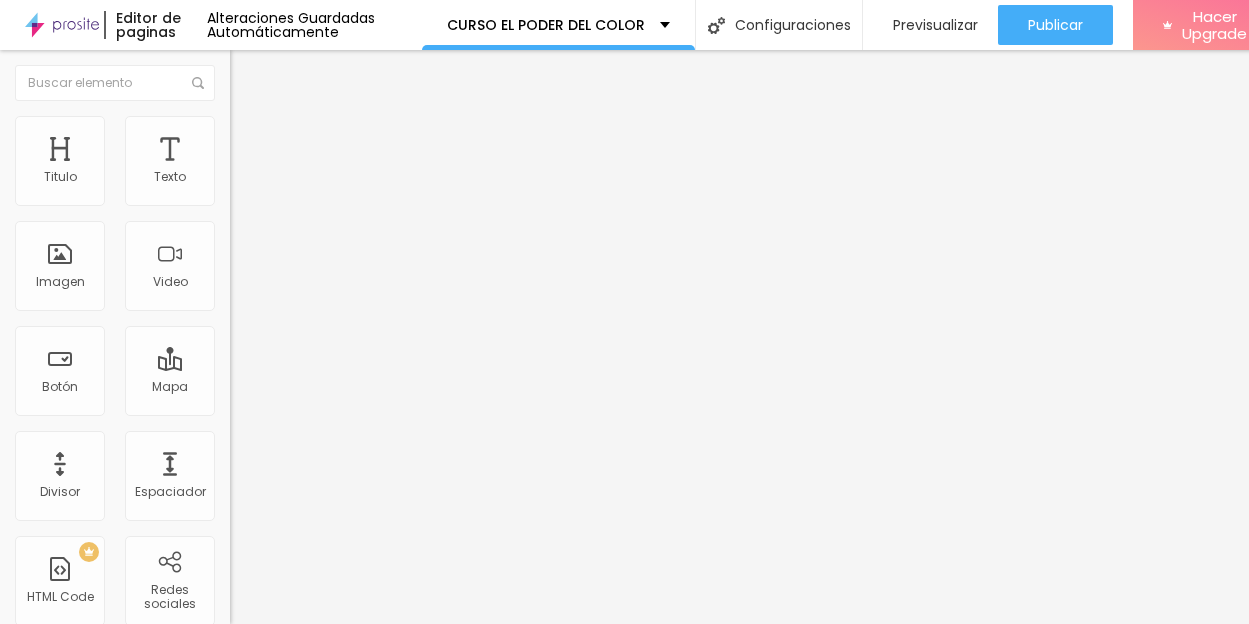 type on "0" 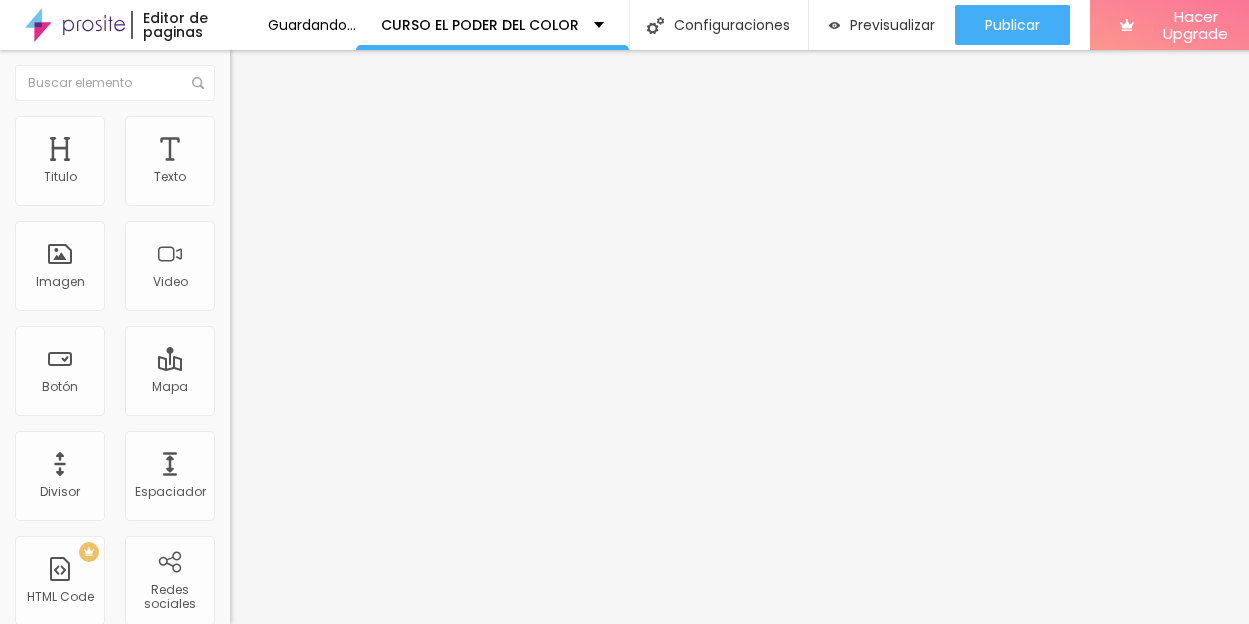 drag, startPoint x: 51, startPoint y: 181, endPoint x: 0, endPoint y: 185, distance: 51.156624 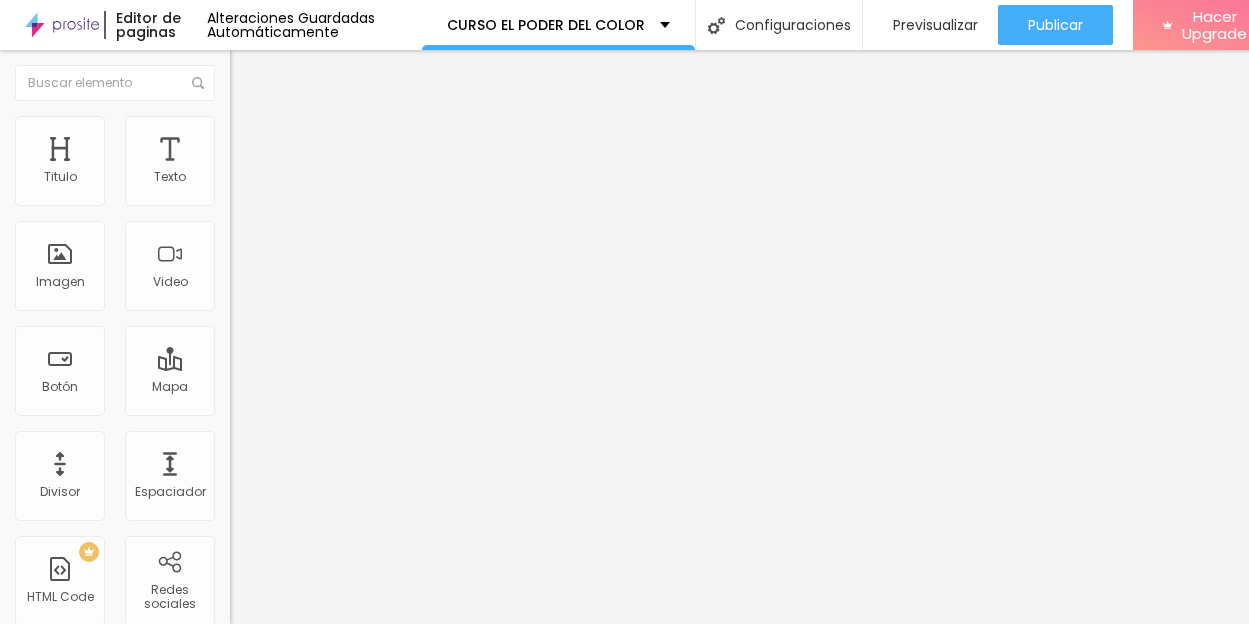 click on "Avanzado" at bounding box center (280, 129) 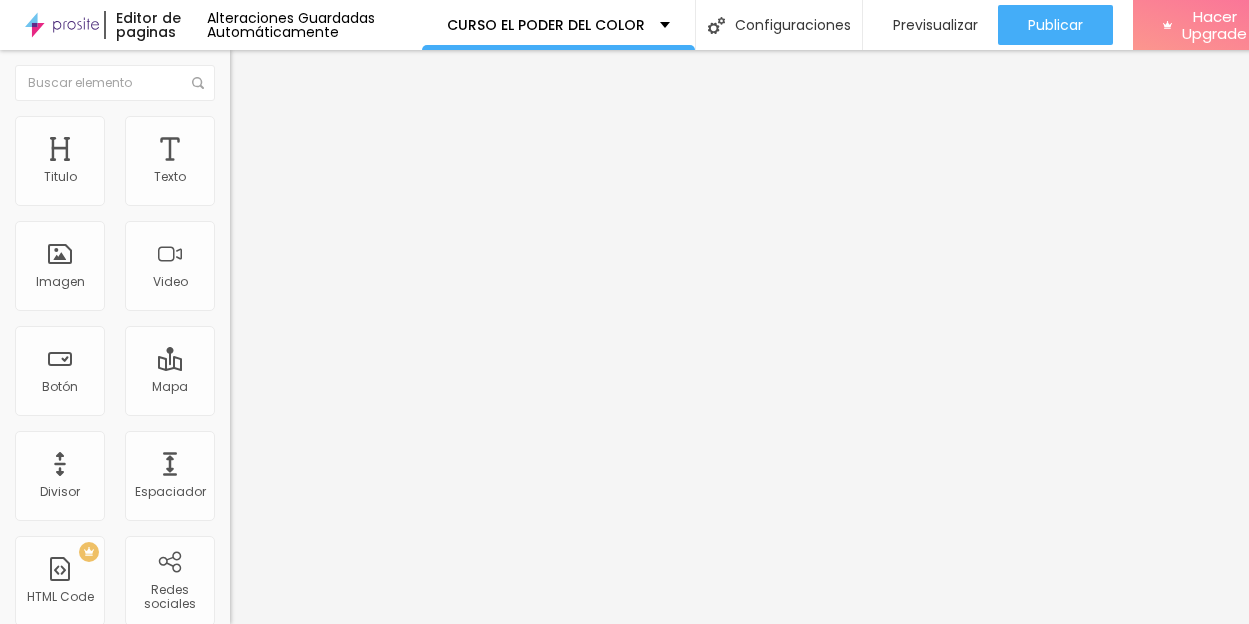 type on "17" 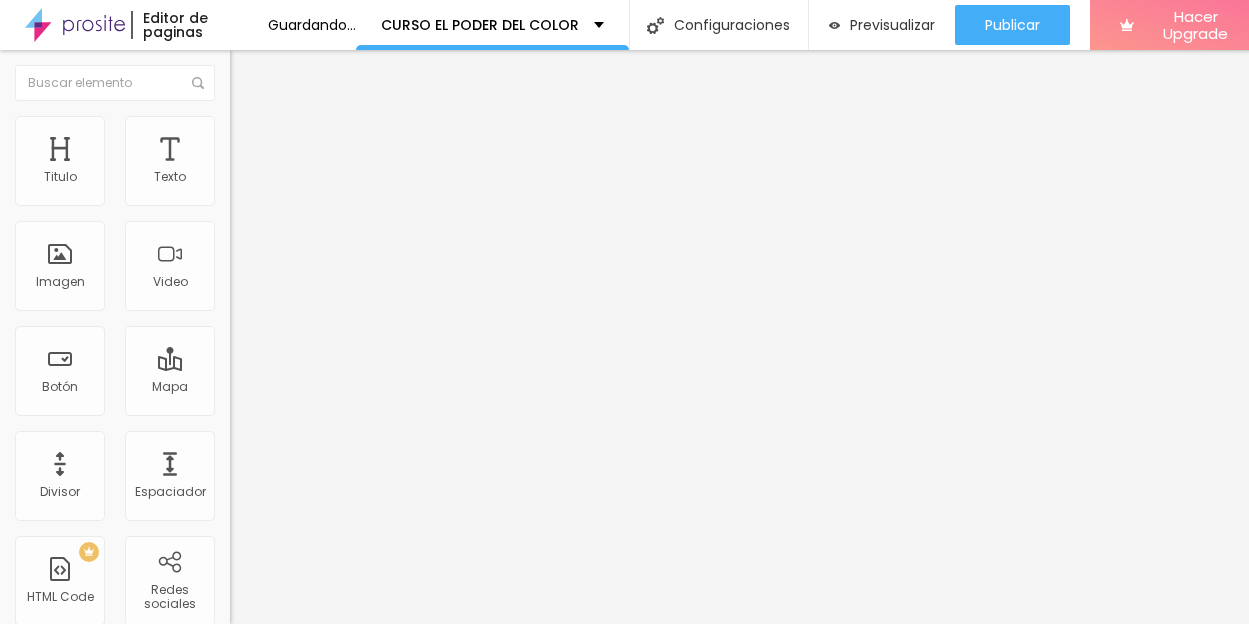 type on "8" 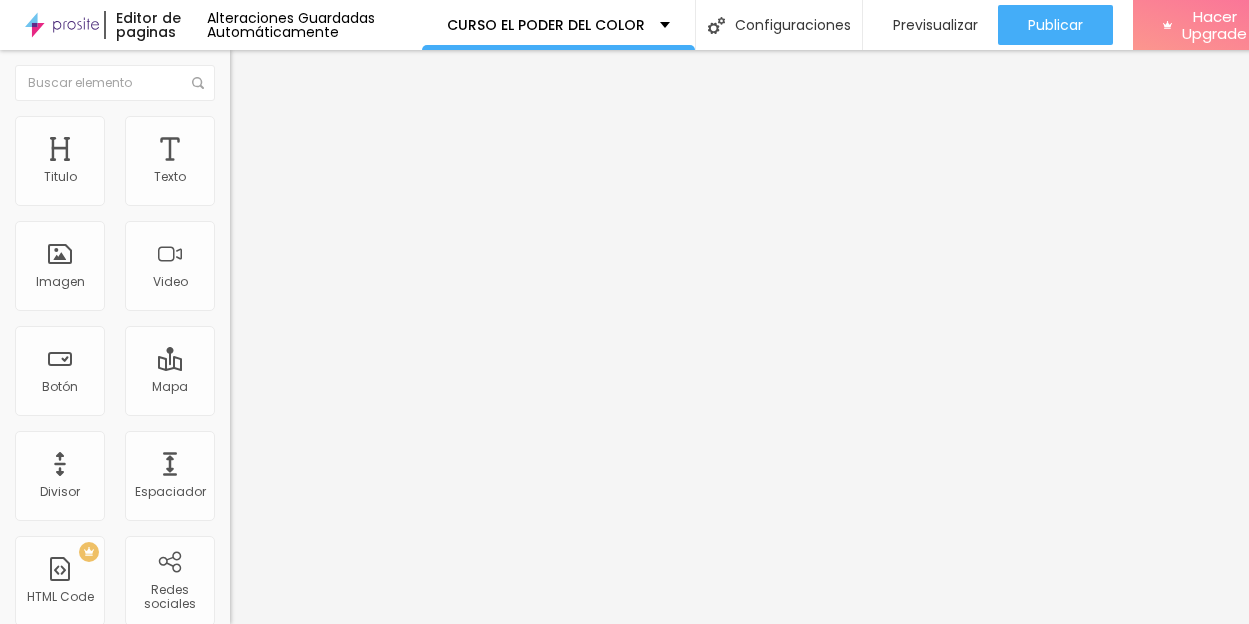 scroll, scrollTop: 15, scrollLeft: 64, axis: both 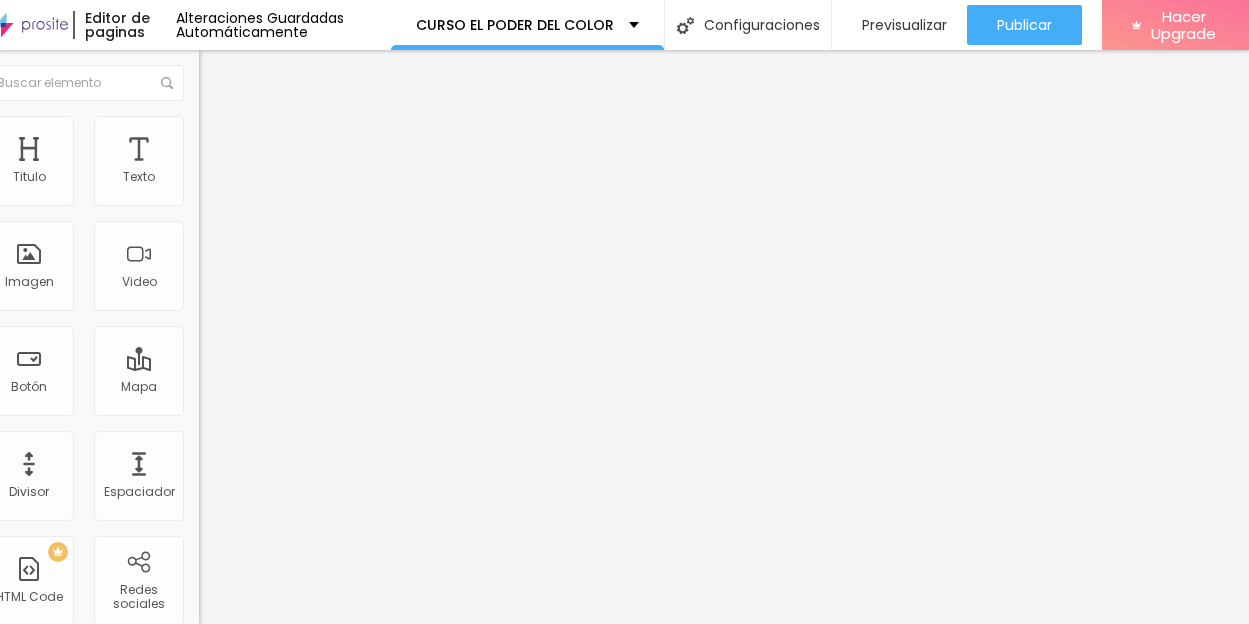 click on "Avanzado" at bounding box center (314, 146) 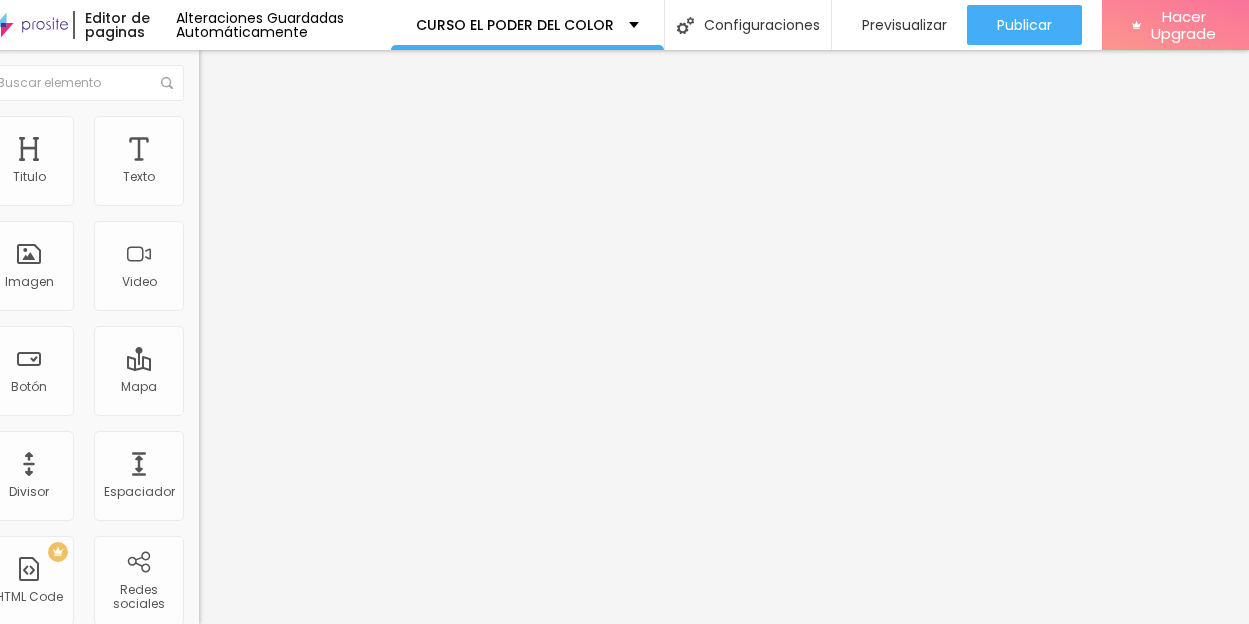 click on "Estilo" at bounding box center (314, 126) 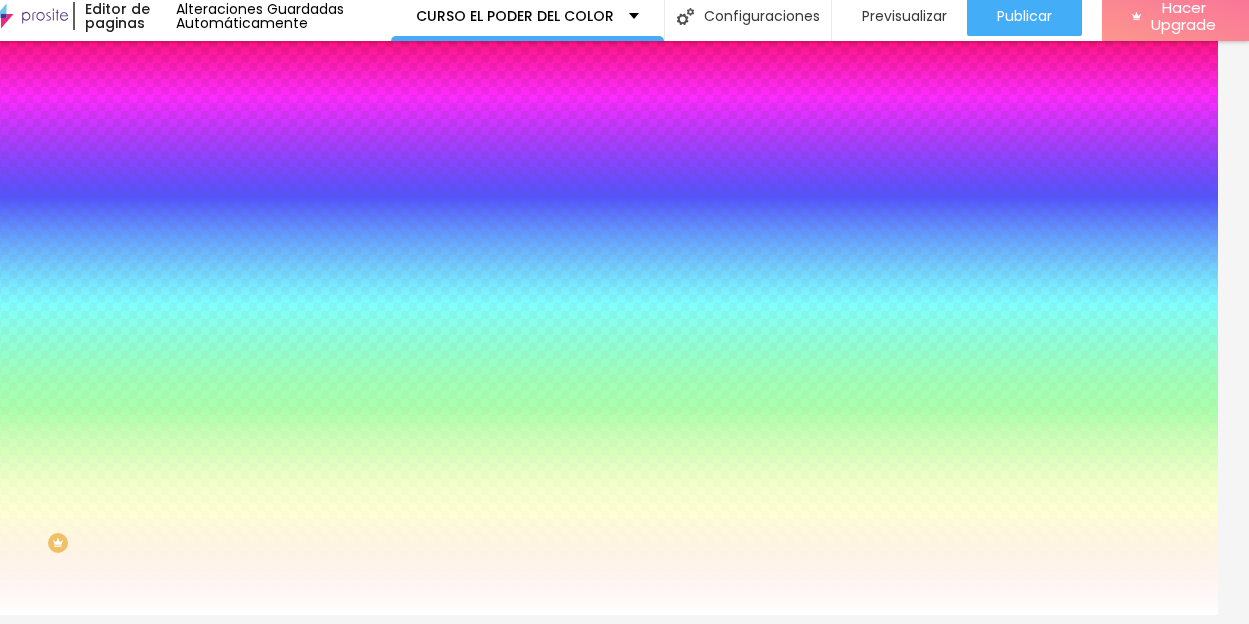 drag, startPoint x: 130, startPoint y: 188, endPoint x: 75, endPoint y: 186, distance: 55.03635 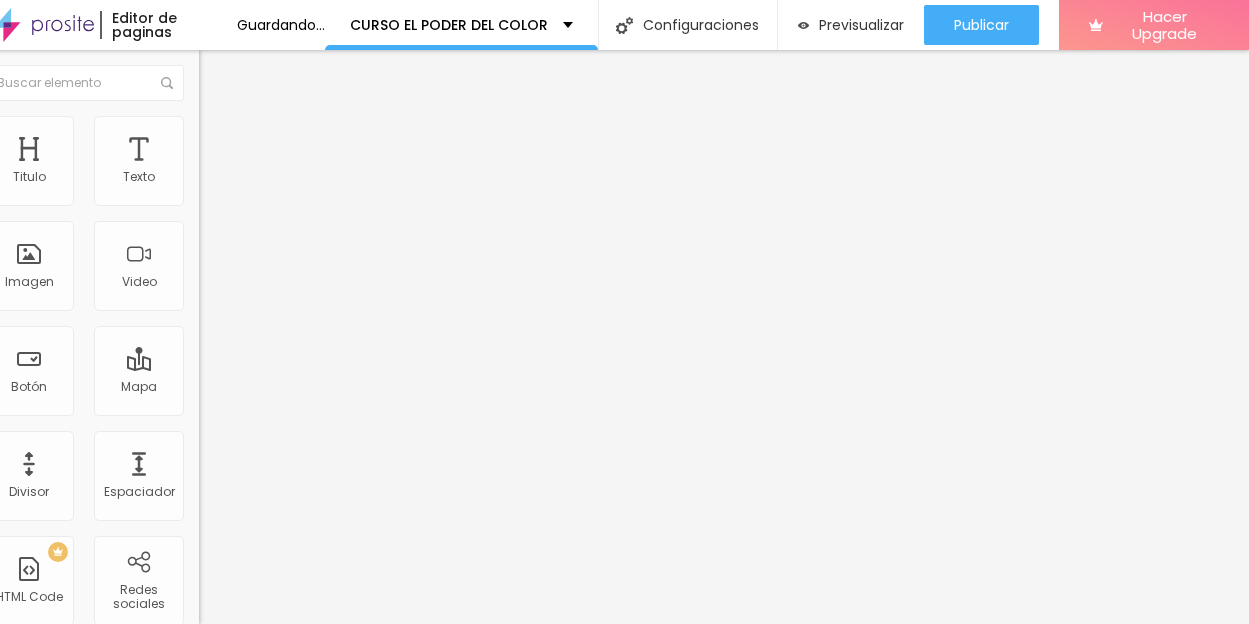 click on "Avanzado" at bounding box center (314, 126) 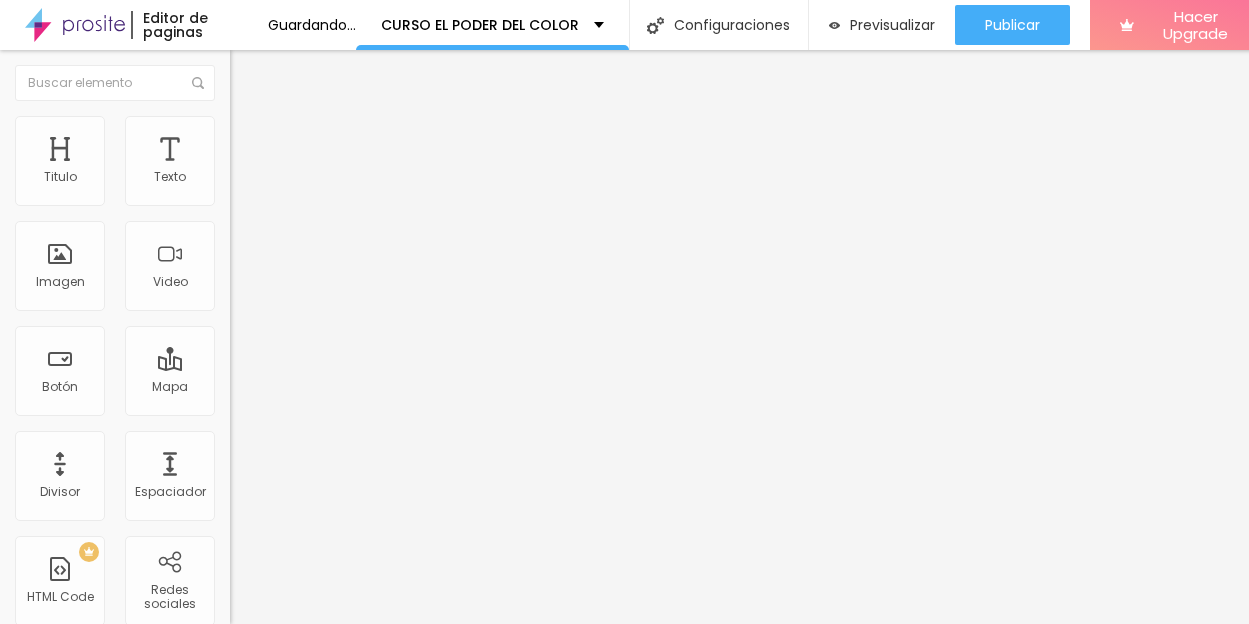 type 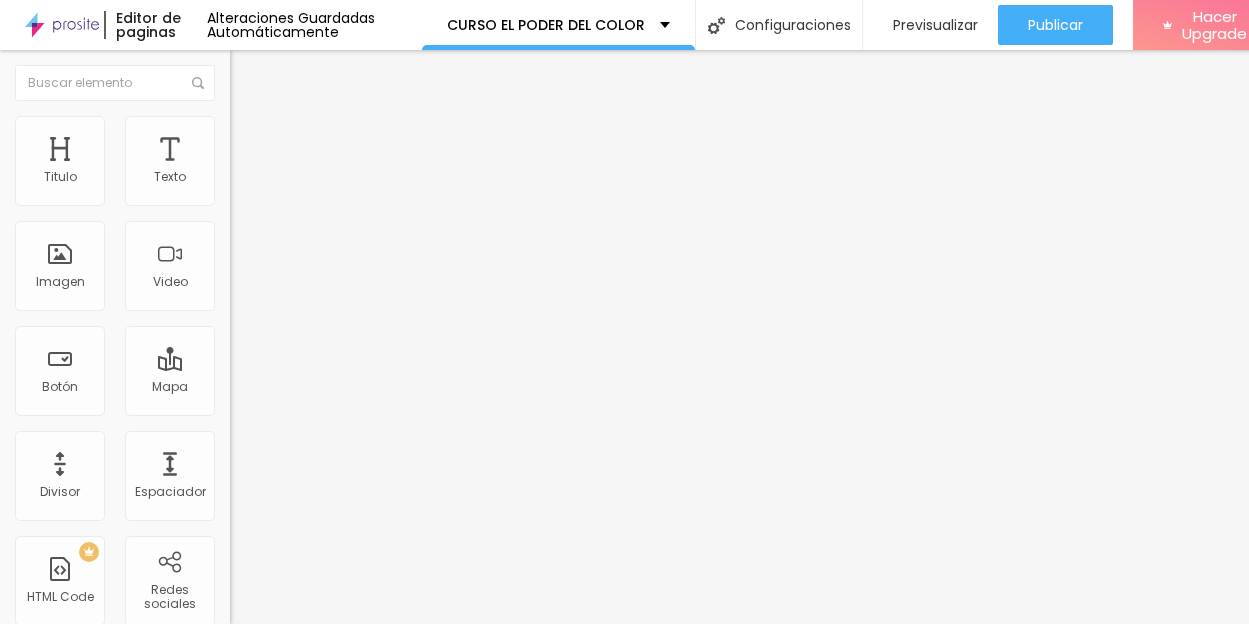drag, startPoint x: 47, startPoint y: 178, endPoint x: 71, endPoint y: 181, distance: 24.186773 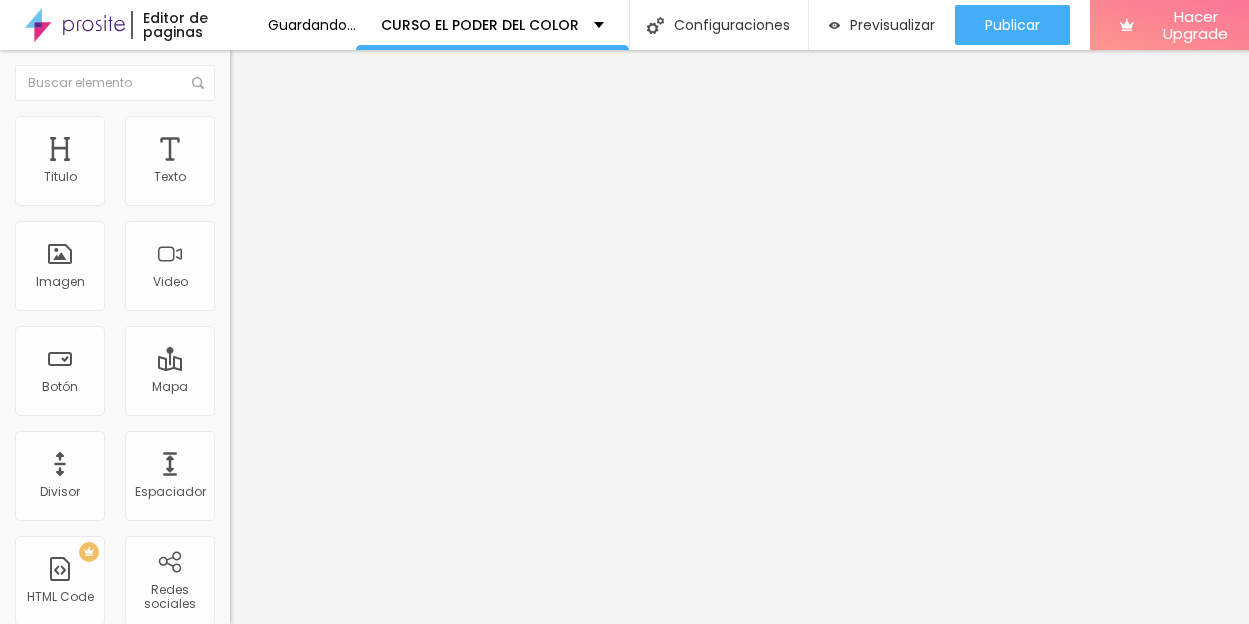 scroll, scrollTop: 15, scrollLeft: 64, axis: both 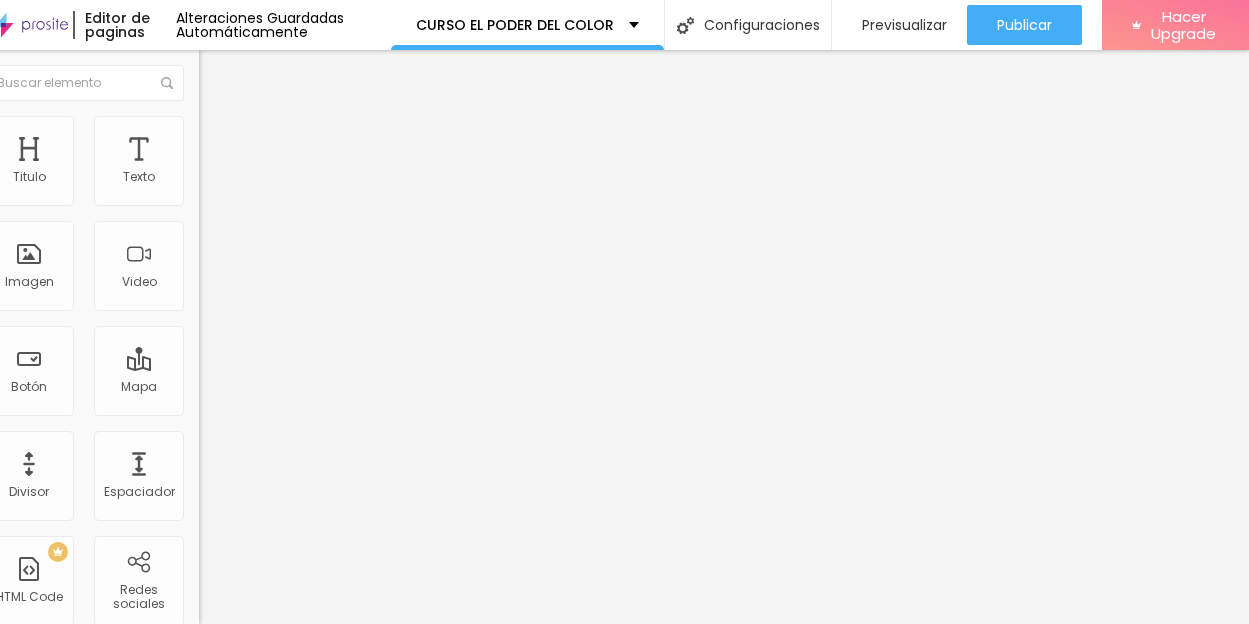 click on "Avanzado" at bounding box center [314, 126] 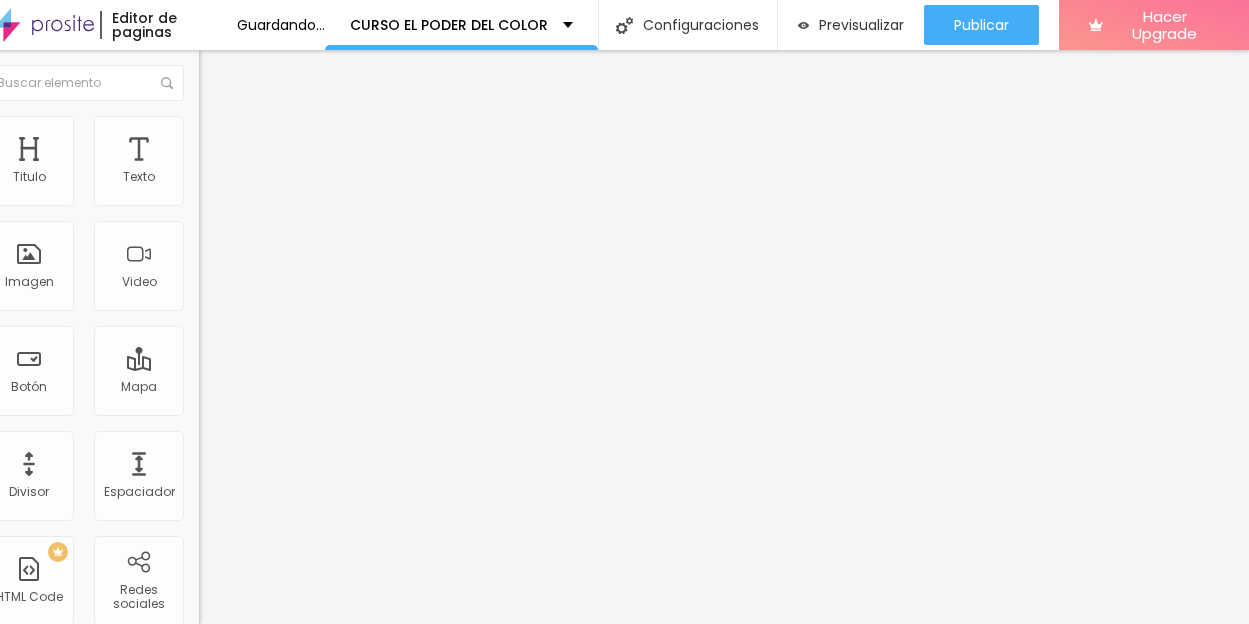 scroll, scrollTop: 15, scrollLeft: 0, axis: vertical 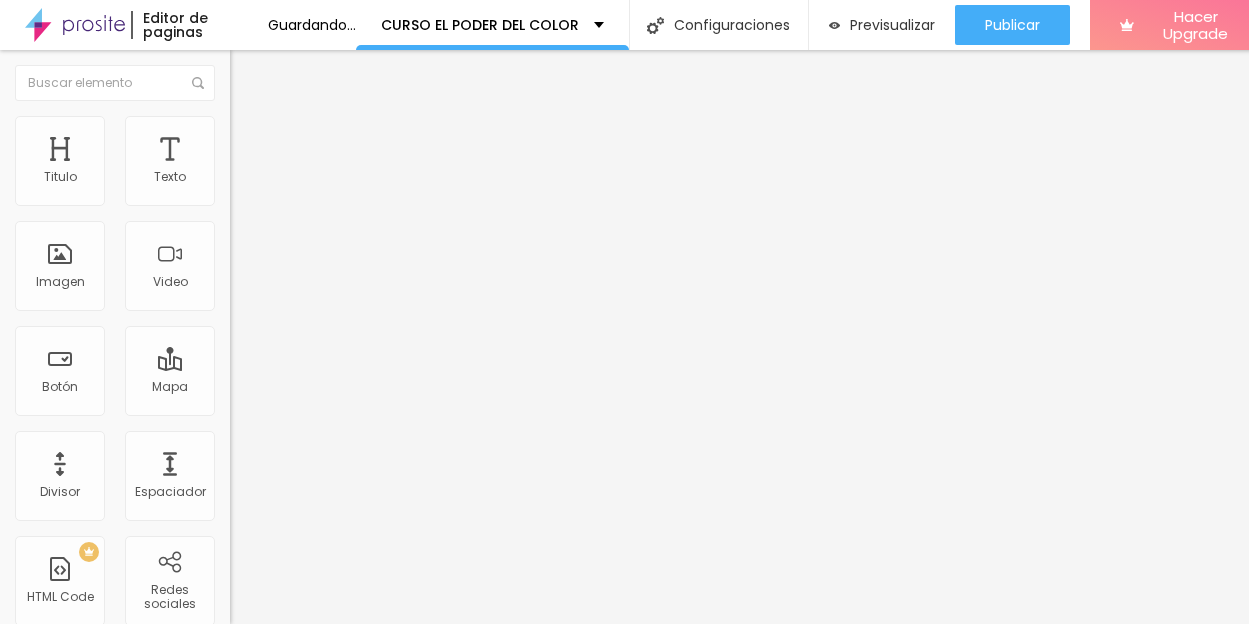 drag, startPoint x: 49, startPoint y: 178, endPoint x: 0, endPoint y: 184, distance: 49.365982 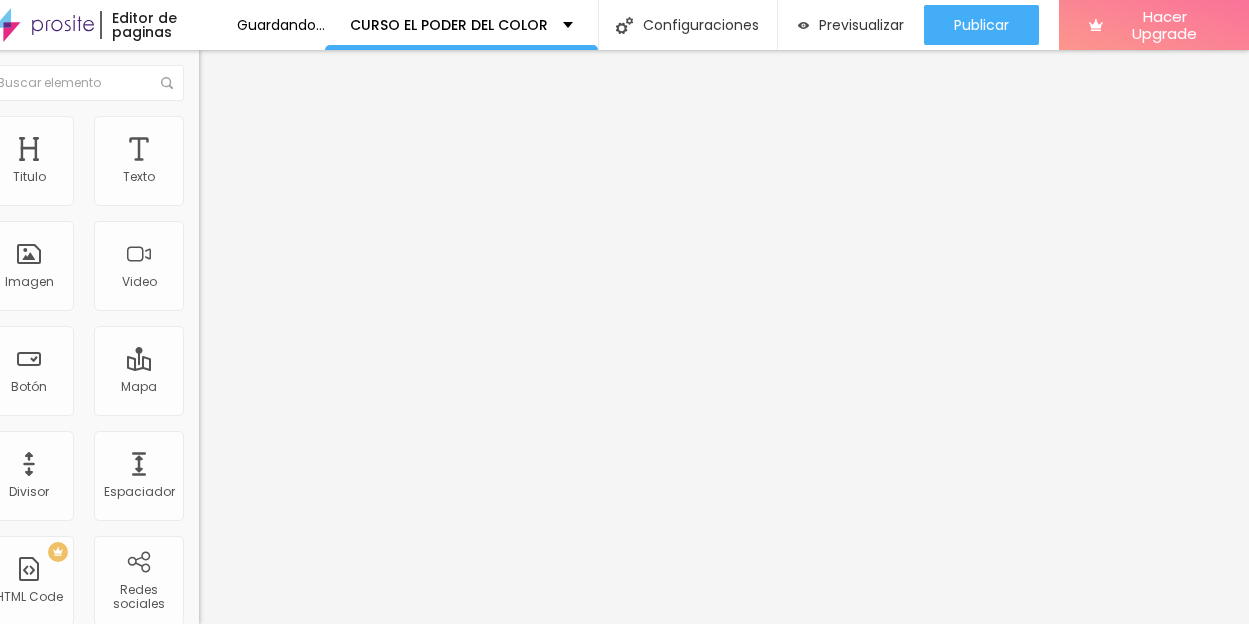 scroll, scrollTop: 15, scrollLeft: 64, axis: both 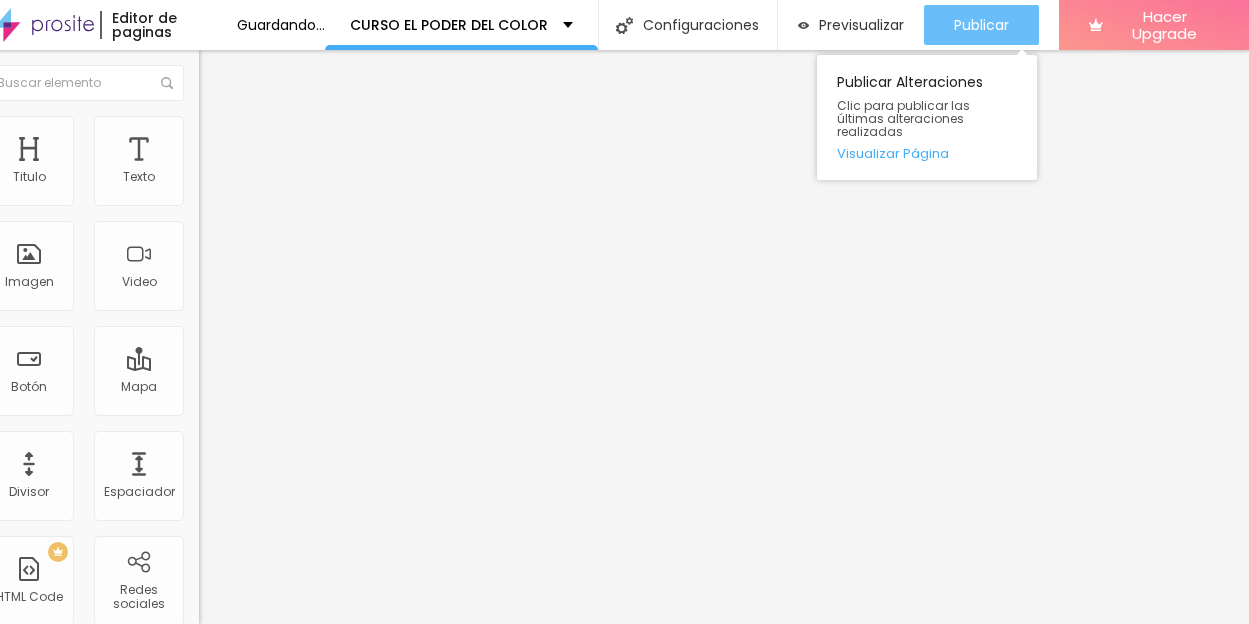 click on "Publicar" at bounding box center [981, 25] 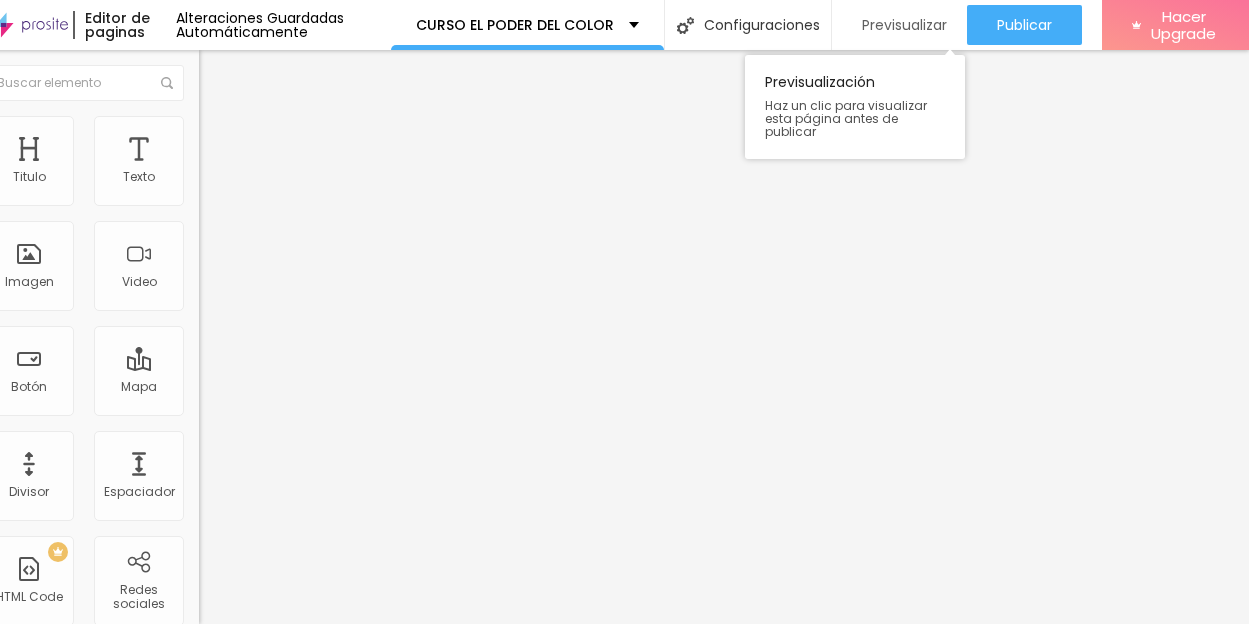 click on "Previsualizar" at bounding box center [904, 25] 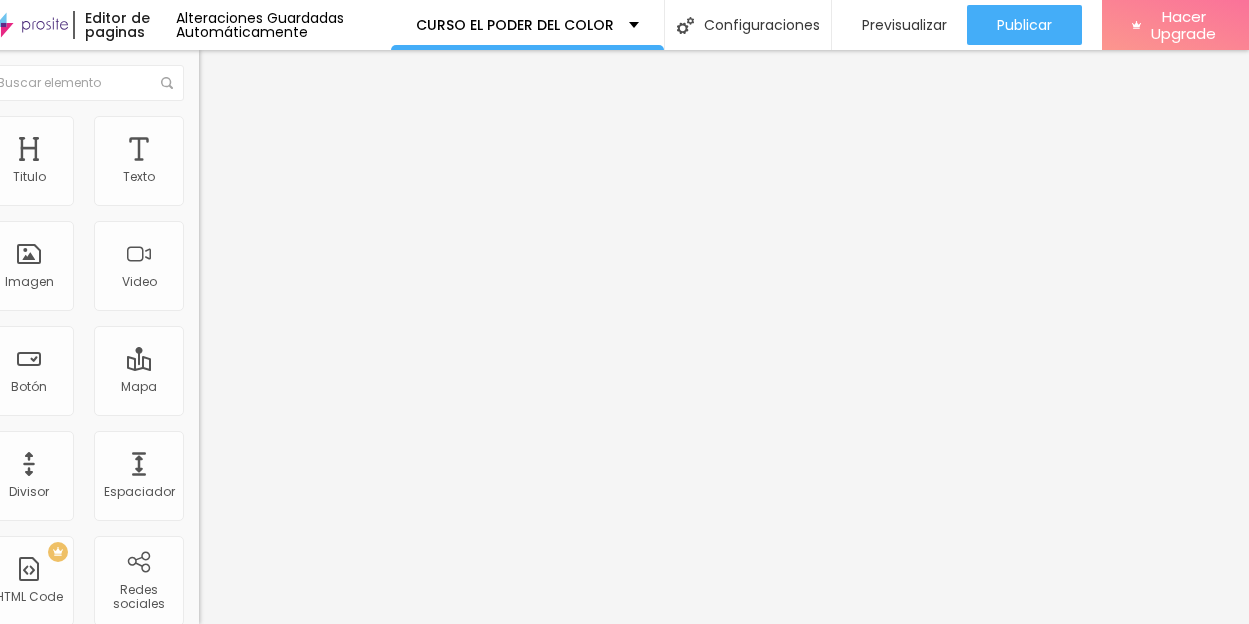 click at bounding box center (208, 145) 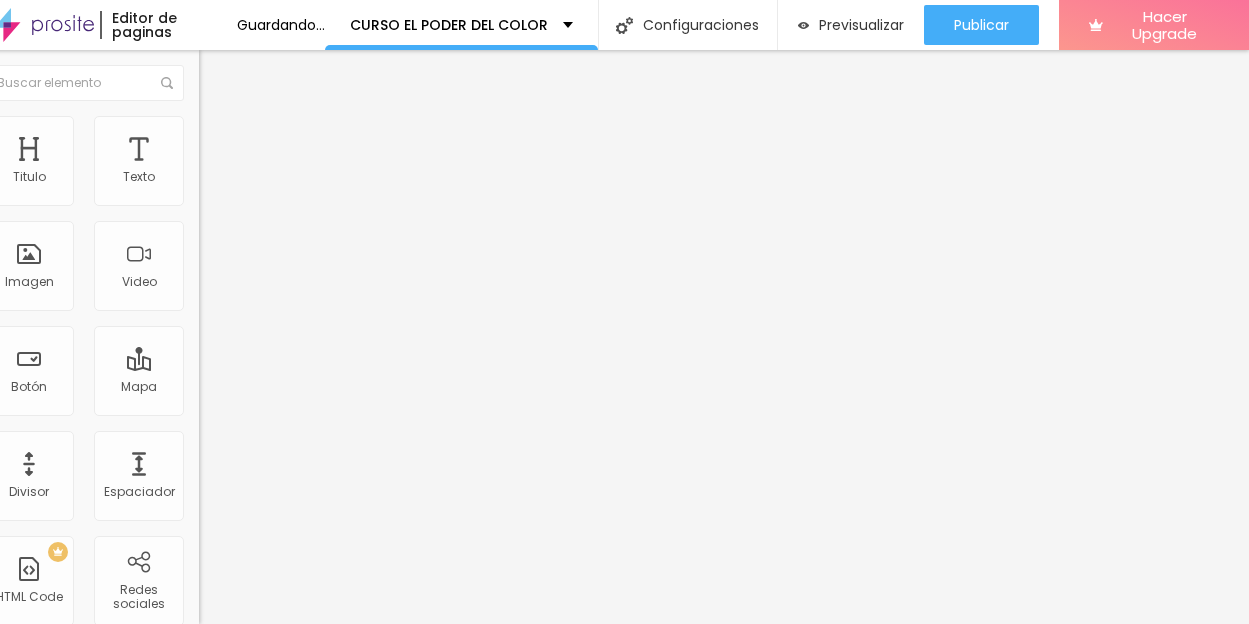 click at bounding box center [314, 872] 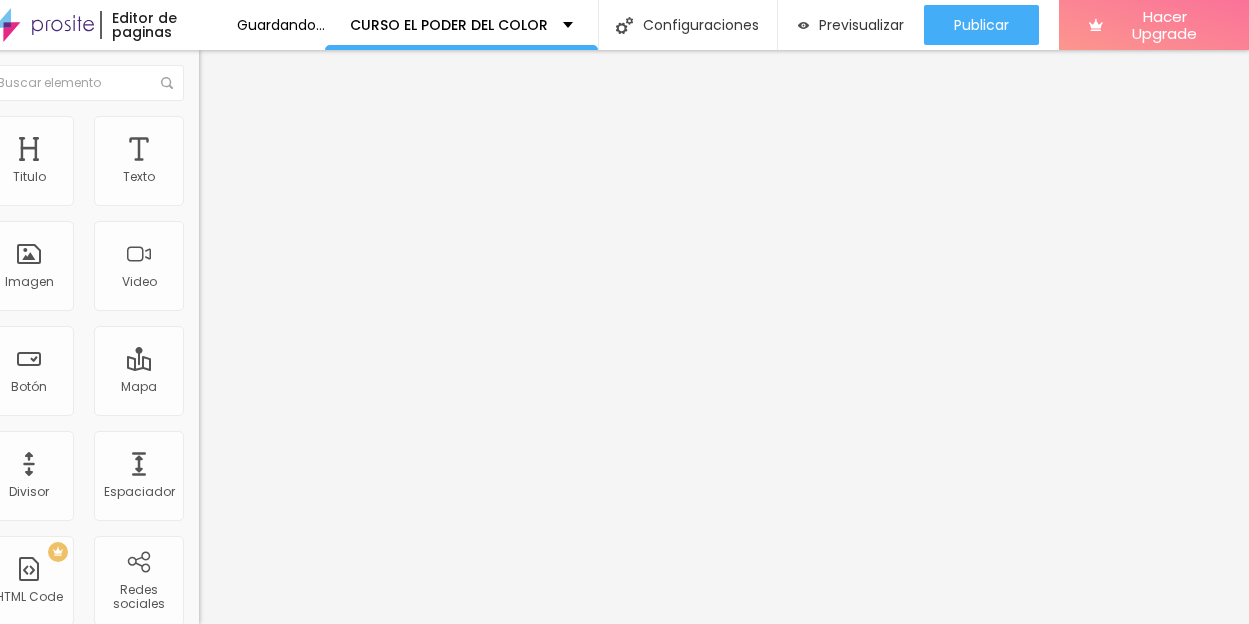click at bounding box center [263, 197] 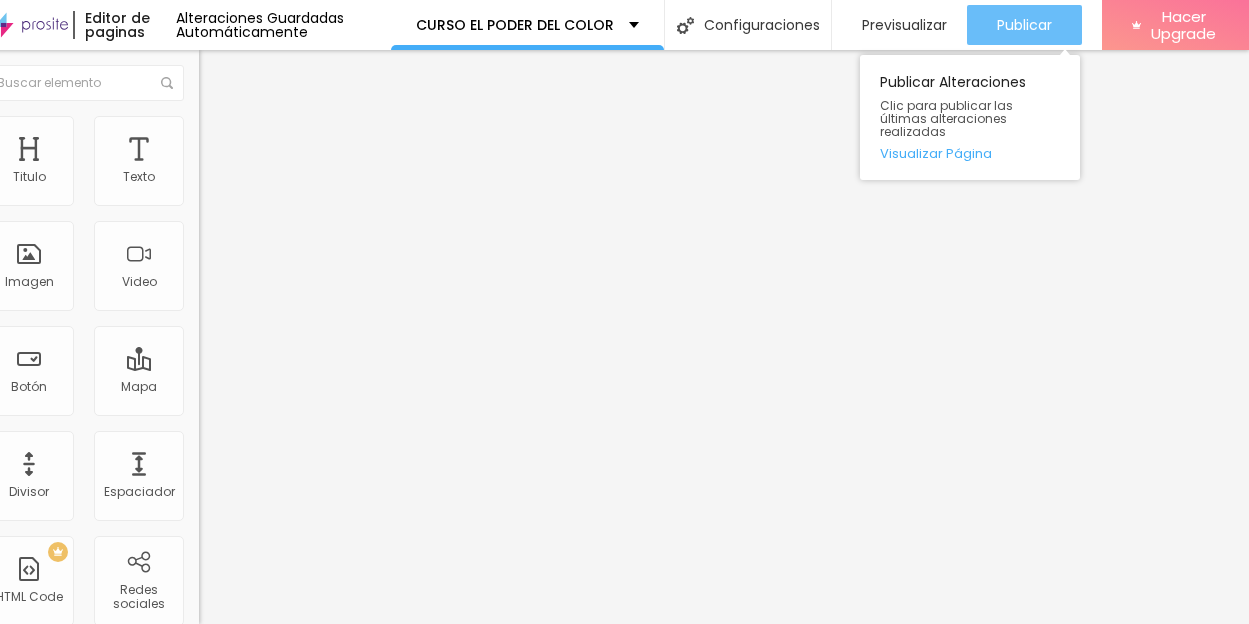 click on "Publicar" at bounding box center (1024, 25) 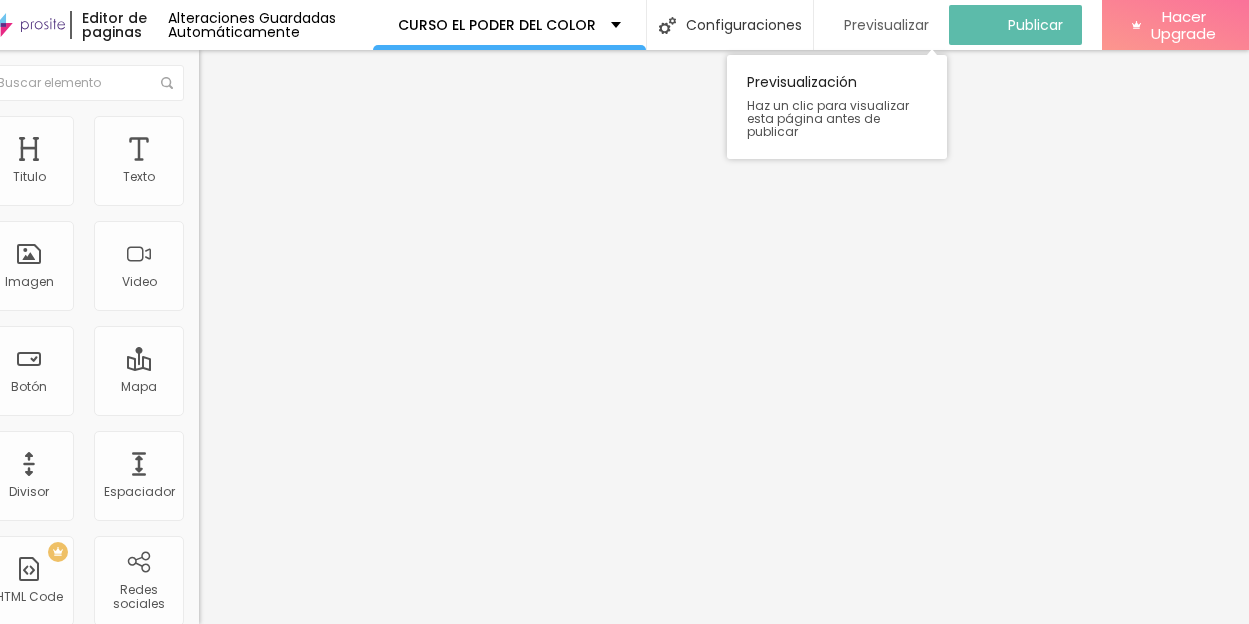 click on "Previsualizar" at bounding box center [886, 25] 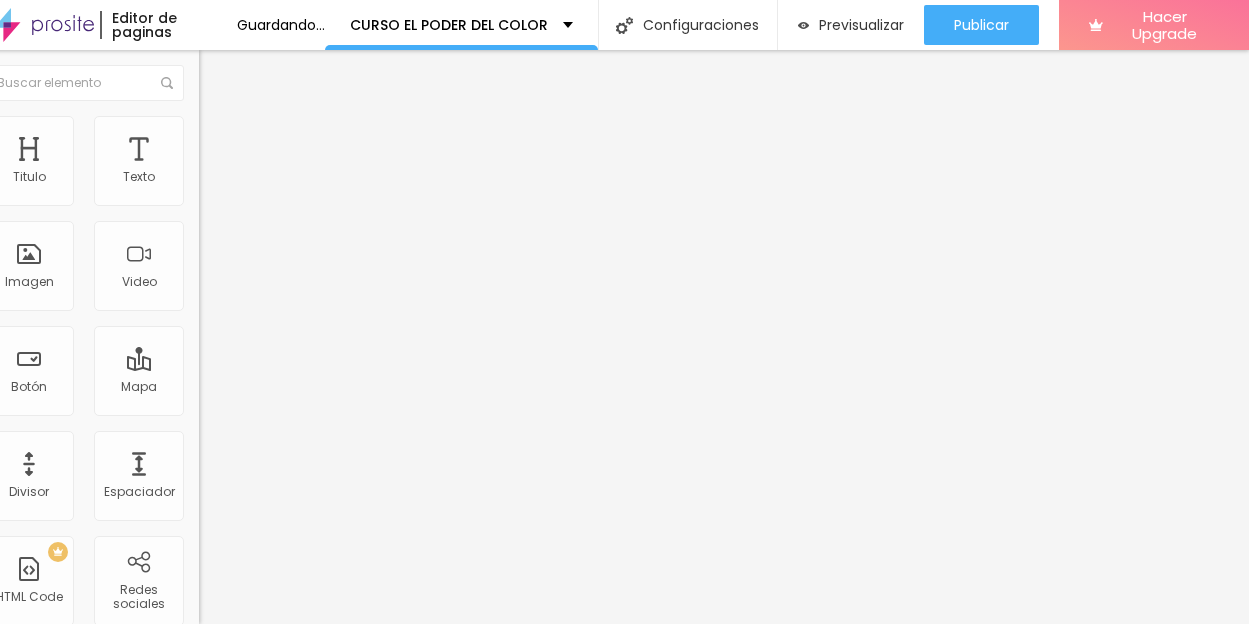 click on "Avanzado" at bounding box center (249, 129) 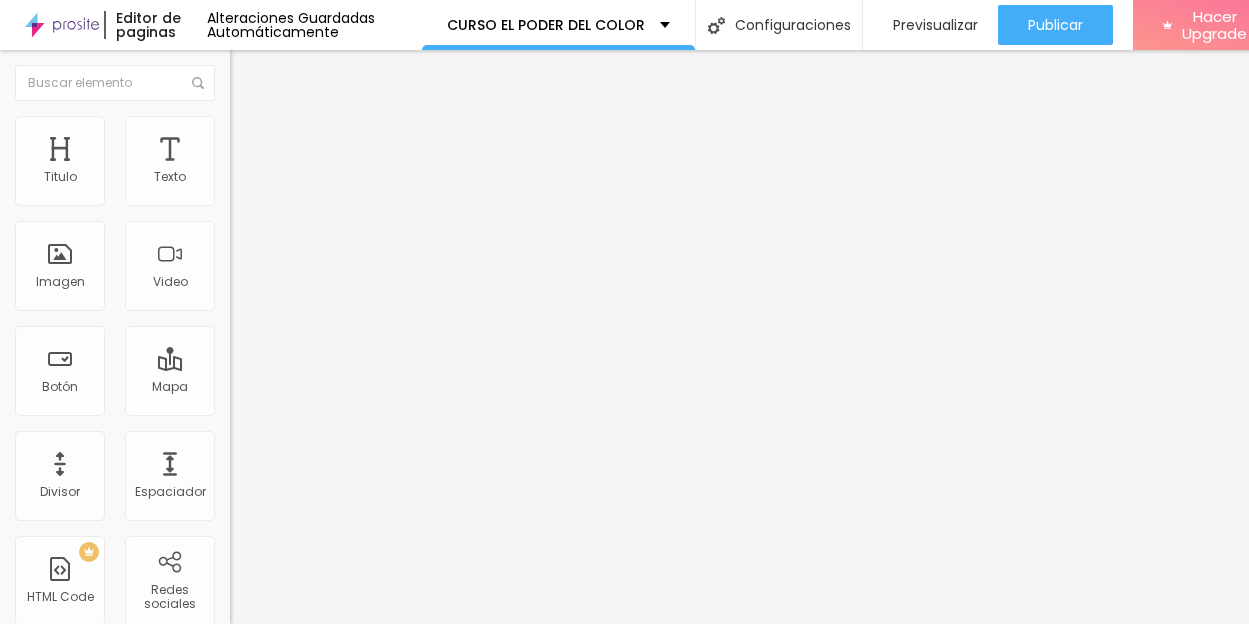 click on "Estilo" at bounding box center (345, 106) 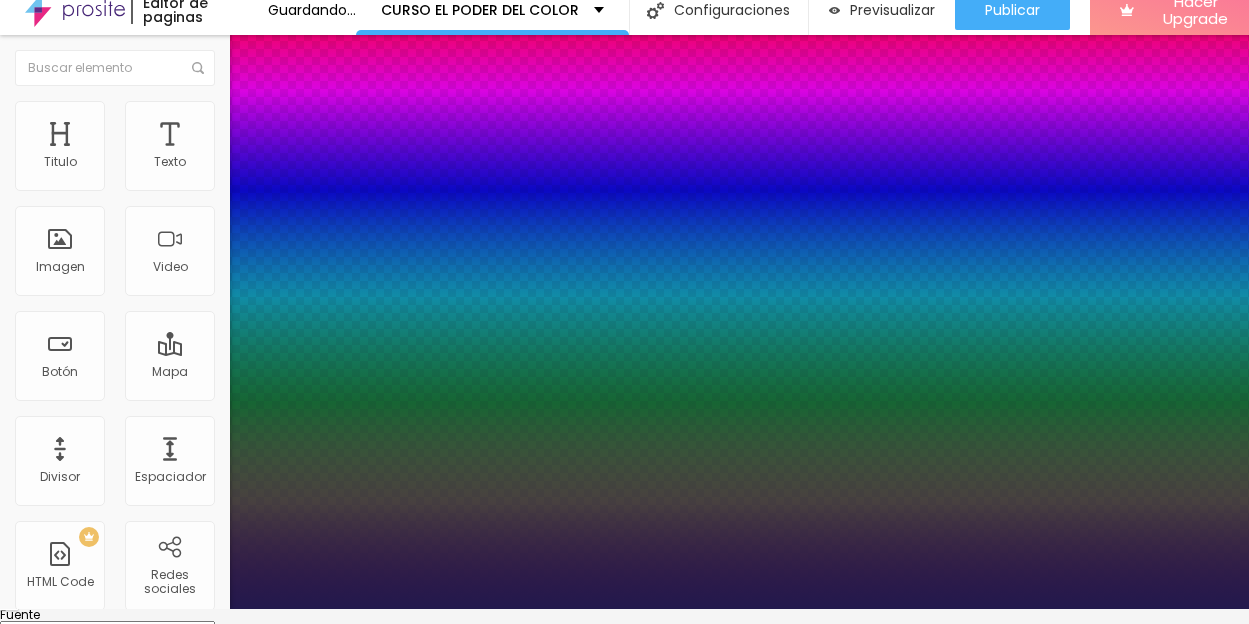 click at bounding box center (64, 1901) 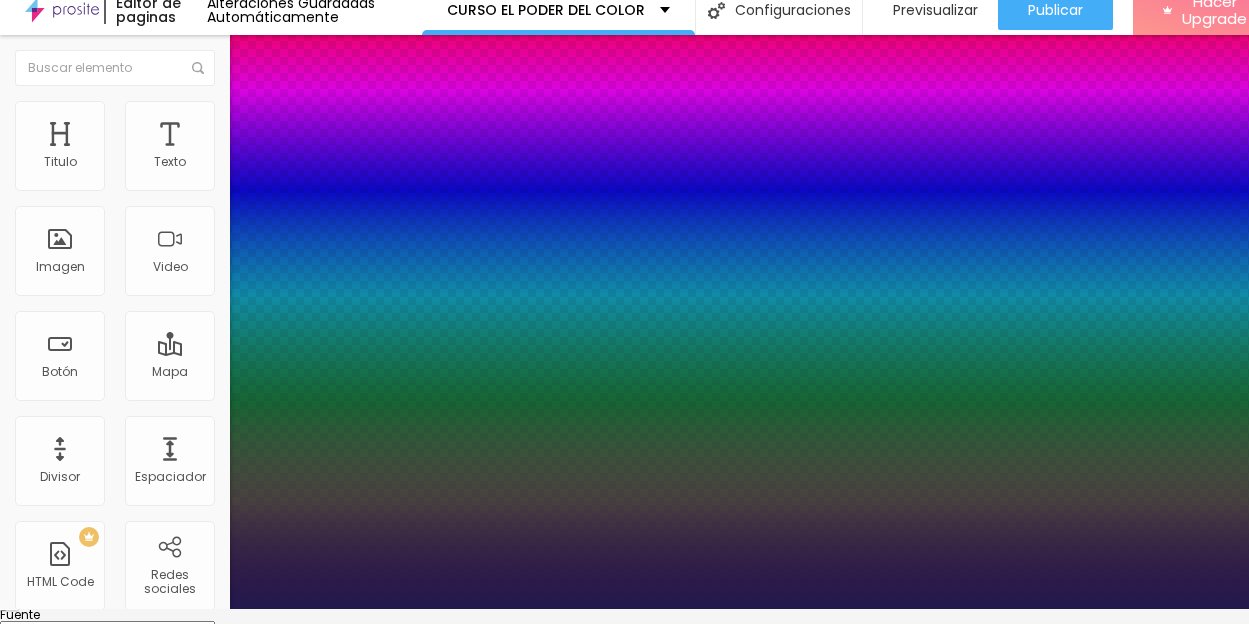 scroll, scrollTop: 15, scrollLeft: 64, axis: both 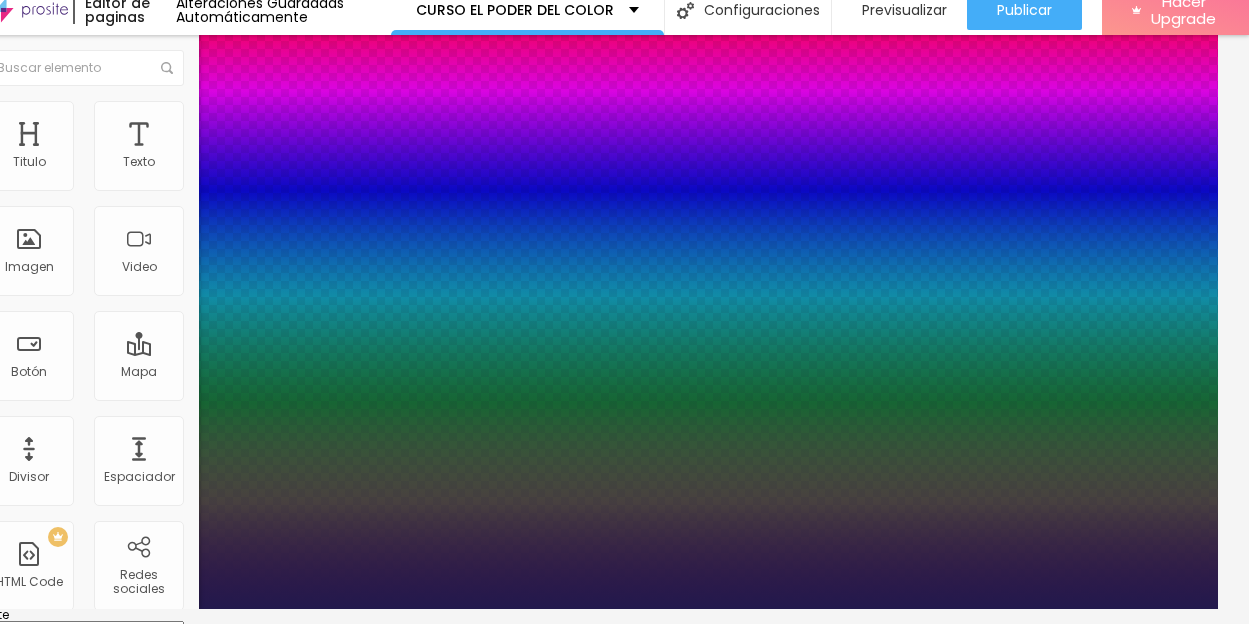 drag, startPoint x: 1206, startPoint y: 461, endPoint x: 1206, endPoint y: 490, distance: 29 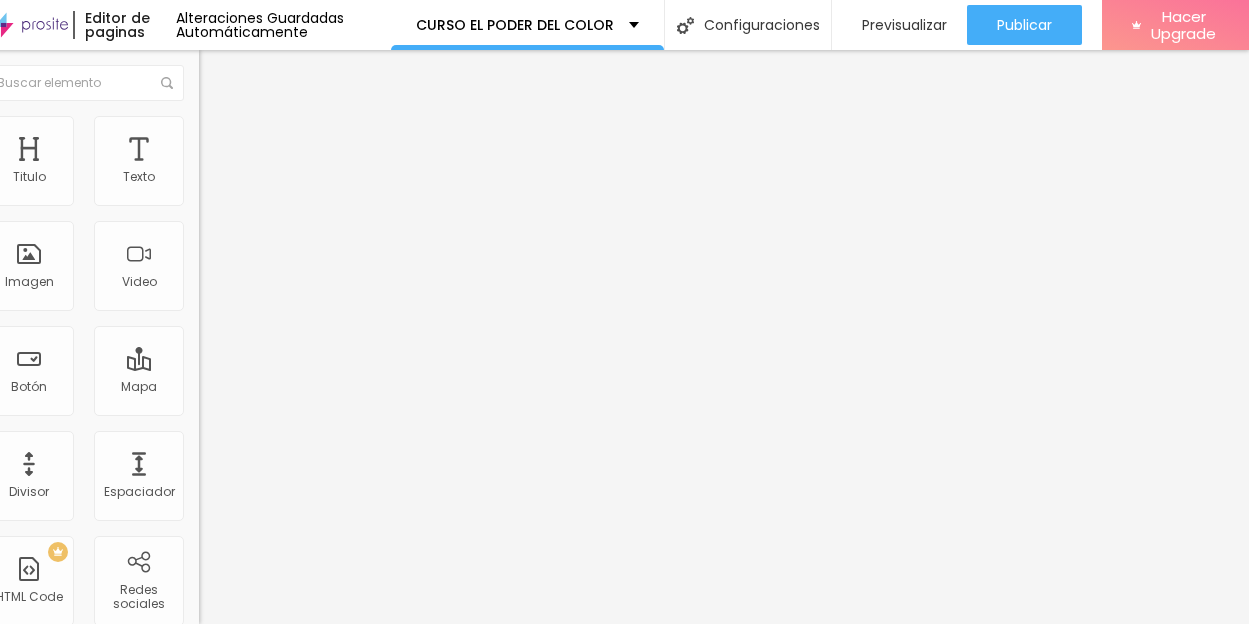 click on "Estilo" at bounding box center [314, 126] 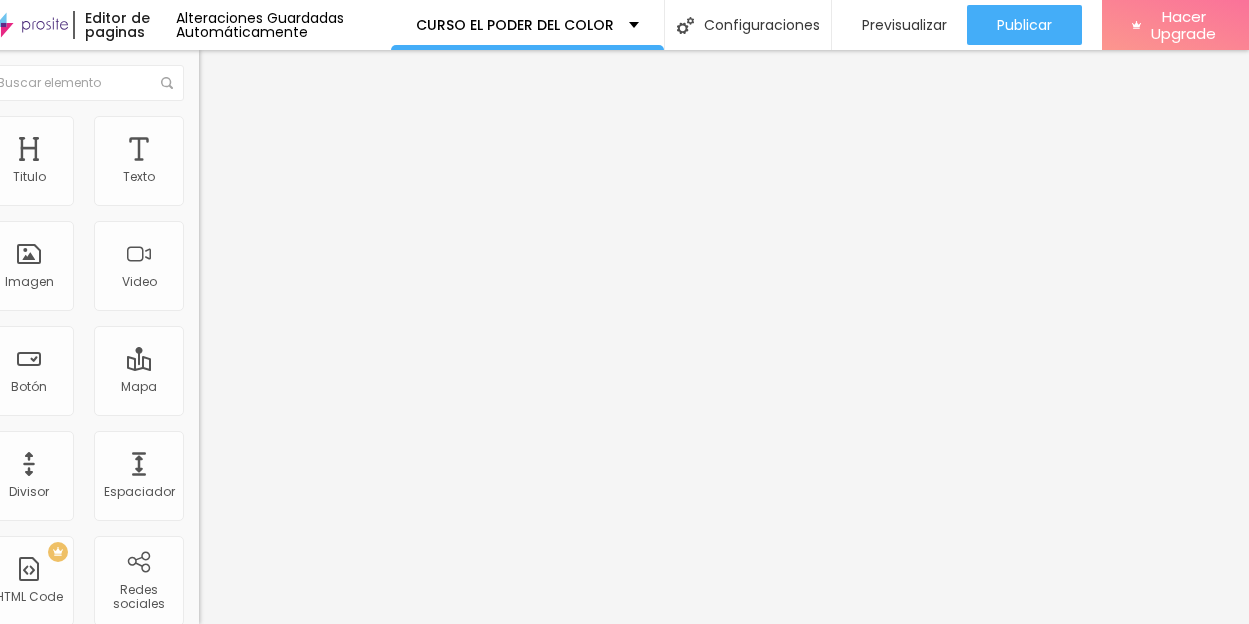 click at bounding box center (263, 197) 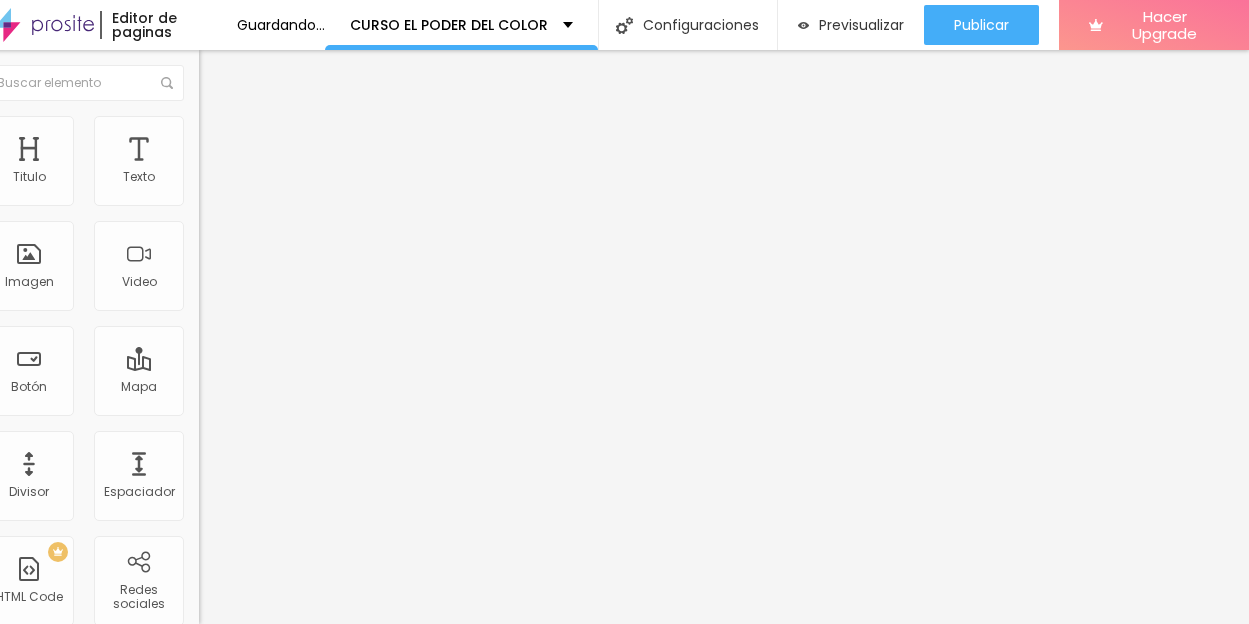 click on "Avanzado" at bounding box center [249, 149] 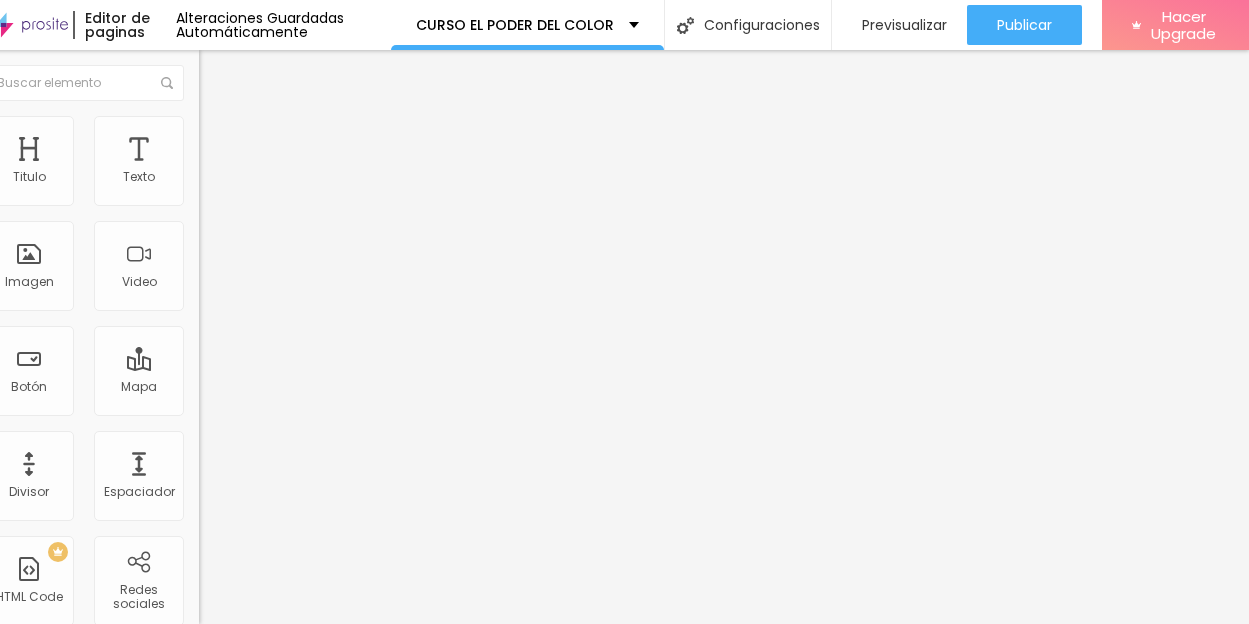 click at bounding box center [263, 396] 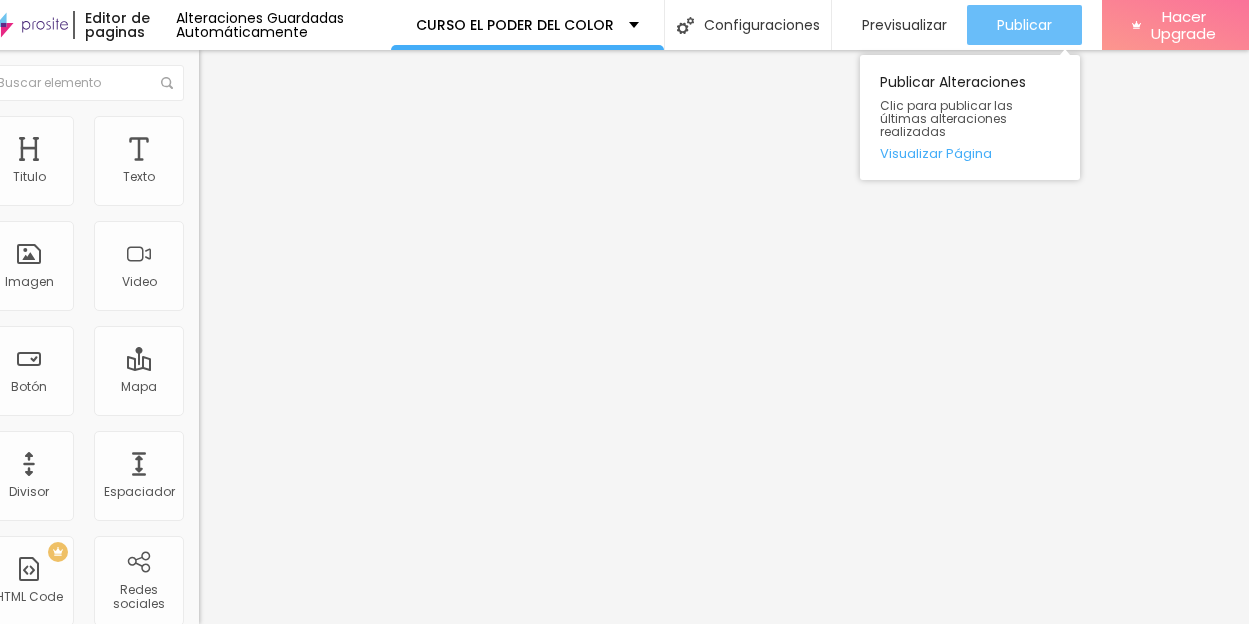 click on "Publicar" at bounding box center (1024, 25) 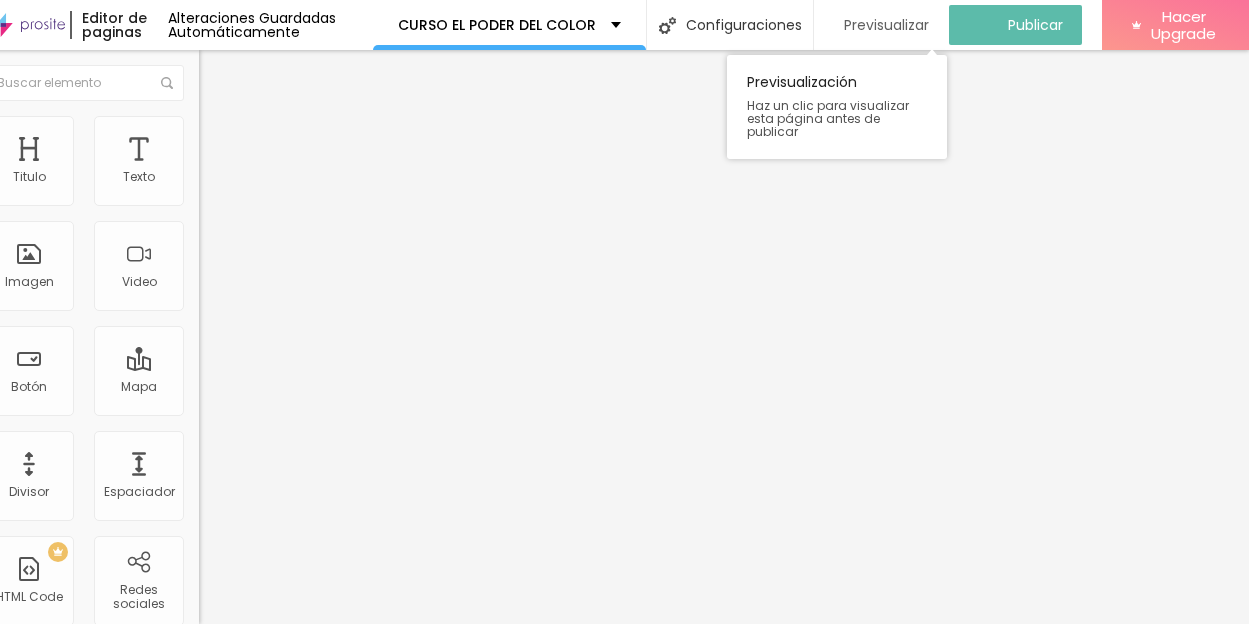 click on "Previsualizar" at bounding box center (886, 25) 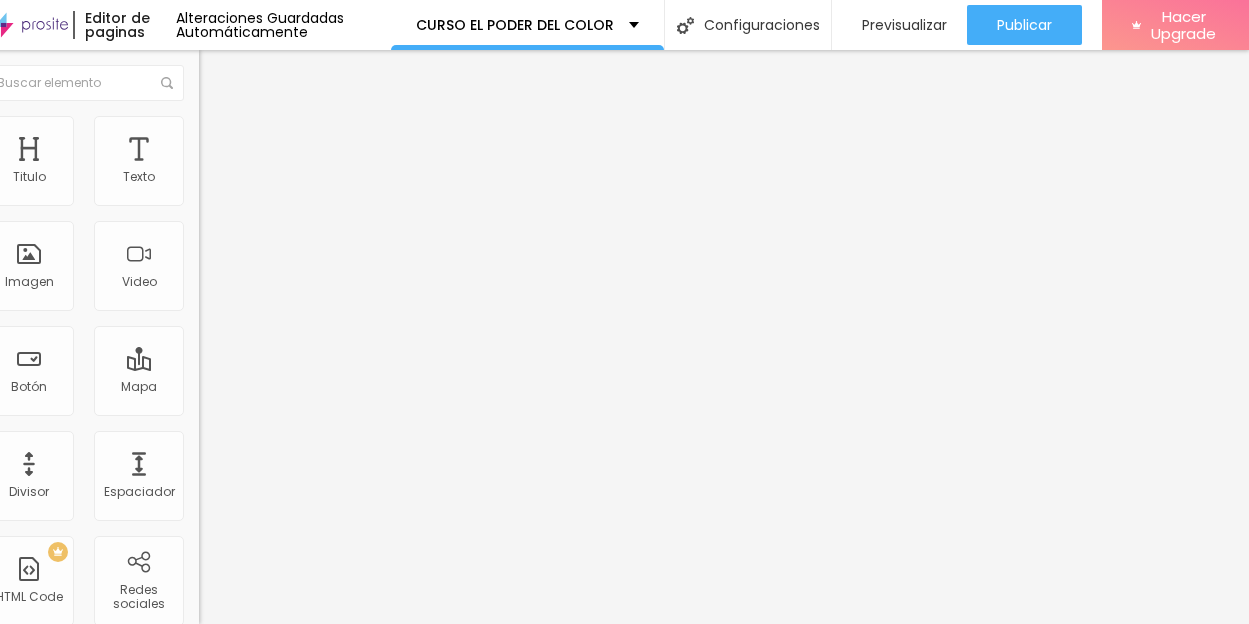 click on "Estilo" at bounding box center [314, 126] 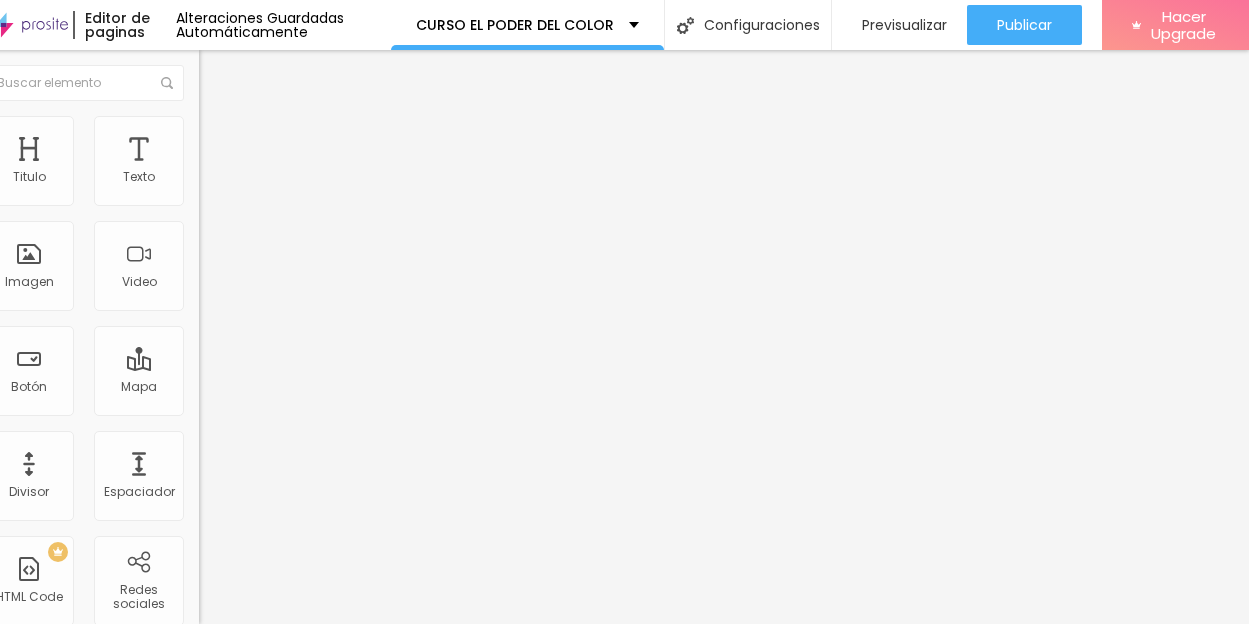 click at bounding box center [263, 197] 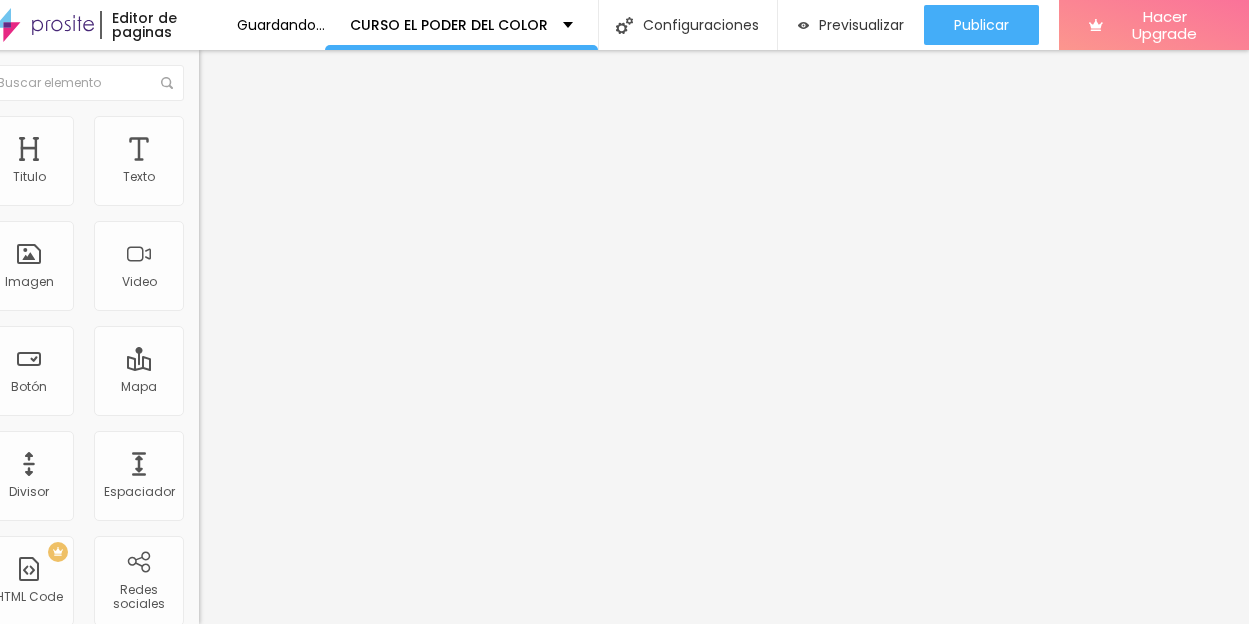 click on "Avanzado" at bounding box center [314, 126] 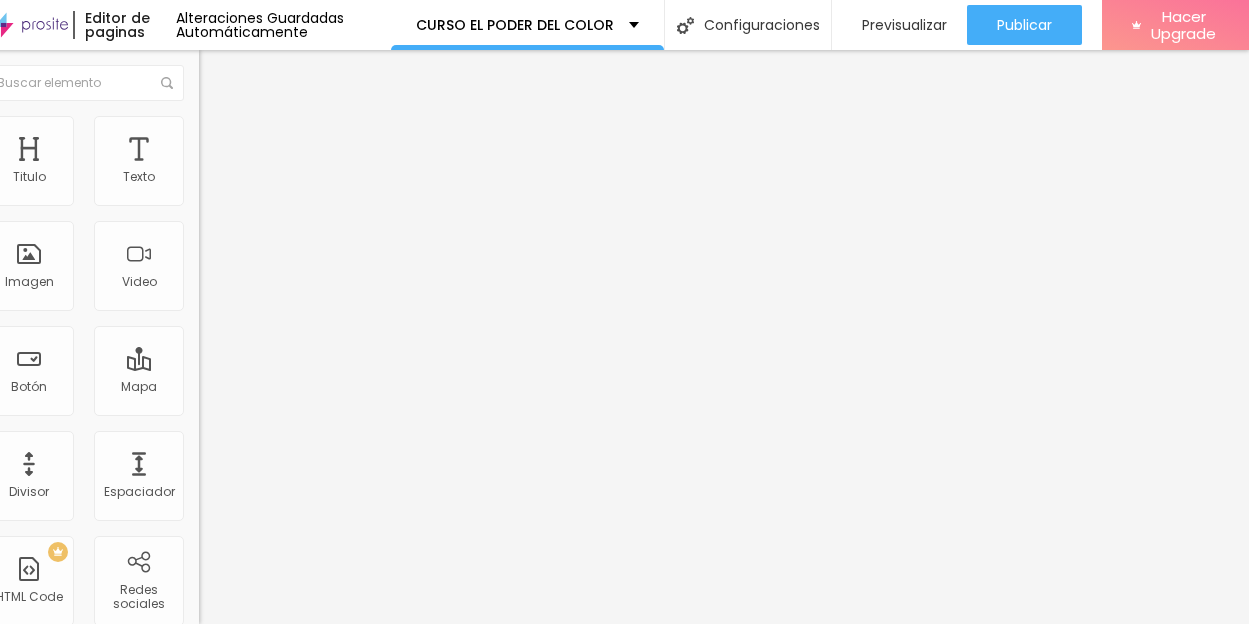 click on "Avanzado" at bounding box center (249, 149) 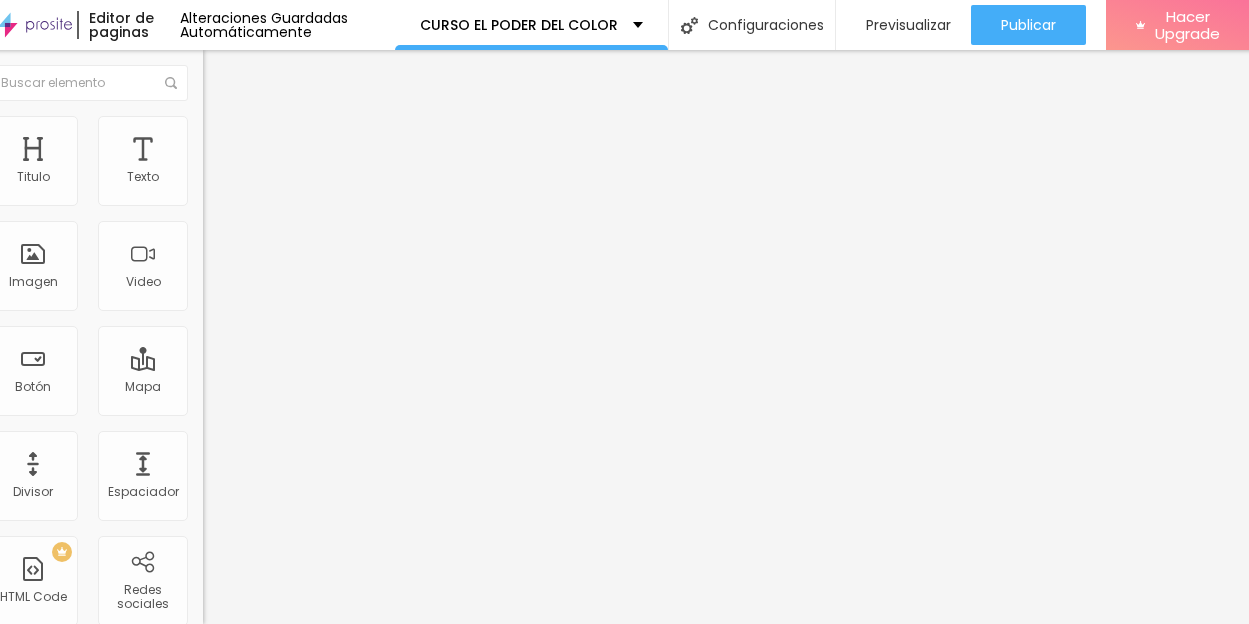 scroll, scrollTop: 15, scrollLeft: 0, axis: vertical 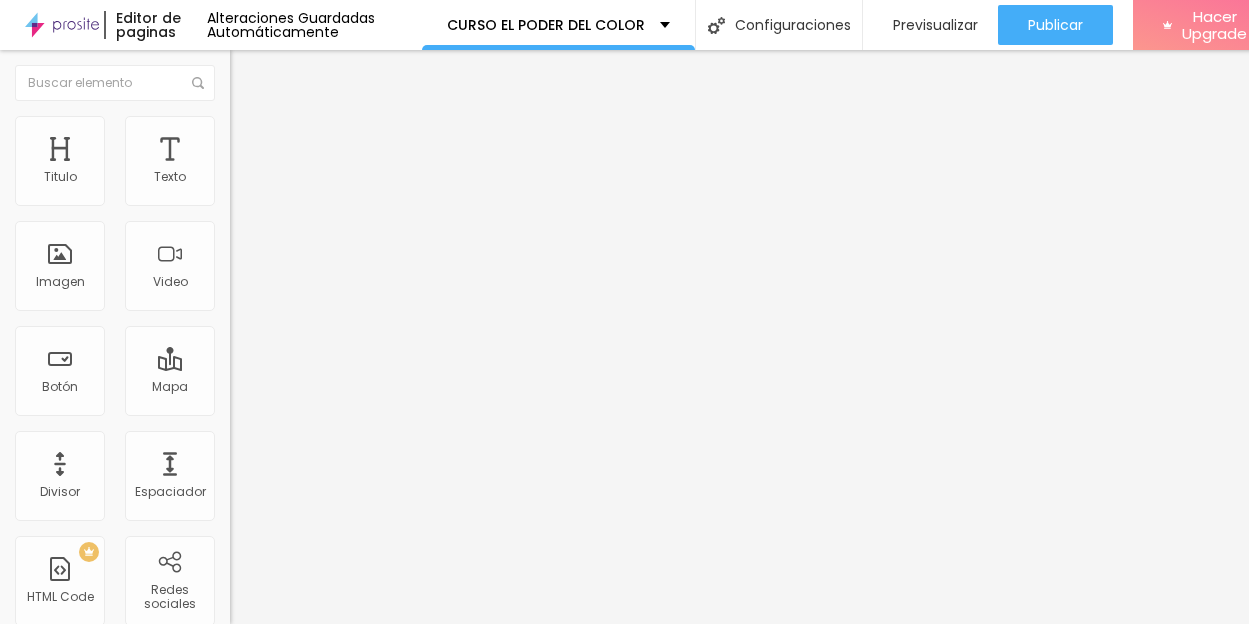 click on "Avanzado" at bounding box center (280, 149) 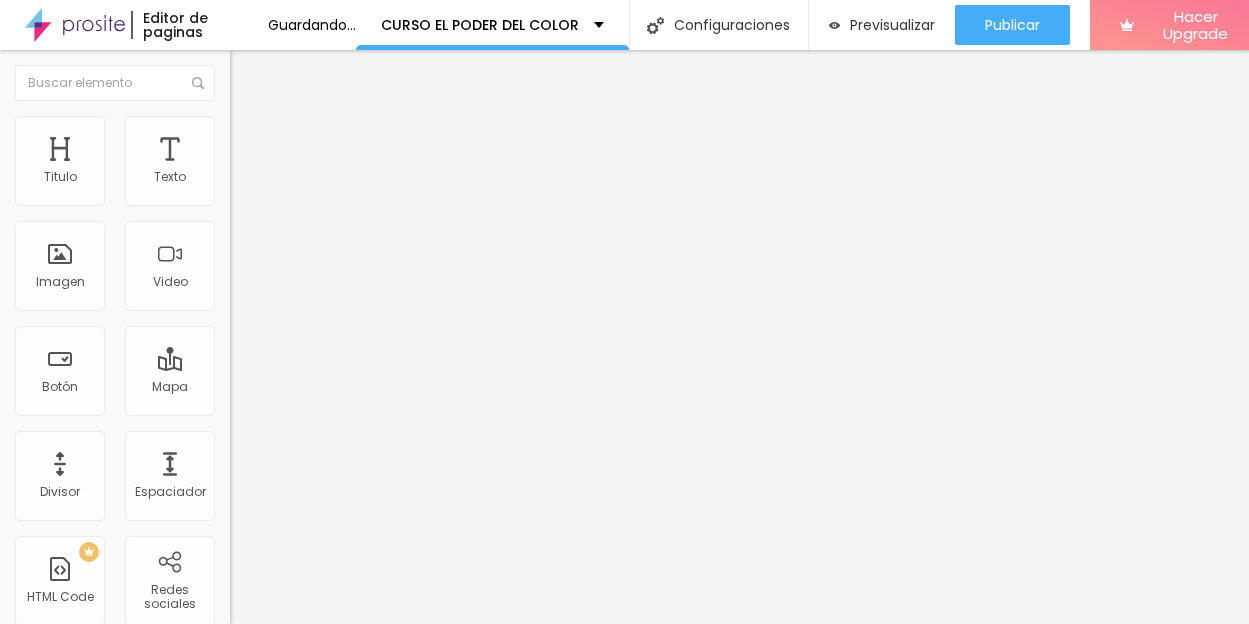 click on "Avanzado" at bounding box center [280, 149] 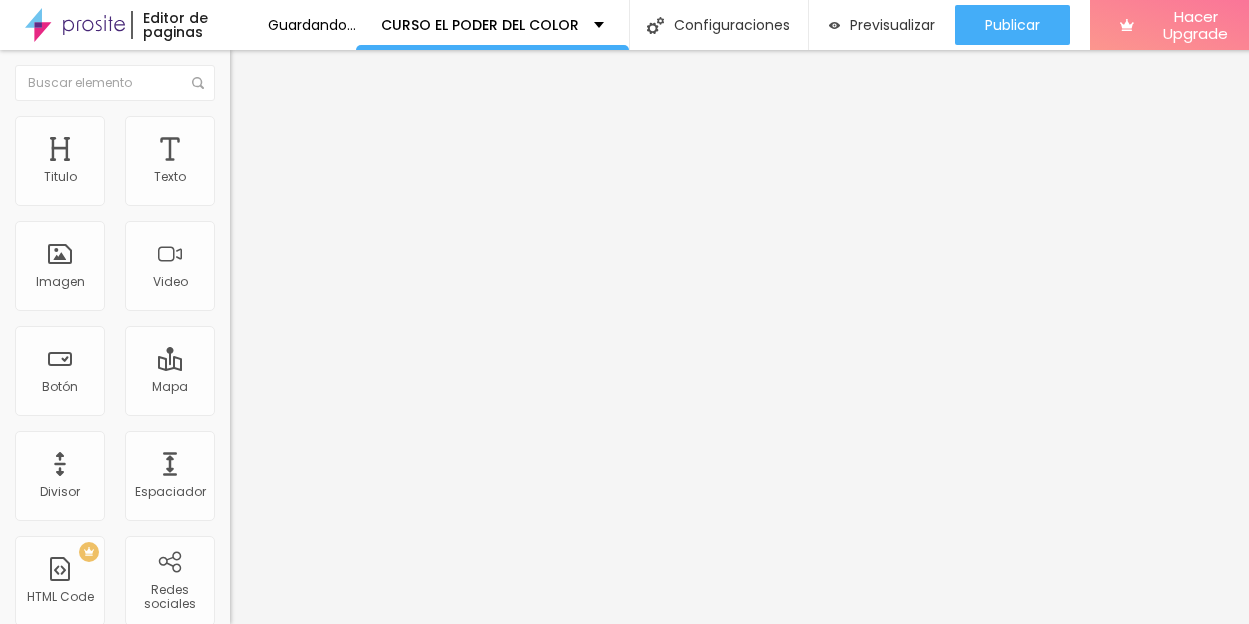drag, startPoint x: 54, startPoint y: 174, endPoint x: 0, endPoint y: 174, distance: 54 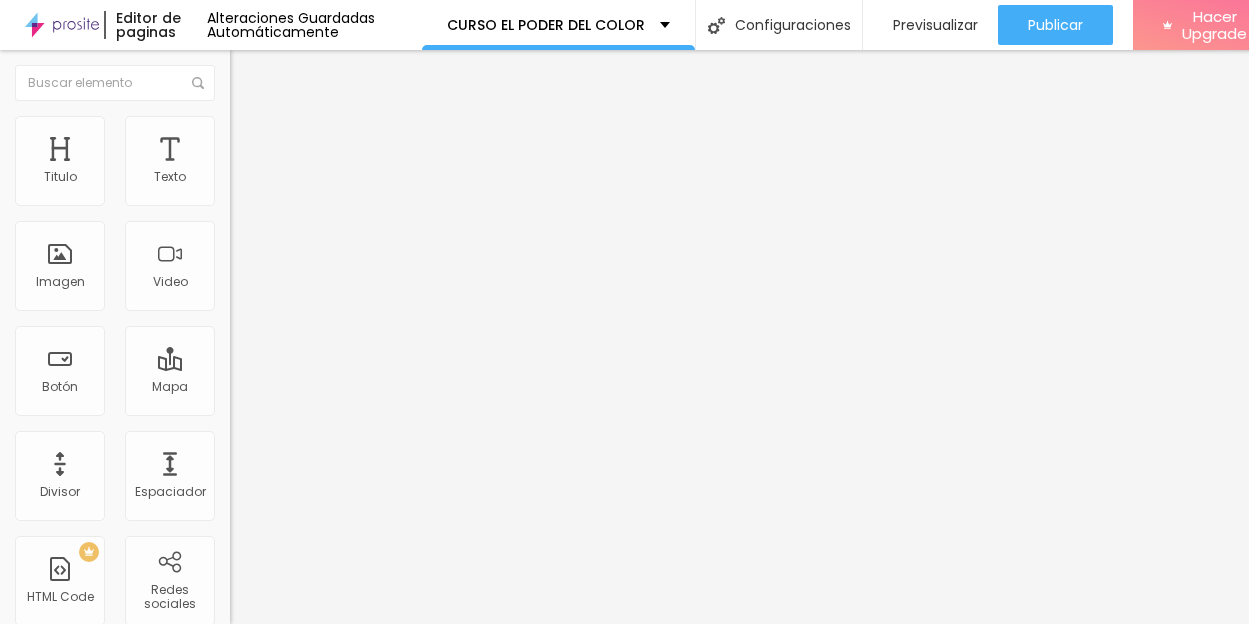 scroll, scrollTop: 15, scrollLeft: 64, axis: both 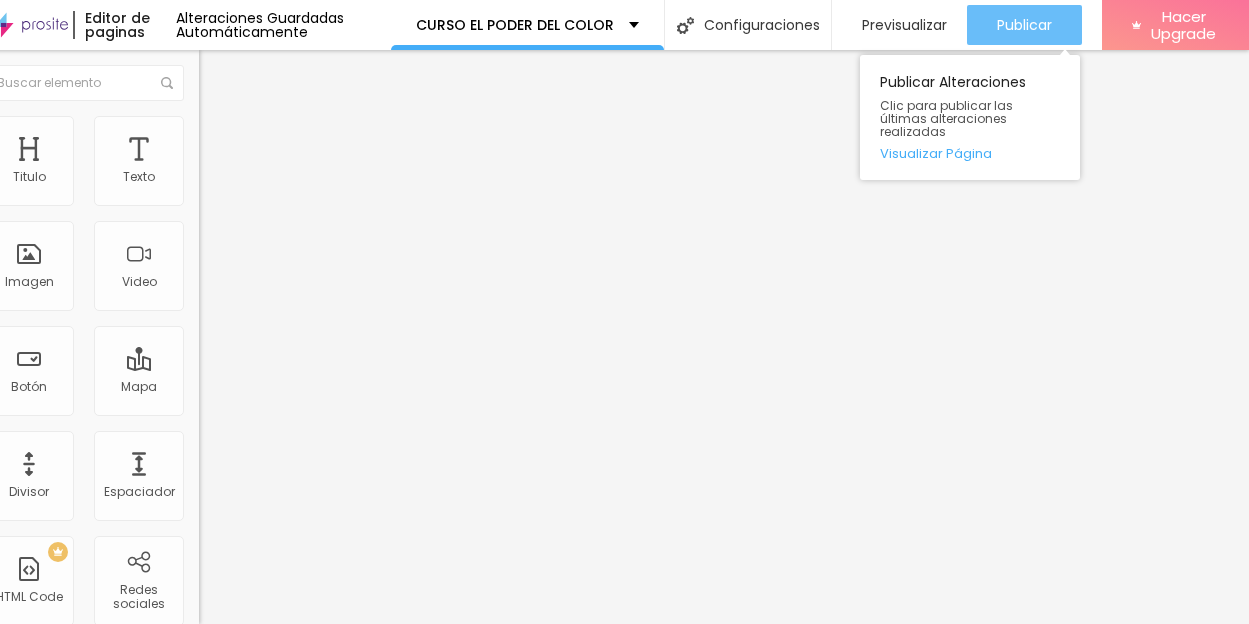 click on "Publicar" at bounding box center (1024, 25) 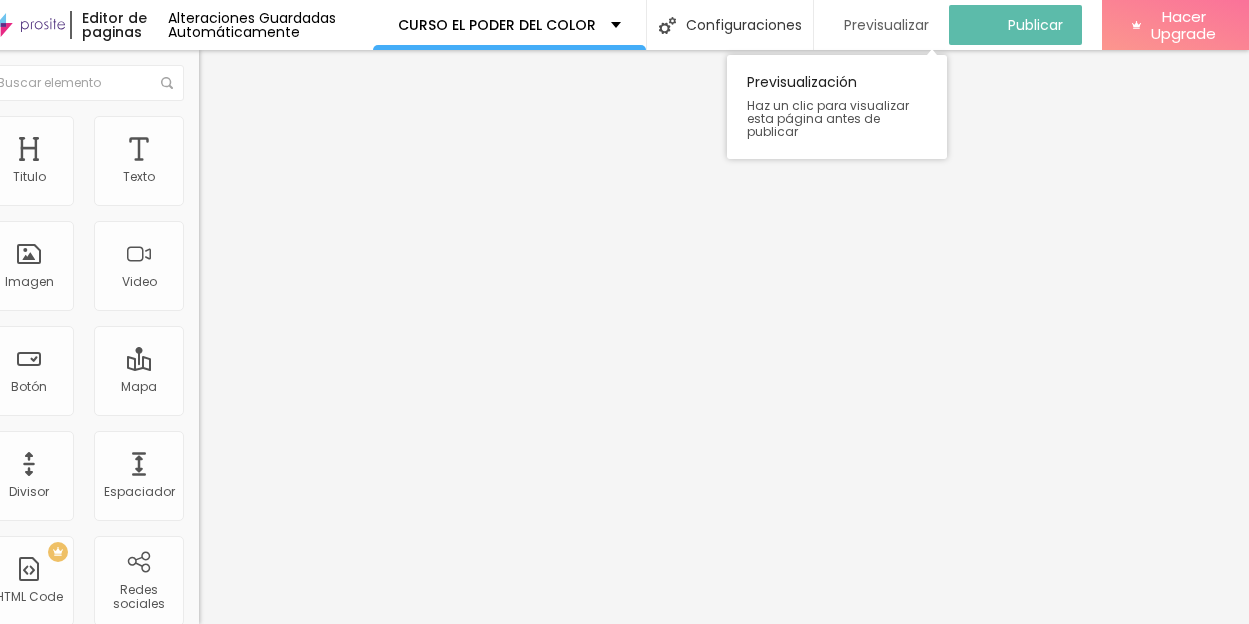 click on "Previsualizar" at bounding box center (886, 25) 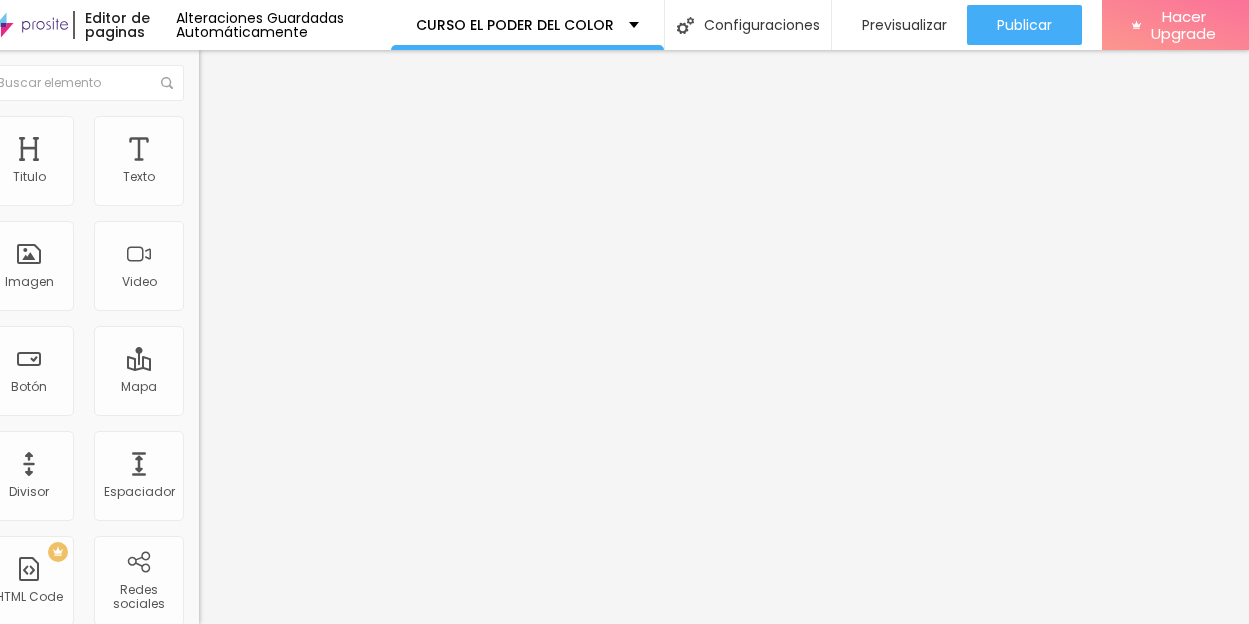 click on "Estilo" at bounding box center (314, 126) 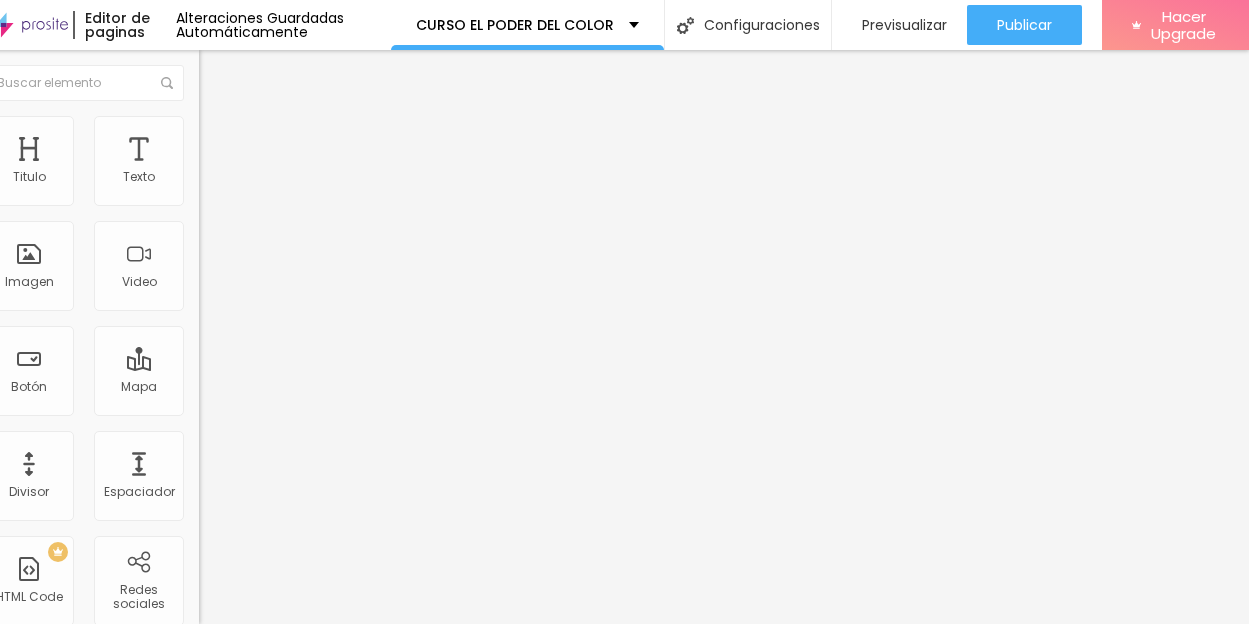 click at bounding box center (263, 197) 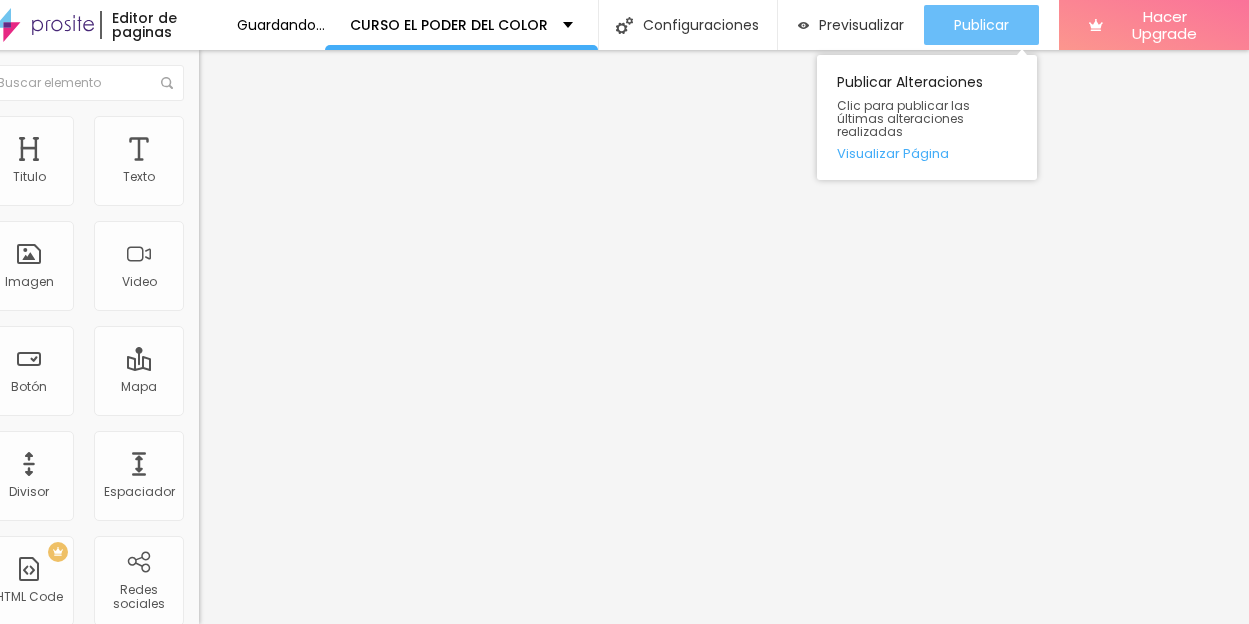 click on "Publicar" at bounding box center [981, 25] 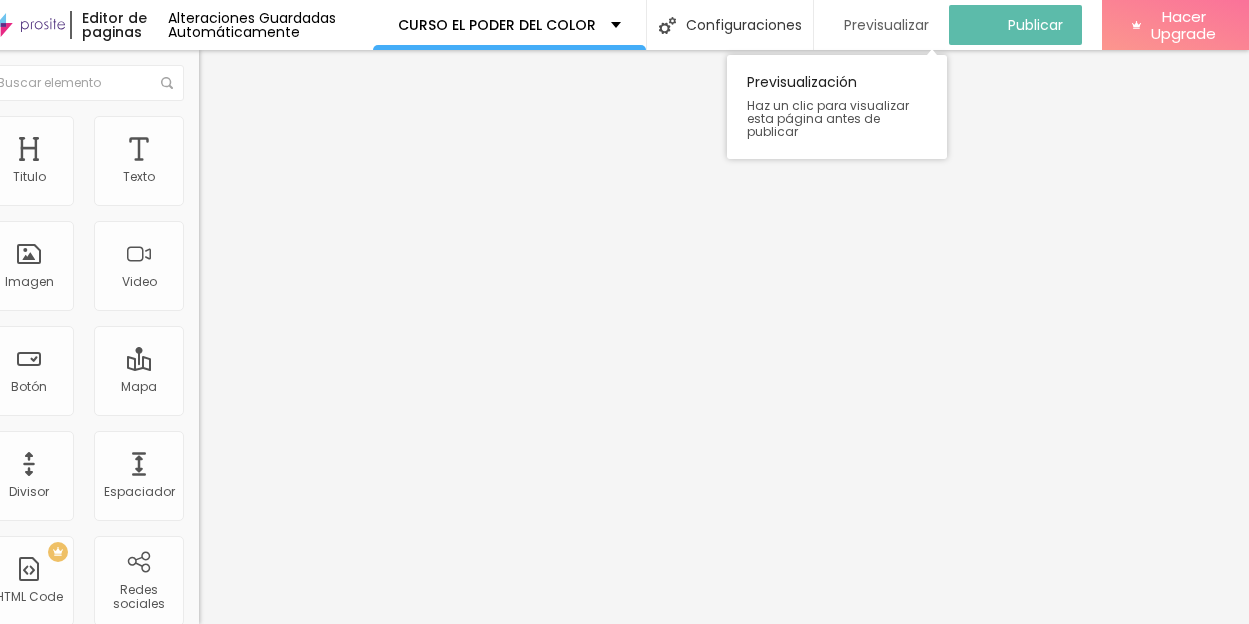 click on "Previsualizar" at bounding box center [886, 25] 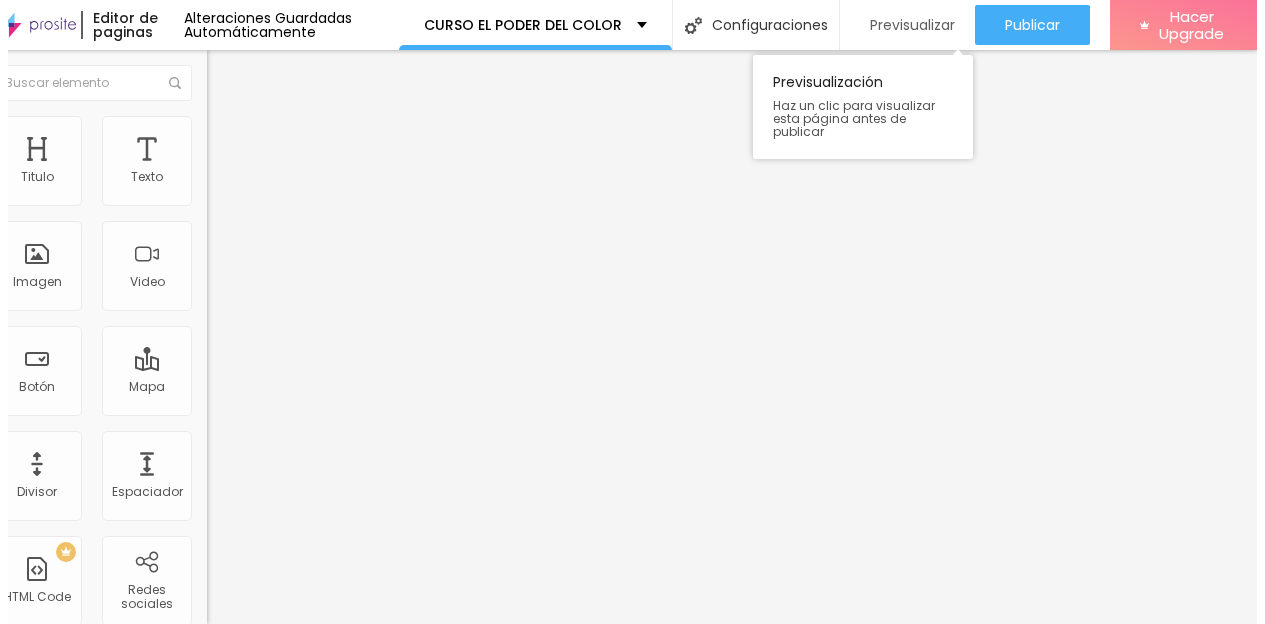 scroll, scrollTop: 15, scrollLeft: 48, axis: both 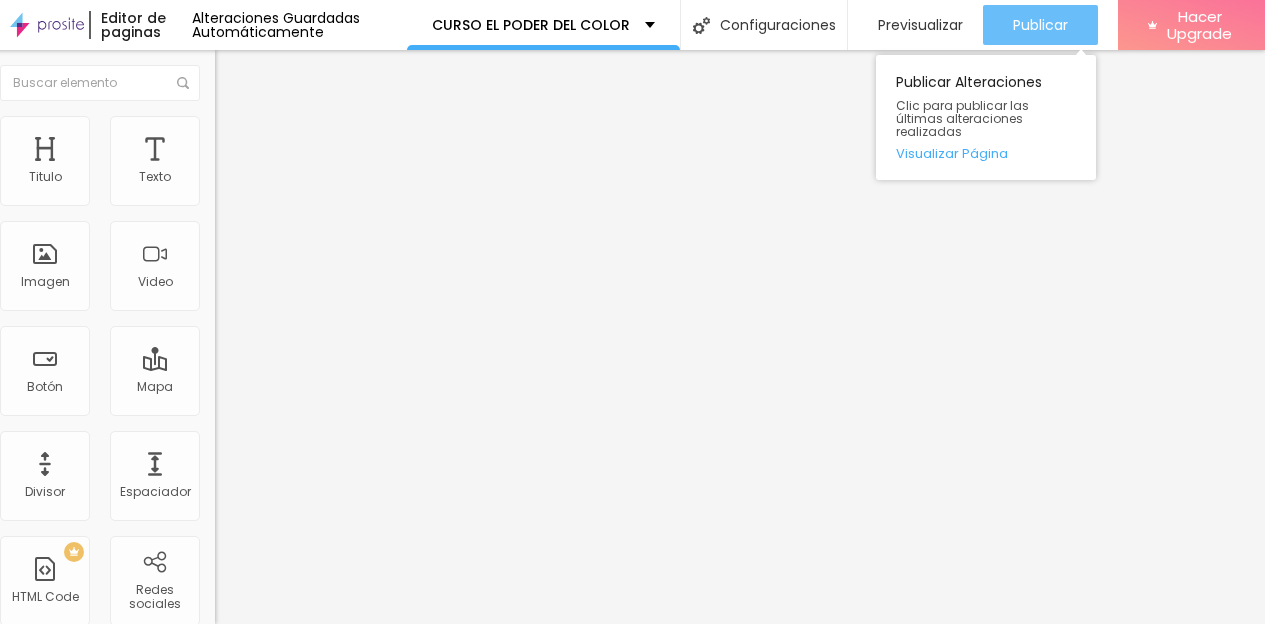 click on "Publicar" at bounding box center [1040, 25] 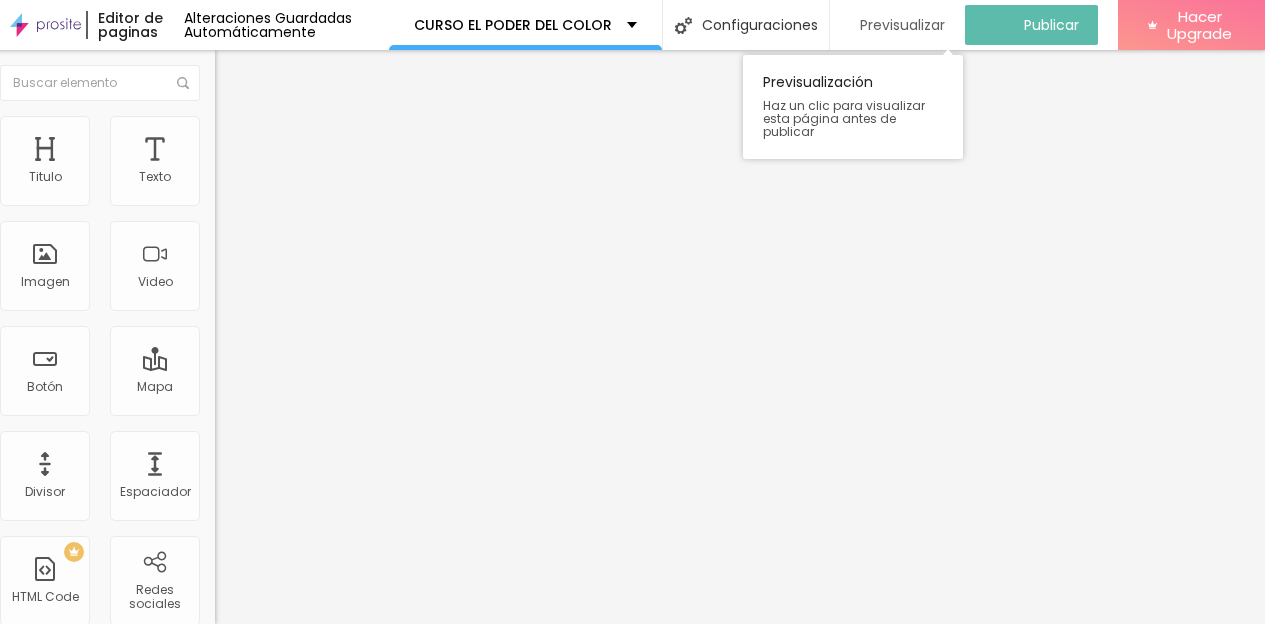 click on "Previsualizar" at bounding box center (902, 25) 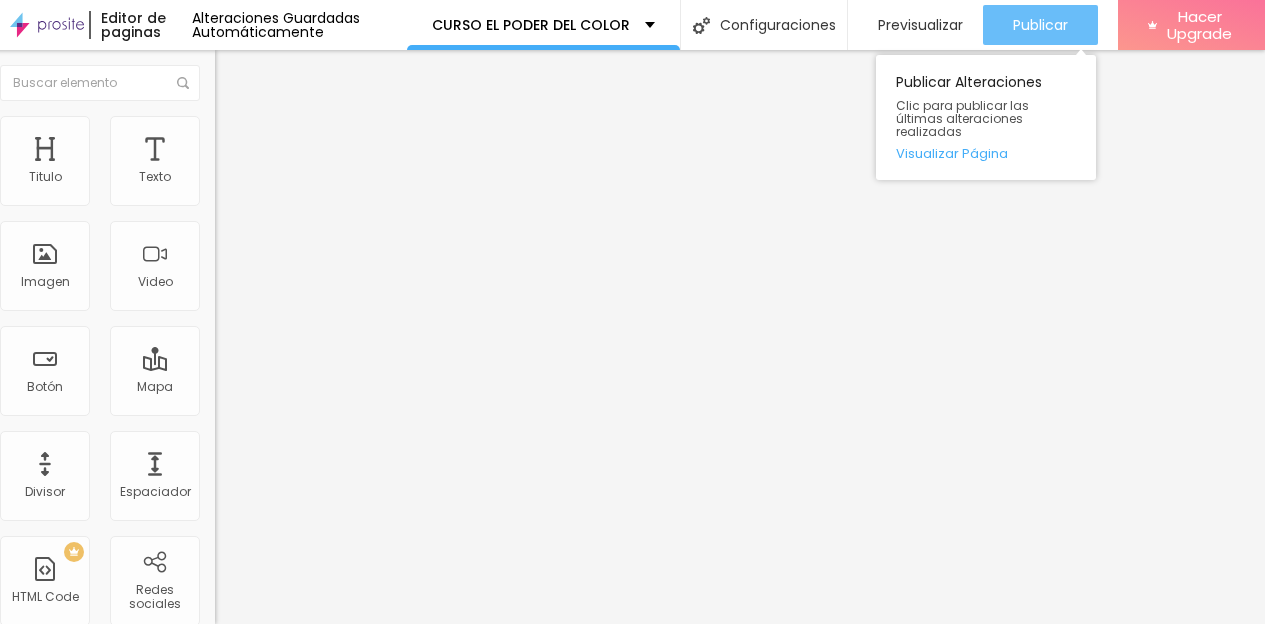 click on "Publicar" at bounding box center (1040, 25) 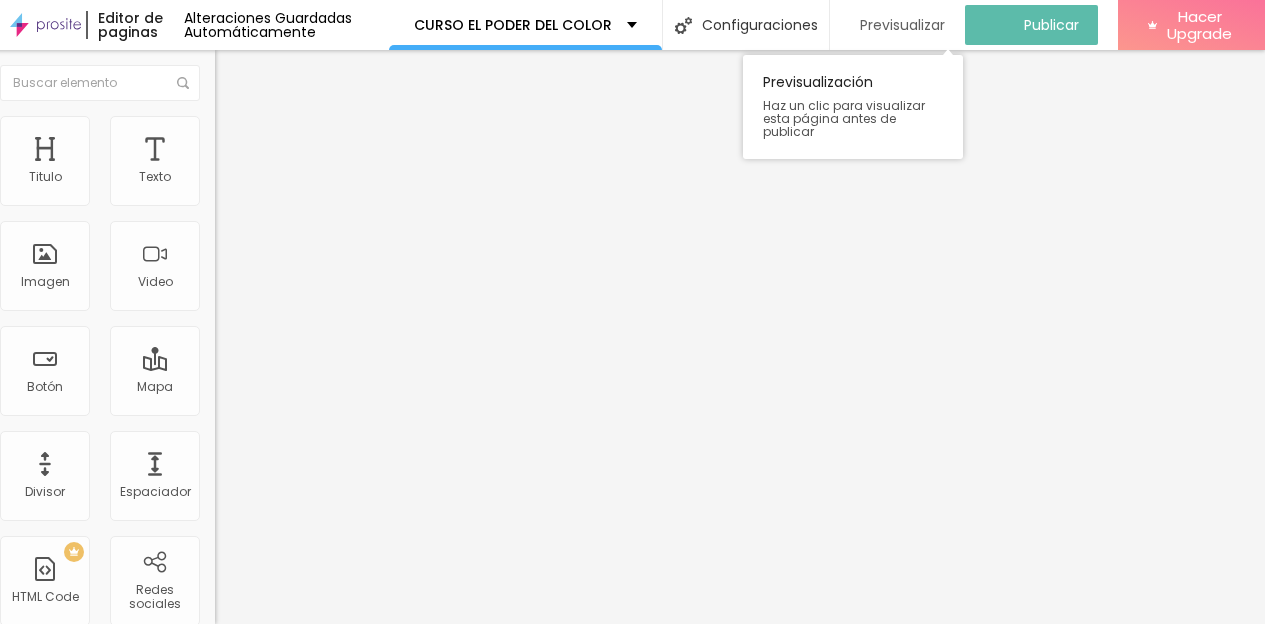 click on "Previsualizar" at bounding box center [902, 25] 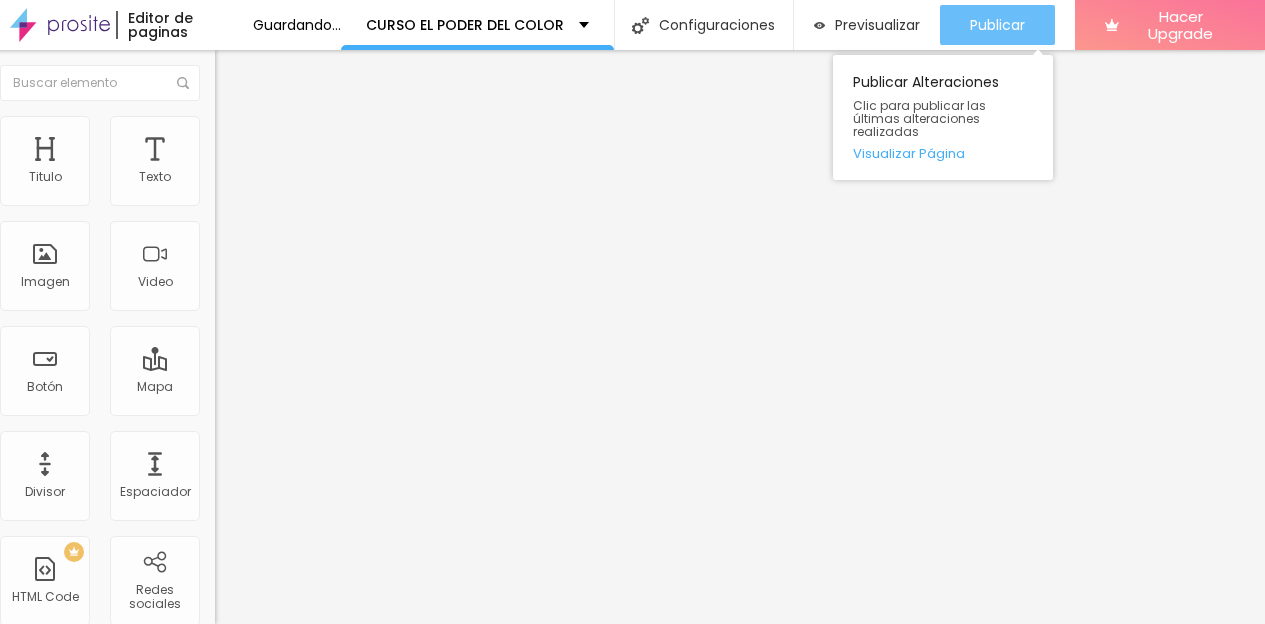 click on "Publicar" at bounding box center (997, 25) 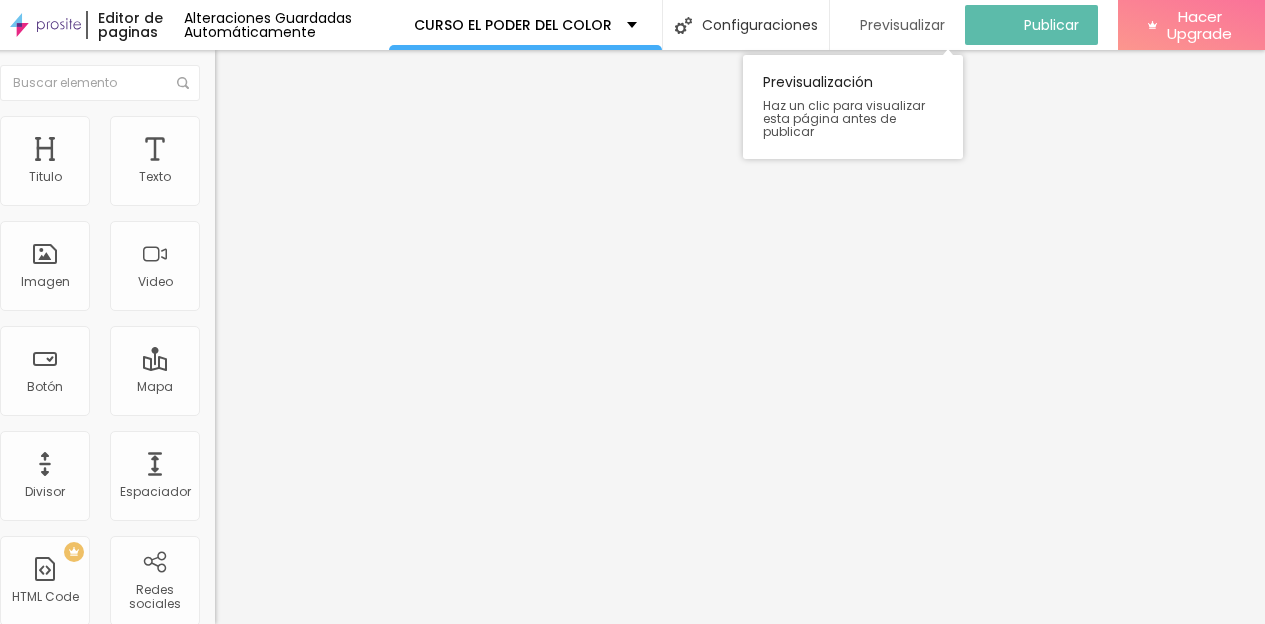 click on "Previsualizar" at bounding box center (902, 25) 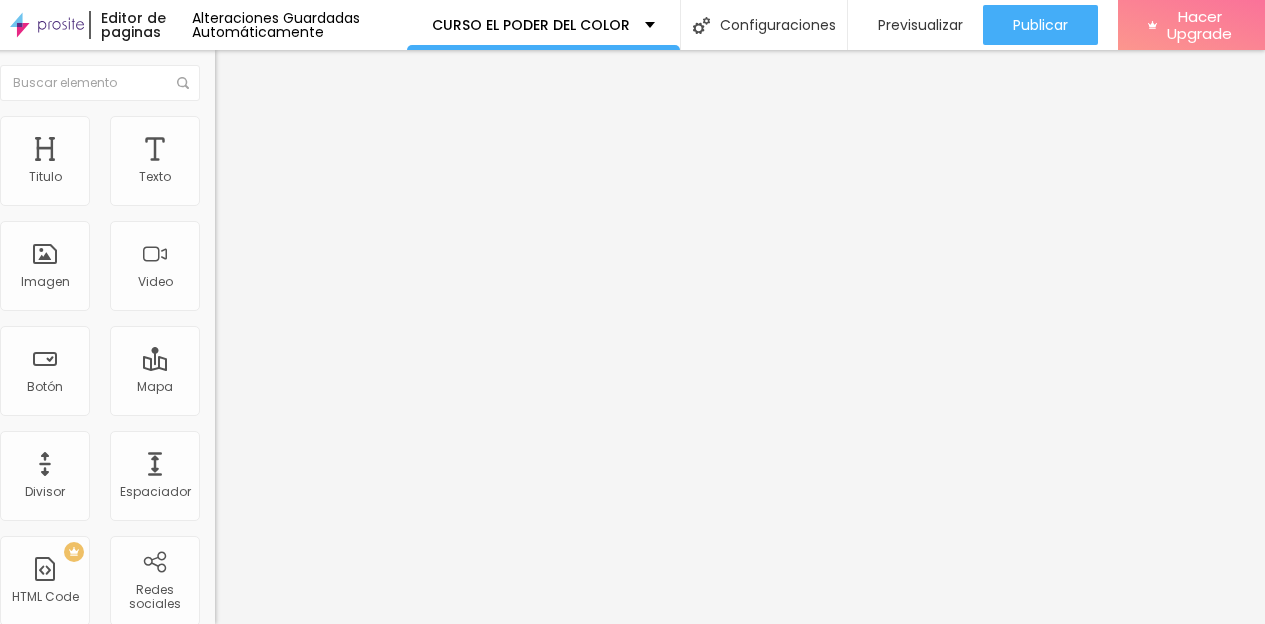 click on "Avanzado" at bounding box center (265, 129) 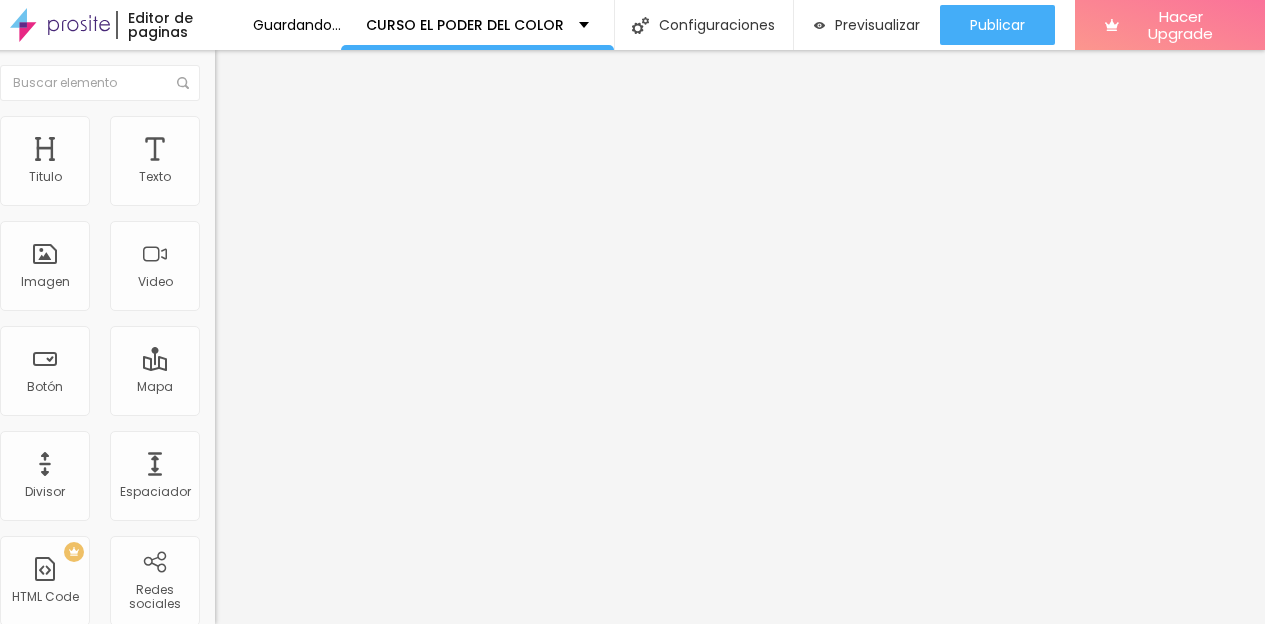 click on "Estilo" at bounding box center (248, 109) 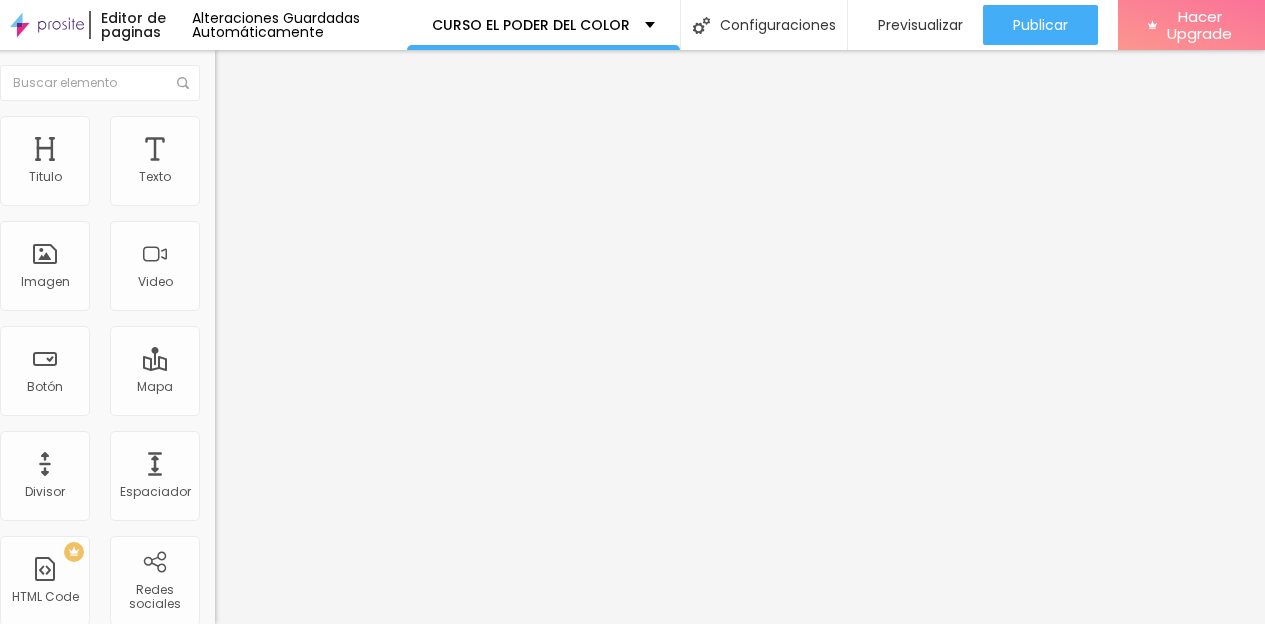 click 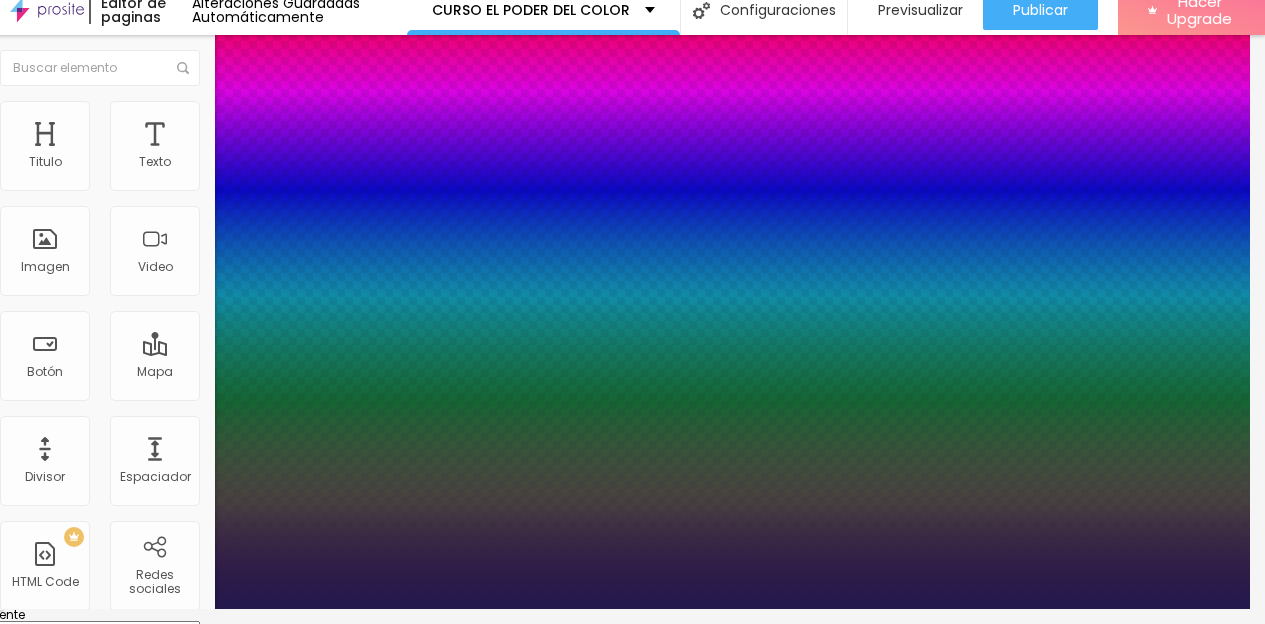 click at bounding box center [49, 1917] 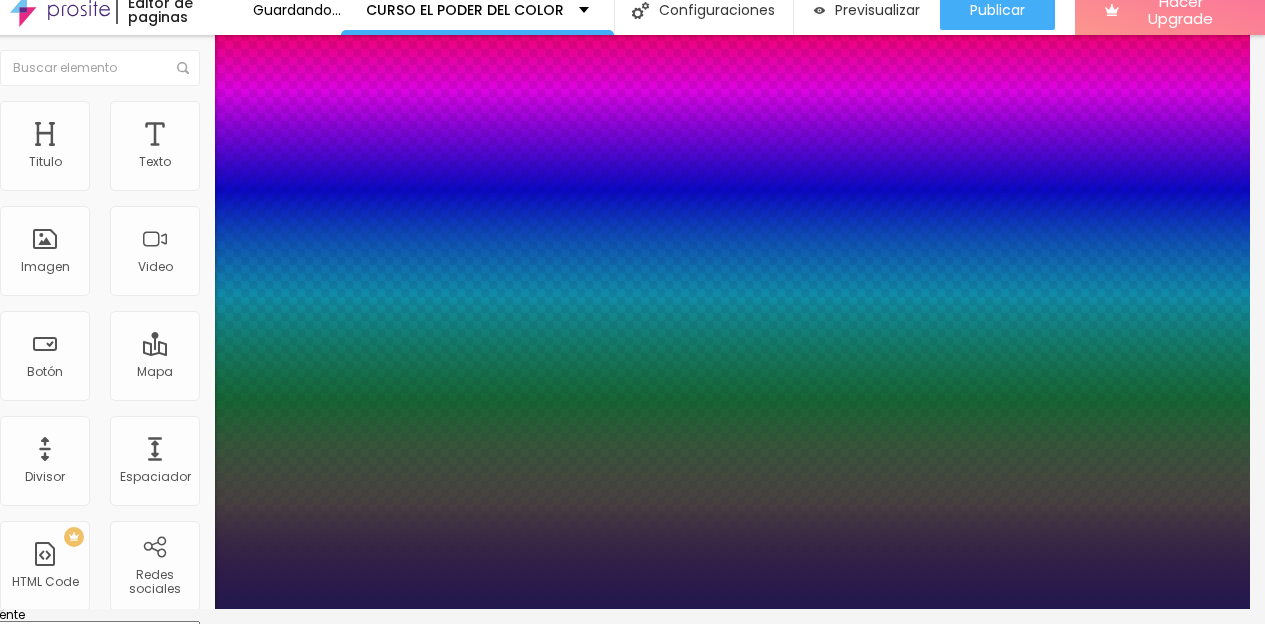 click at bounding box center (617, 609) 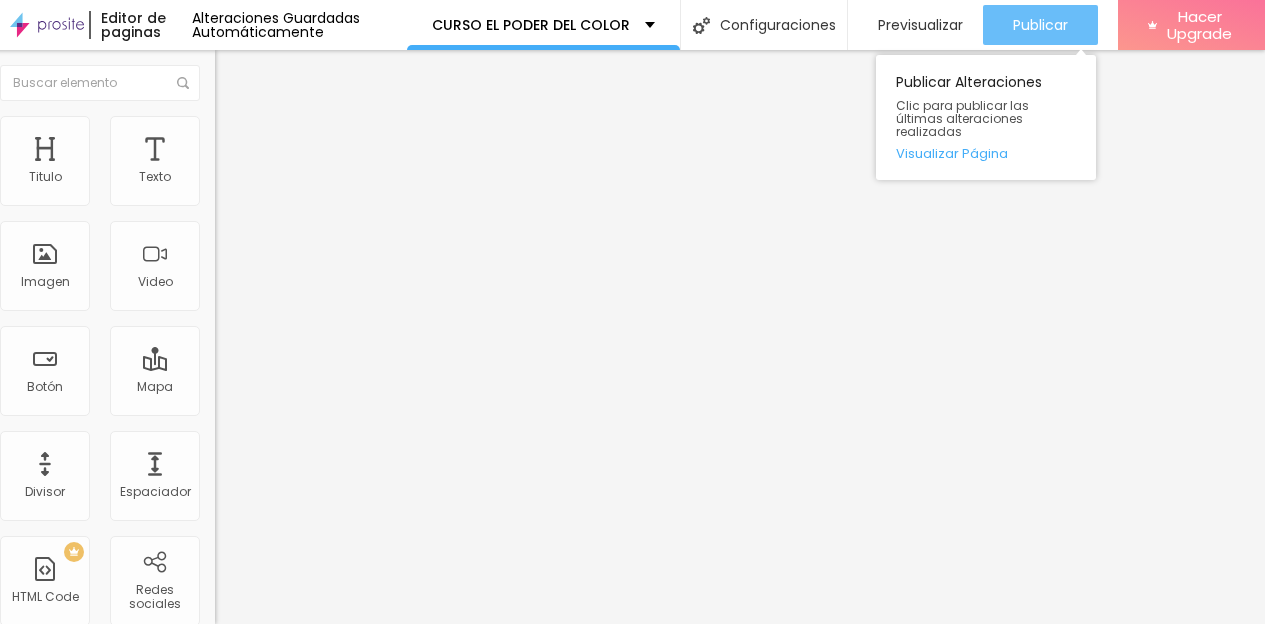 click on "Publicar" at bounding box center (1040, 25) 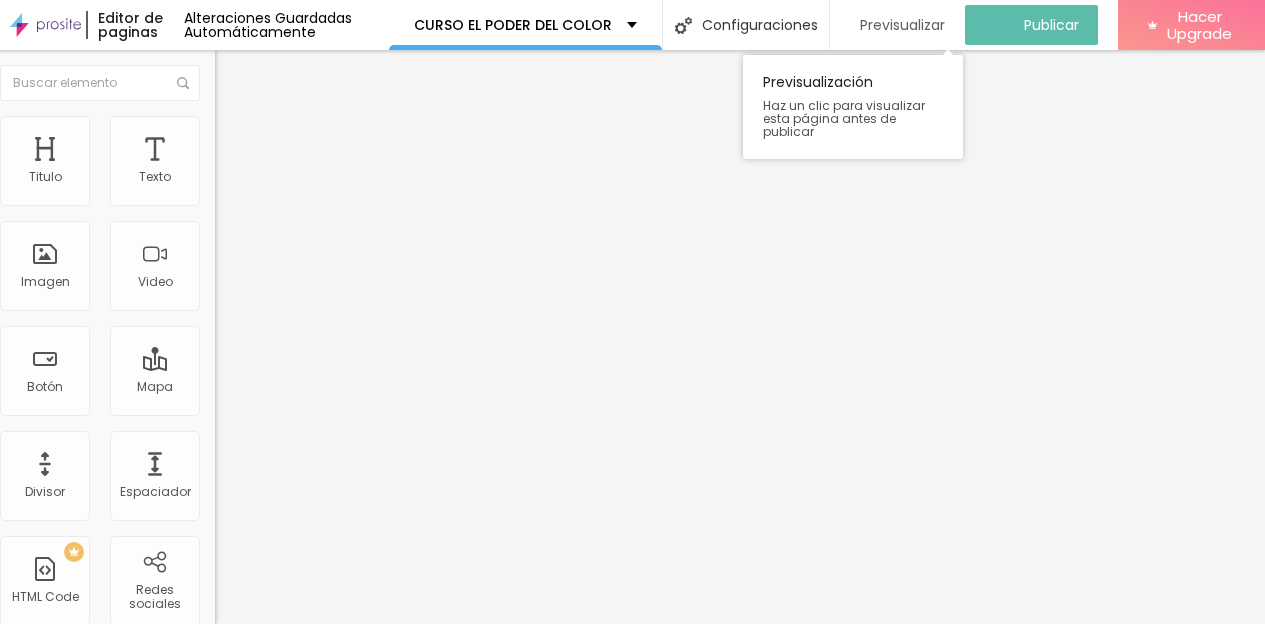 click on "Previsualizar" at bounding box center [902, 25] 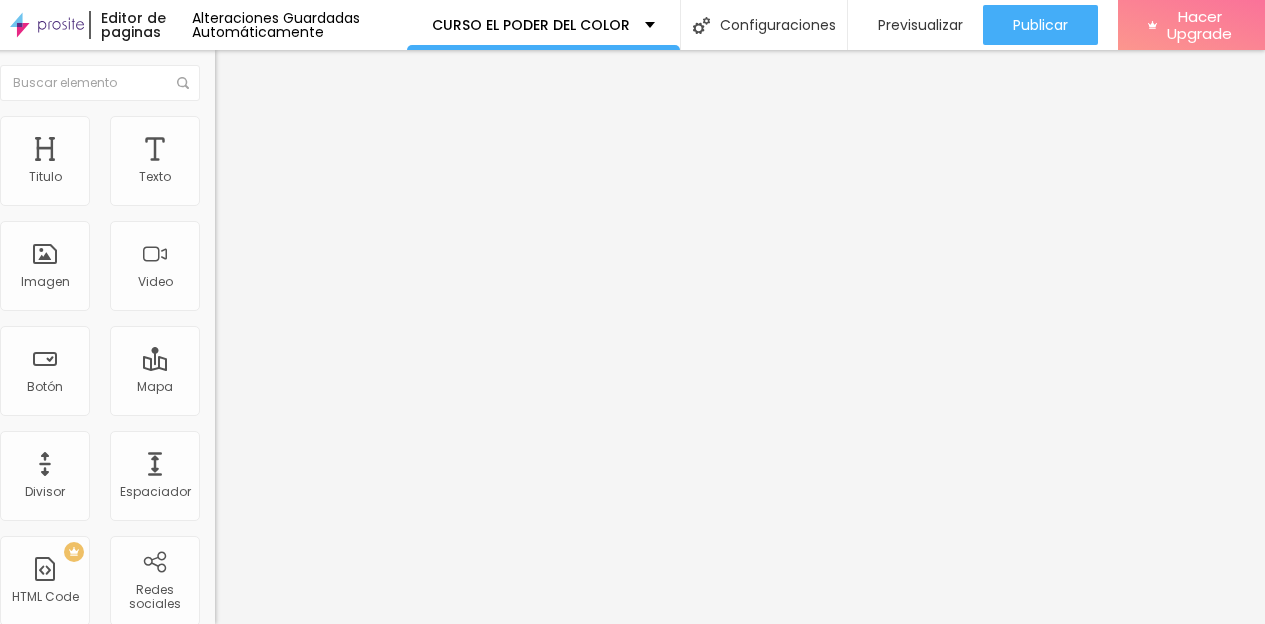 drag, startPoint x: 132, startPoint y: 209, endPoint x: 0, endPoint y: 209, distance: 132 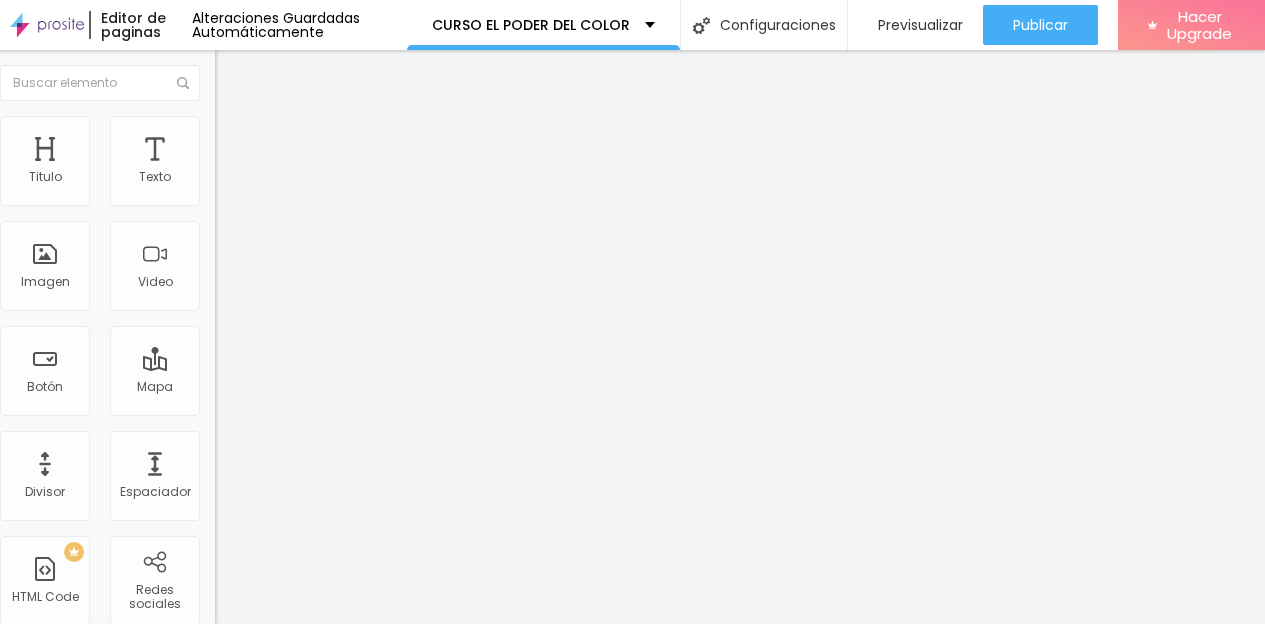 click on "3 pagos 33 usd" at bounding box center [335, 178] 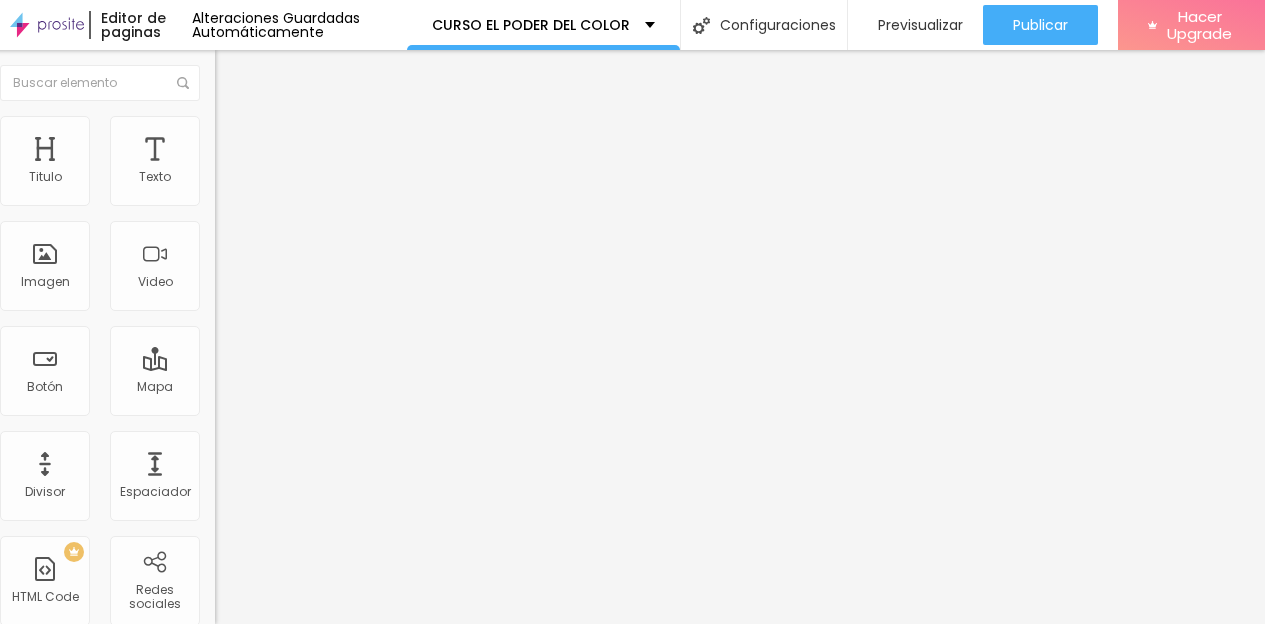 scroll, scrollTop: 15, scrollLeft: 32, axis: both 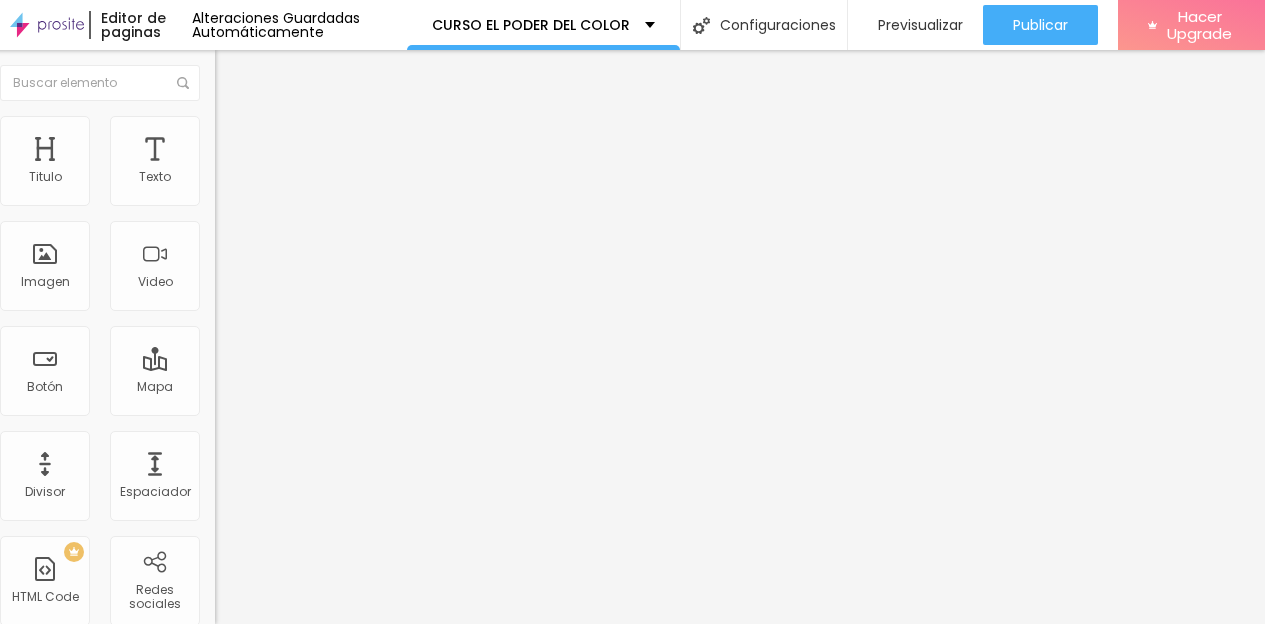click on "3" at bounding box center (335, 178) 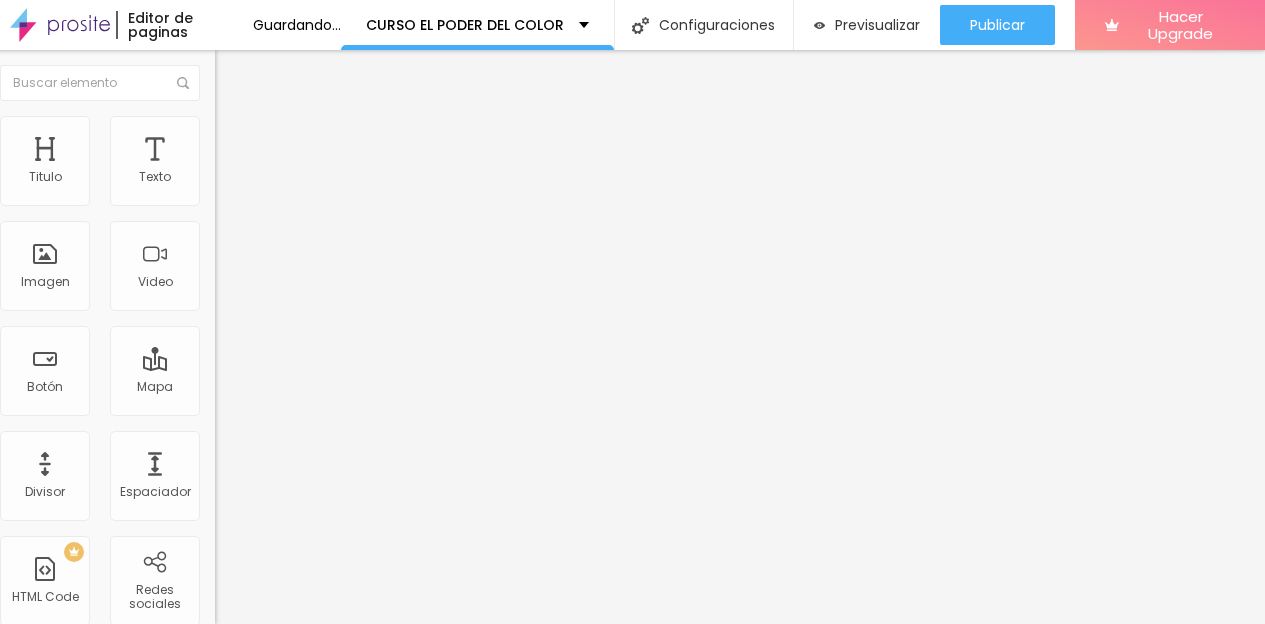 scroll, scrollTop: 15, scrollLeft: 26, axis: both 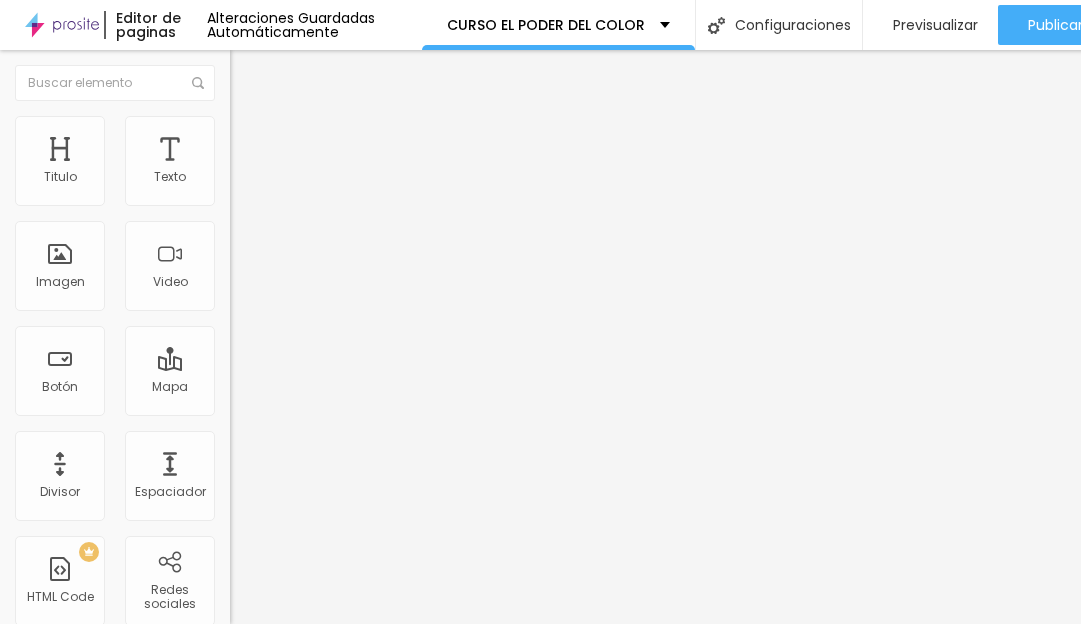 drag, startPoint x: 169, startPoint y: 401, endPoint x: -57, endPoint y: 400, distance: 226.00221 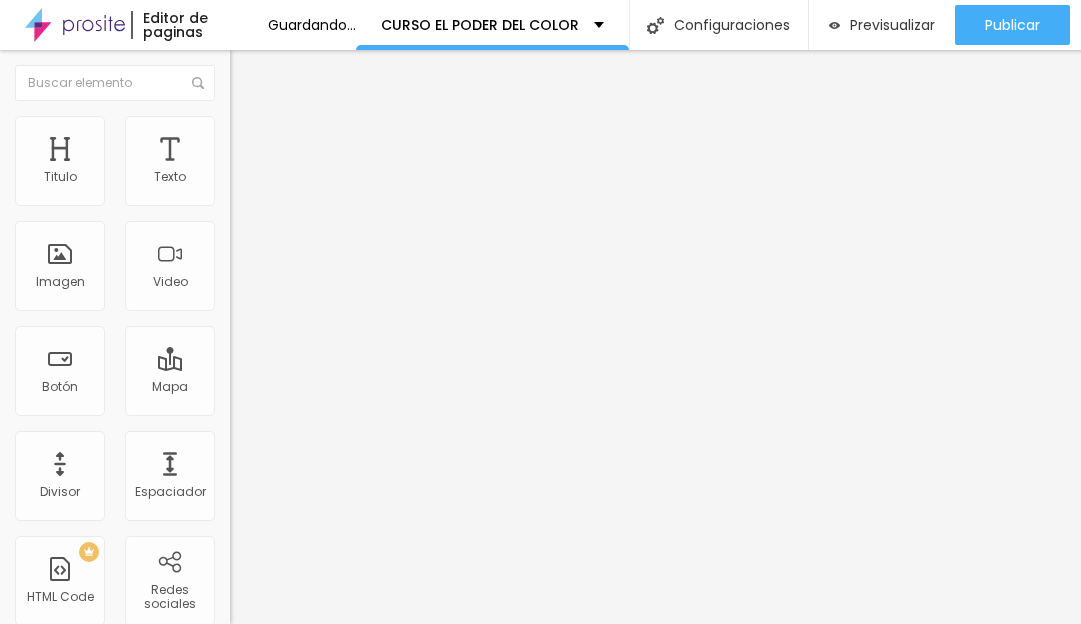 scroll, scrollTop: 0, scrollLeft: 0, axis: both 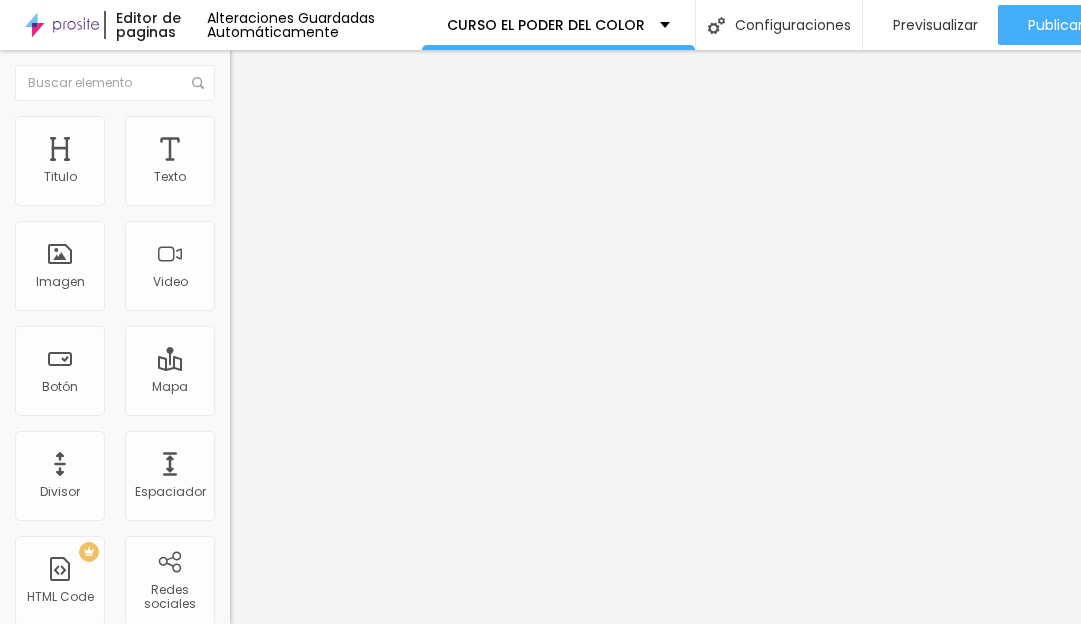 click on "VOLVER A LA PÁGINA PRINCIPAL" at bounding box center [350, 178] 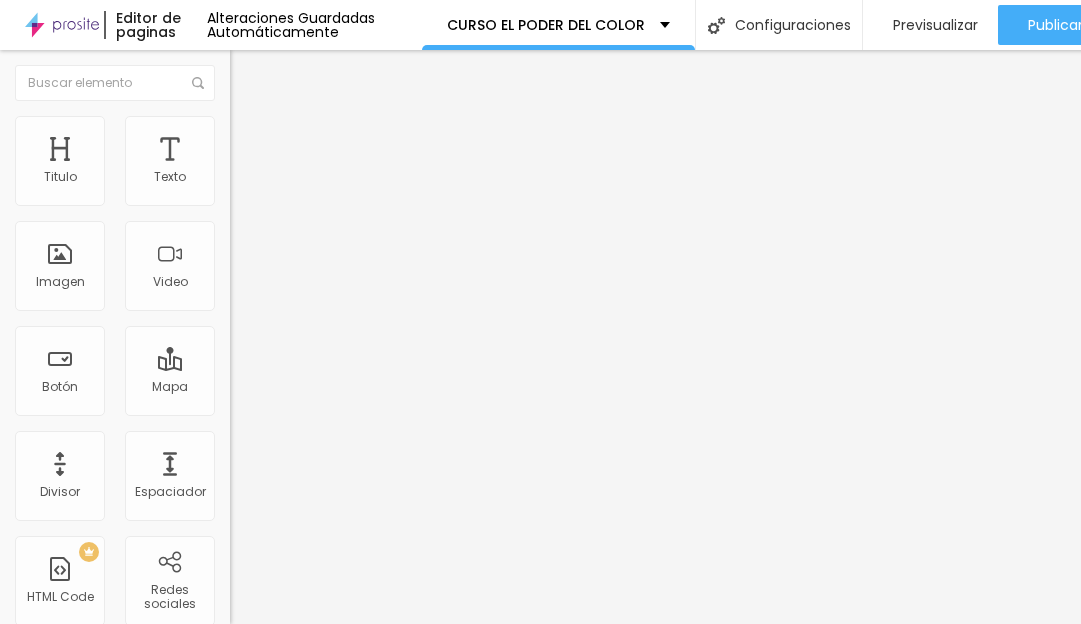 click on "Estilo" at bounding box center [263, 129] 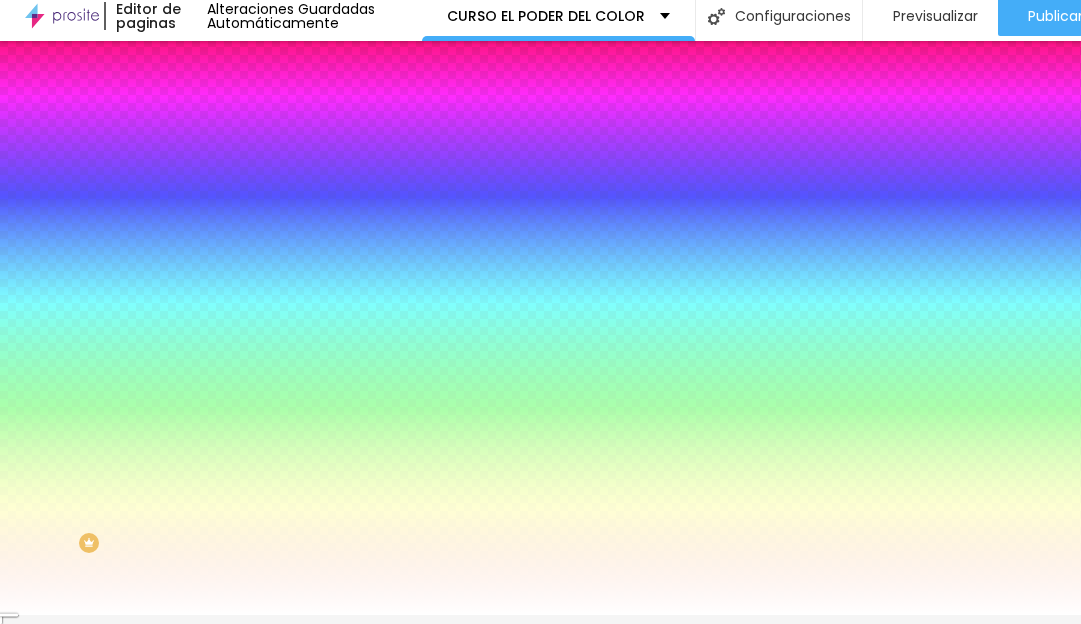 click at bounding box center (345, 182) 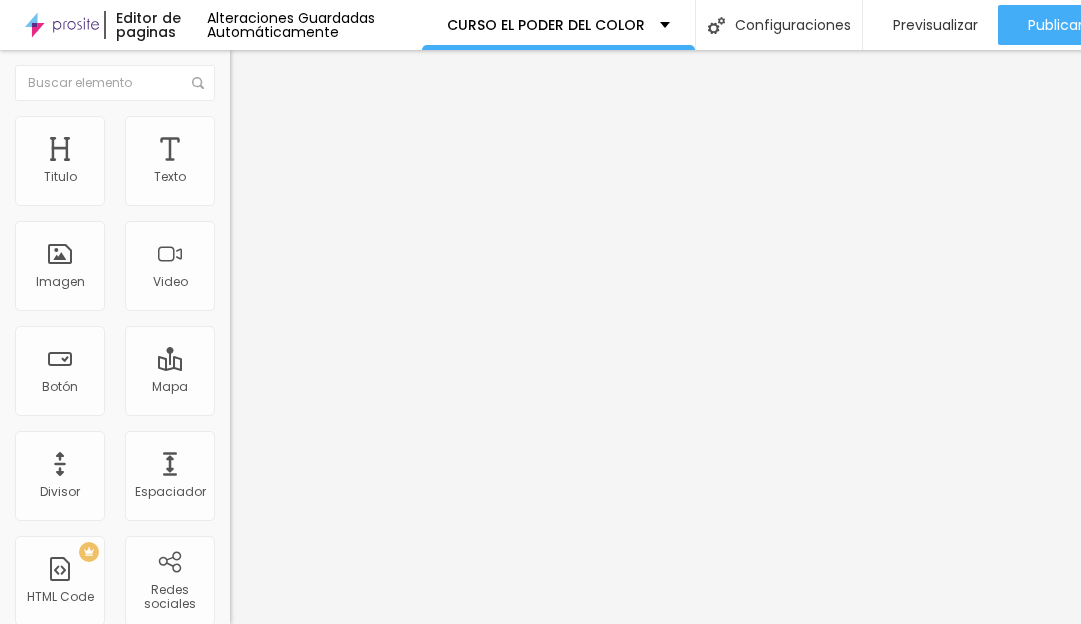 click on "Estilo" at bounding box center [263, 129] 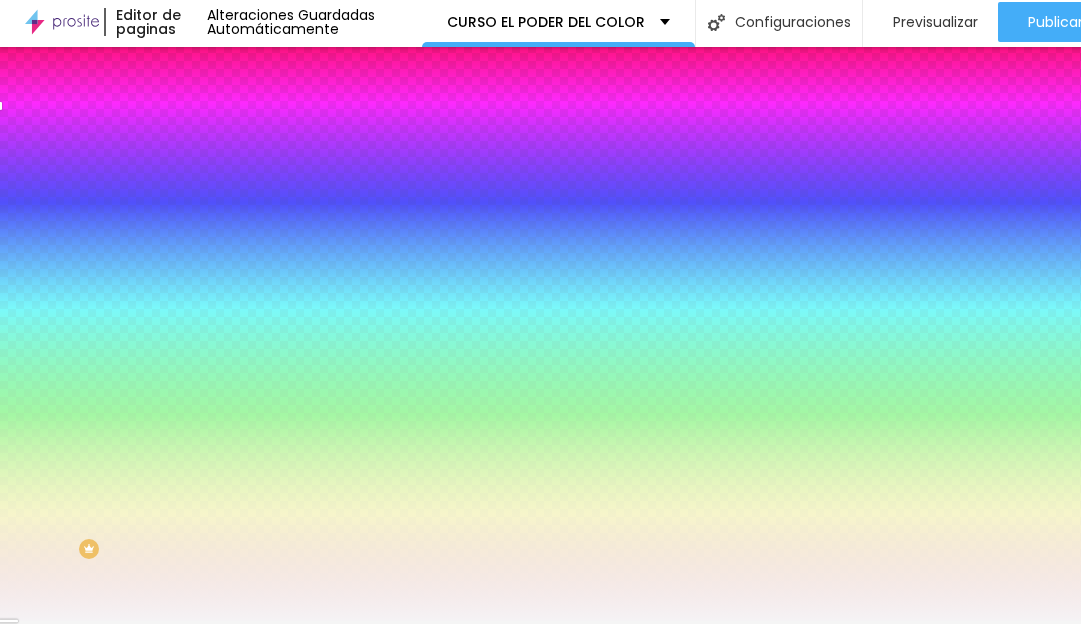 drag, startPoint x: 208, startPoint y: 347, endPoint x: 154, endPoint y: 347, distance: 54 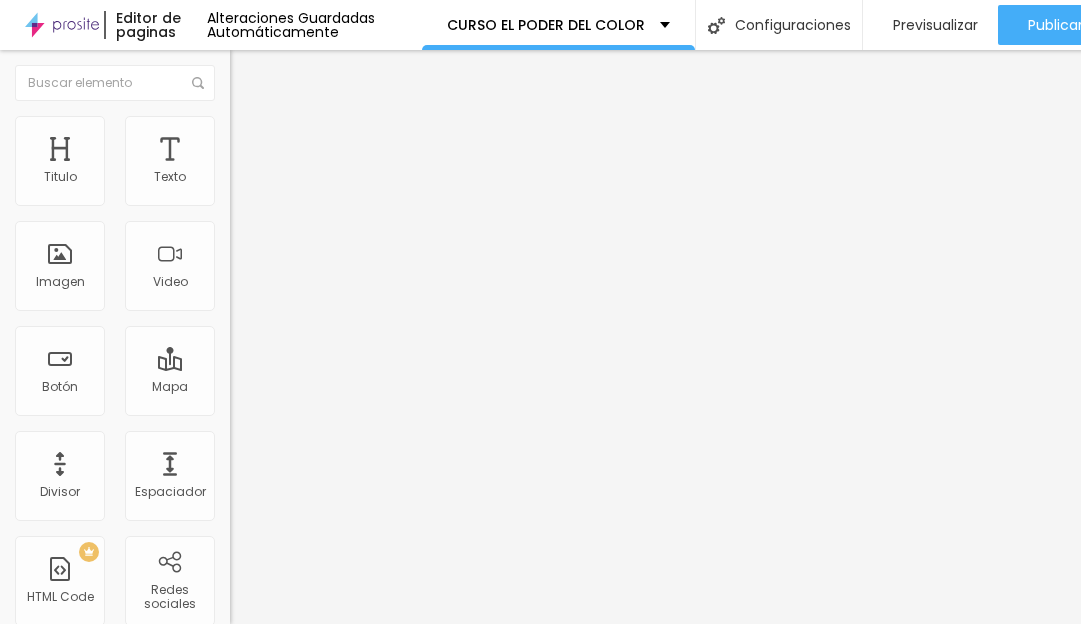 click on "Estilo" at bounding box center (345, 126) 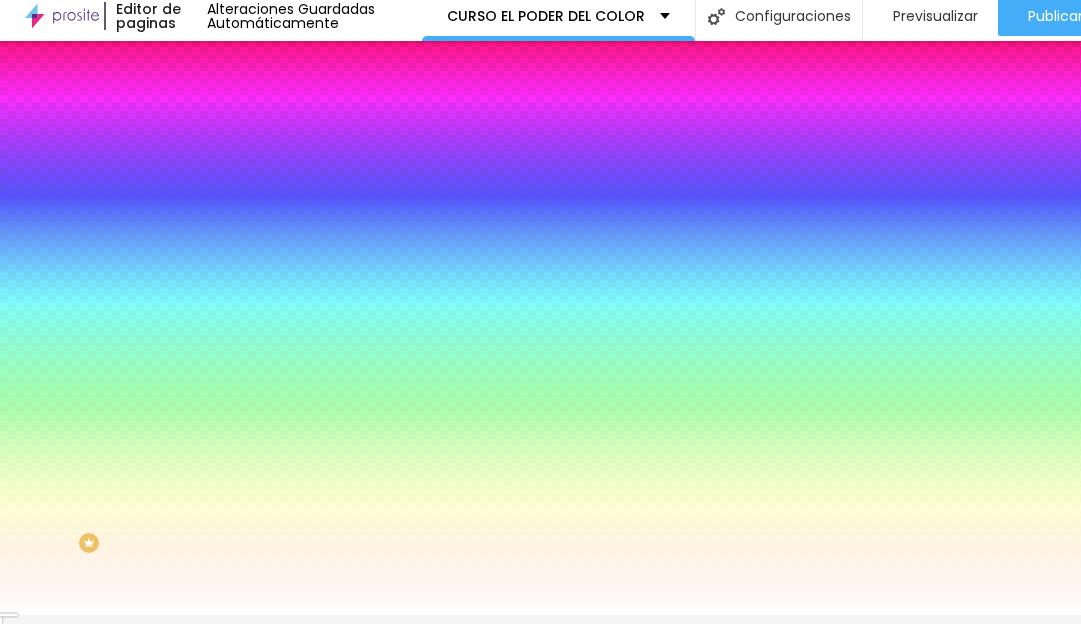 drag, startPoint x: 207, startPoint y: 349, endPoint x: 162, endPoint y: 349, distance: 45 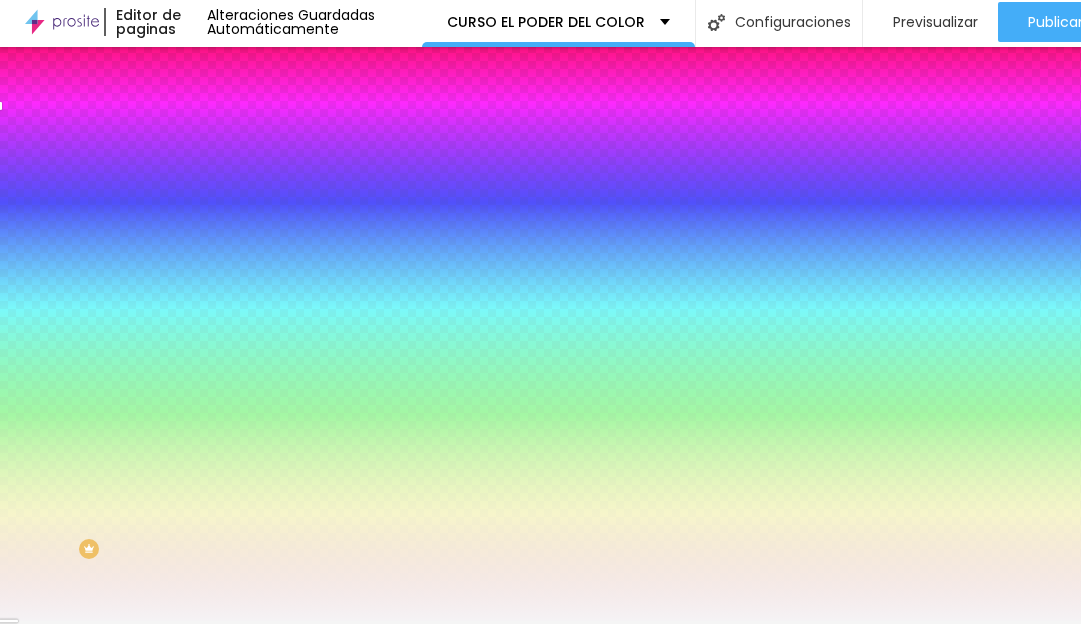 click on "Avanzado" at bounding box center [280, 146] 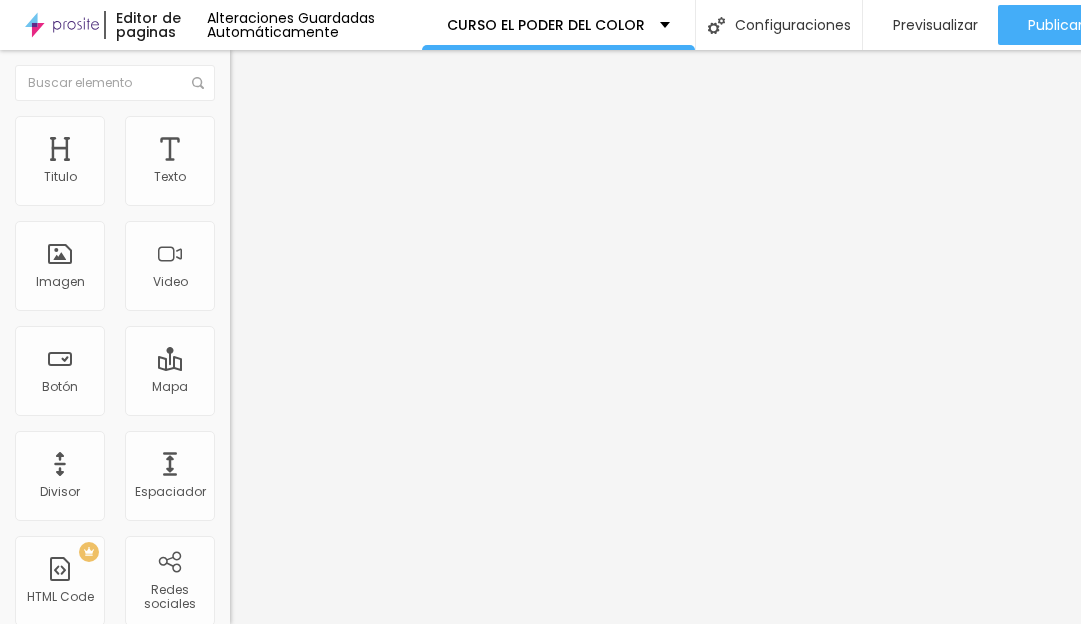 click at bounding box center (294, 679) 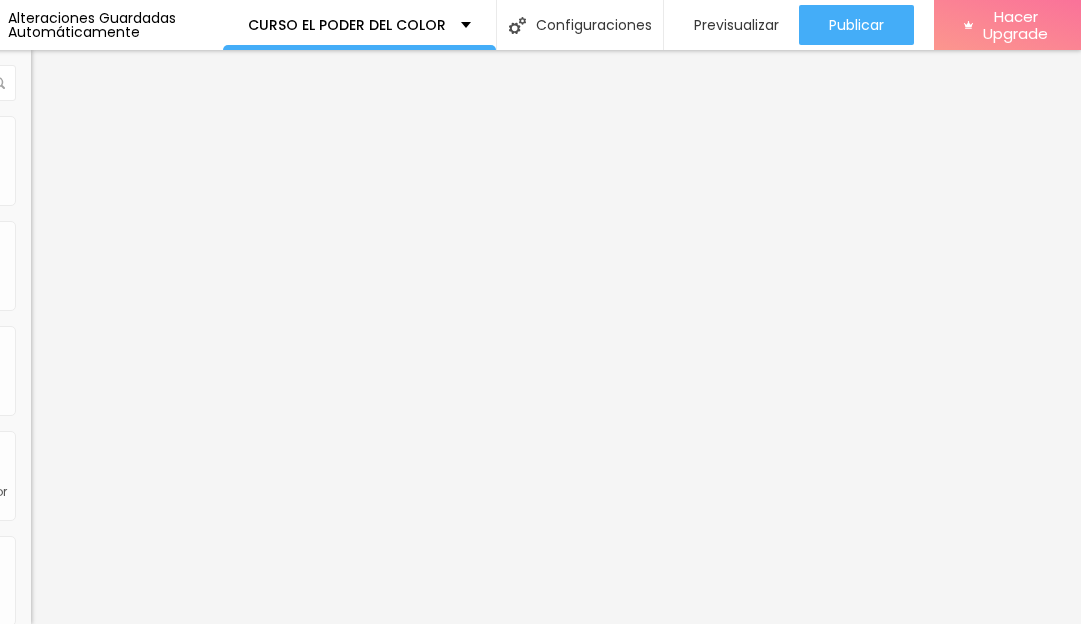 scroll, scrollTop: 15, scrollLeft: 218, axis: both 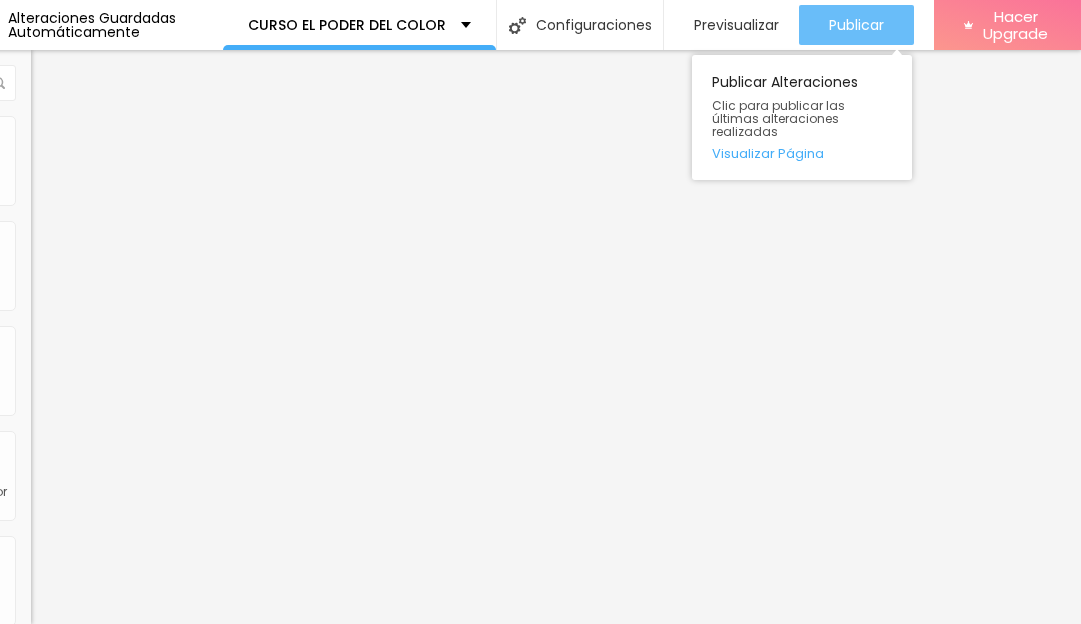 click on "Publicar" at bounding box center (856, 25) 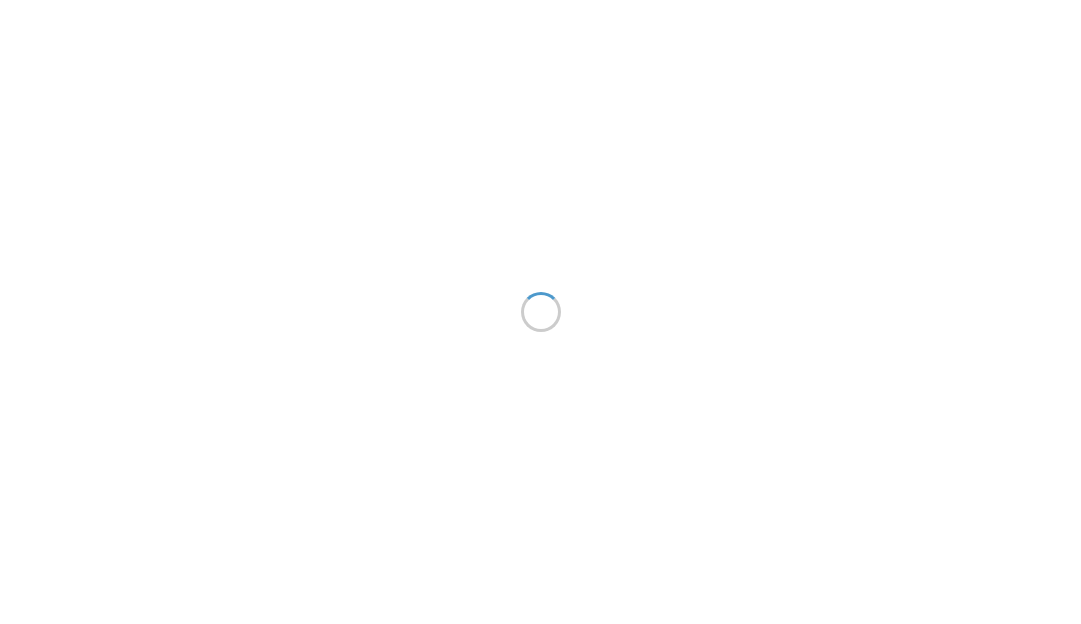 scroll, scrollTop: 0, scrollLeft: 0, axis: both 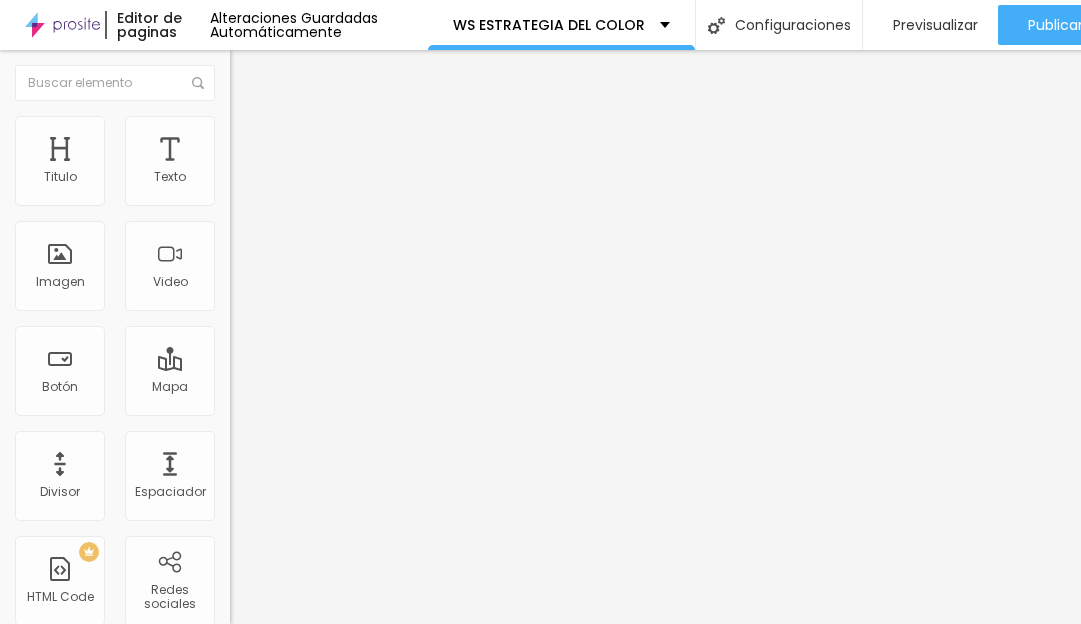 drag, startPoint x: 175, startPoint y: 229, endPoint x: -95, endPoint y: 212, distance: 270.53467 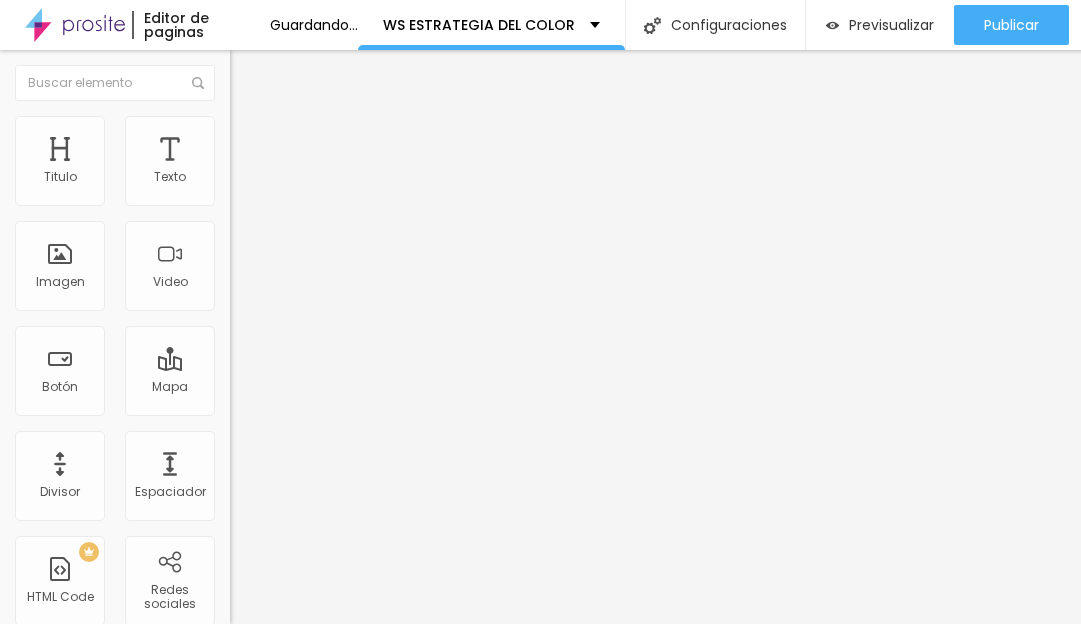 scroll, scrollTop: 0, scrollLeft: 2, axis: horizontal 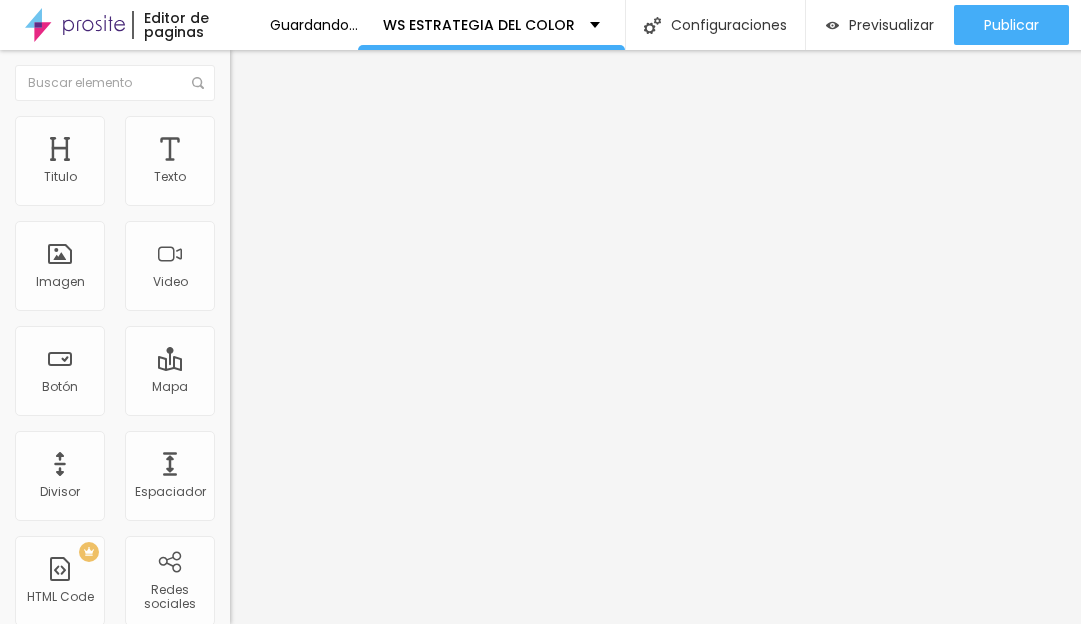 type on "VOLVER A LA PÁGINA PRINCIPAL" 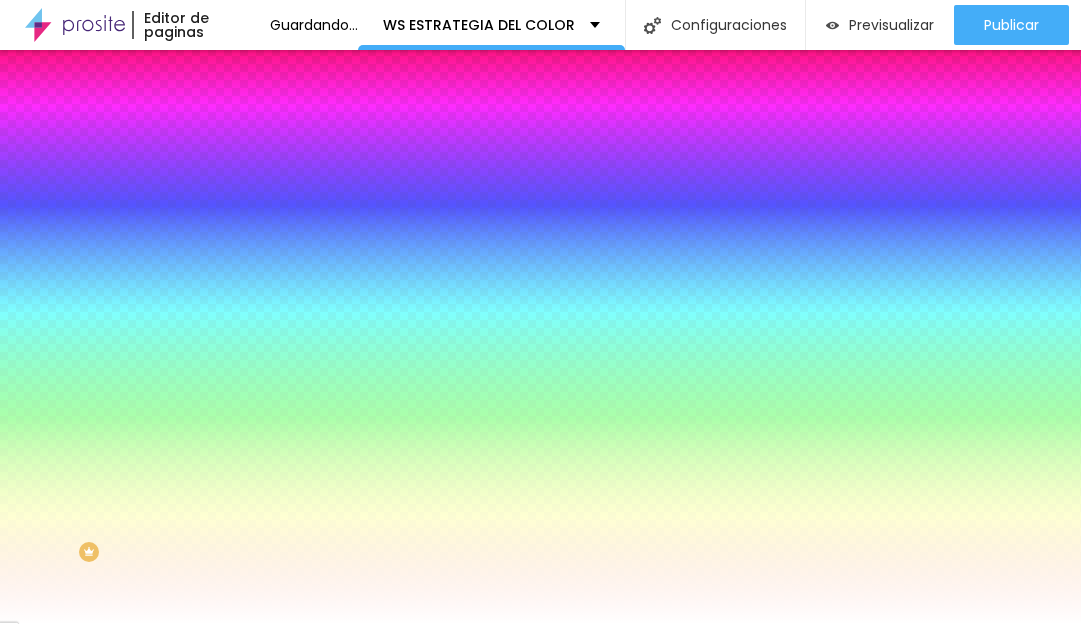 drag, startPoint x: 195, startPoint y: 201, endPoint x: 143, endPoint y: 201, distance: 52 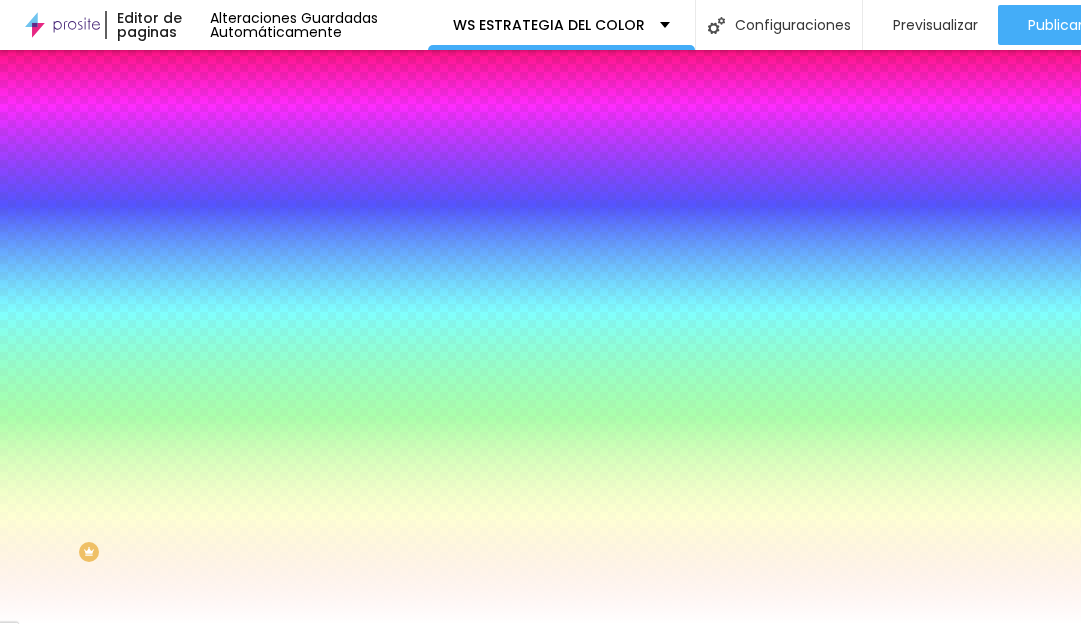 drag, startPoint x: 151, startPoint y: 256, endPoint x: 155, endPoint y: 242, distance: 14.56022 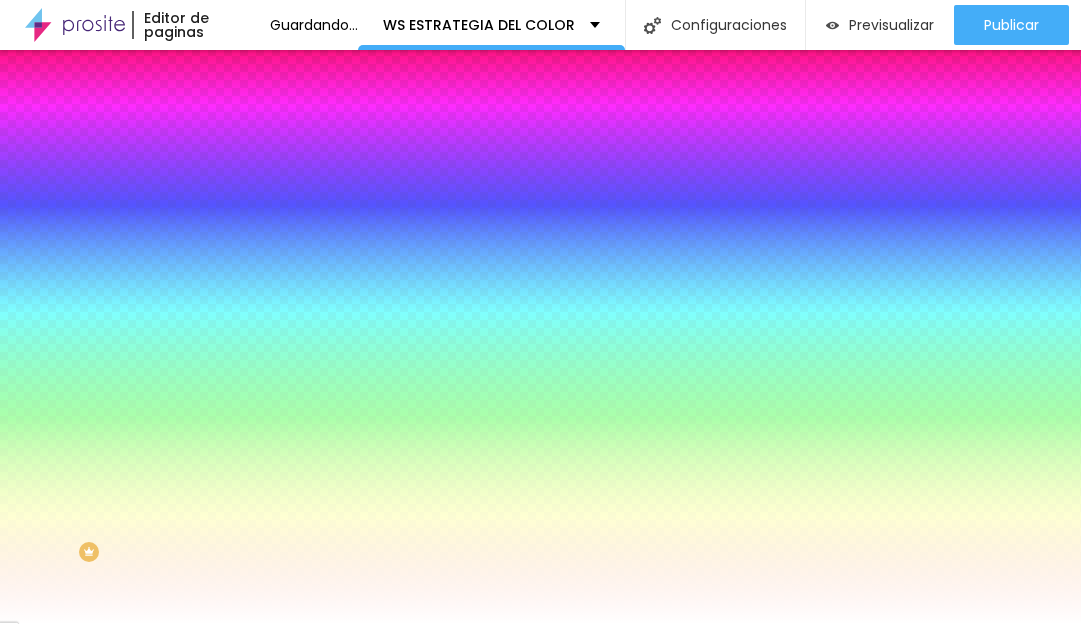 click at bounding box center (540, 312) 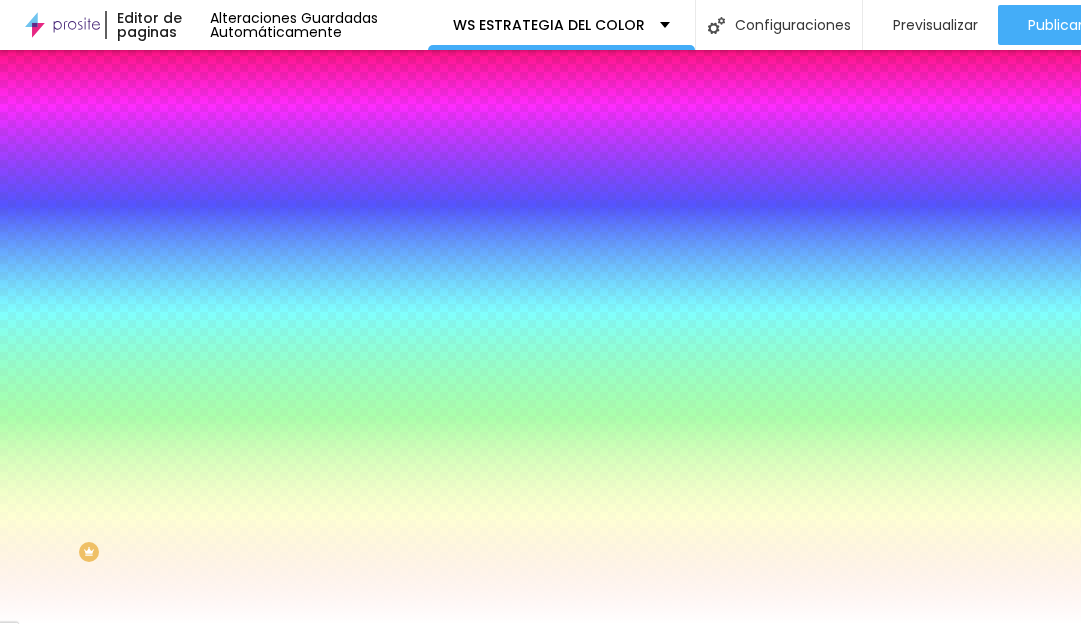click on "Contenido" at bounding box center [345, 106] 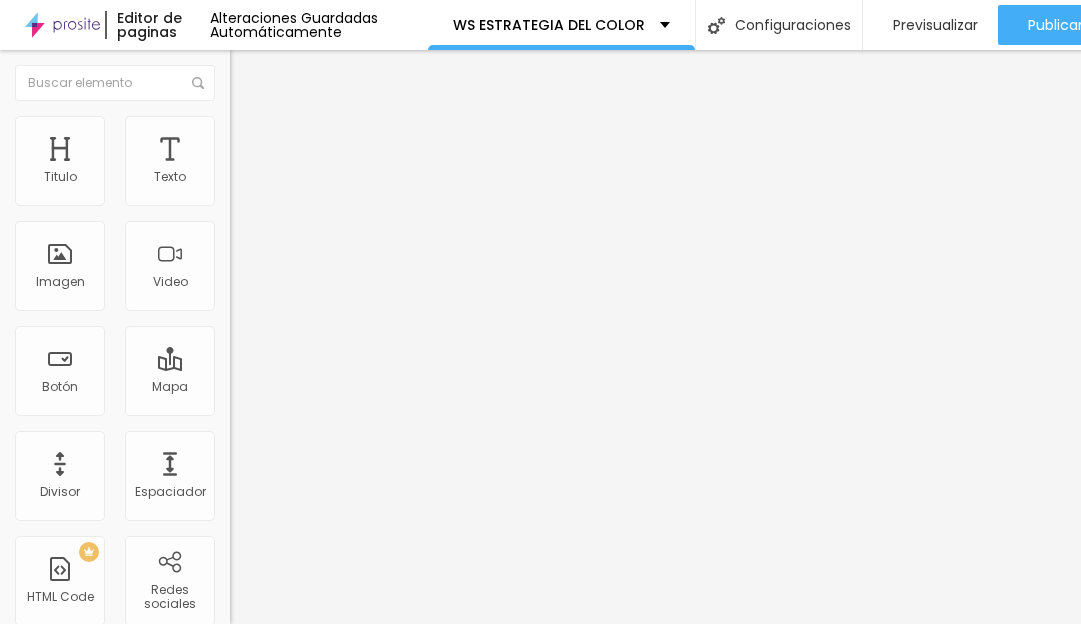 scroll, scrollTop: 0, scrollLeft: 0, axis: both 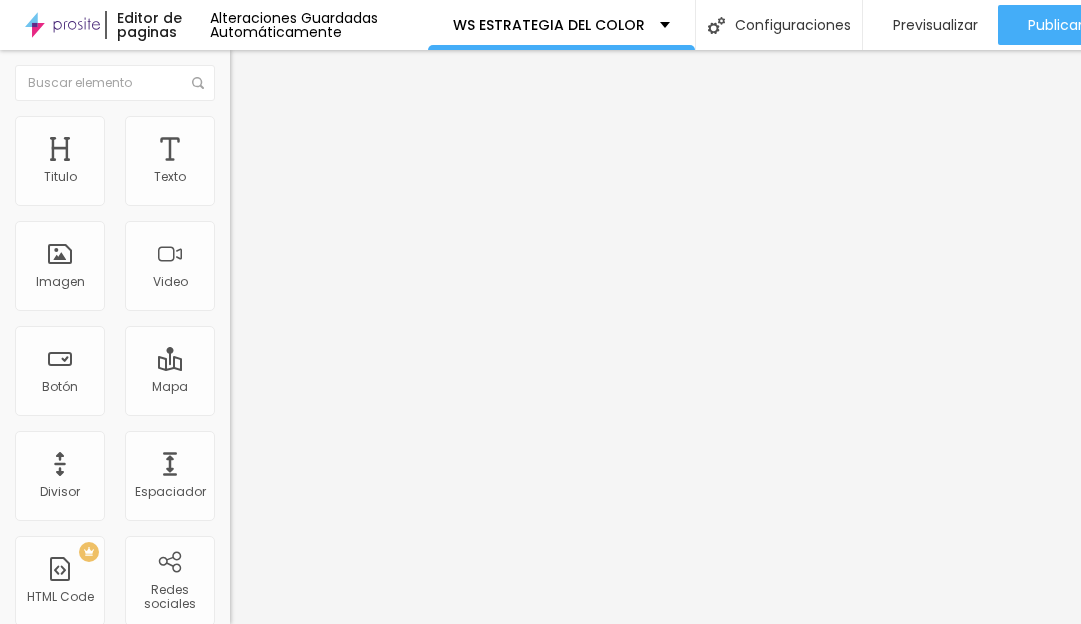 type on "[URL][DOMAIN_NAME]" 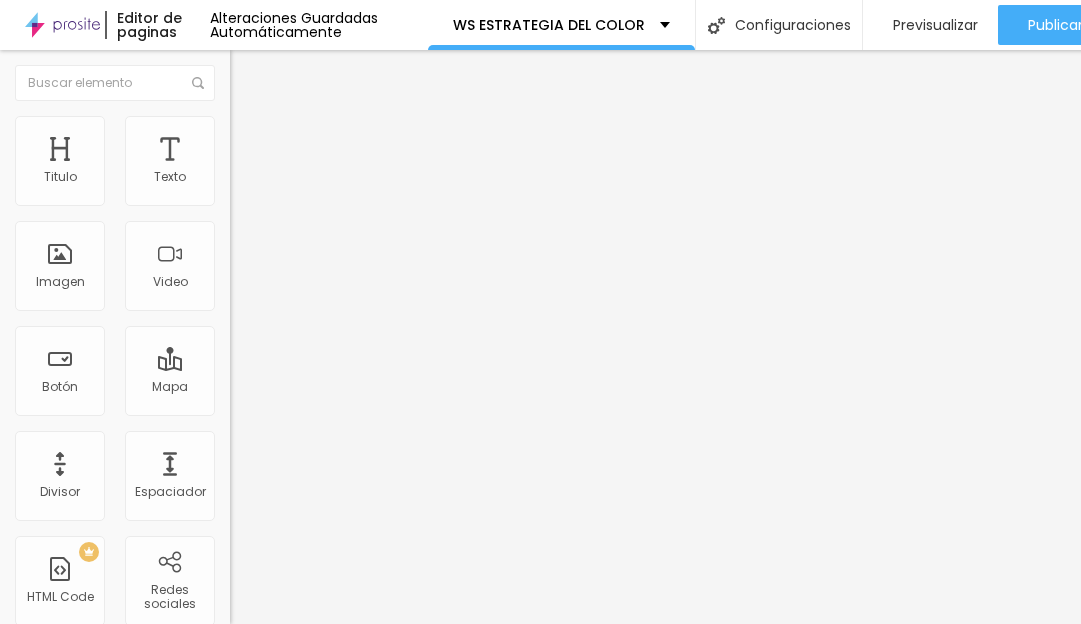 type on "14" 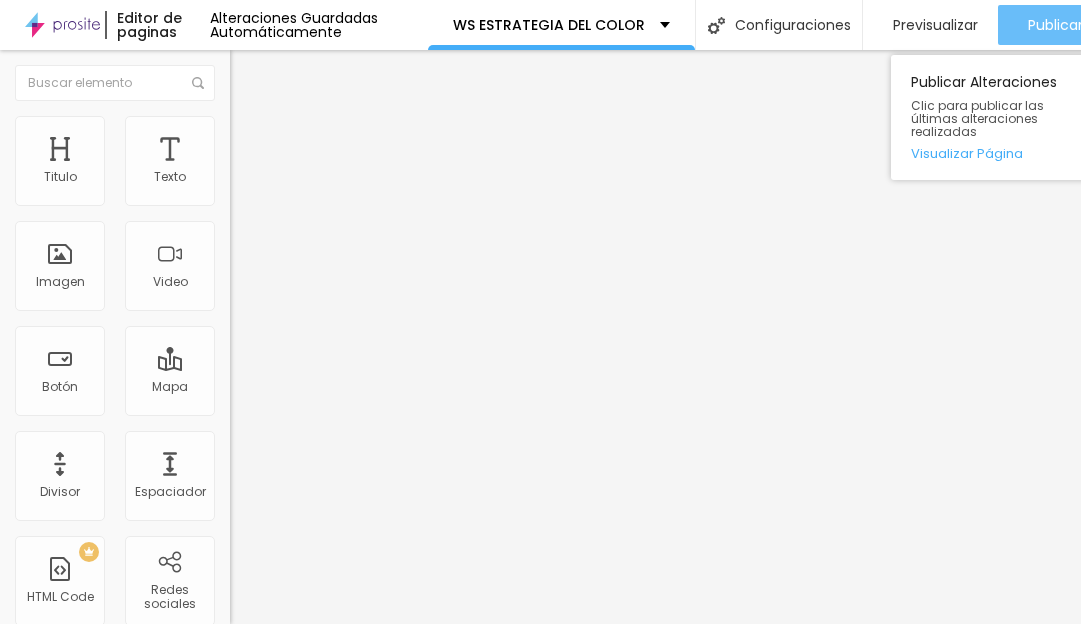 click on "Publicar" at bounding box center (1055, 25) 